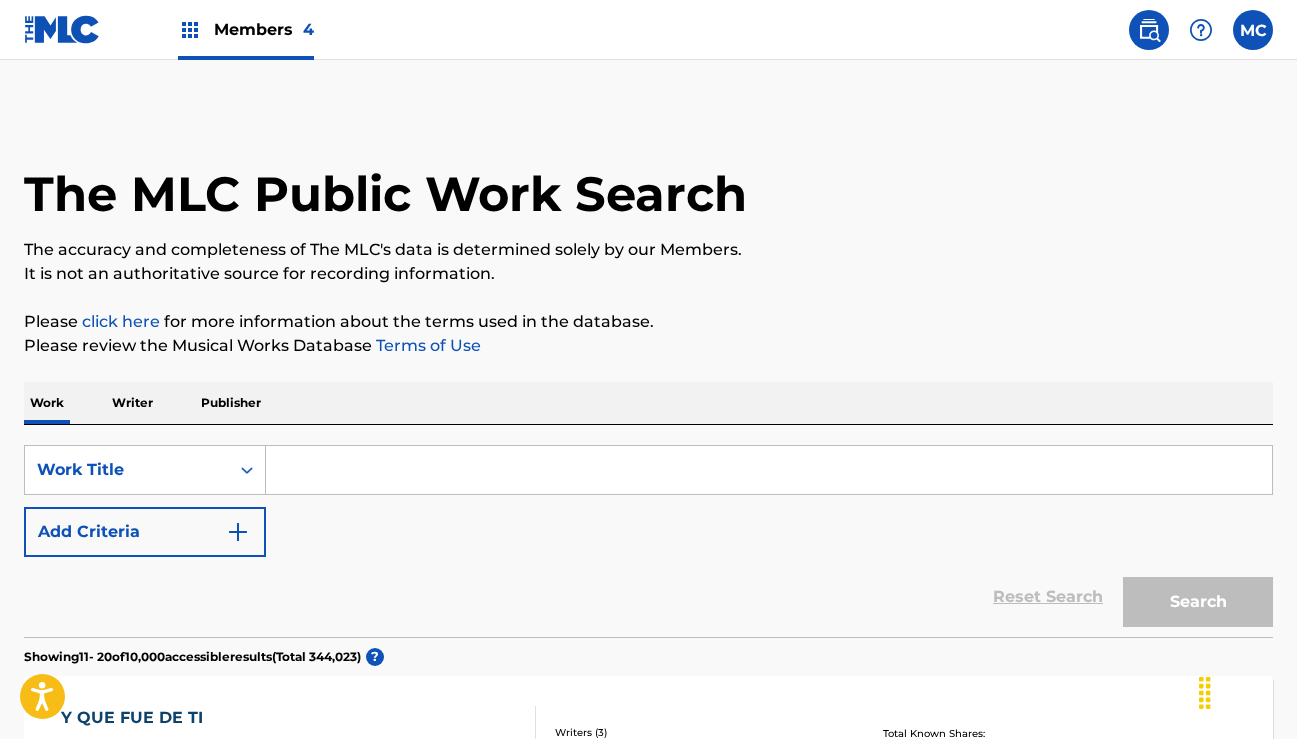 scroll, scrollTop: 0, scrollLeft: 0, axis: both 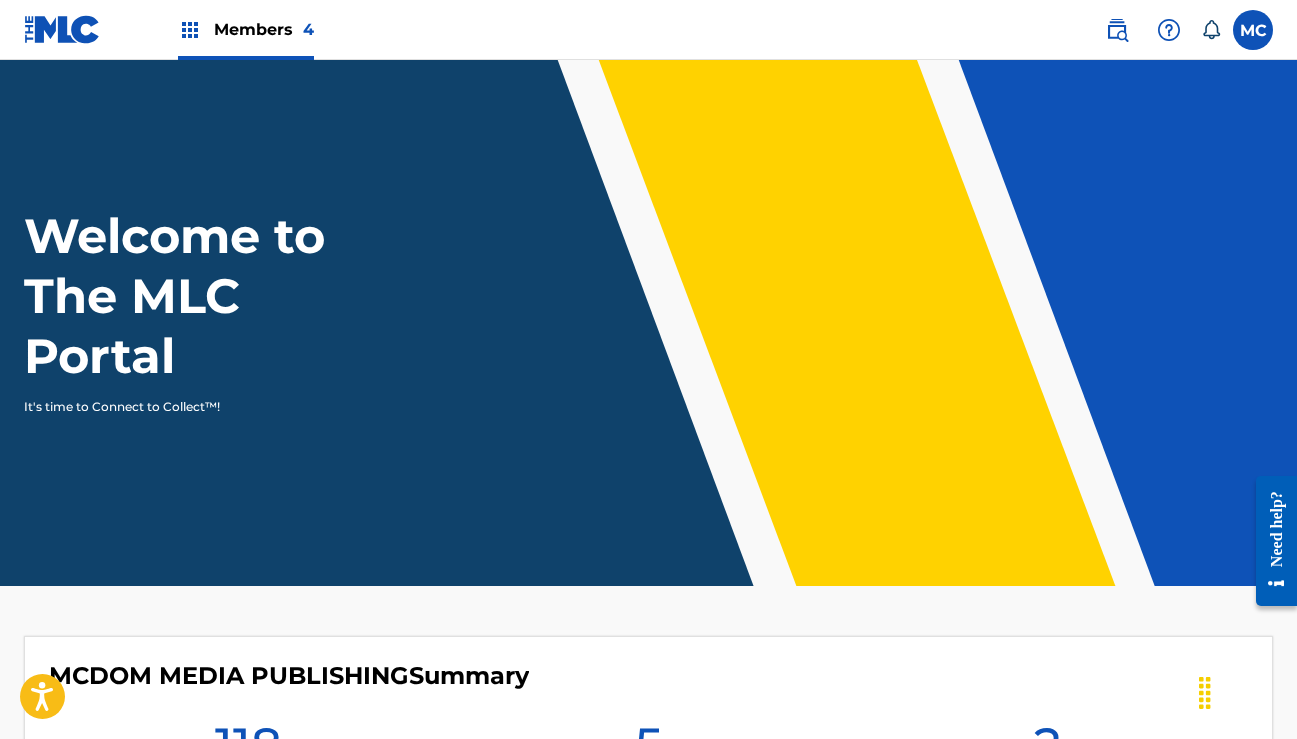 click at bounding box center [1117, 30] 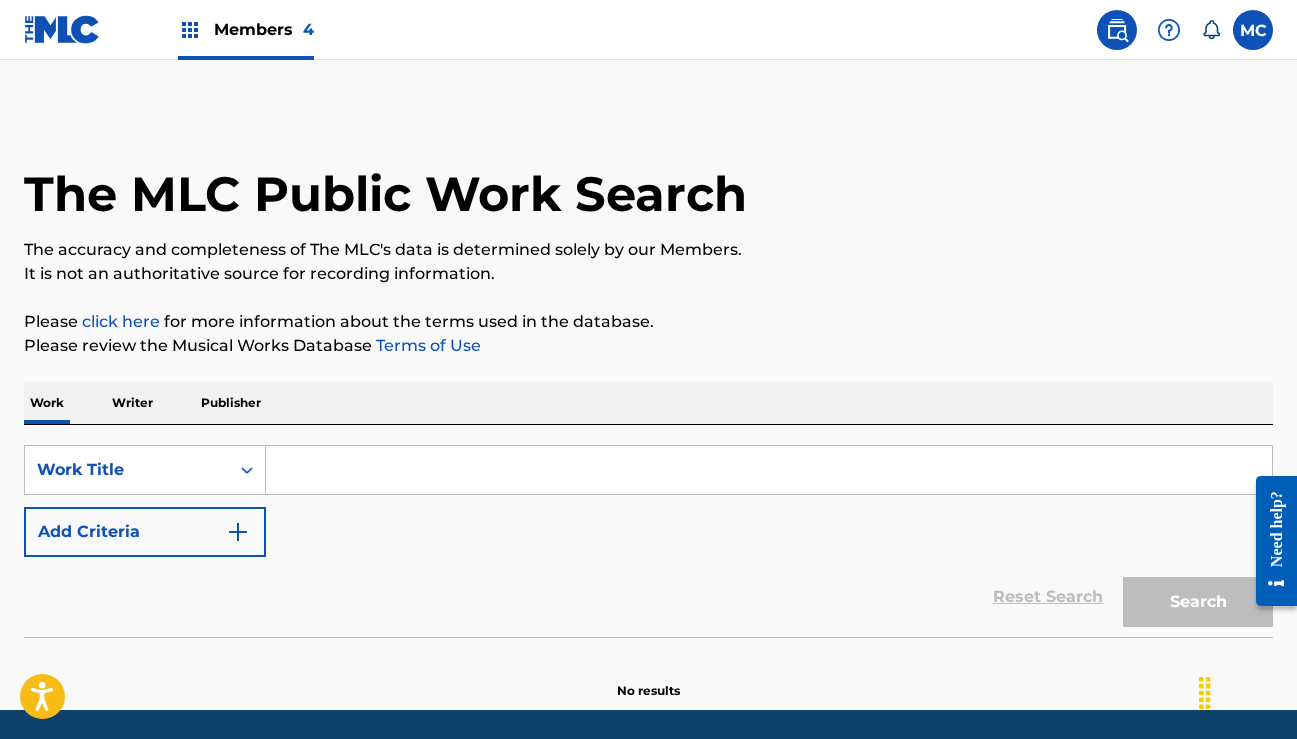 click at bounding box center (769, 470) 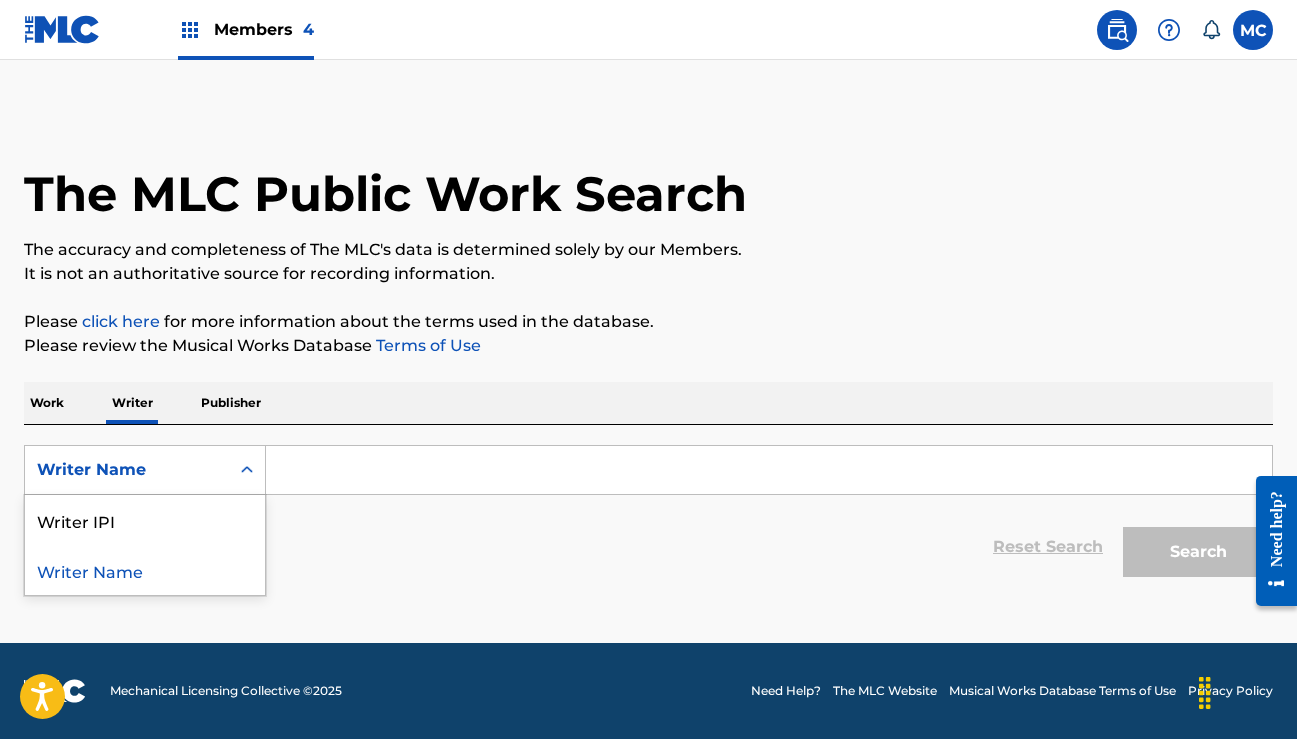 click on "Writer Name" at bounding box center [127, 470] 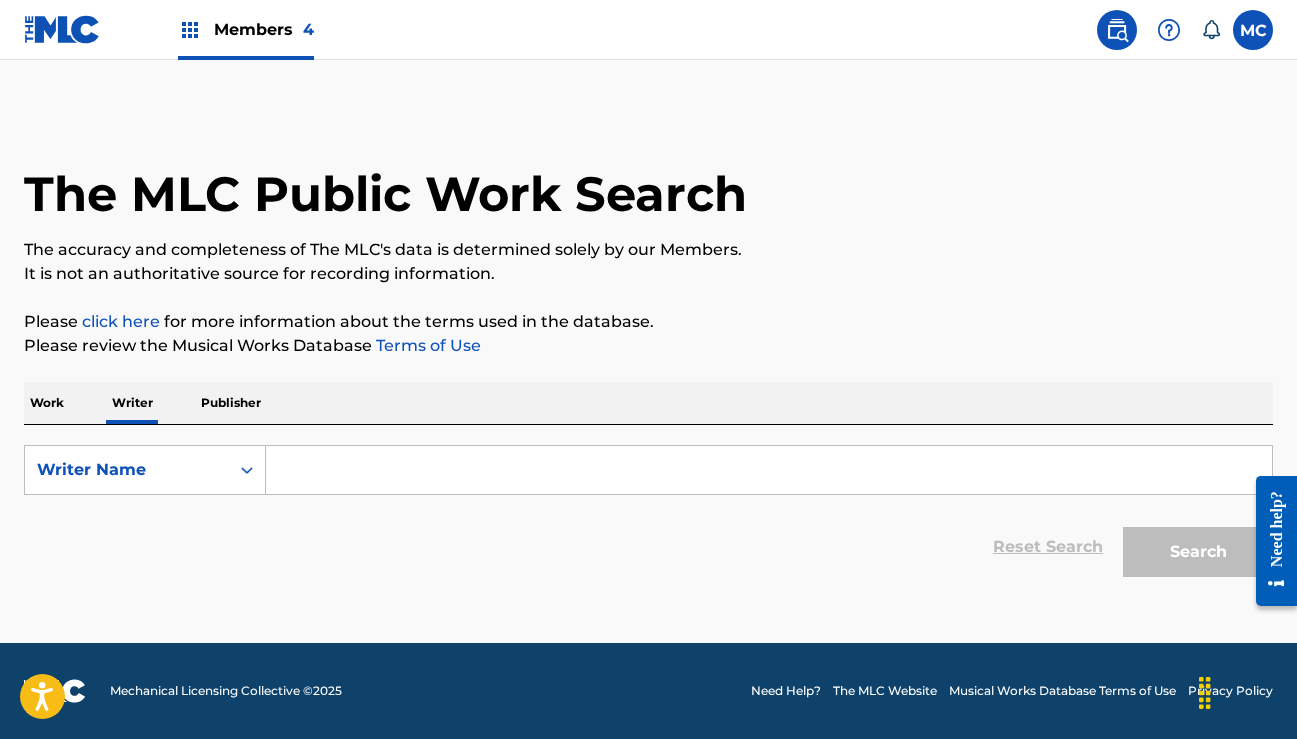click at bounding box center (769, 470) 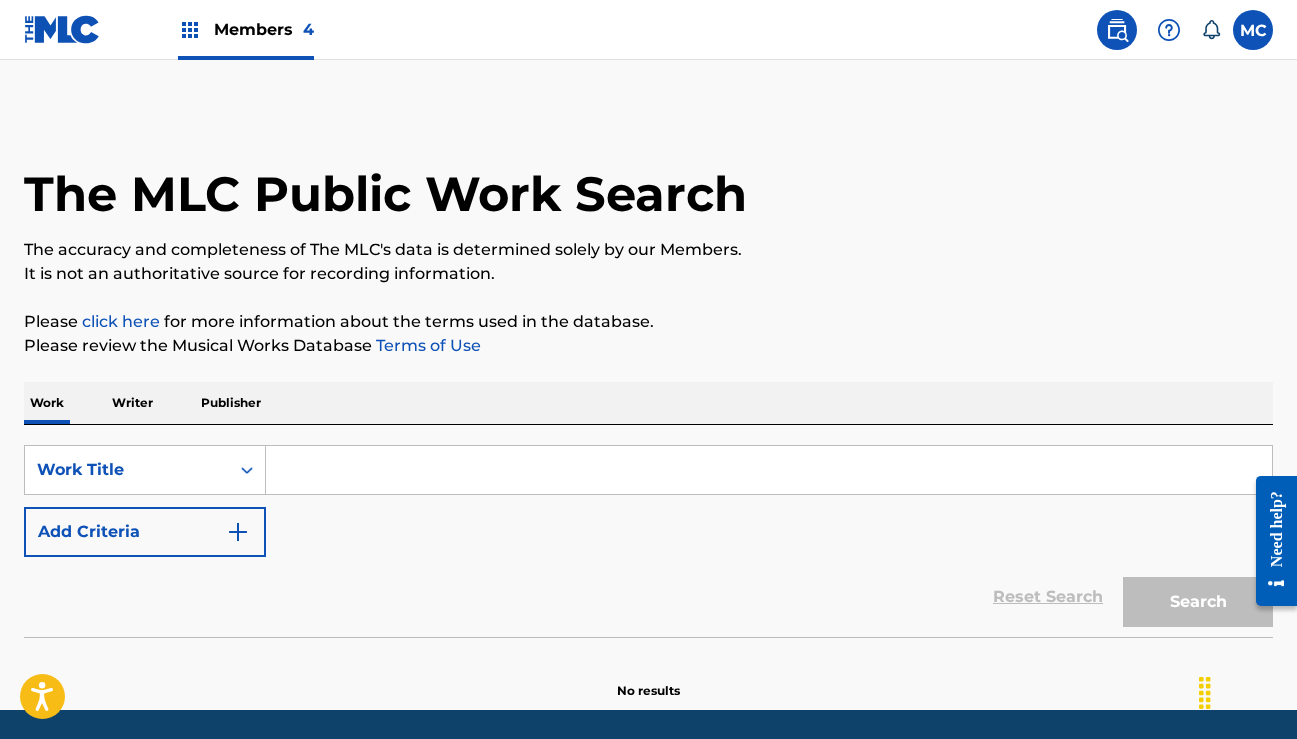 click at bounding box center [769, 470] 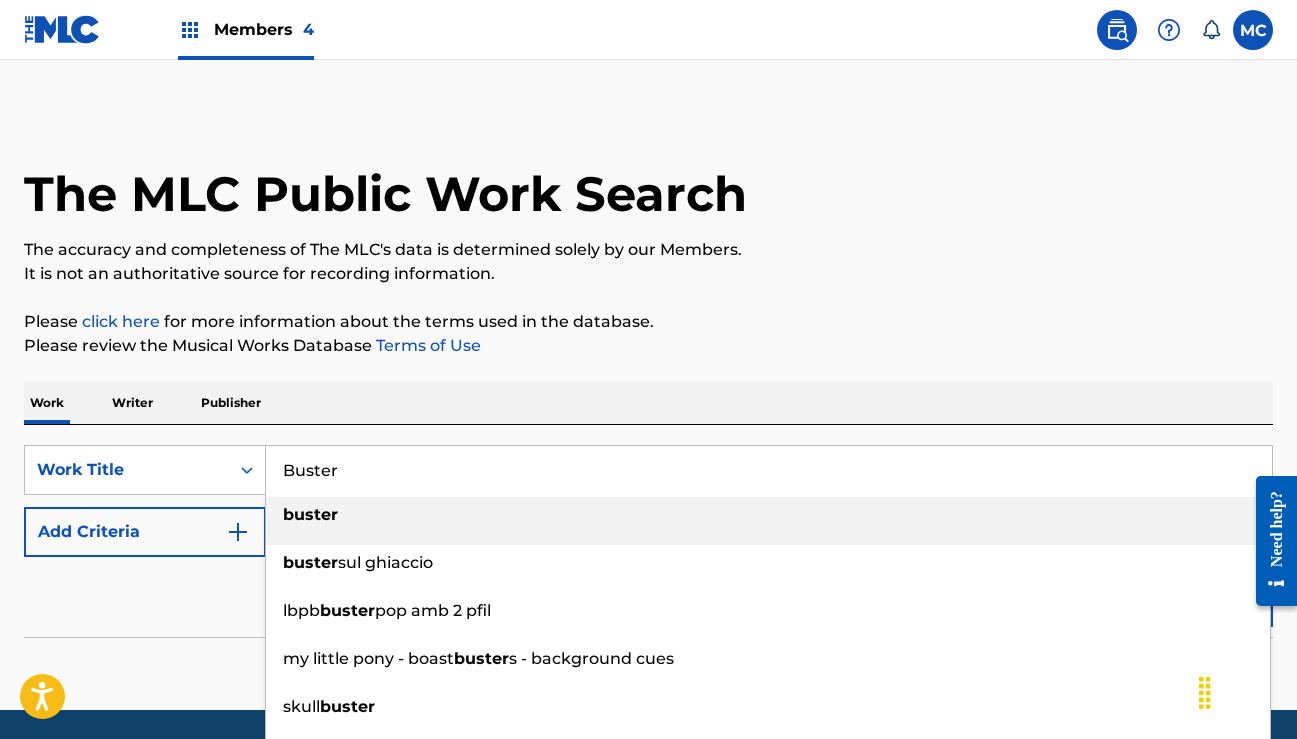 click on "buster" at bounding box center [768, 515] 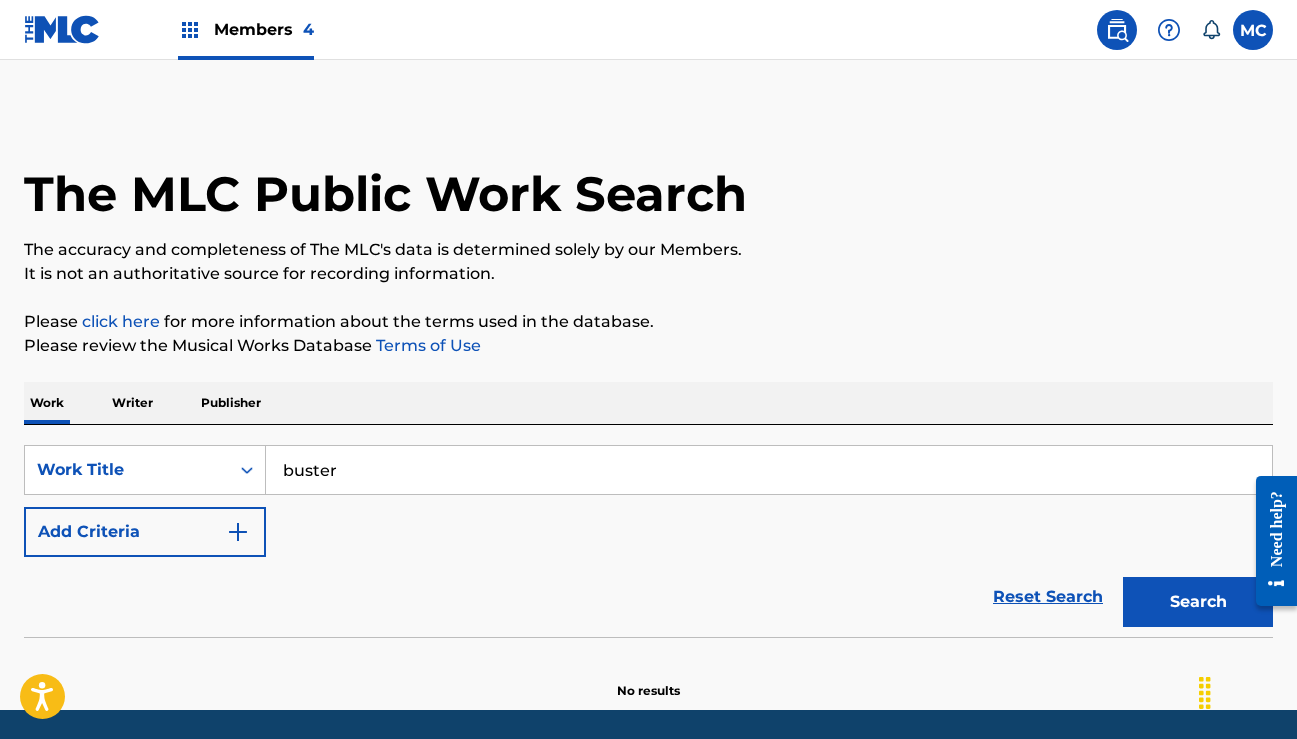 click on "Search" at bounding box center [1198, 602] 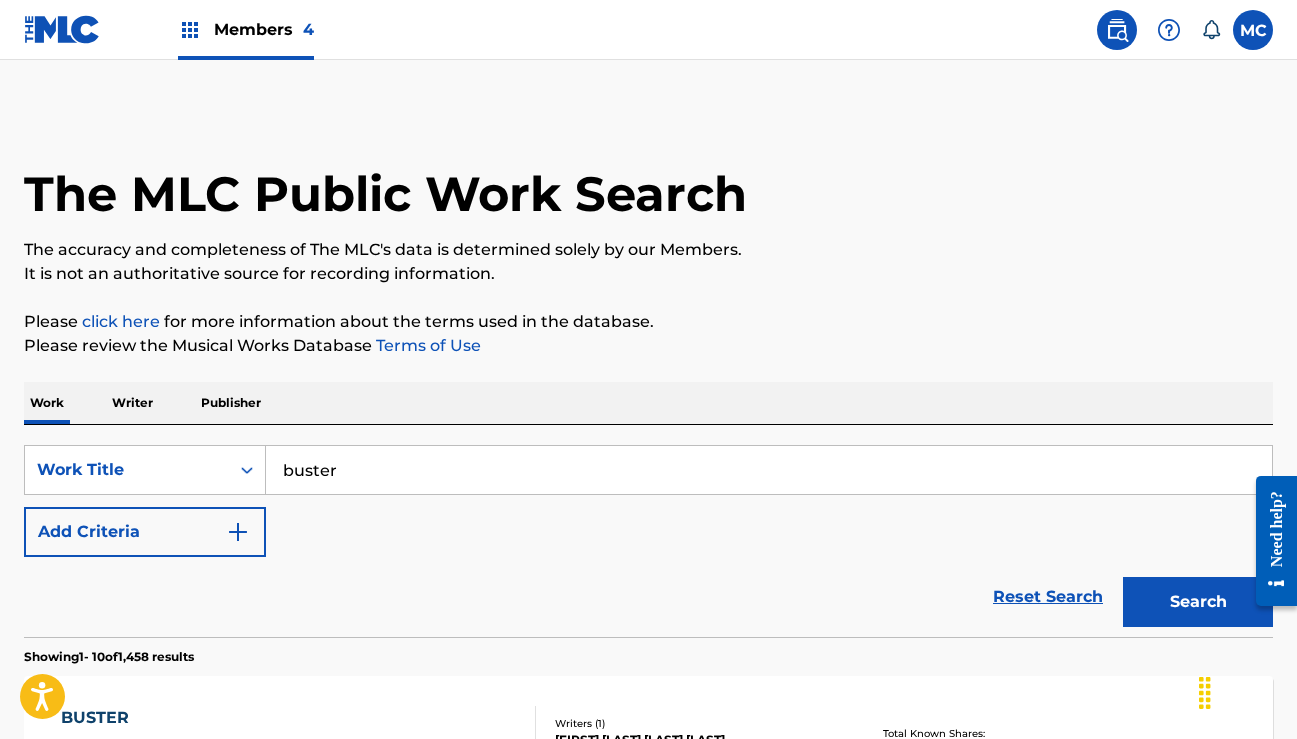 scroll, scrollTop: 0, scrollLeft: 0, axis: both 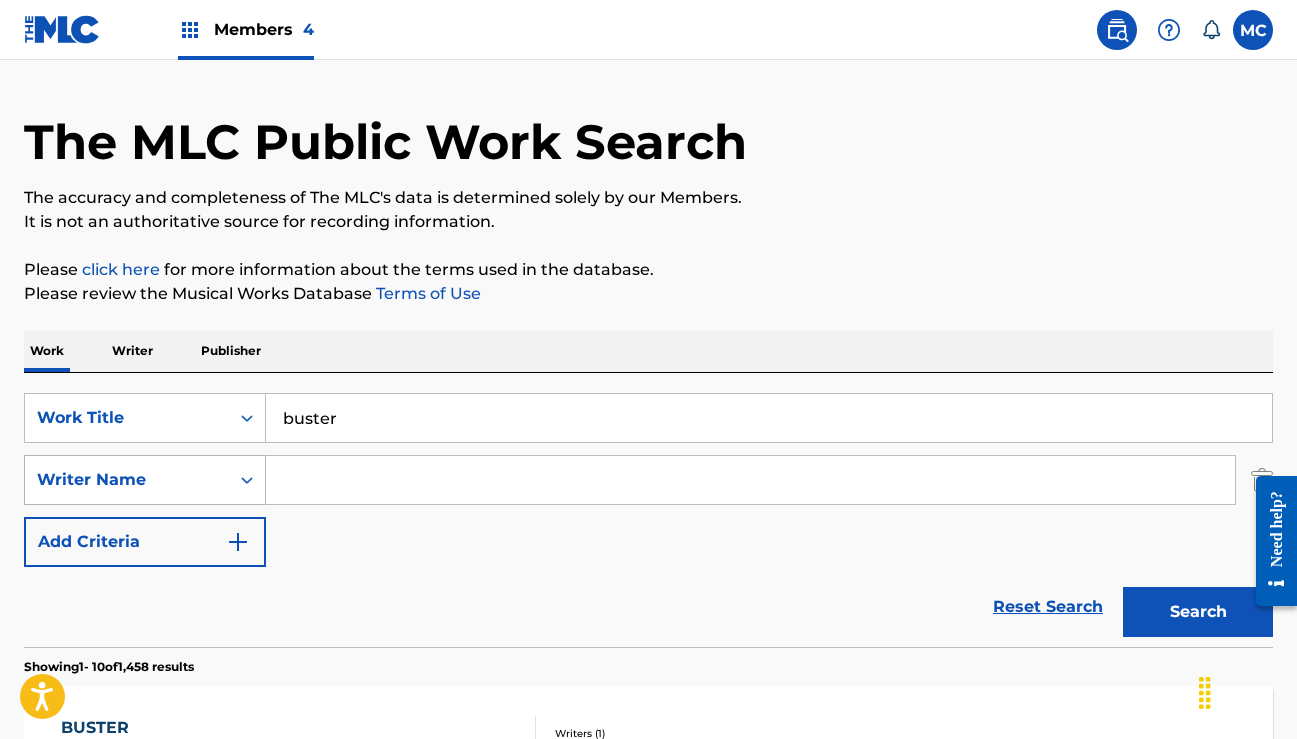 click on "Writer Name" at bounding box center (145, 480) 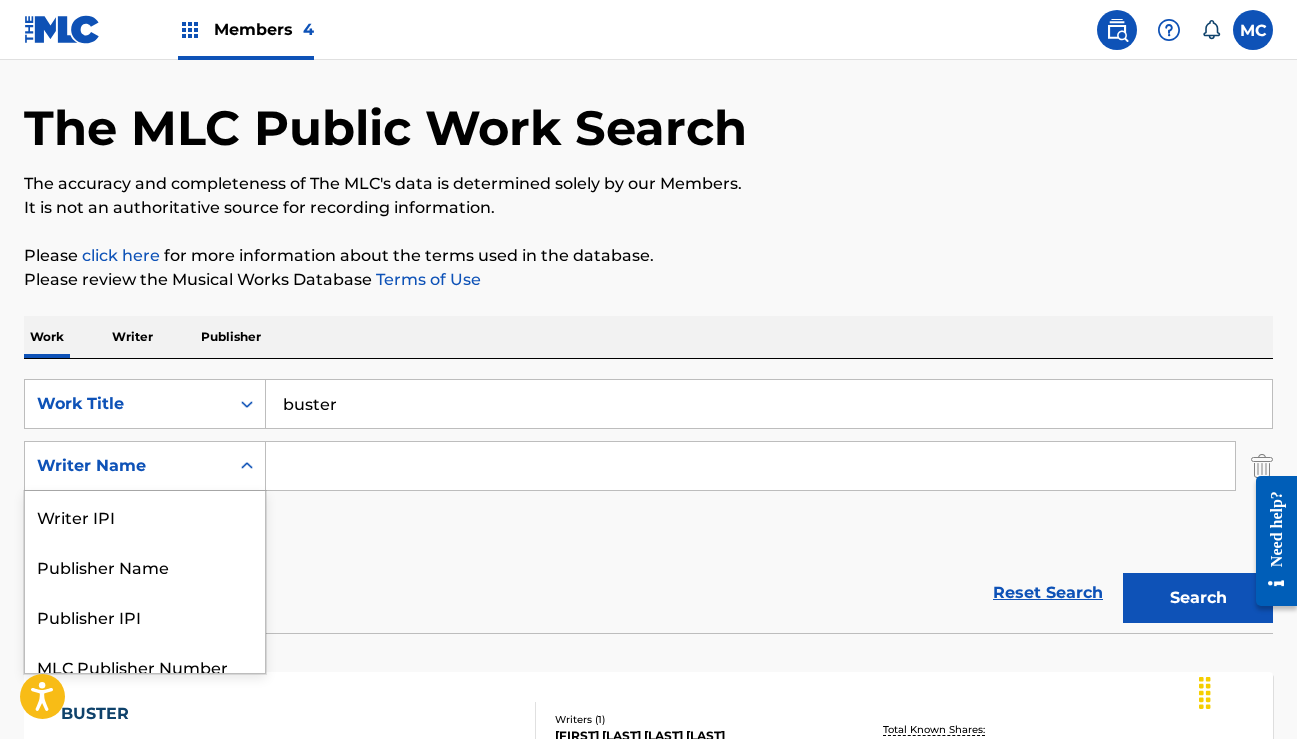 scroll, scrollTop: 69, scrollLeft: 0, axis: vertical 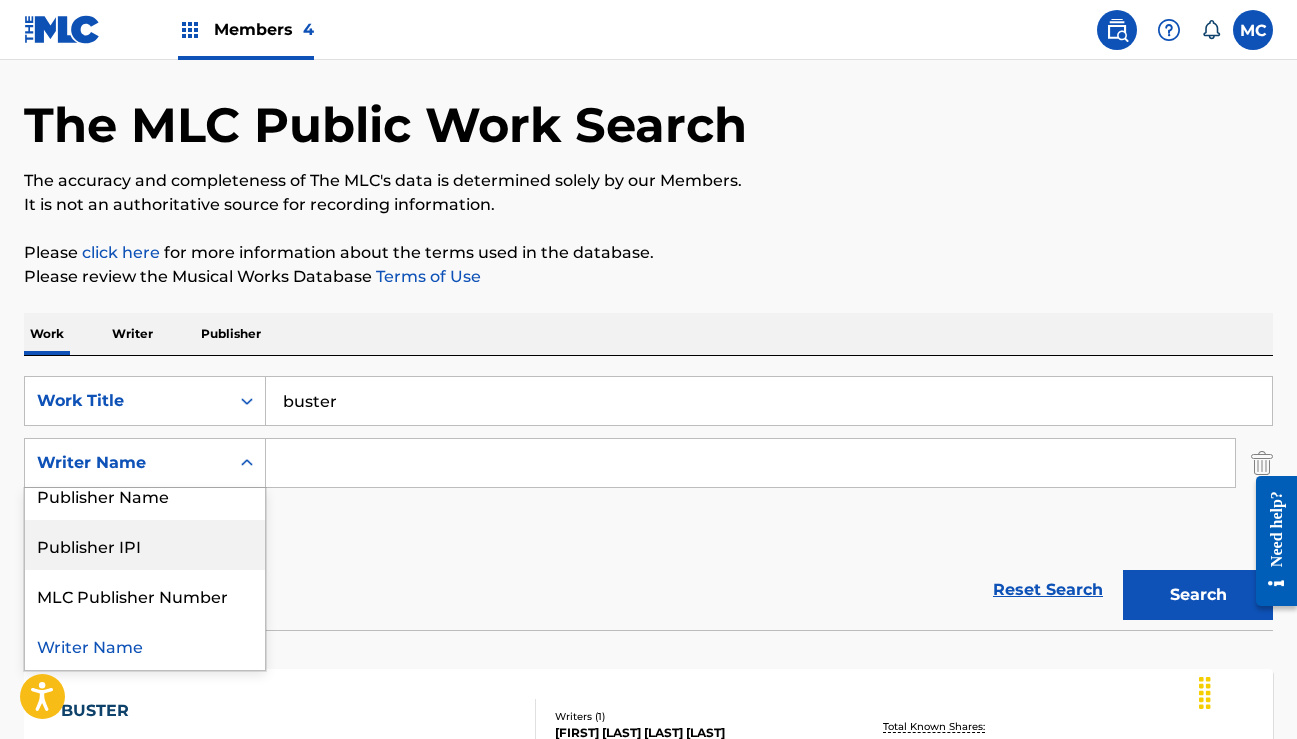 click on "Reset Search Search" at bounding box center [648, 590] 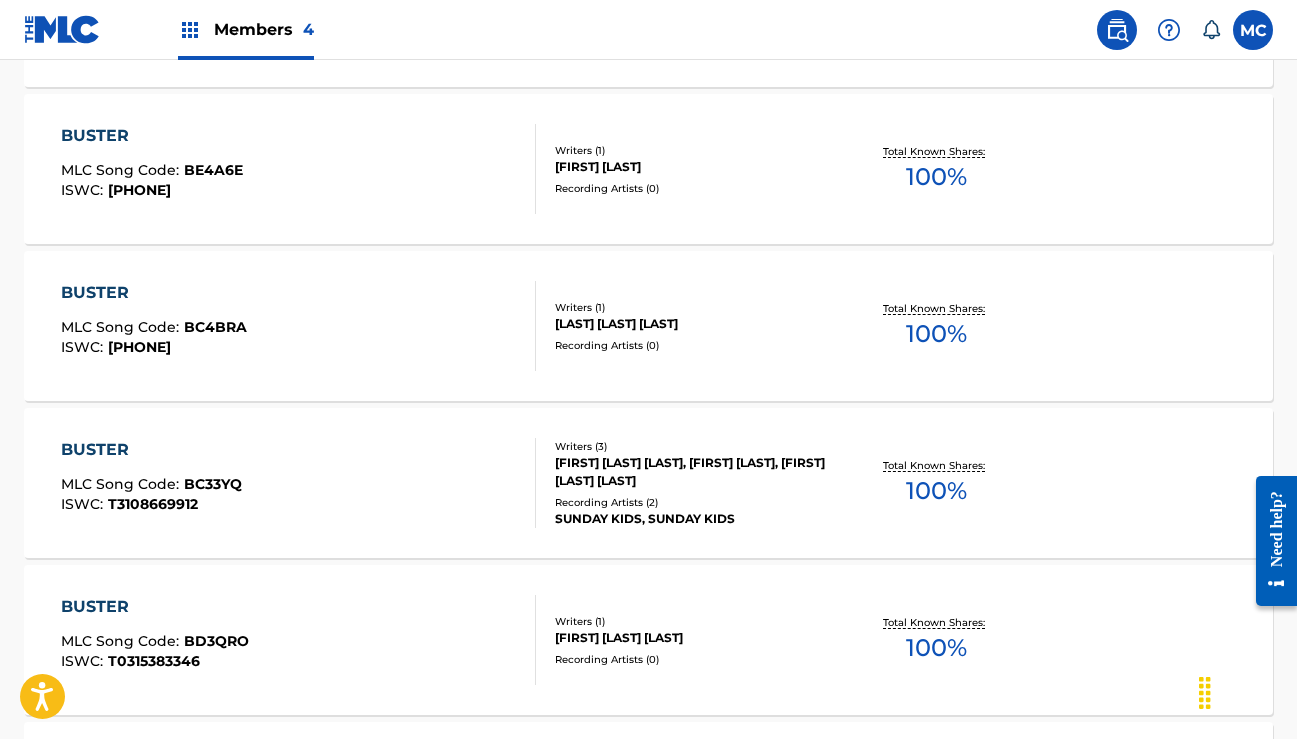 scroll, scrollTop: 740, scrollLeft: 0, axis: vertical 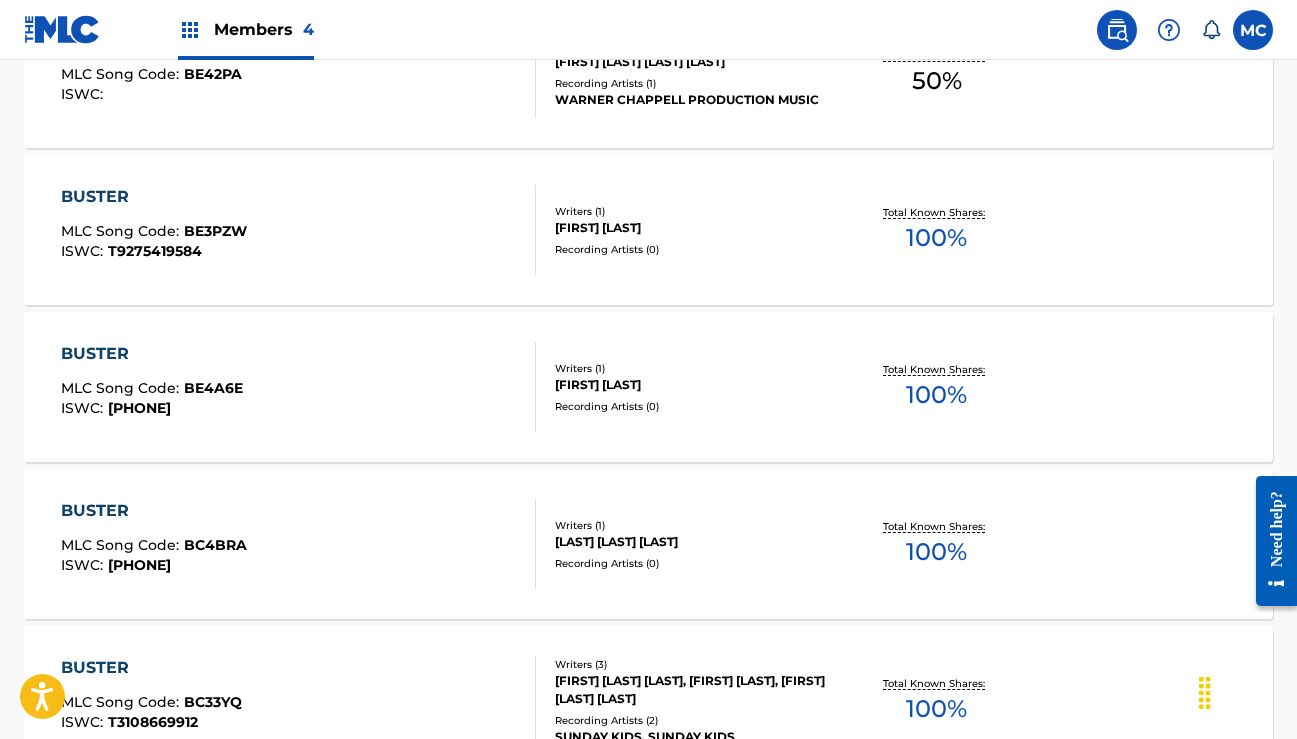 click on "BUSTER" at bounding box center (152, 354) 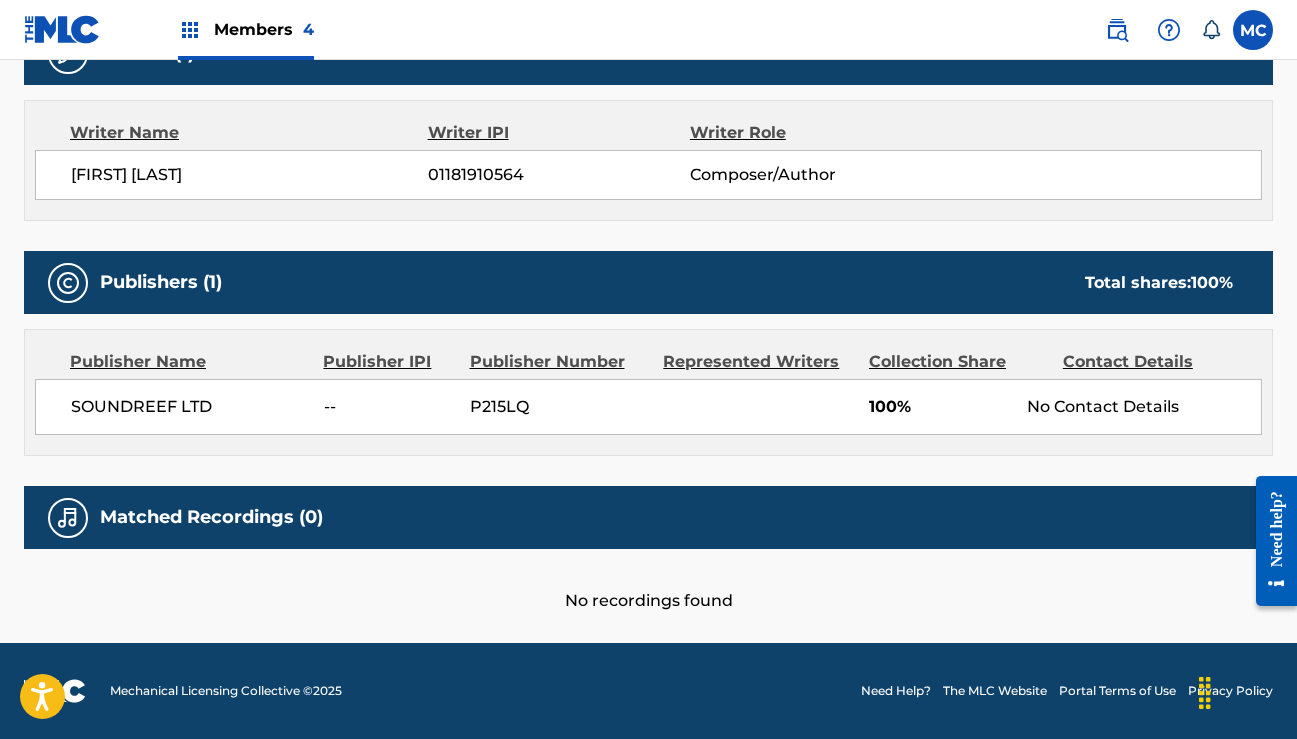 scroll, scrollTop: 681, scrollLeft: 0, axis: vertical 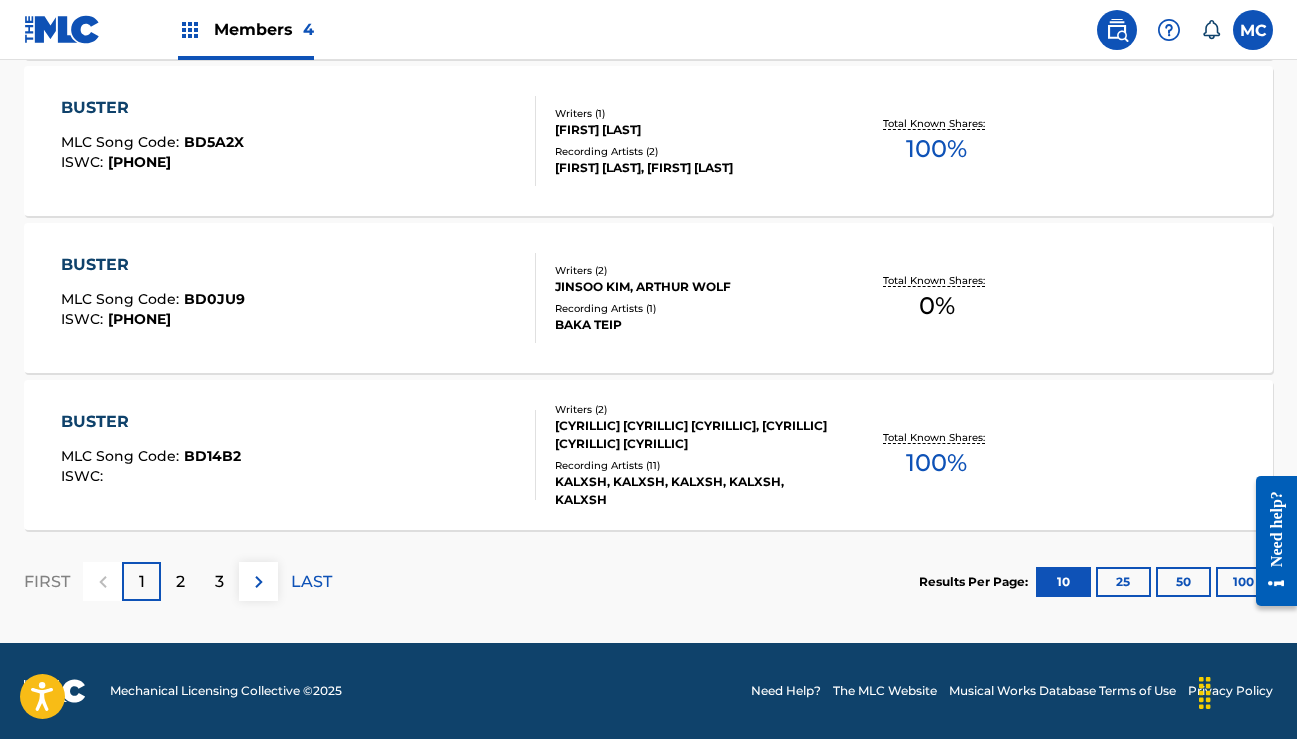 click on "2" at bounding box center (180, 581) 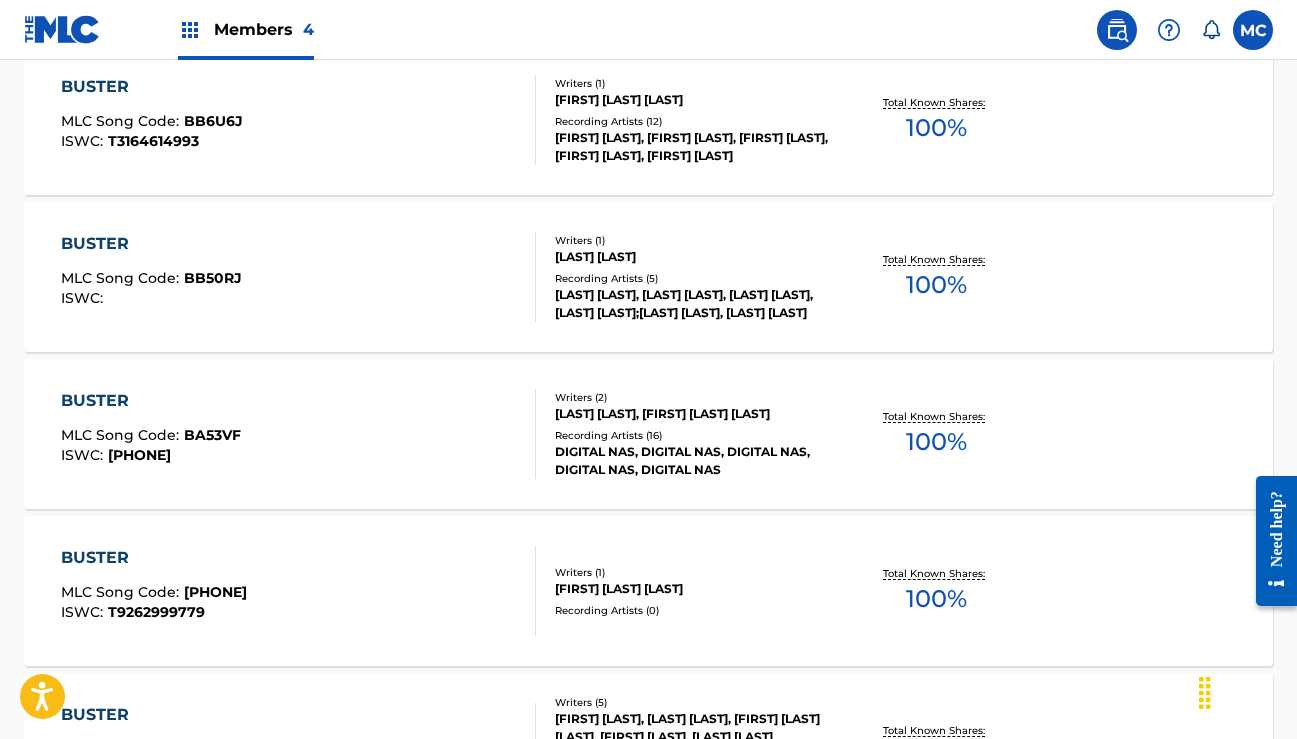 scroll, scrollTop: 1324, scrollLeft: 0, axis: vertical 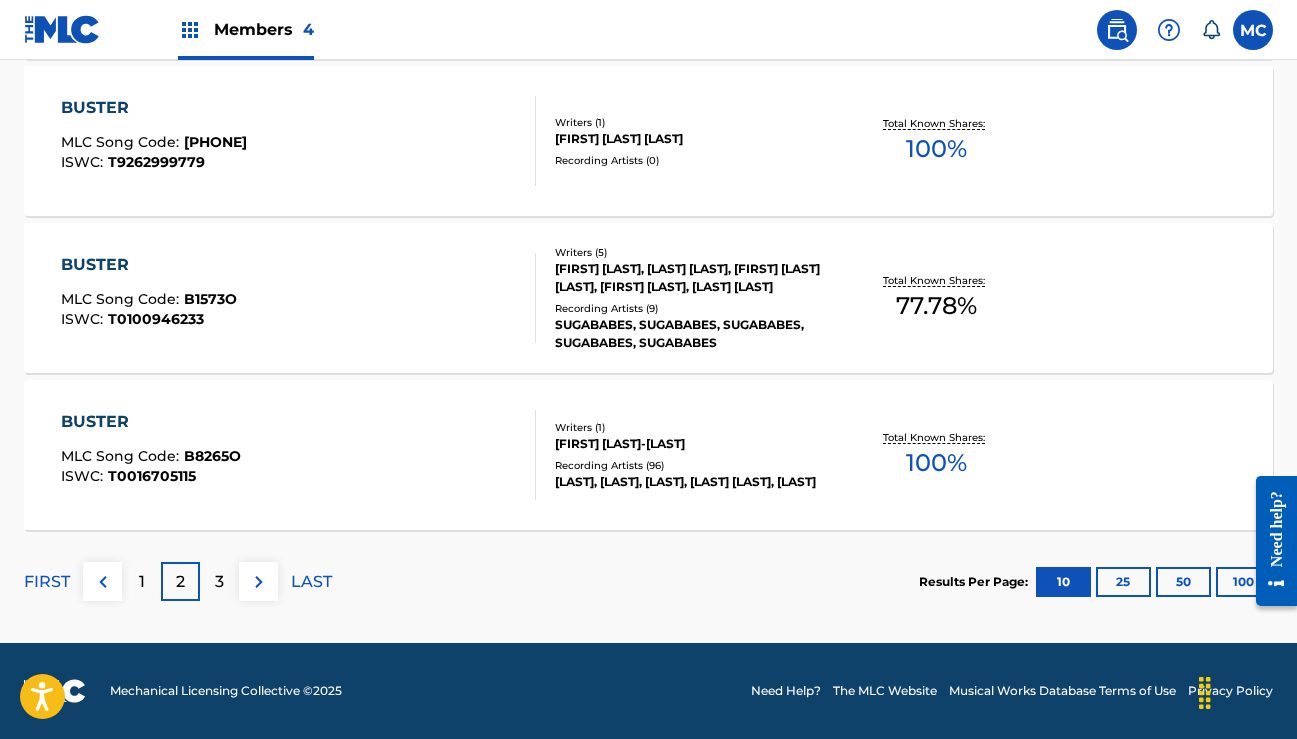 click on "3" at bounding box center [219, 581] 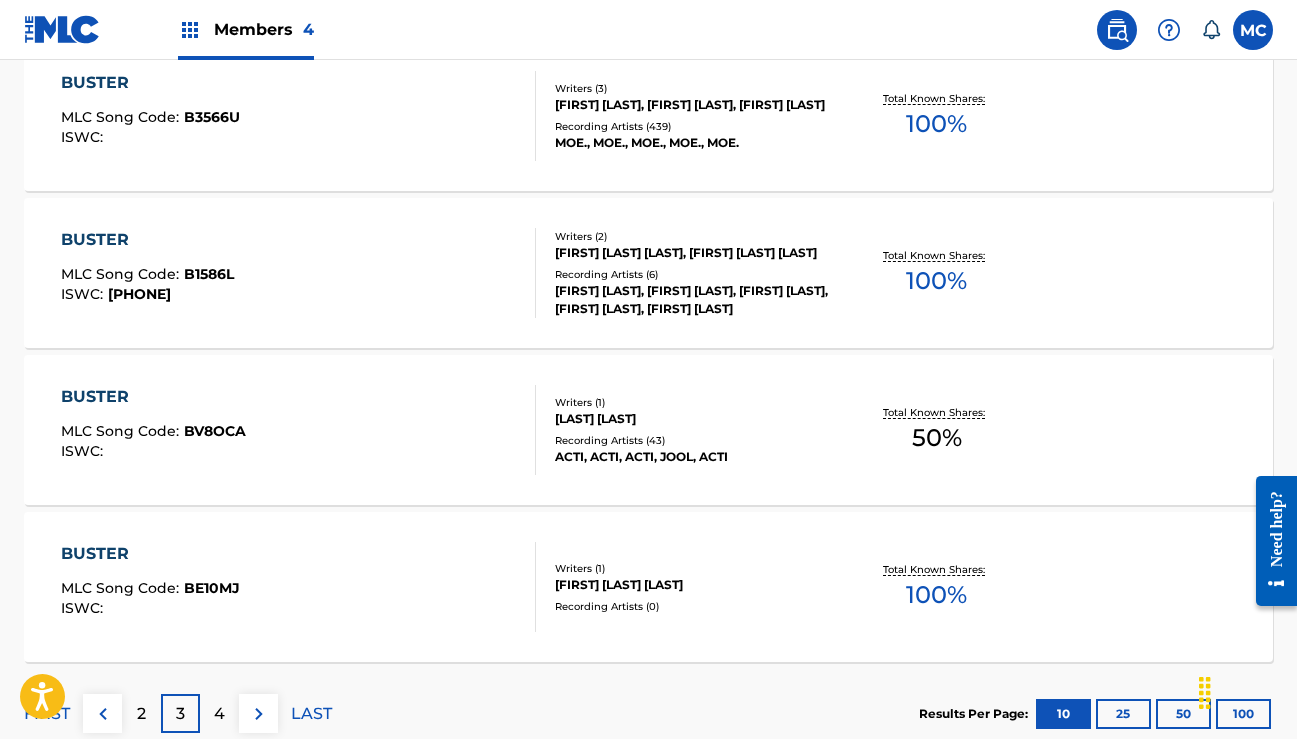 scroll, scrollTop: 1717, scrollLeft: 0, axis: vertical 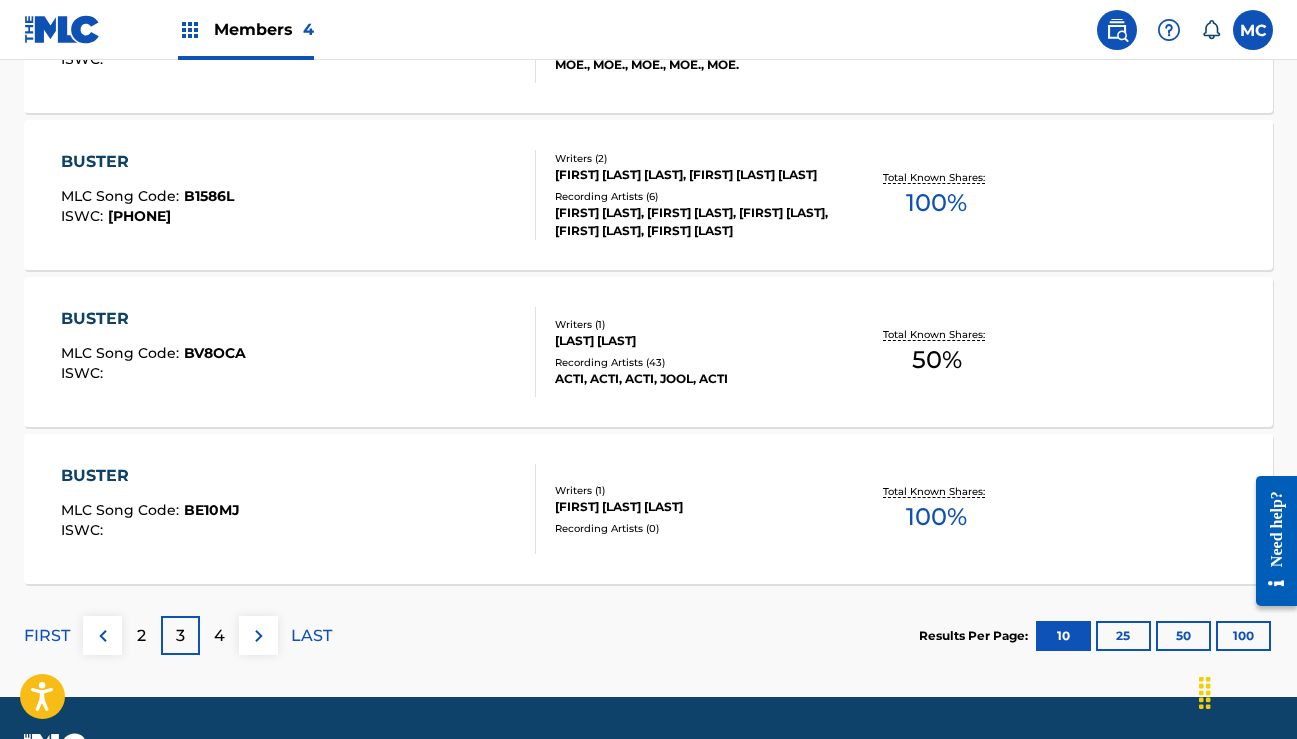 click on "4" at bounding box center (219, 636) 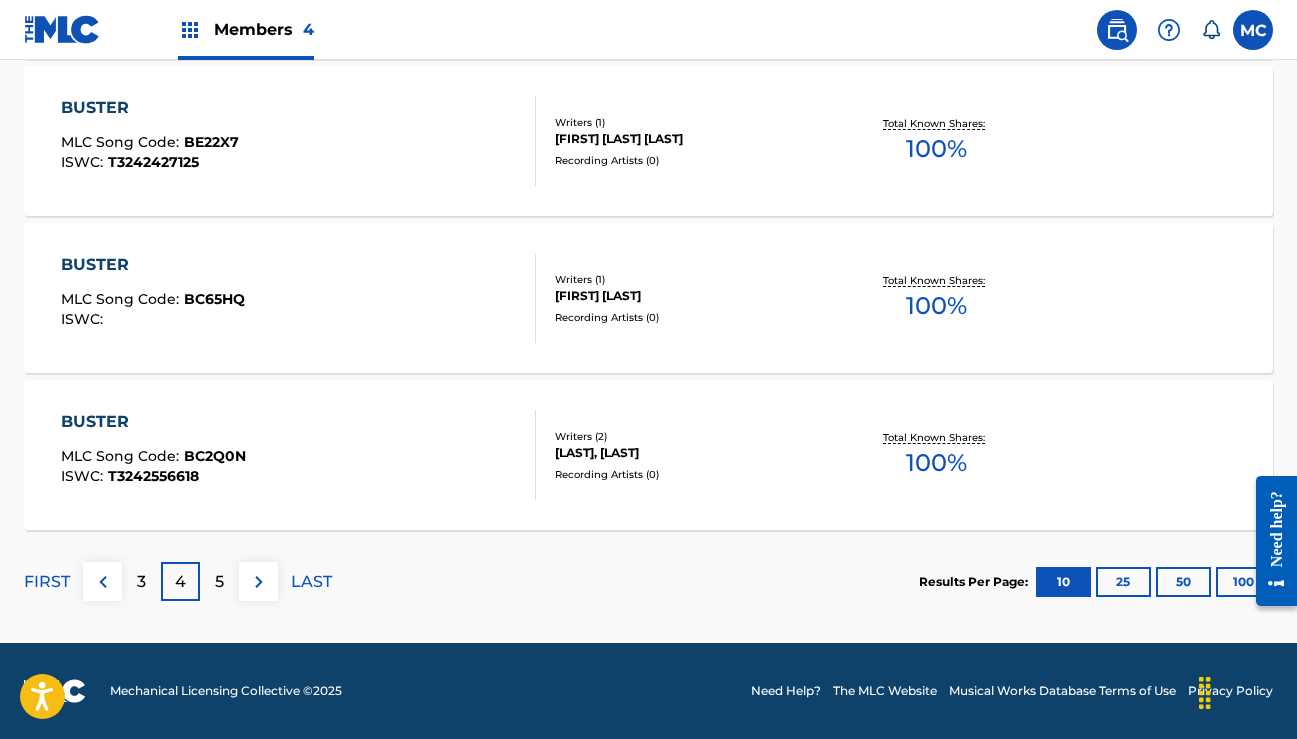 click on "5" at bounding box center [219, 582] 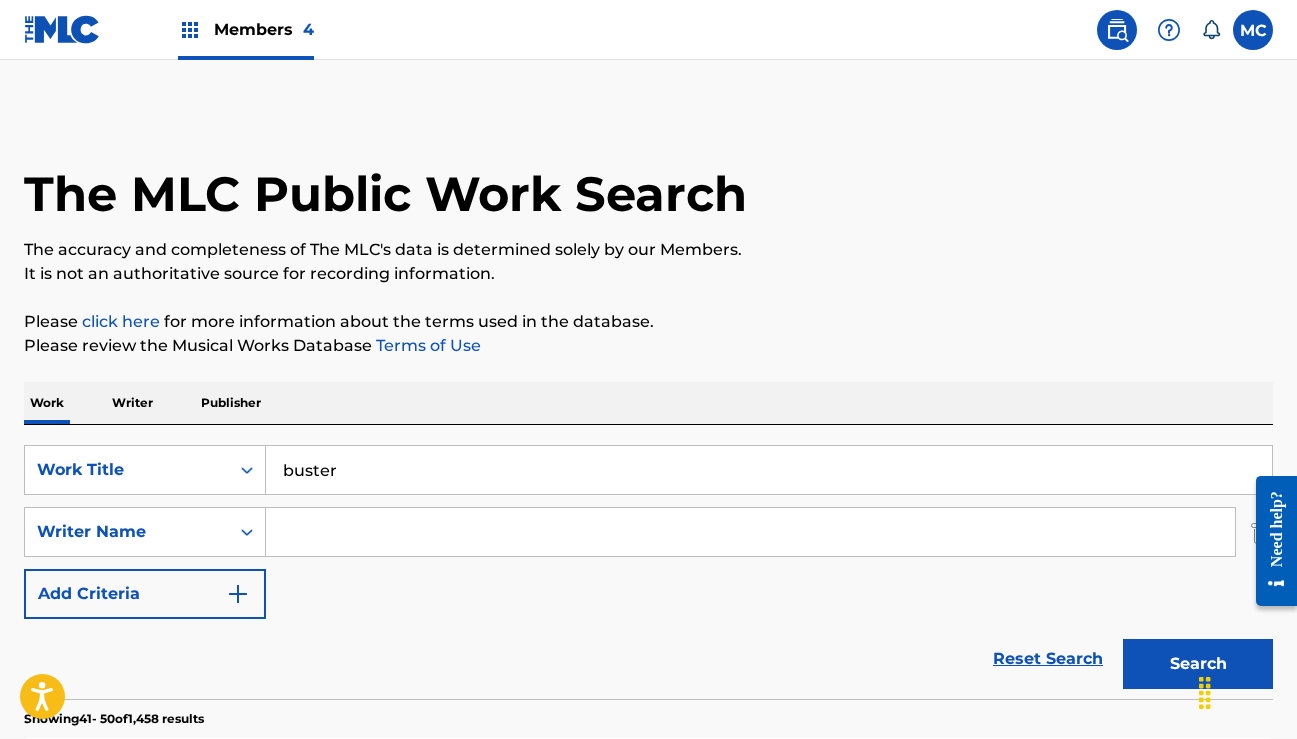 scroll, scrollTop: 0, scrollLeft: 0, axis: both 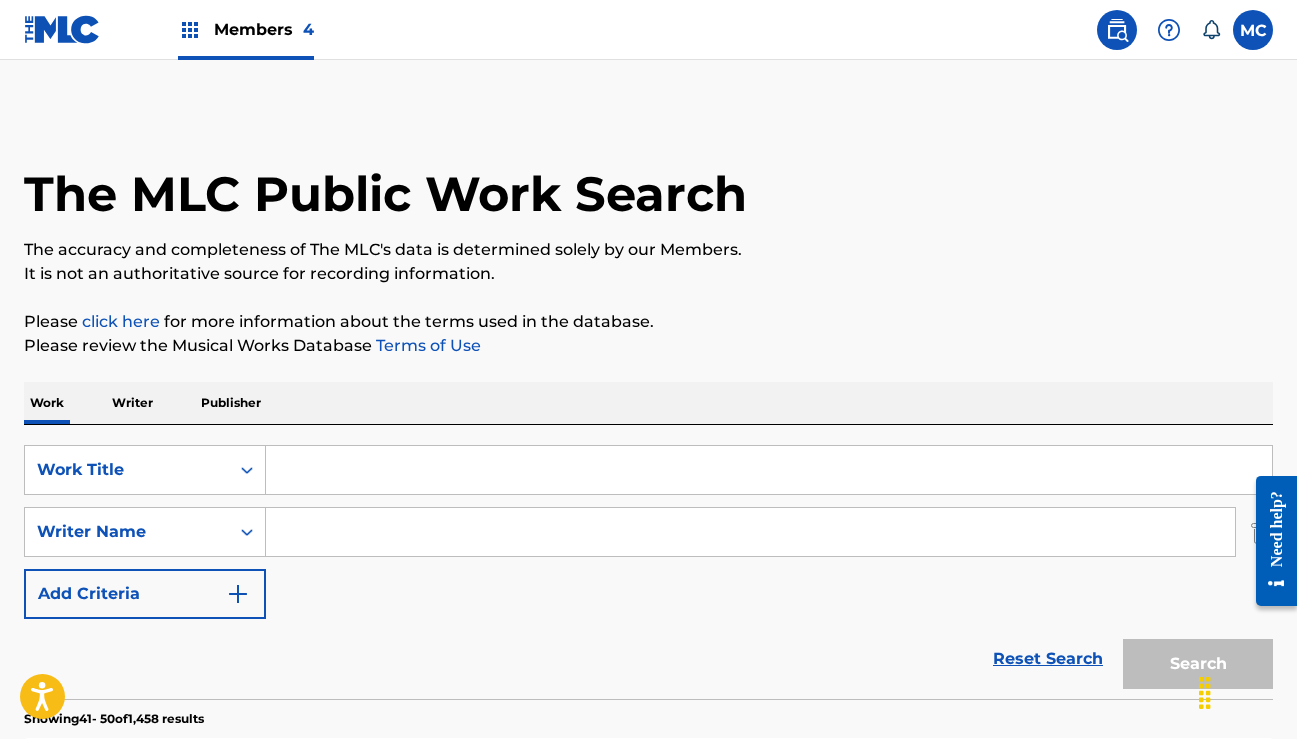 type 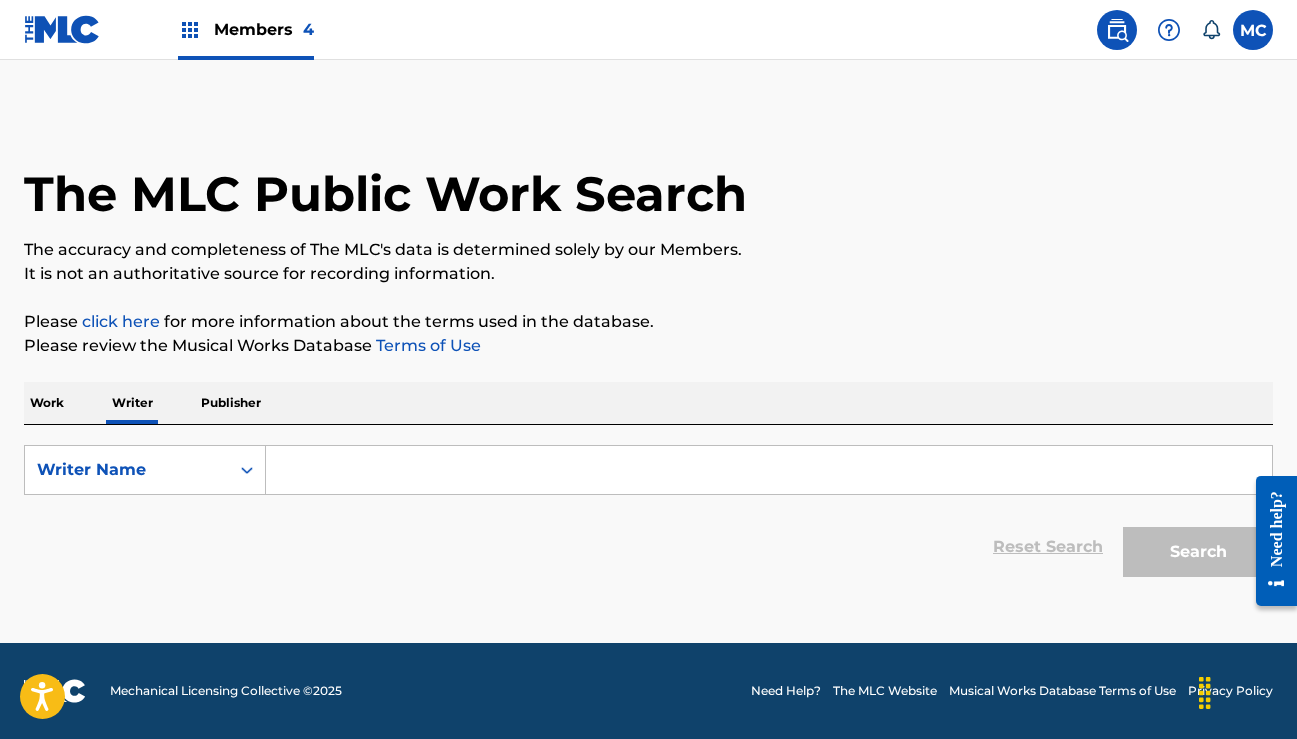 click at bounding box center [769, 470] 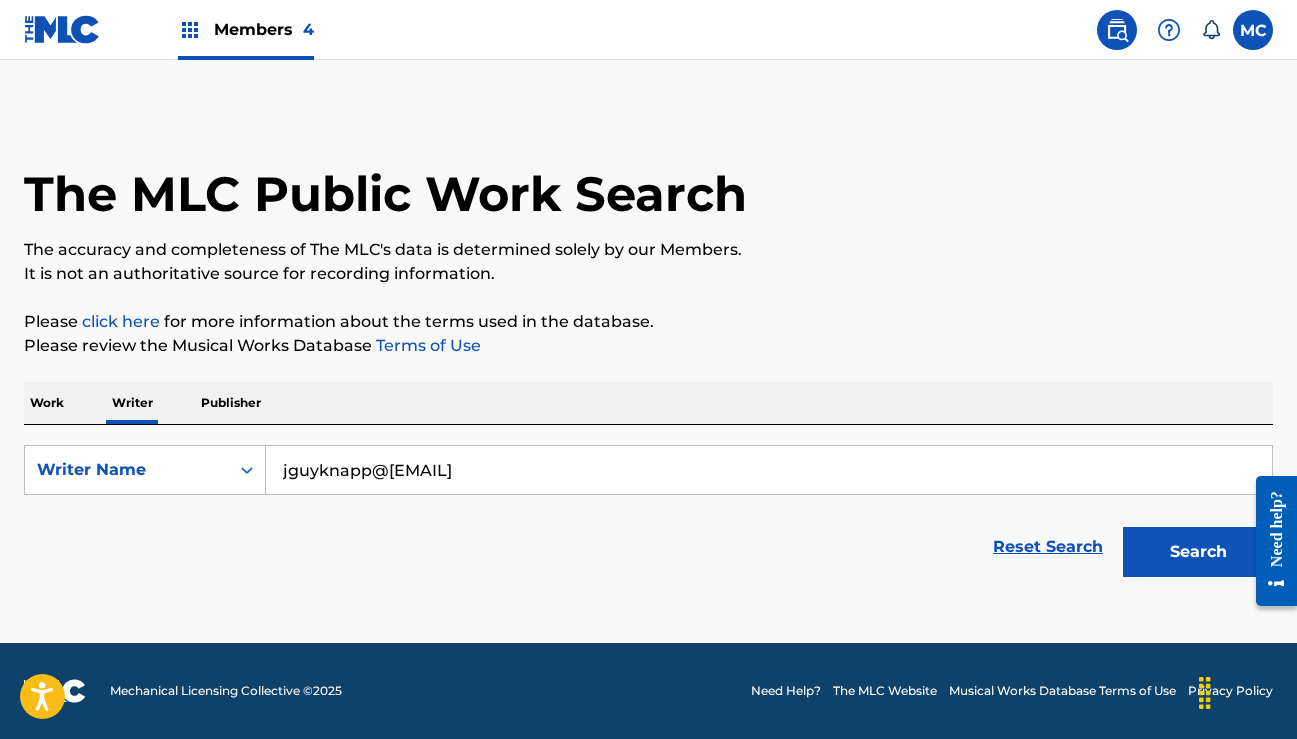 click on "jguyknapp@micro-wav.co" at bounding box center (769, 470) 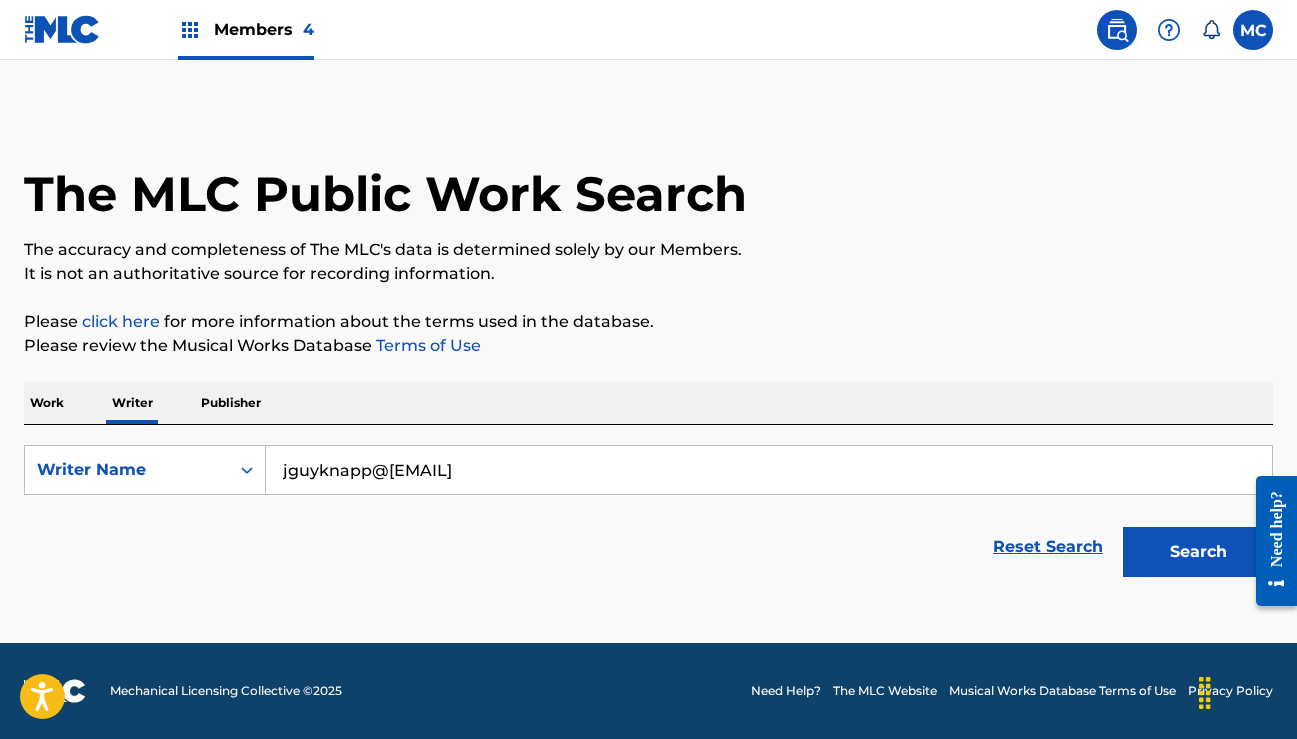 click on "jguyknapp@micro-wav.co" at bounding box center [769, 470] 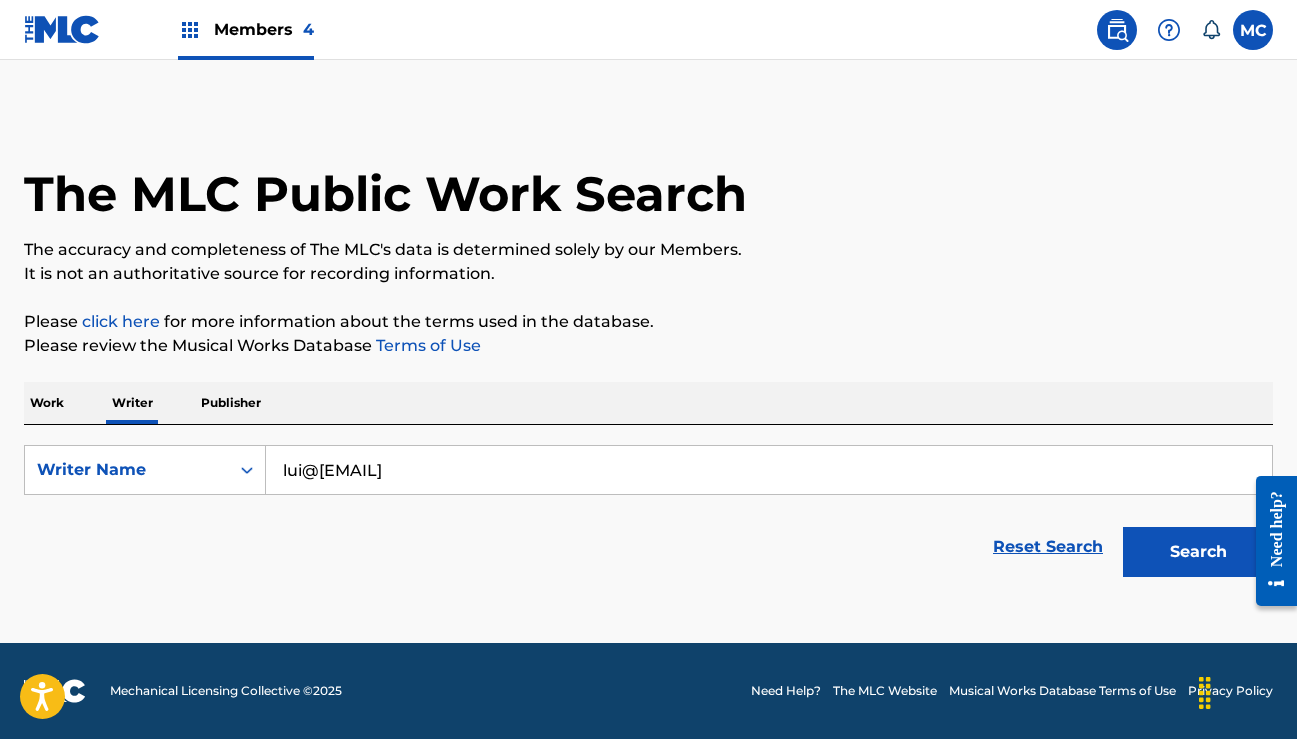 click on "lui@micro-wav.co" at bounding box center (769, 470) 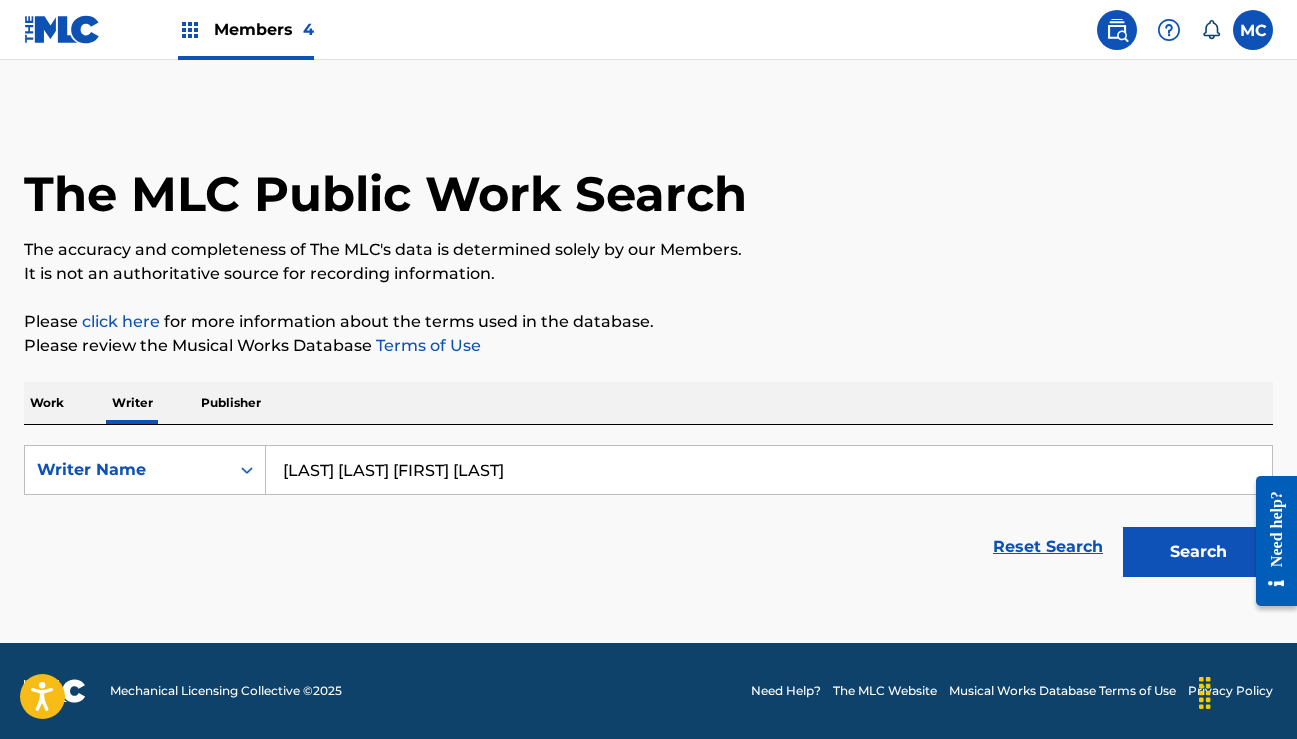 click on "Search" at bounding box center (1198, 552) 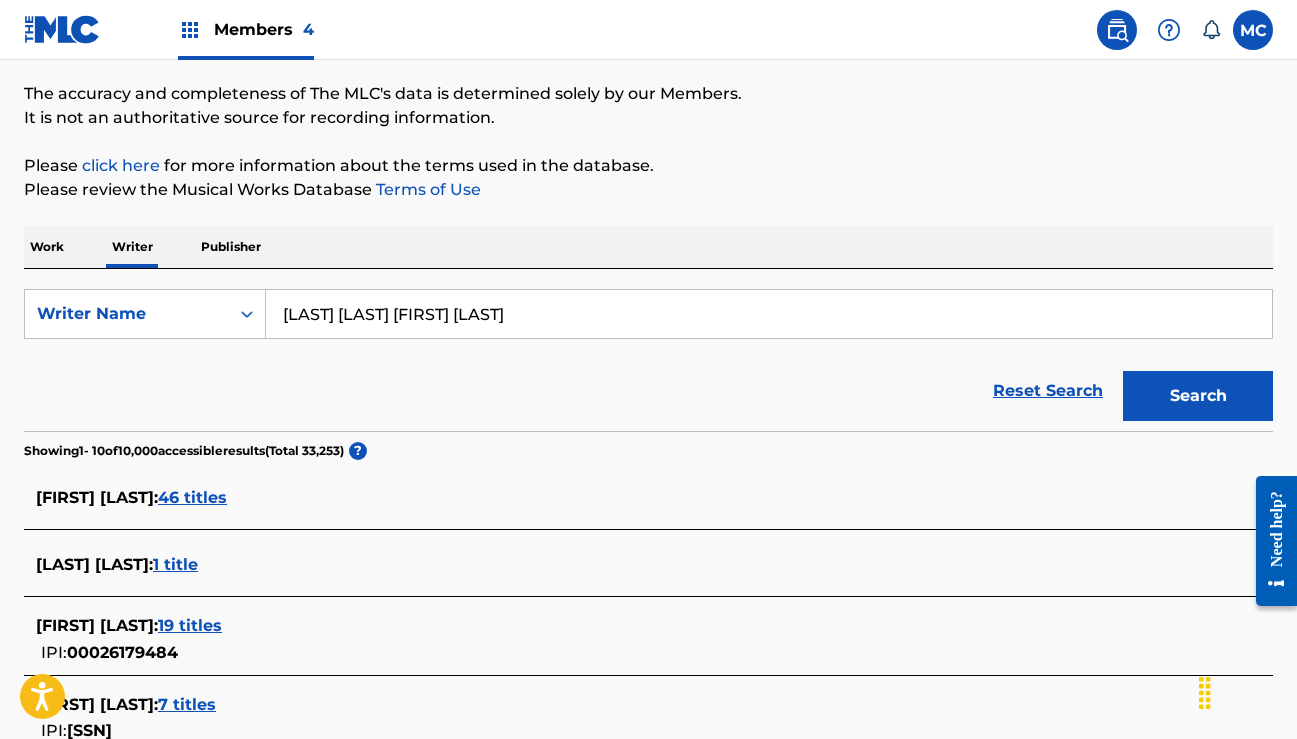 scroll, scrollTop: 207, scrollLeft: 0, axis: vertical 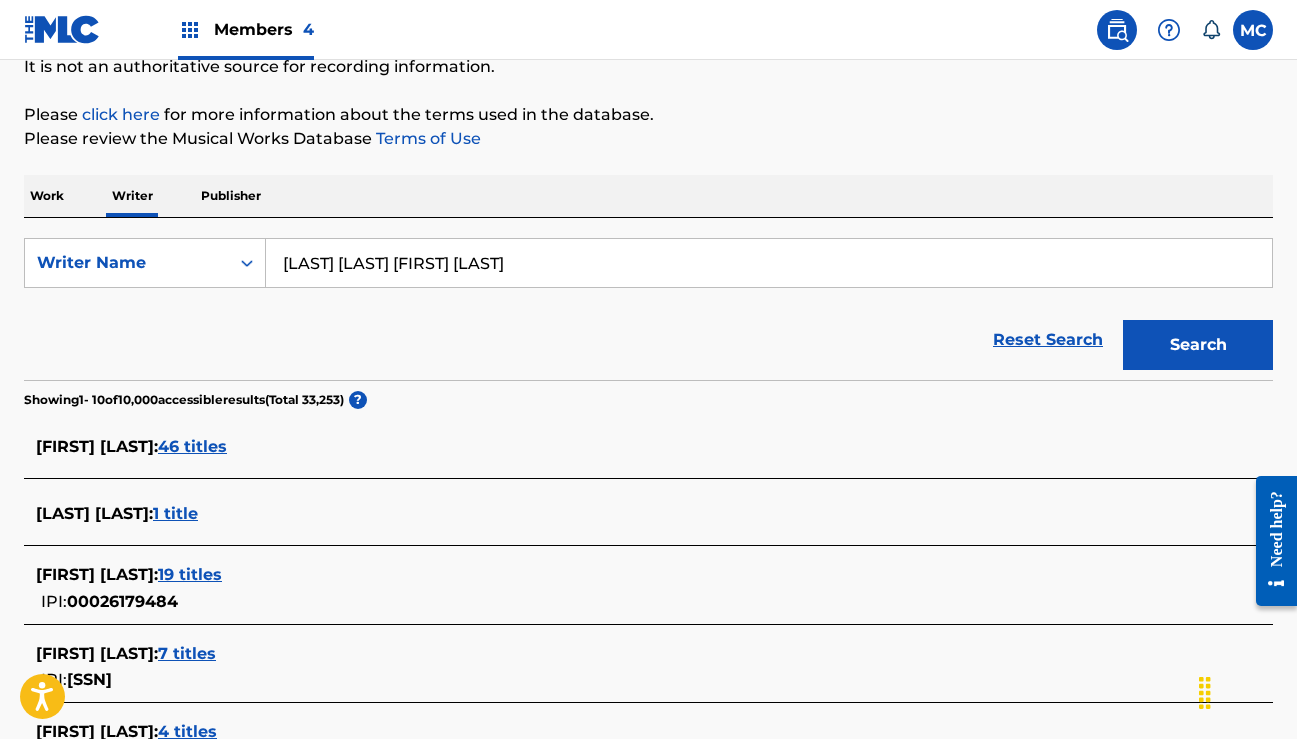 click on "46 titles" at bounding box center (192, 446) 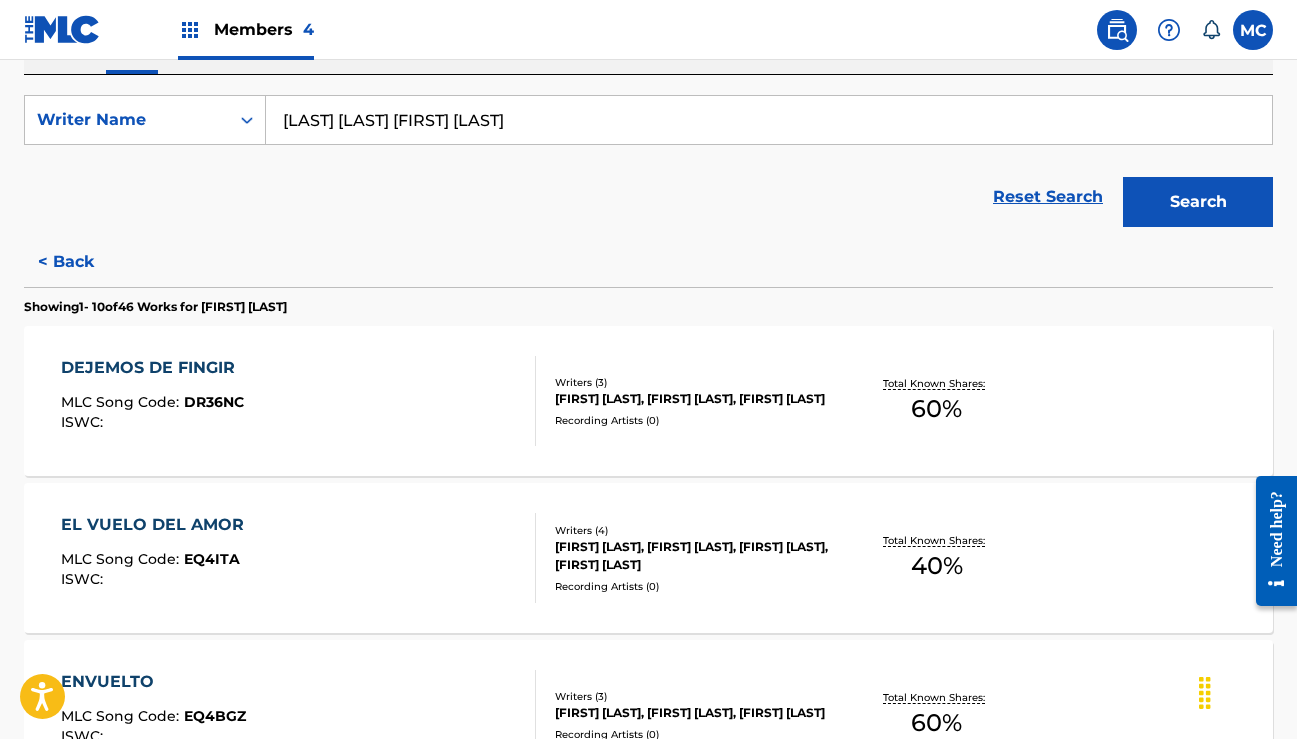 scroll, scrollTop: 340, scrollLeft: 0, axis: vertical 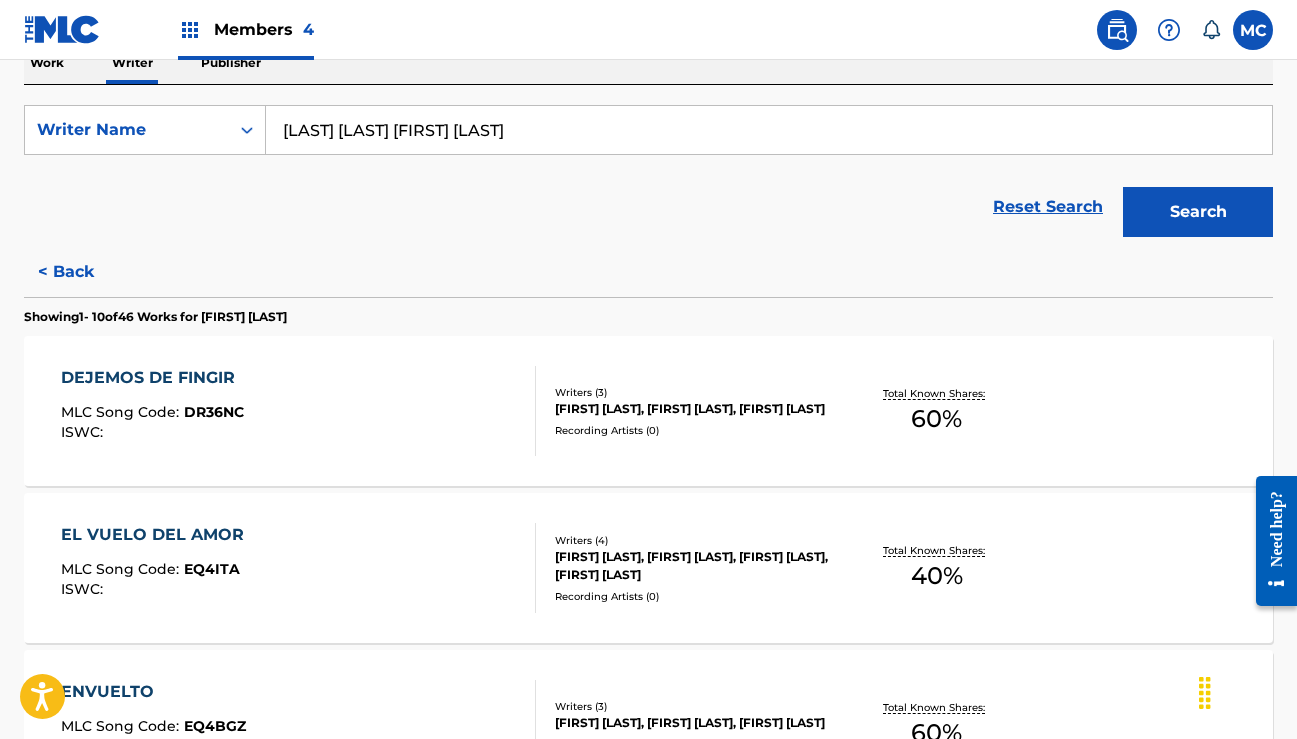 click on "< Back" at bounding box center (84, 272) 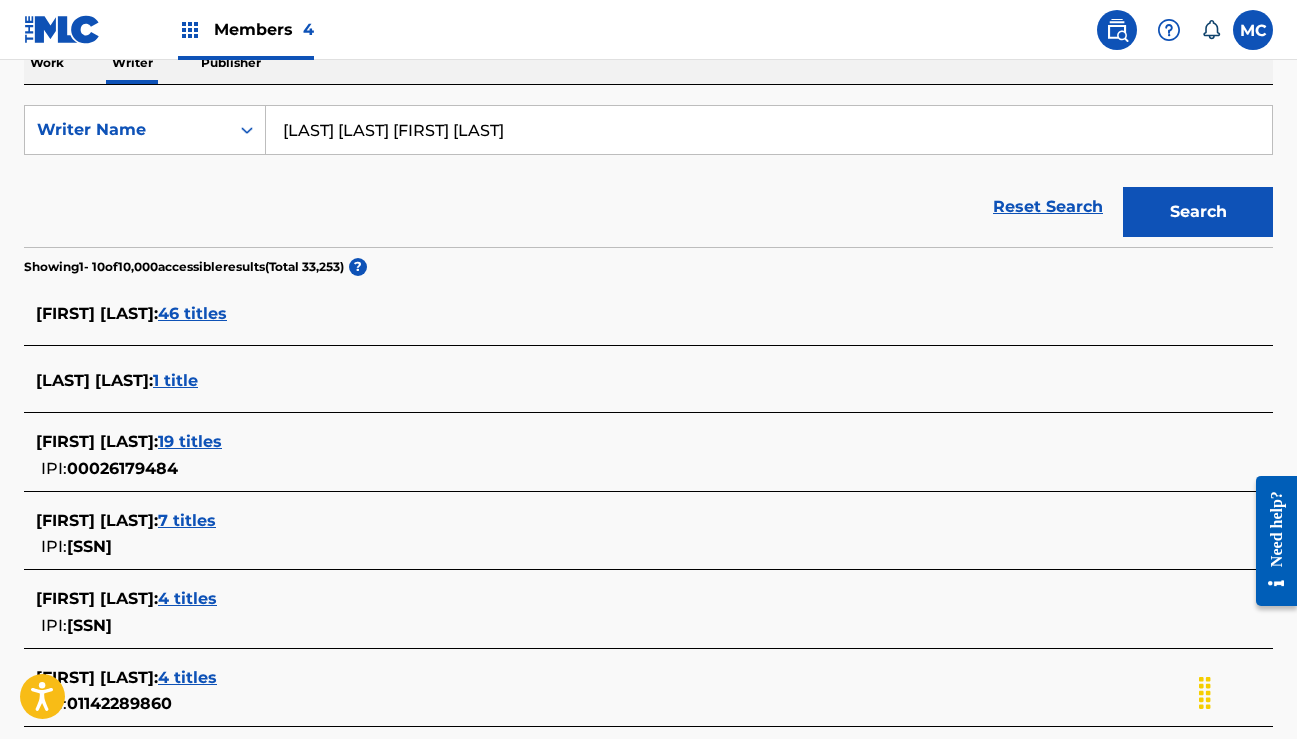 click on "19 titles" at bounding box center (190, 441) 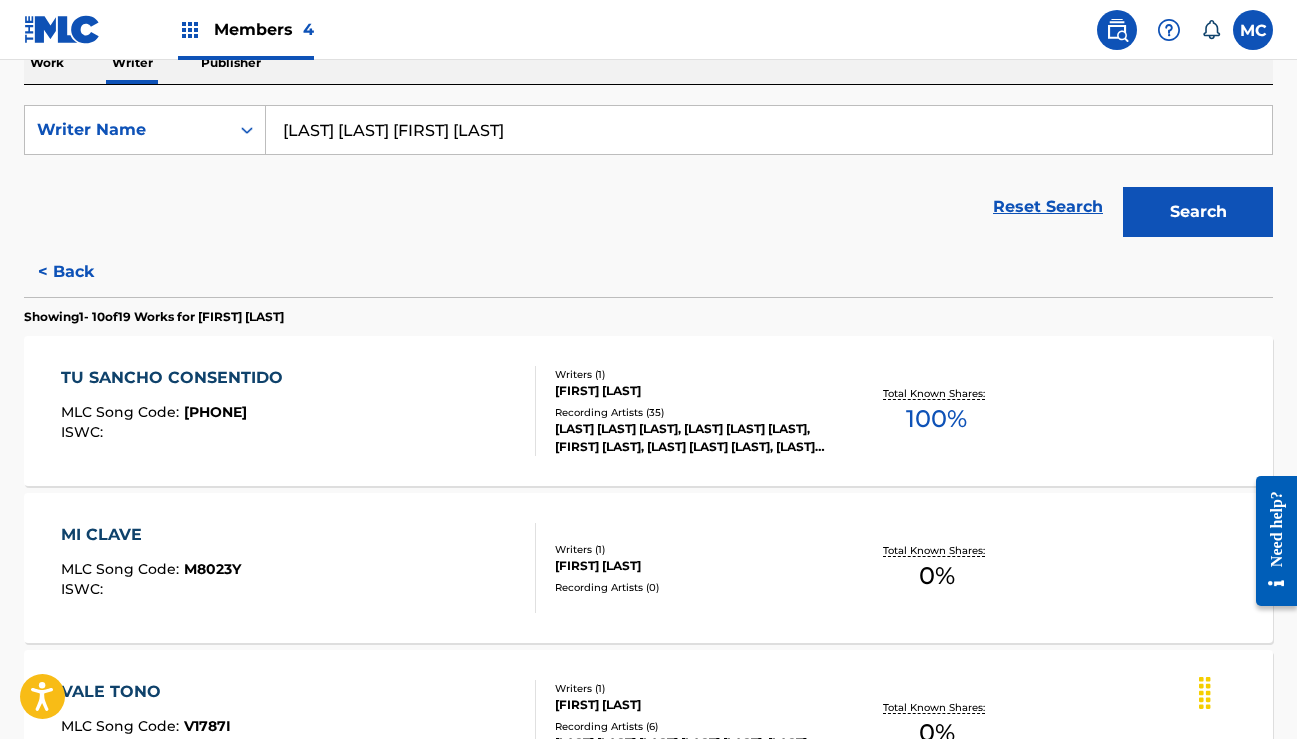 click on "< Back" at bounding box center [84, 272] 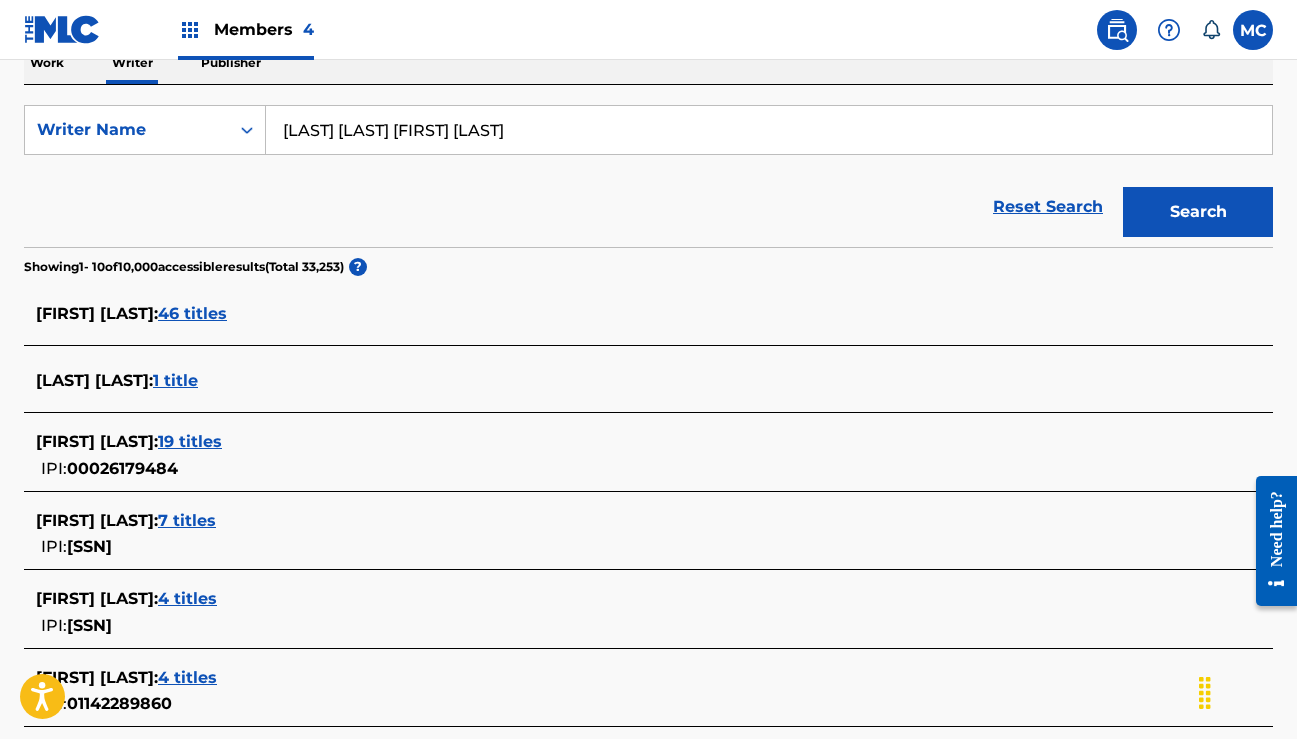 click on "7 titles" at bounding box center [187, 520] 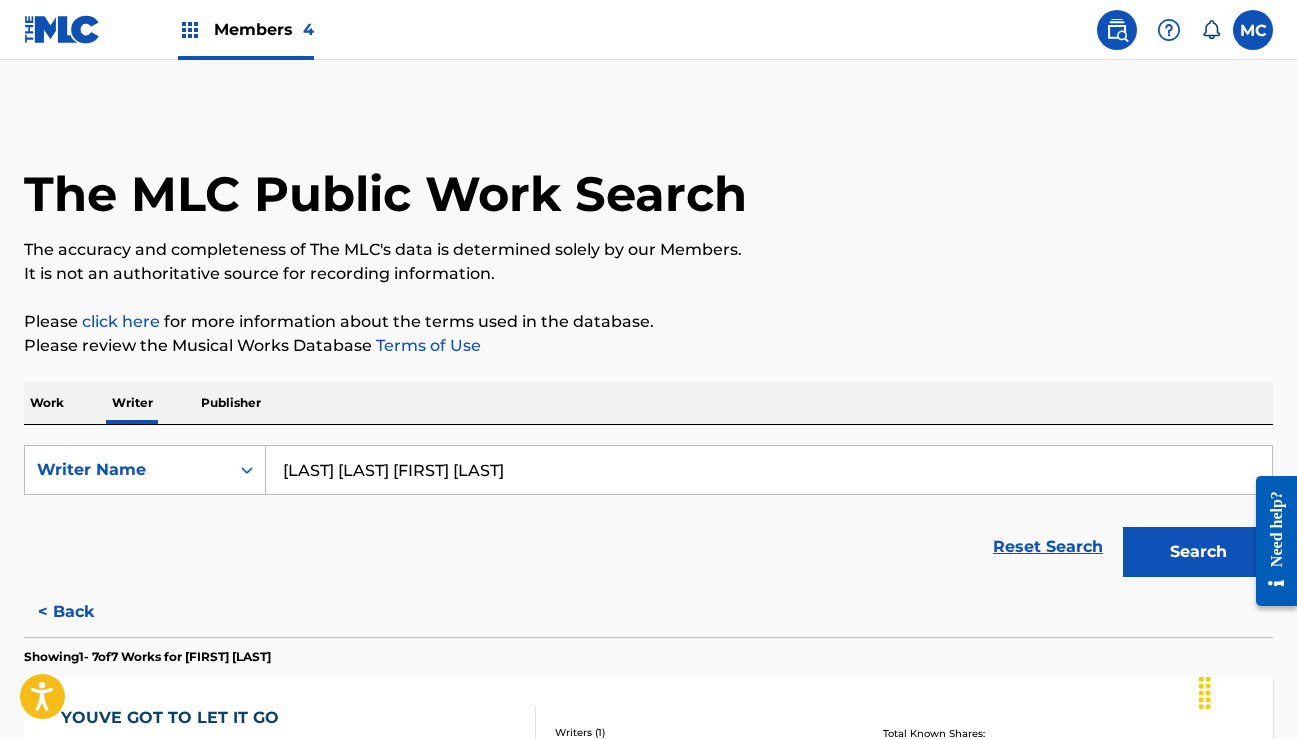 scroll, scrollTop: 0, scrollLeft: 0, axis: both 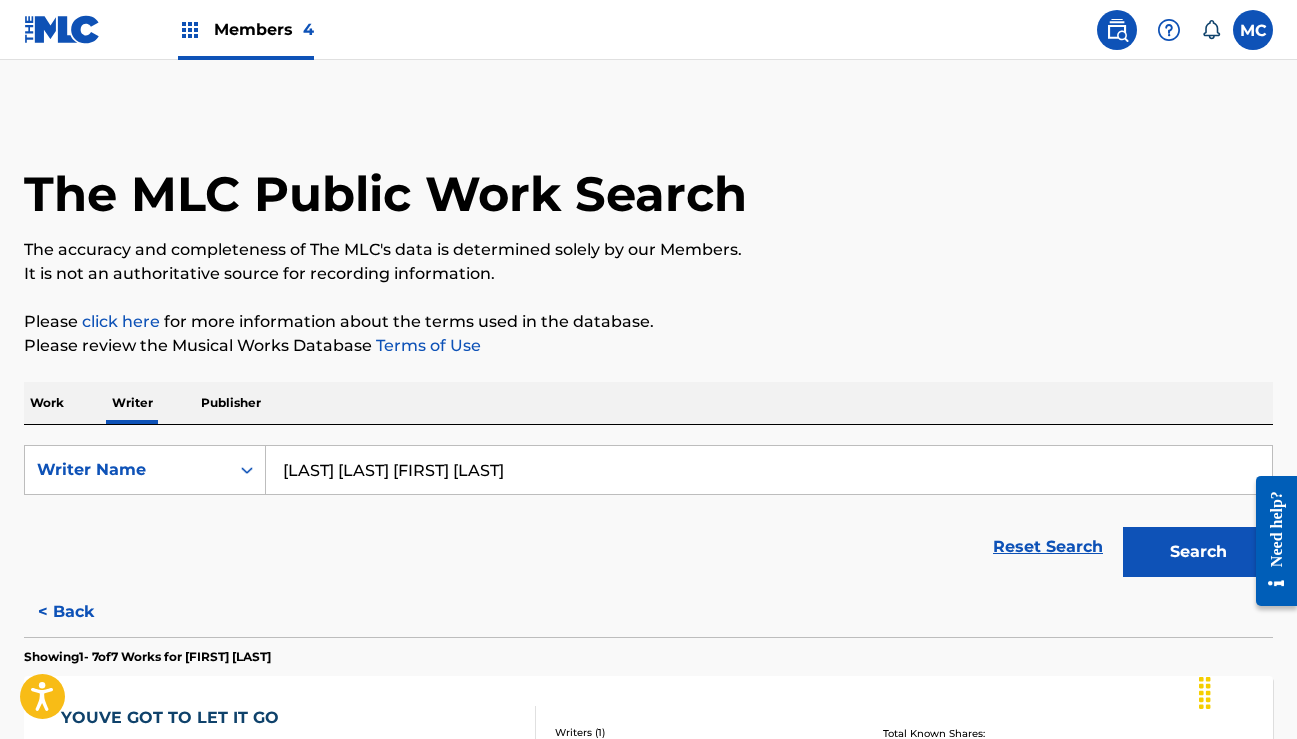 click on "roman rivera luis alvaro" at bounding box center (769, 470) 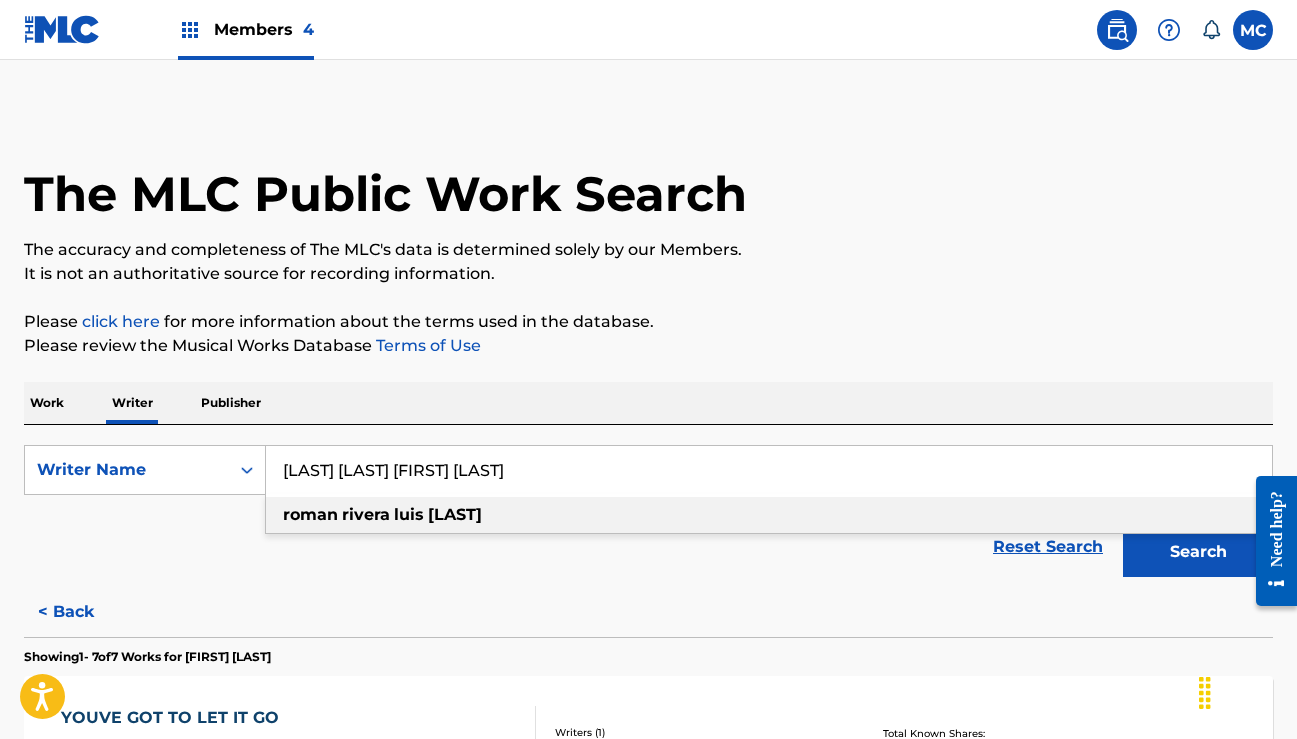 click on "roman rivera luis alvaro" at bounding box center (769, 470) 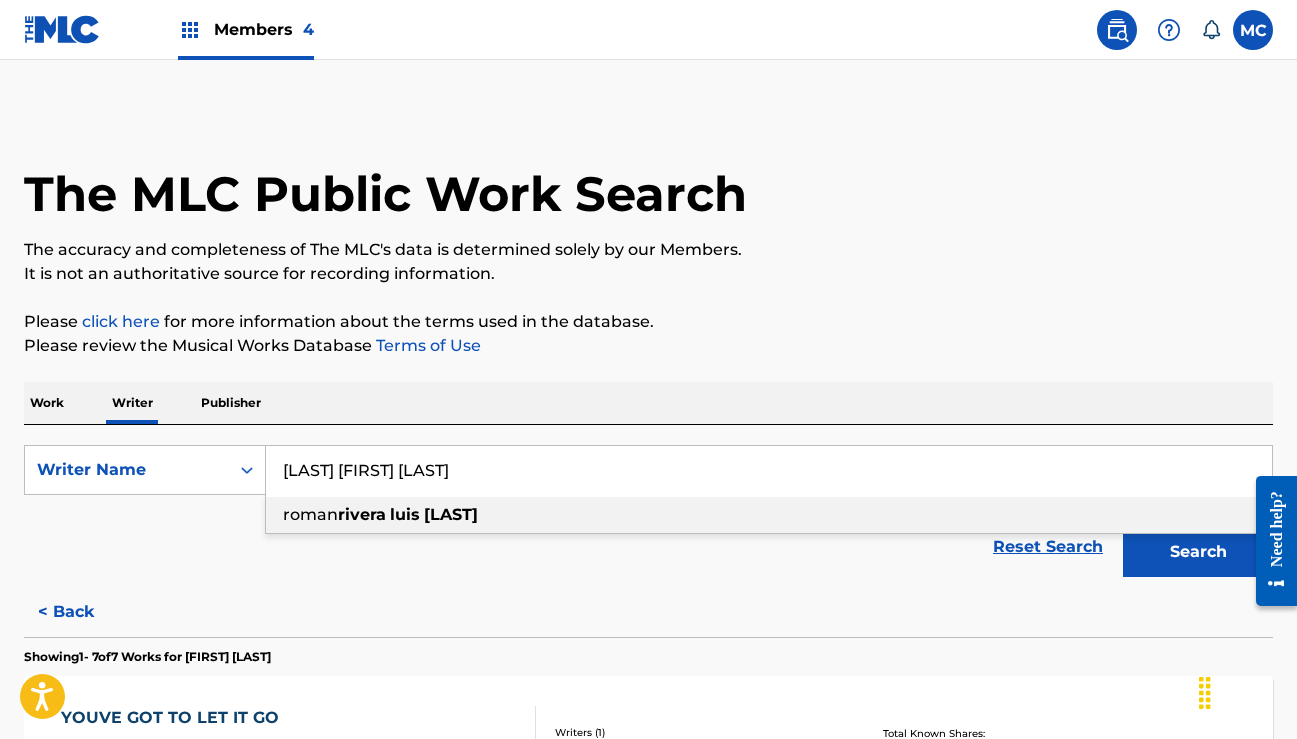 click on "rivera luis alvaro" at bounding box center (769, 470) 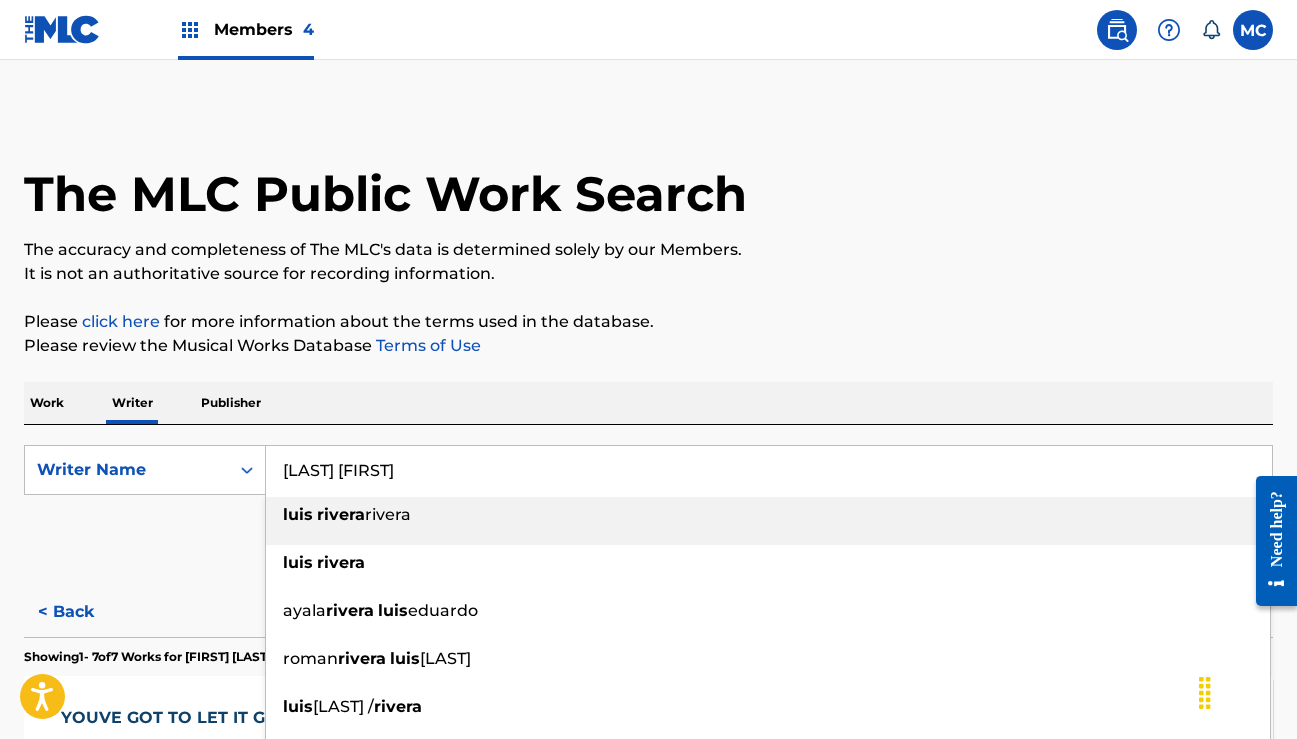 type on "rivera luis" 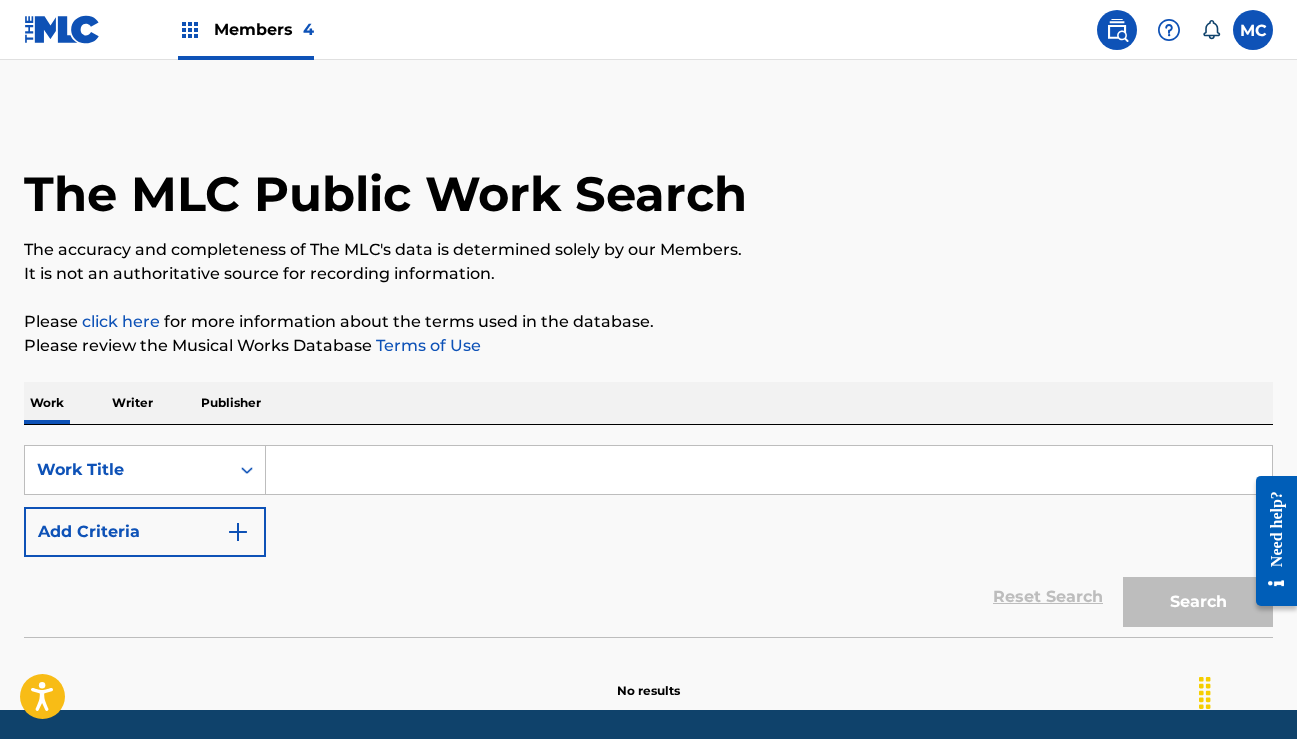 click at bounding box center (769, 470) 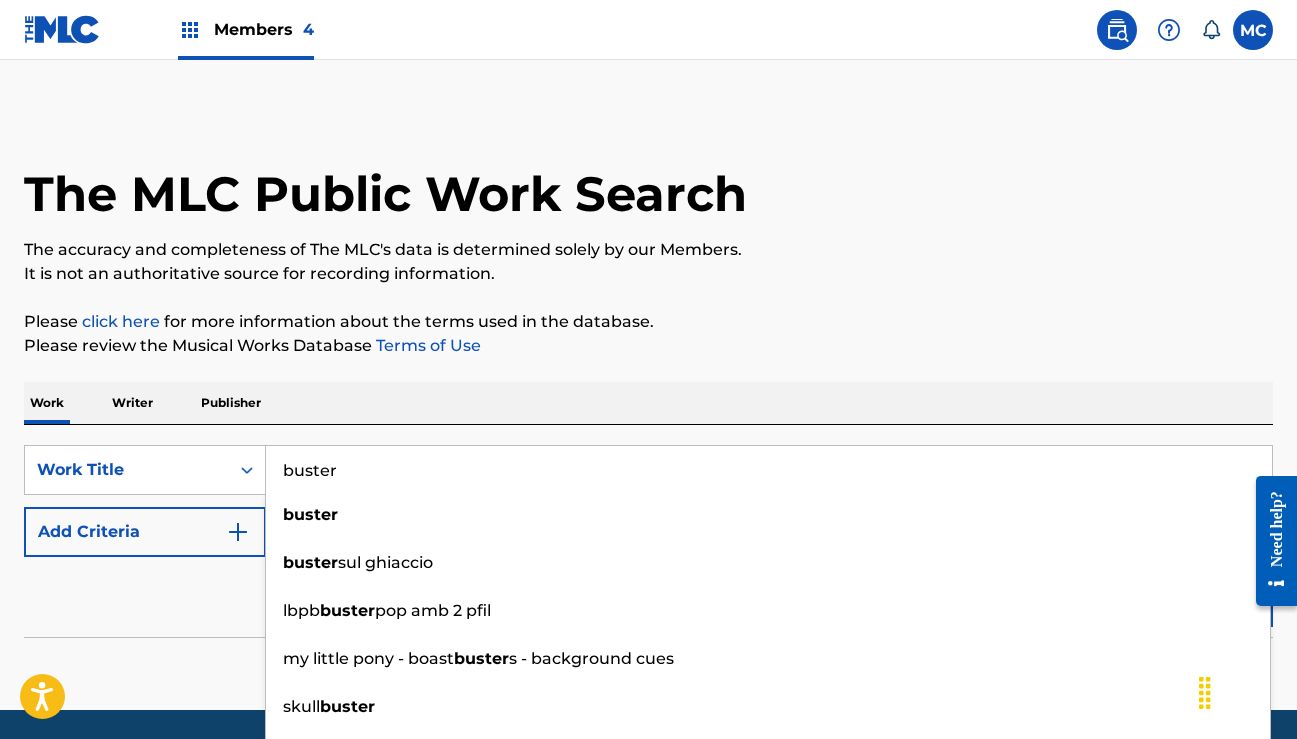 type on "buster" 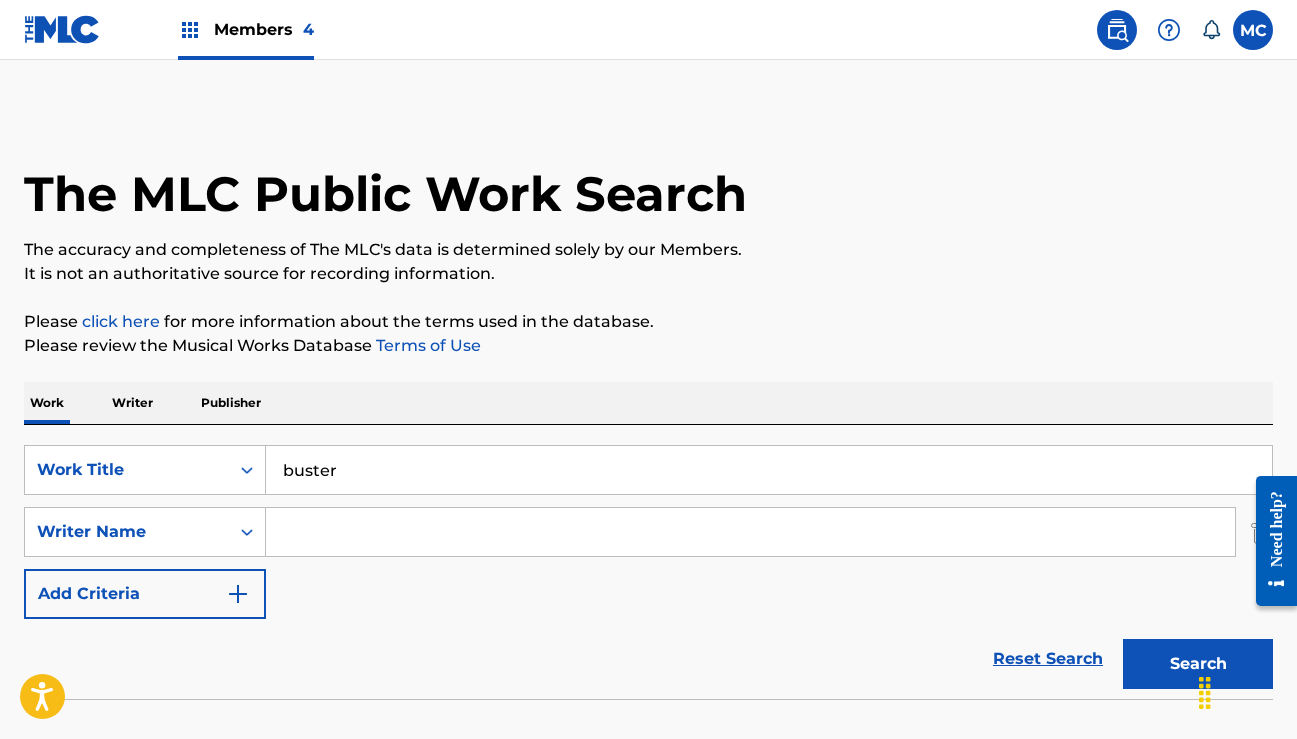 click at bounding box center (750, 532) 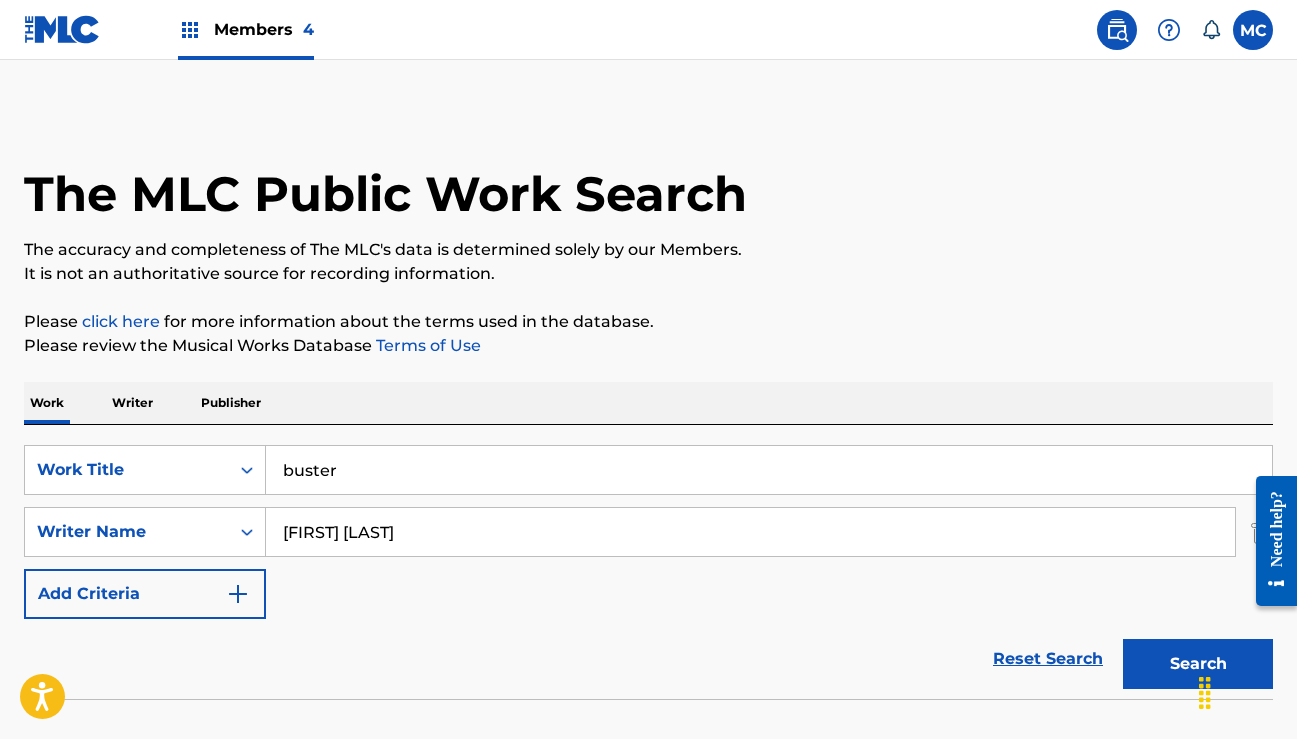 type on "luis rivera" 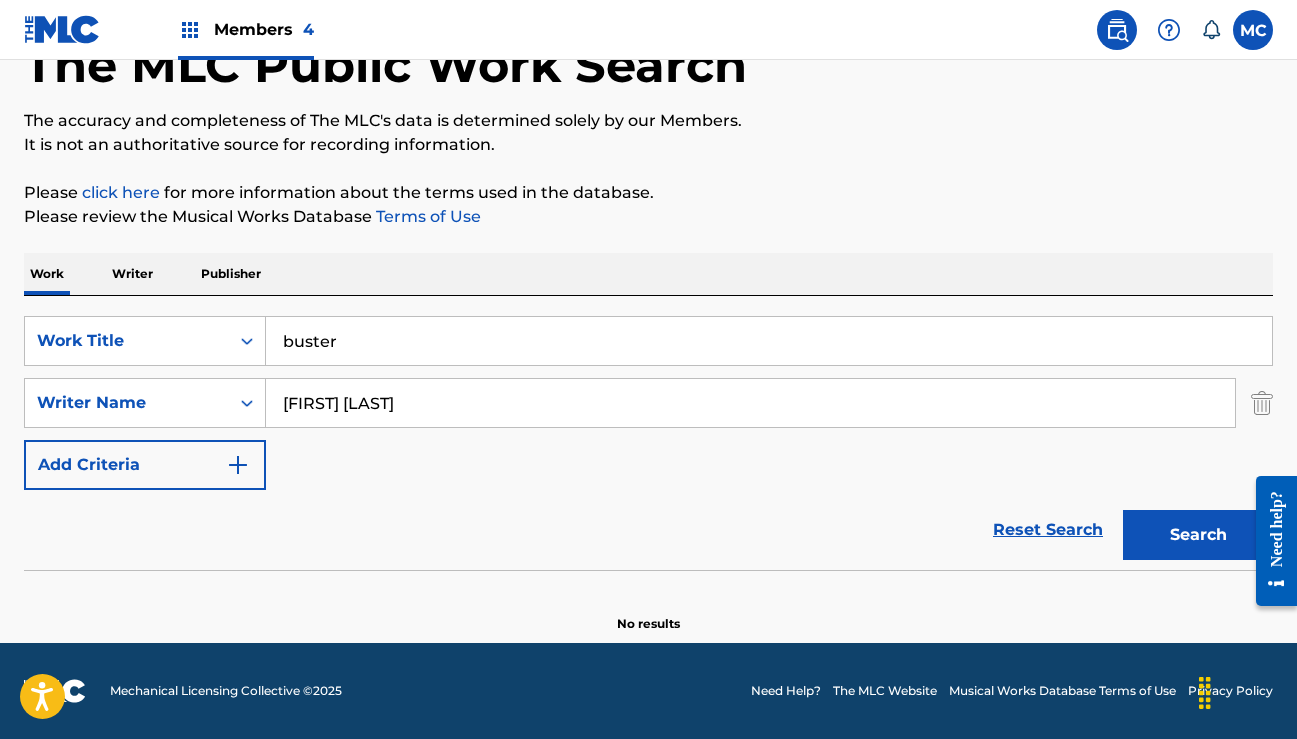 scroll, scrollTop: 129, scrollLeft: 0, axis: vertical 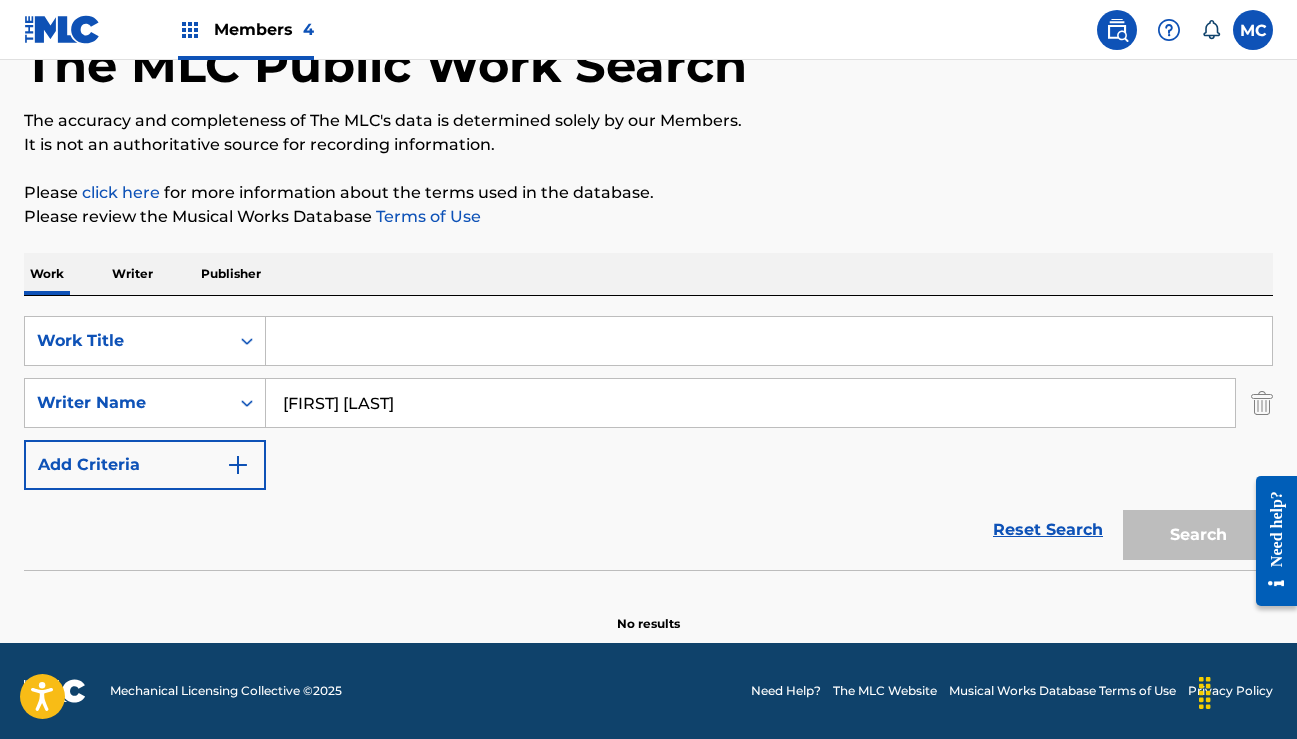type 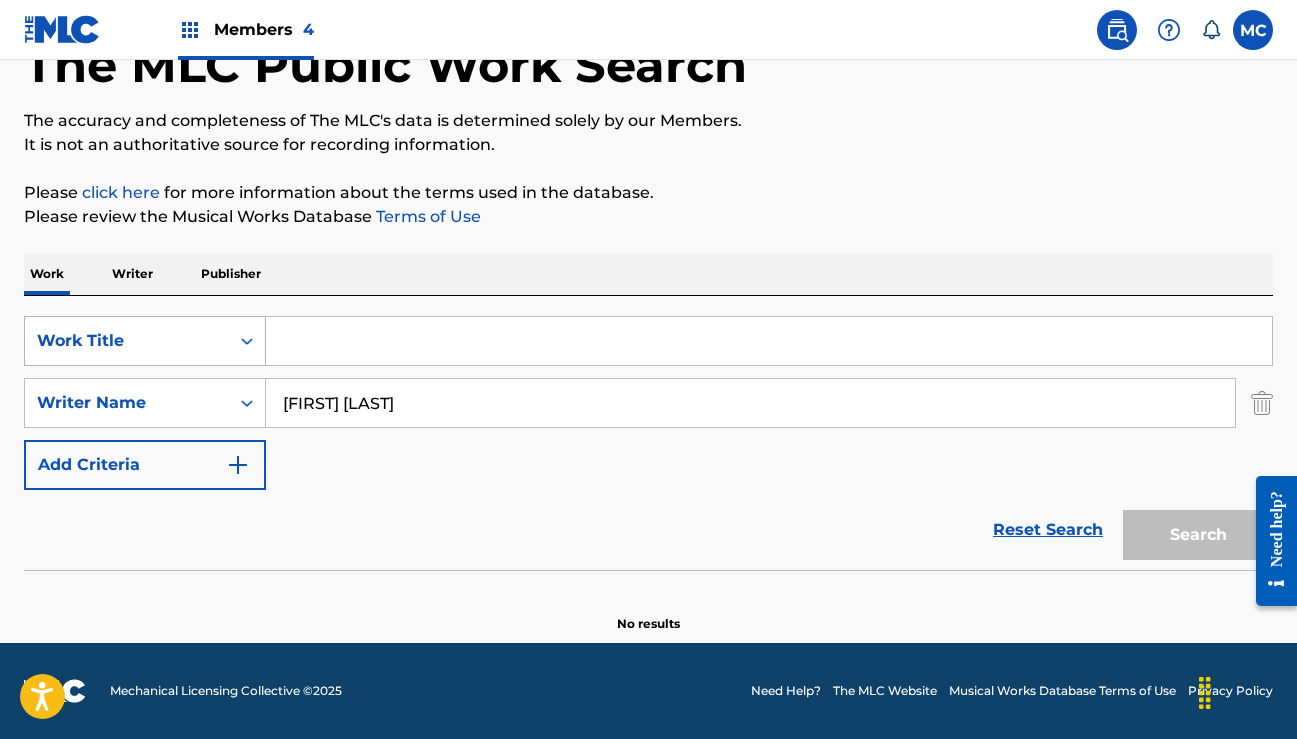 drag, startPoint x: 443, startPoint y: 407, endPoint x: 253, endPoint y: 332, distance: 204.26698 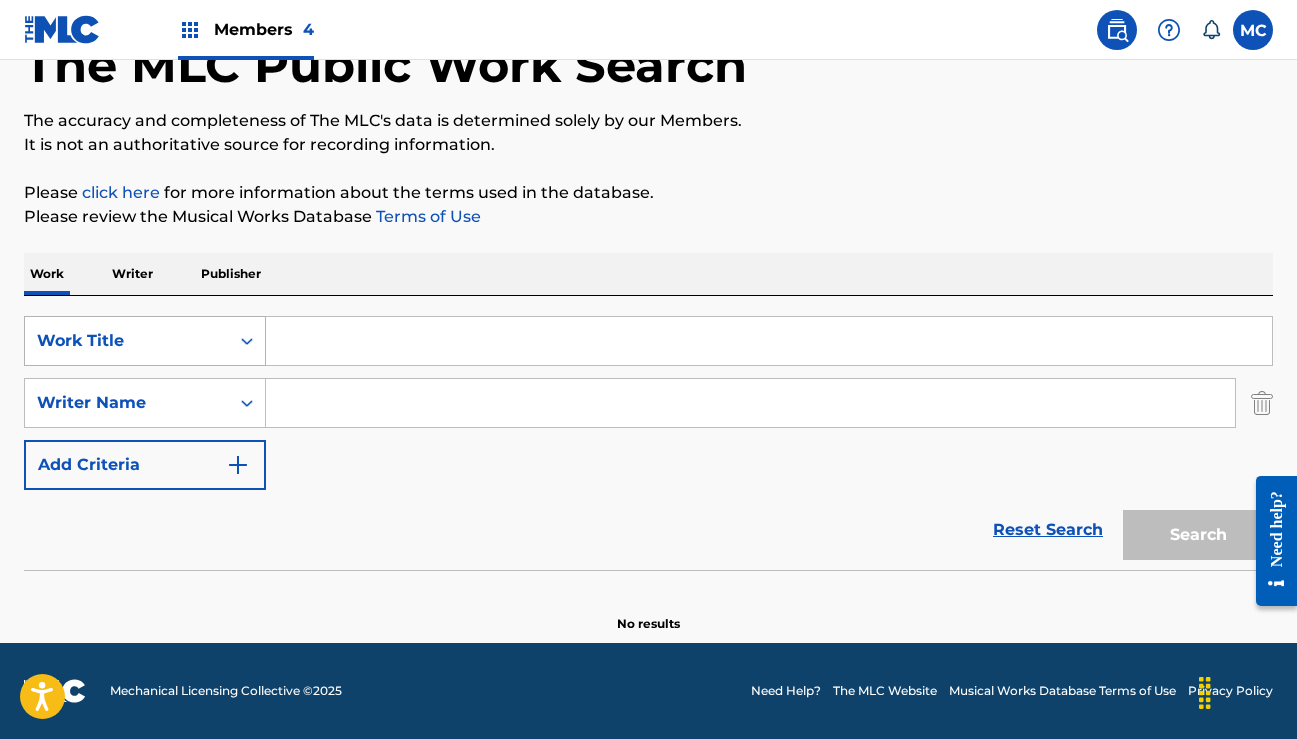 paste on "jguyknapp@micro-wav.co" 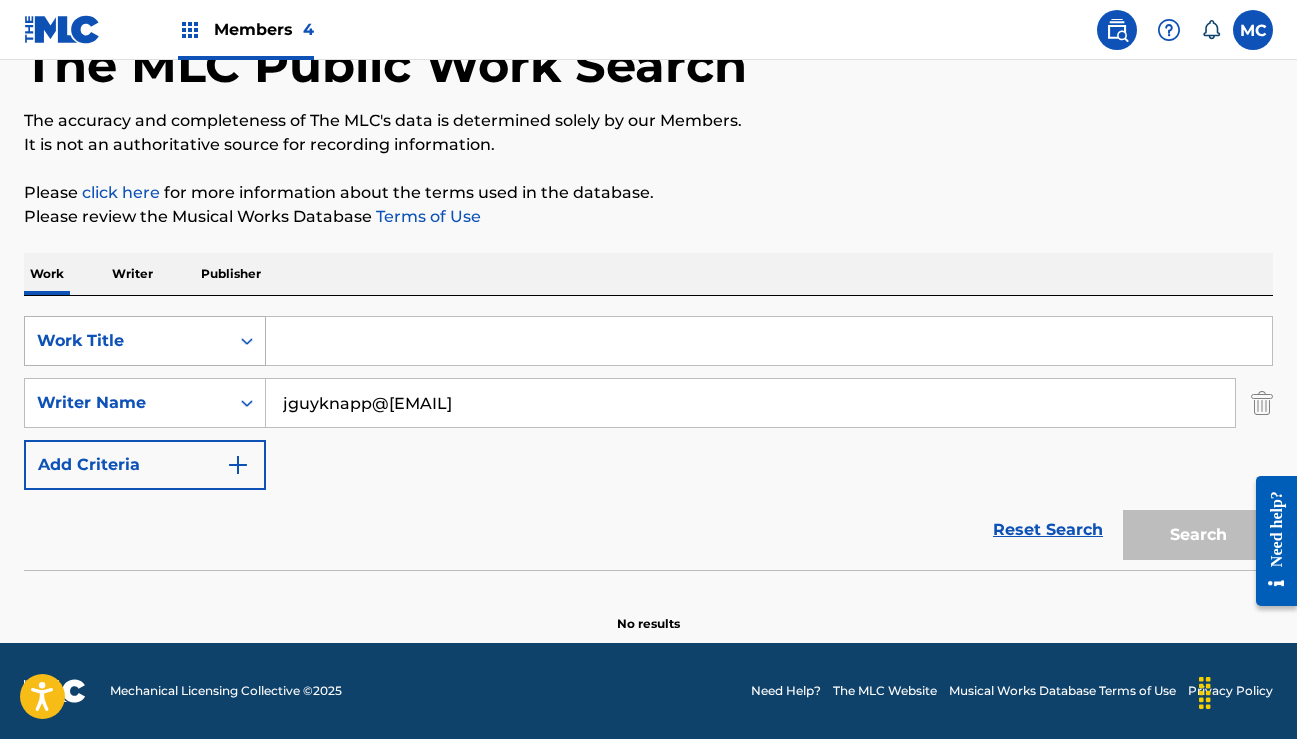 type on "jguyknapp@micro-wav.co" 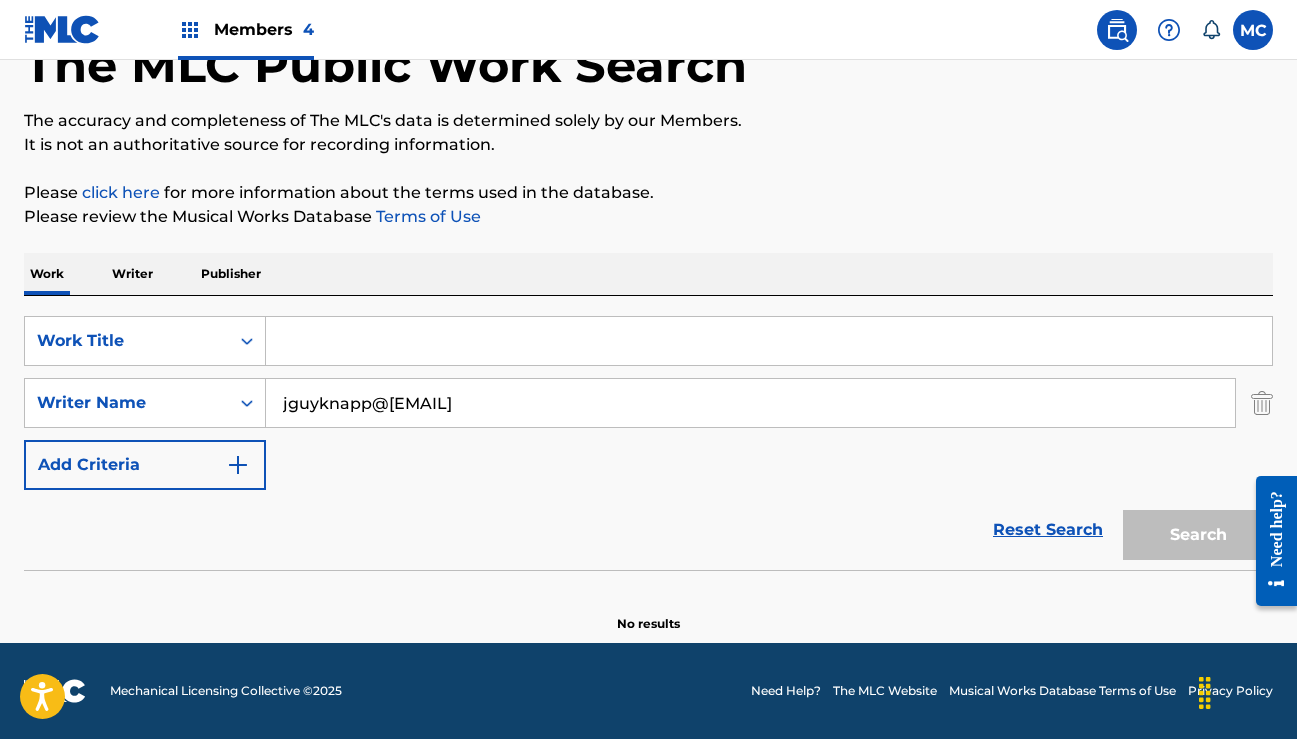 click on "jguyknapp@micro-wav.co" at bounding box center (750, 403) 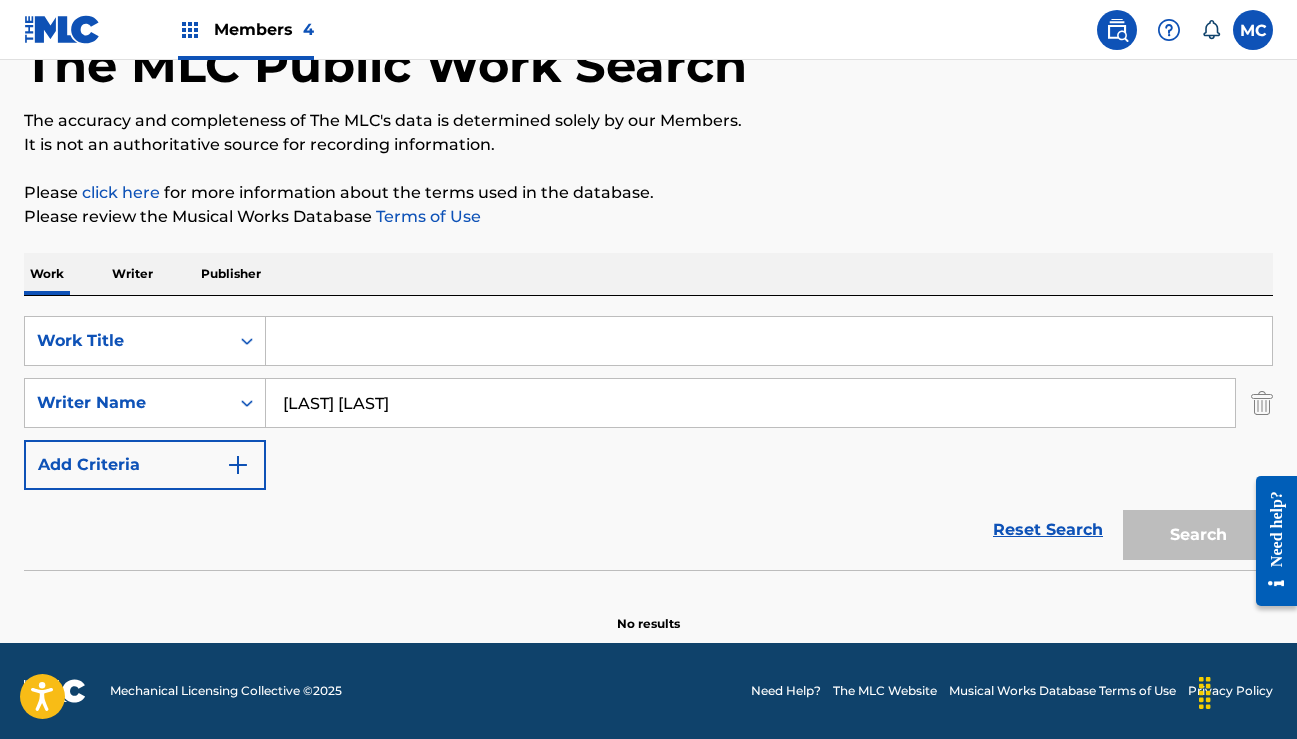 type on "shtorts klimenty" 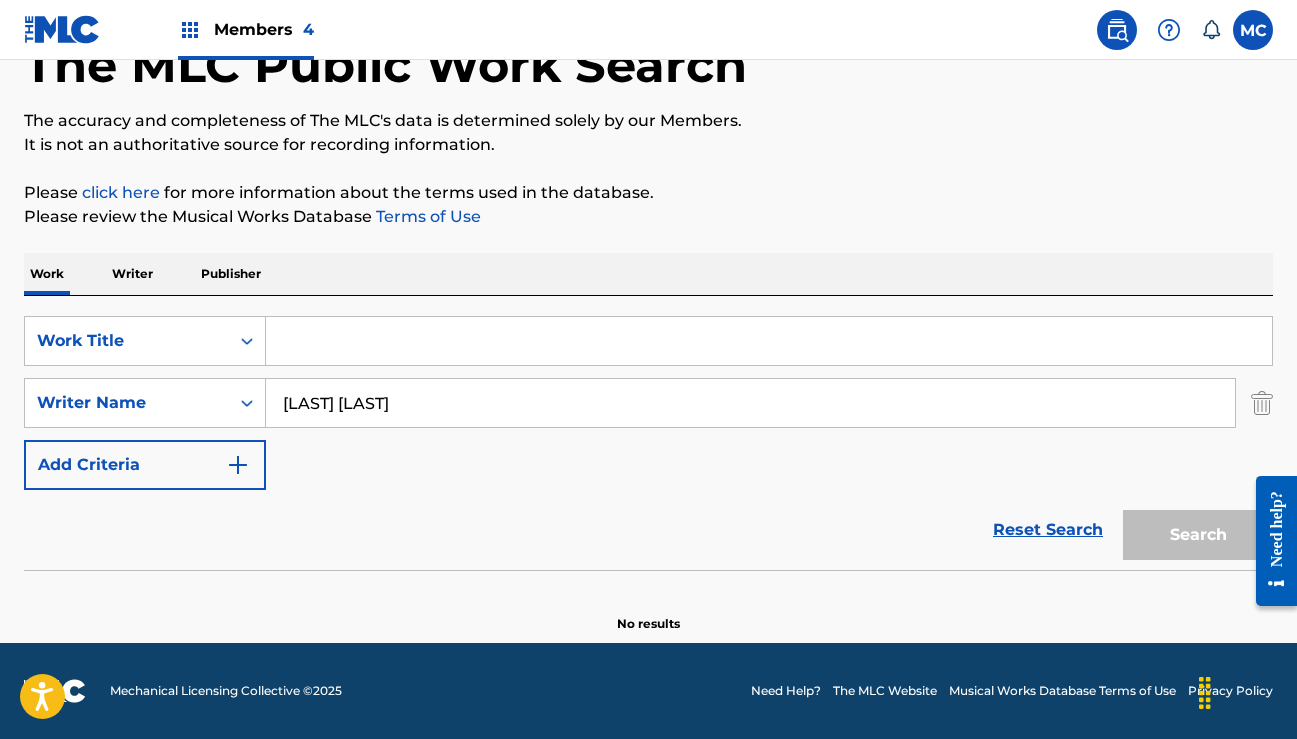 drag, startPoint x: 468, startPoint y: 407, endPoint x: 245, endPoint y: 290, distance: 251.8293 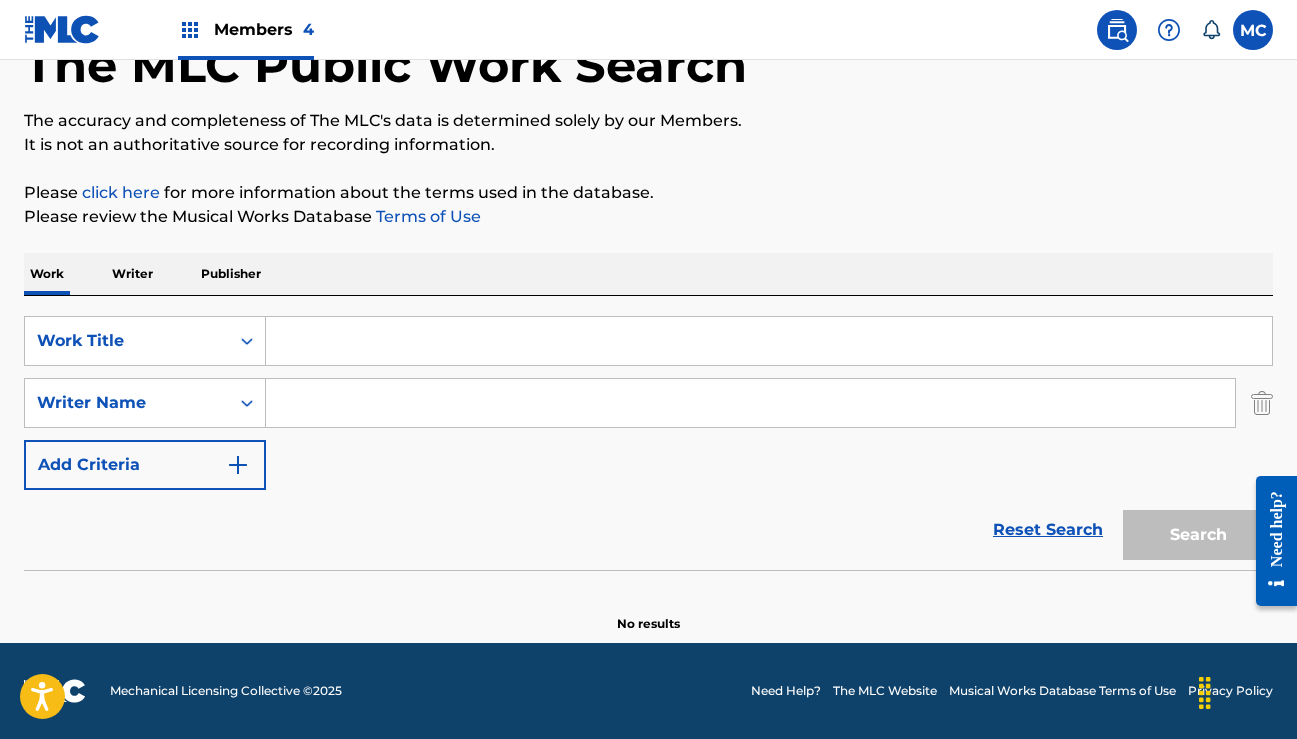 type 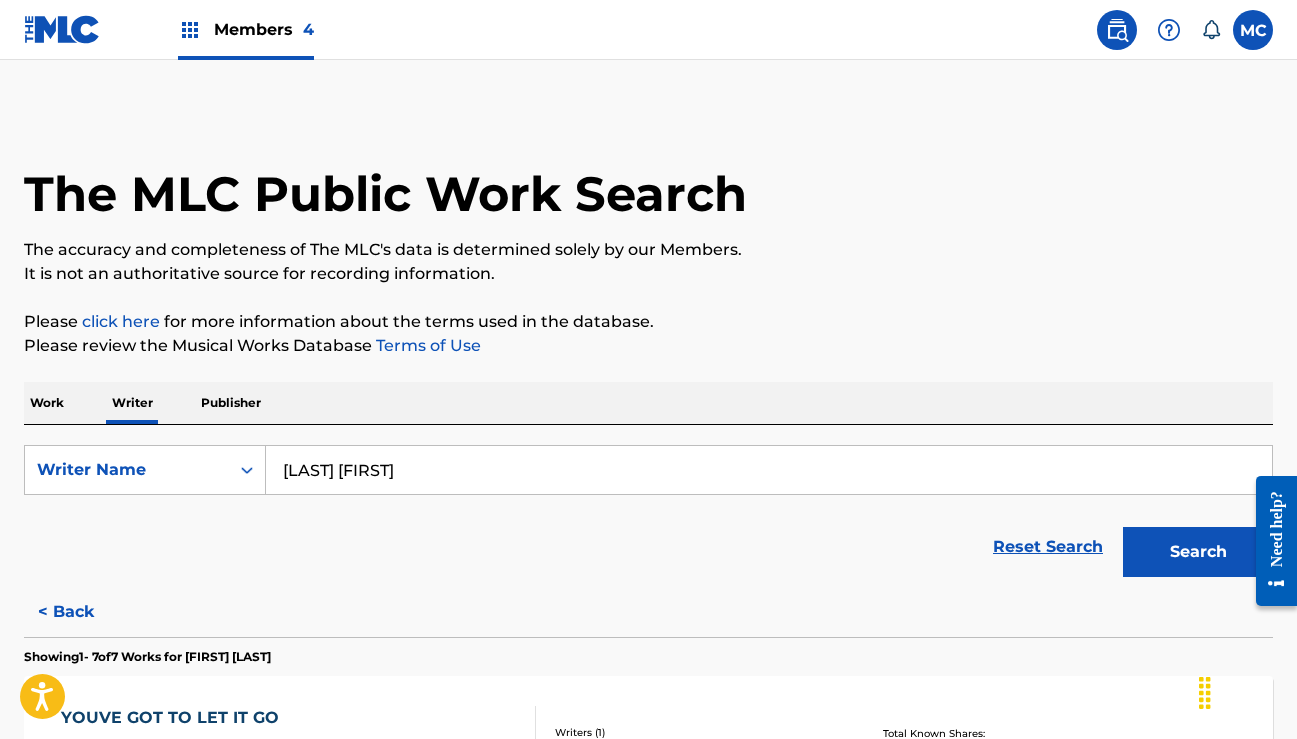 drag, startPoint x: 392, startPoint y: 481, endPoint x: 305, endPoint y: 422, distance: 105.11898 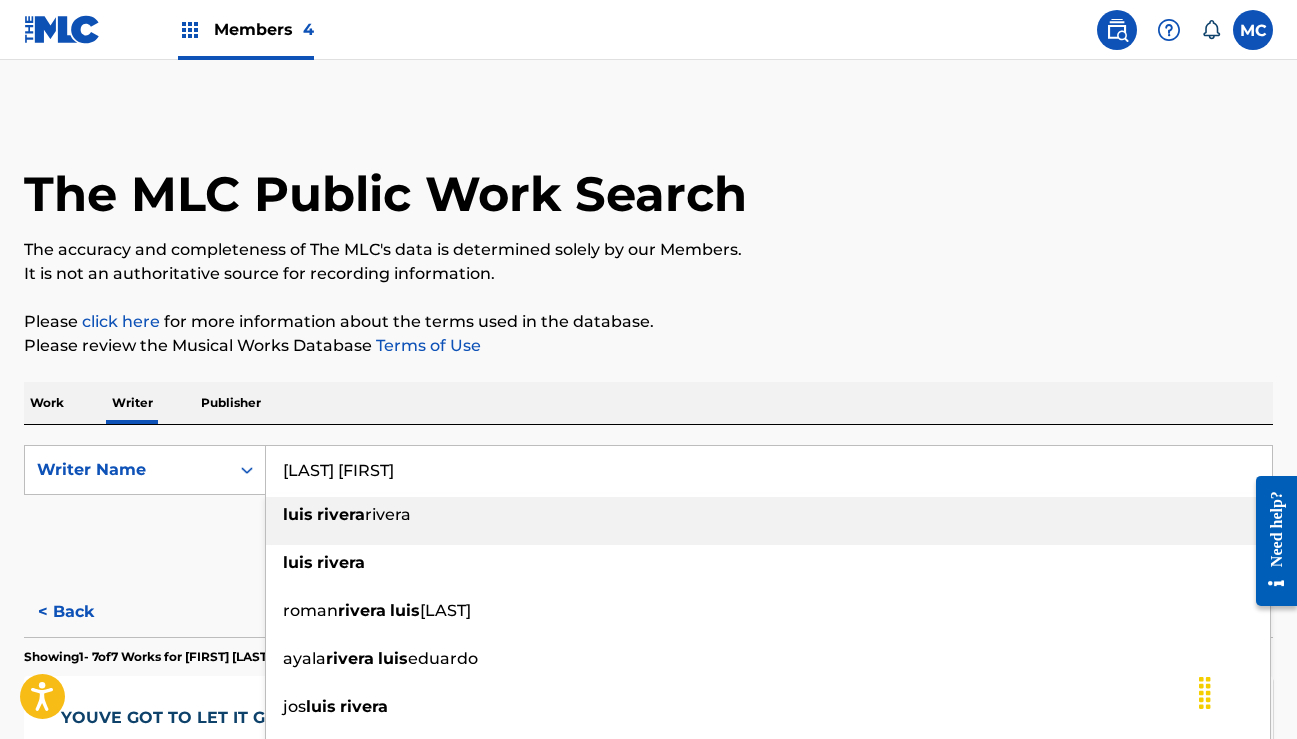 paste on "shtorts klimenty" 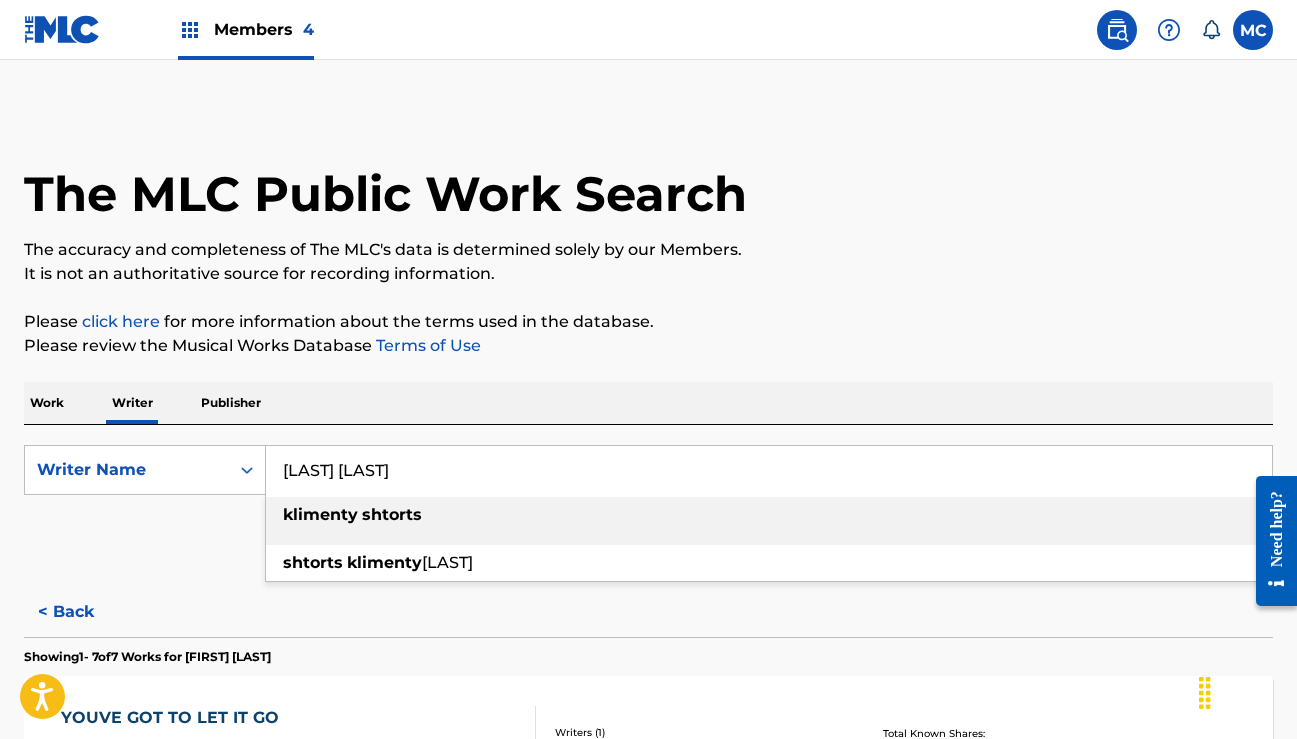 click on "klimenty" at bounding box center (320, 514) 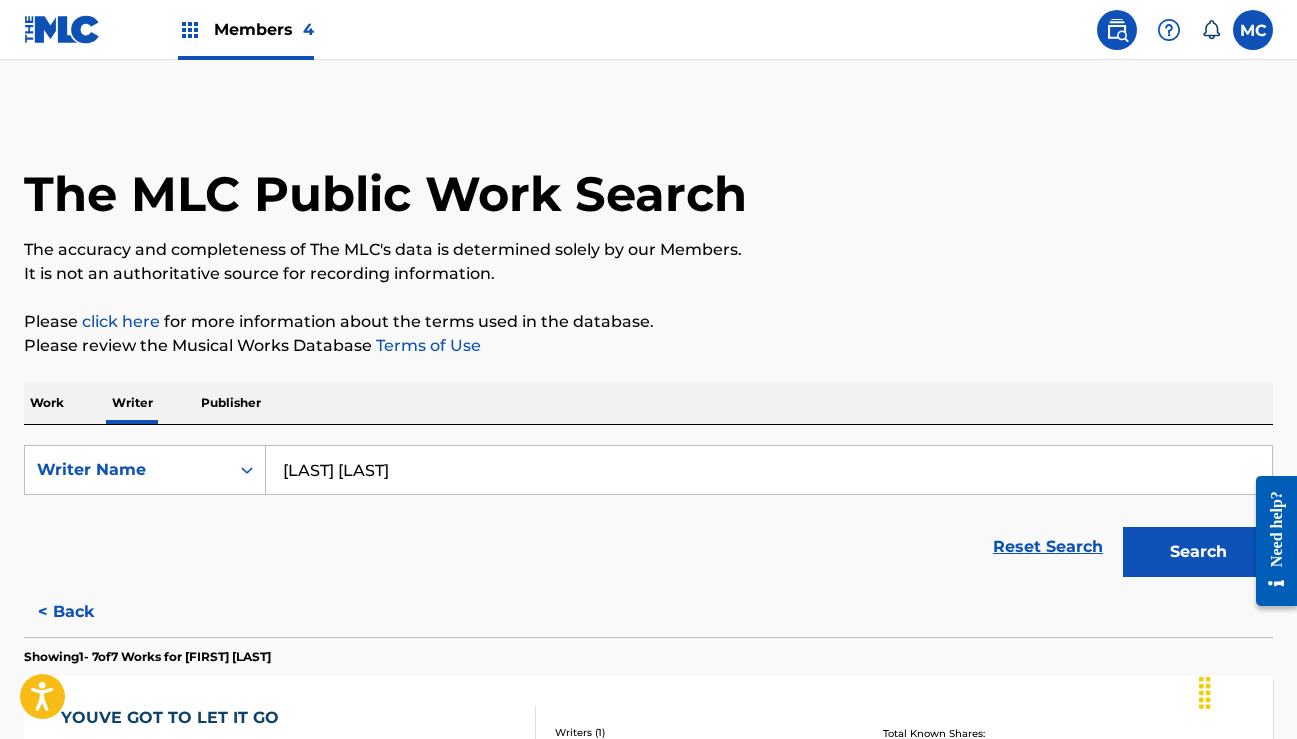 scroll, scrollTop: 0, scrollLeft: 0, axis: both 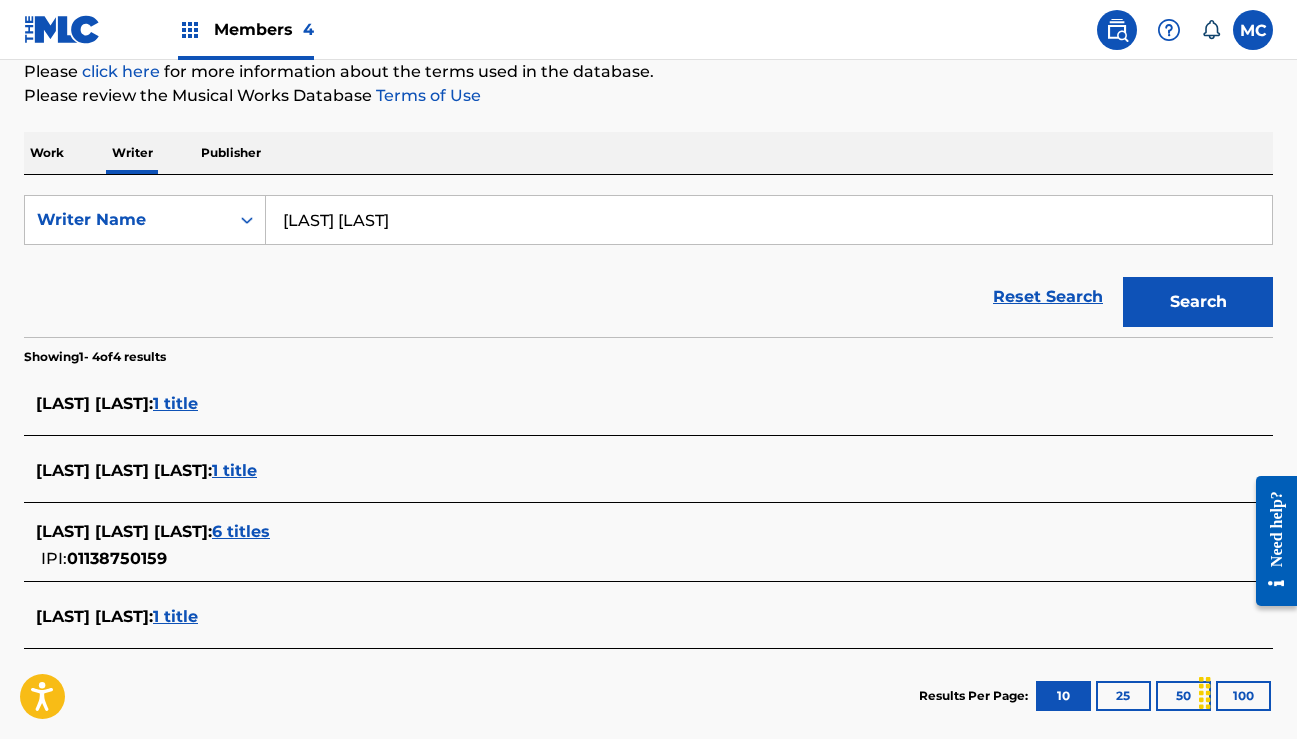click on "6 titles" at bounding box center [241, 531] 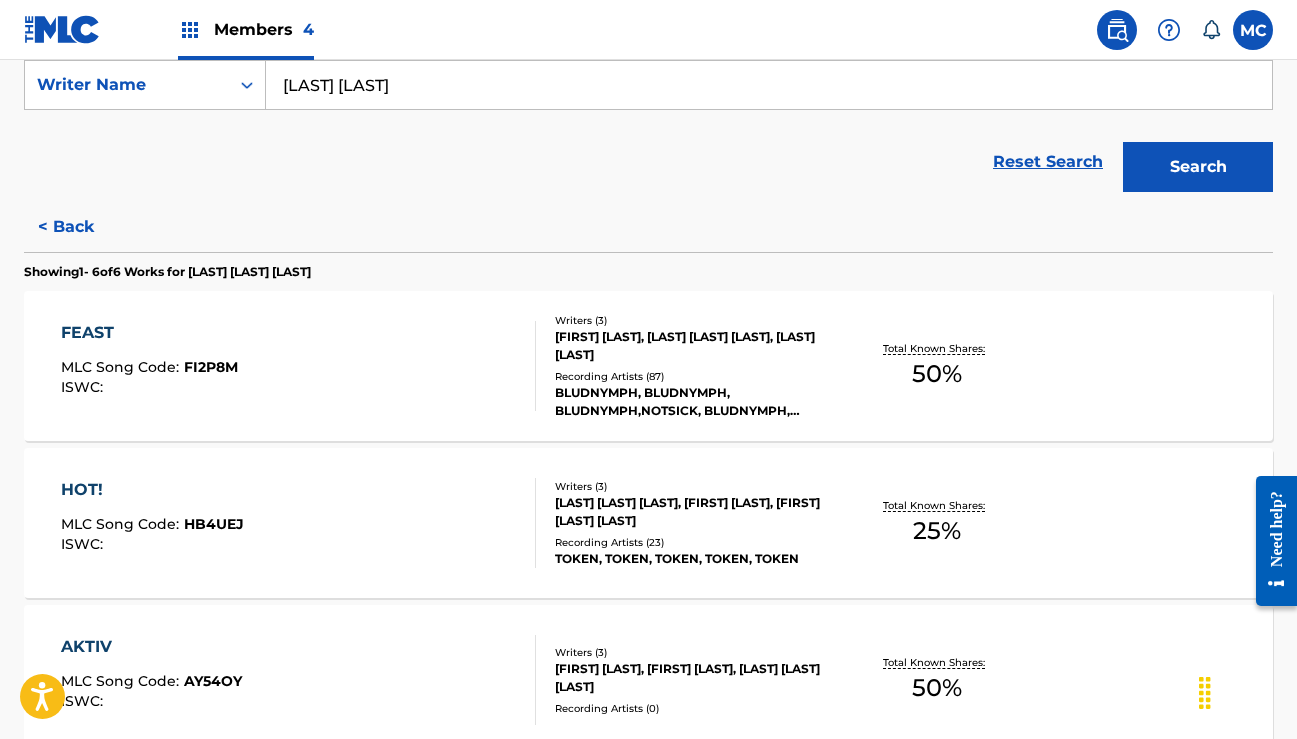 scroll, scrollTop: 386, scrollLeft: 0, axis: vertical 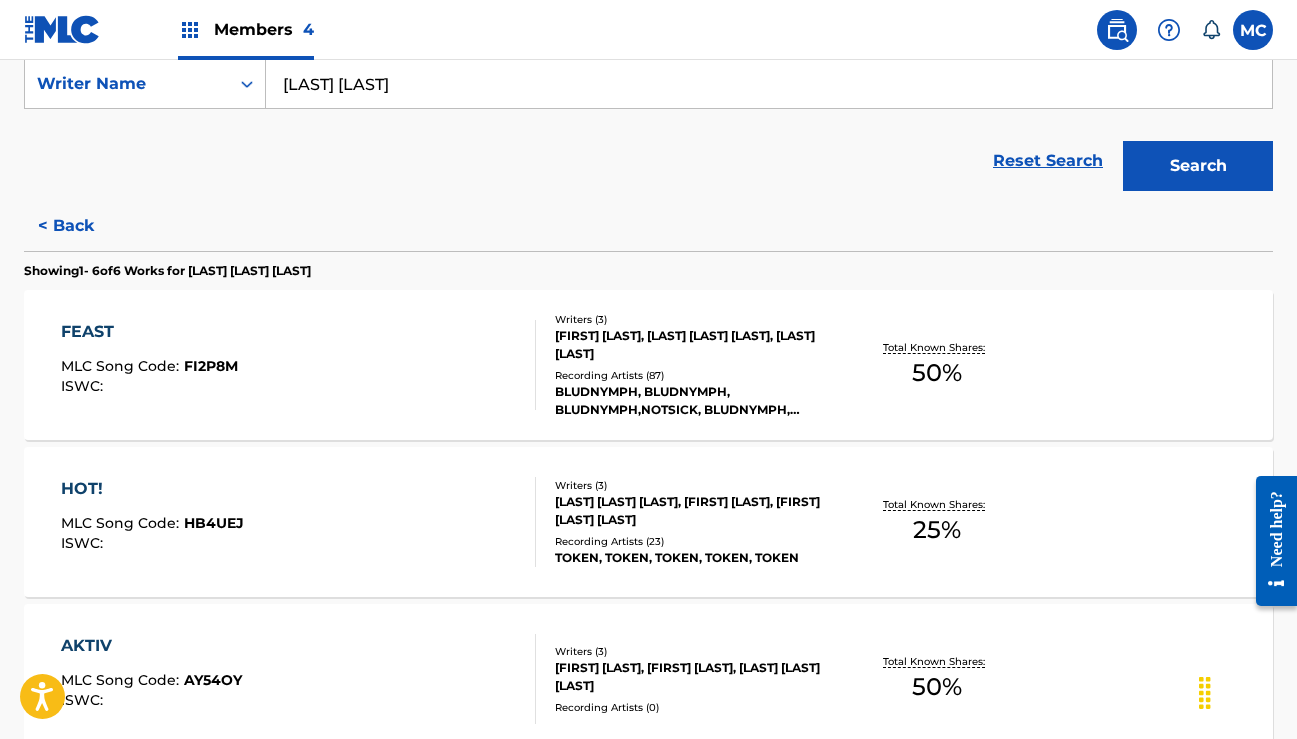 click on "HOT!" at bounding box center (152, 489) 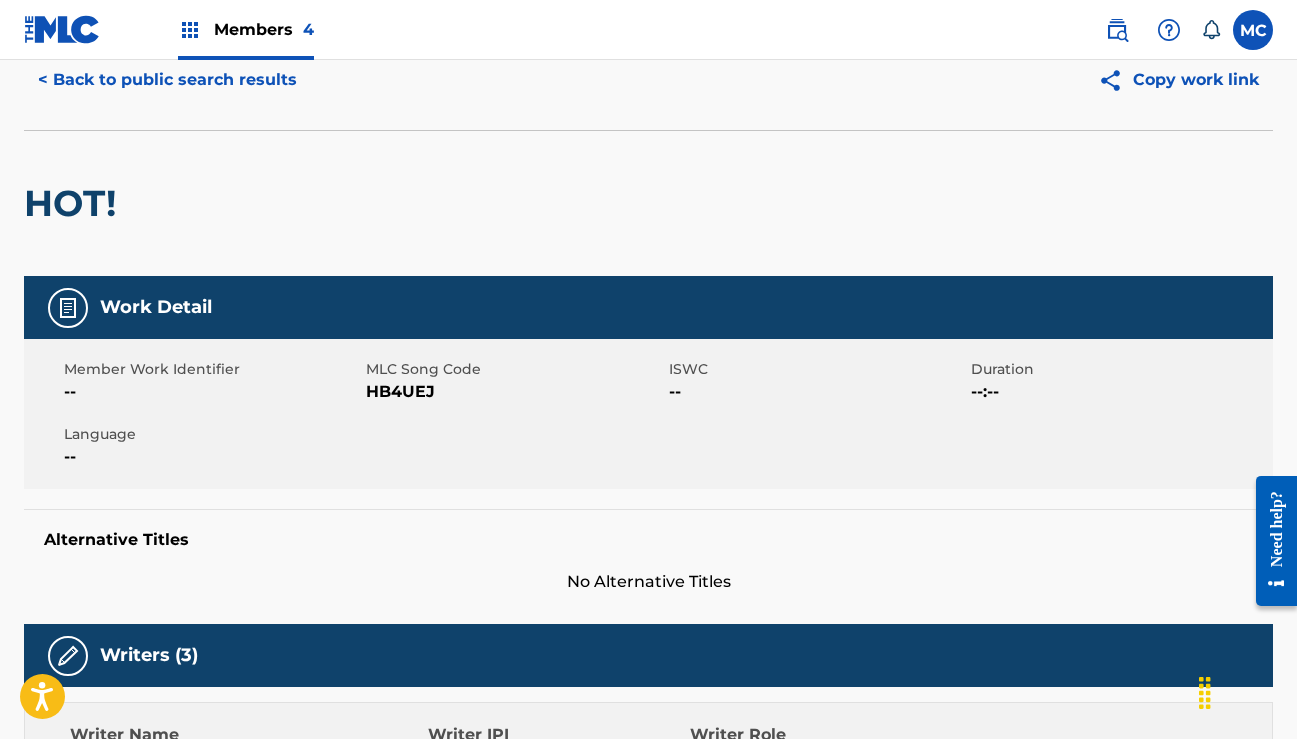 scroll, scrollTop: 68, scrollLeft: 0, axis: vertical 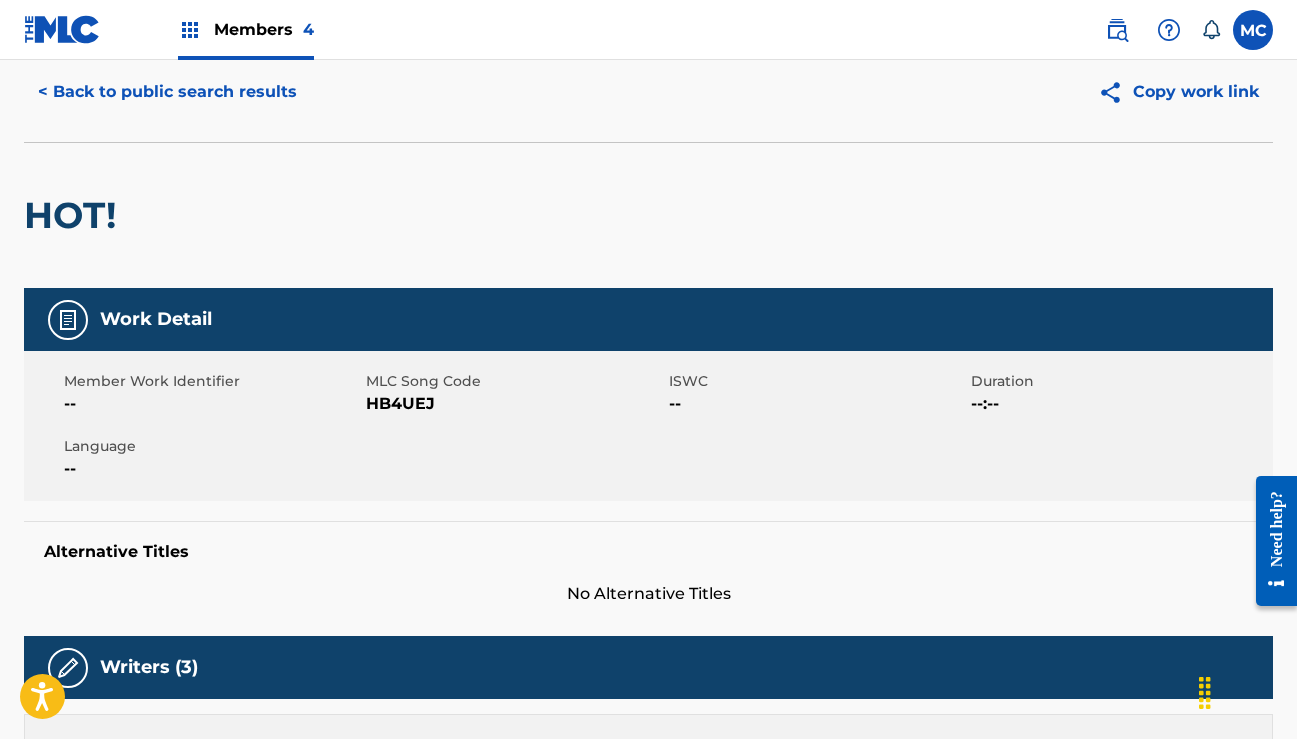 click on "< Back to public search results" at bounding box center [167, 92] 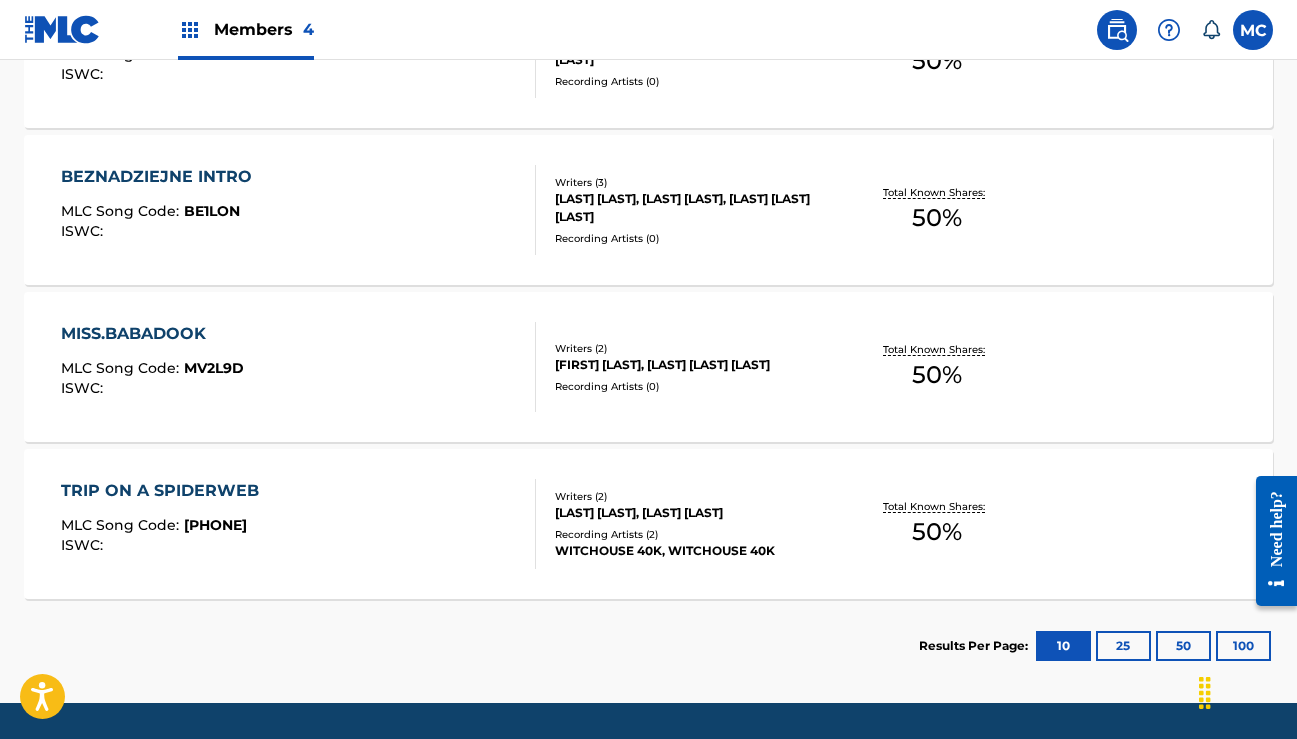 scroll, scrollTop: 1015, scrollLeft: 0, axis: vertical 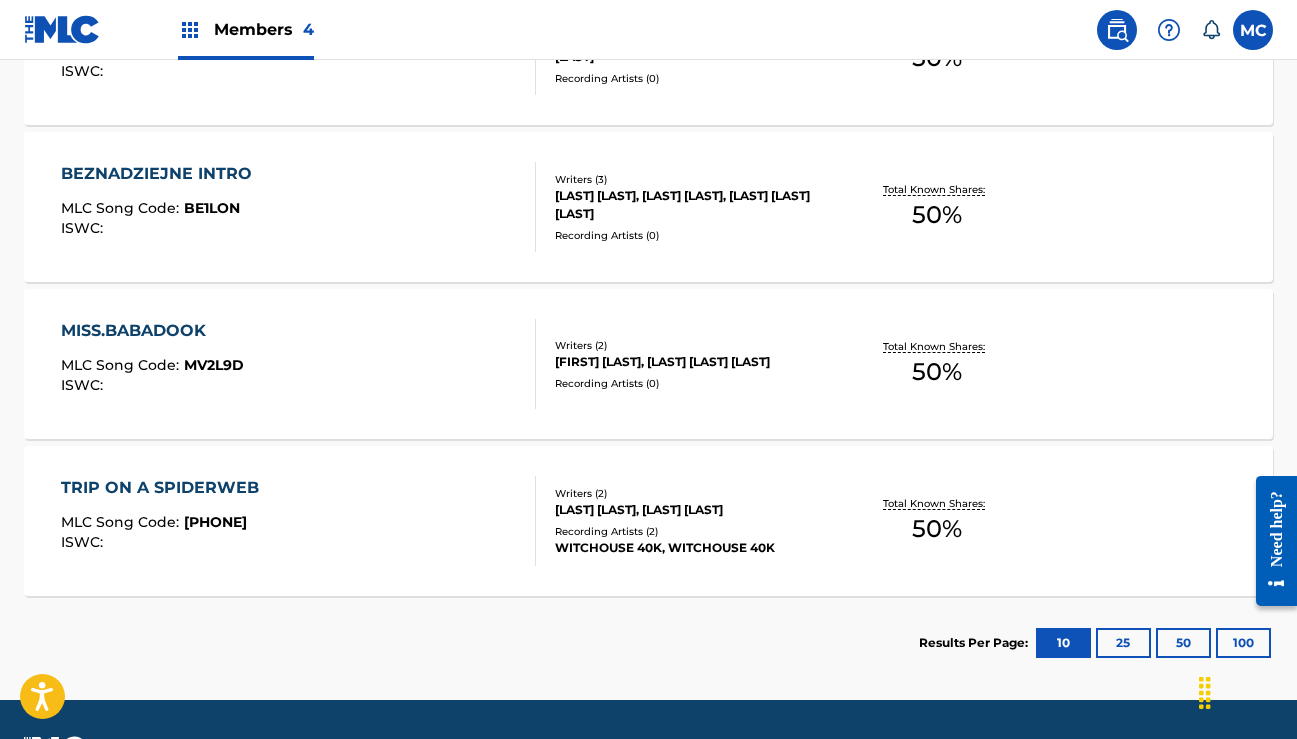 click on "TRIP ON A SPIDERWEB MLC Song Code : TW407P ISWC :" at bounding box center [165, 521] 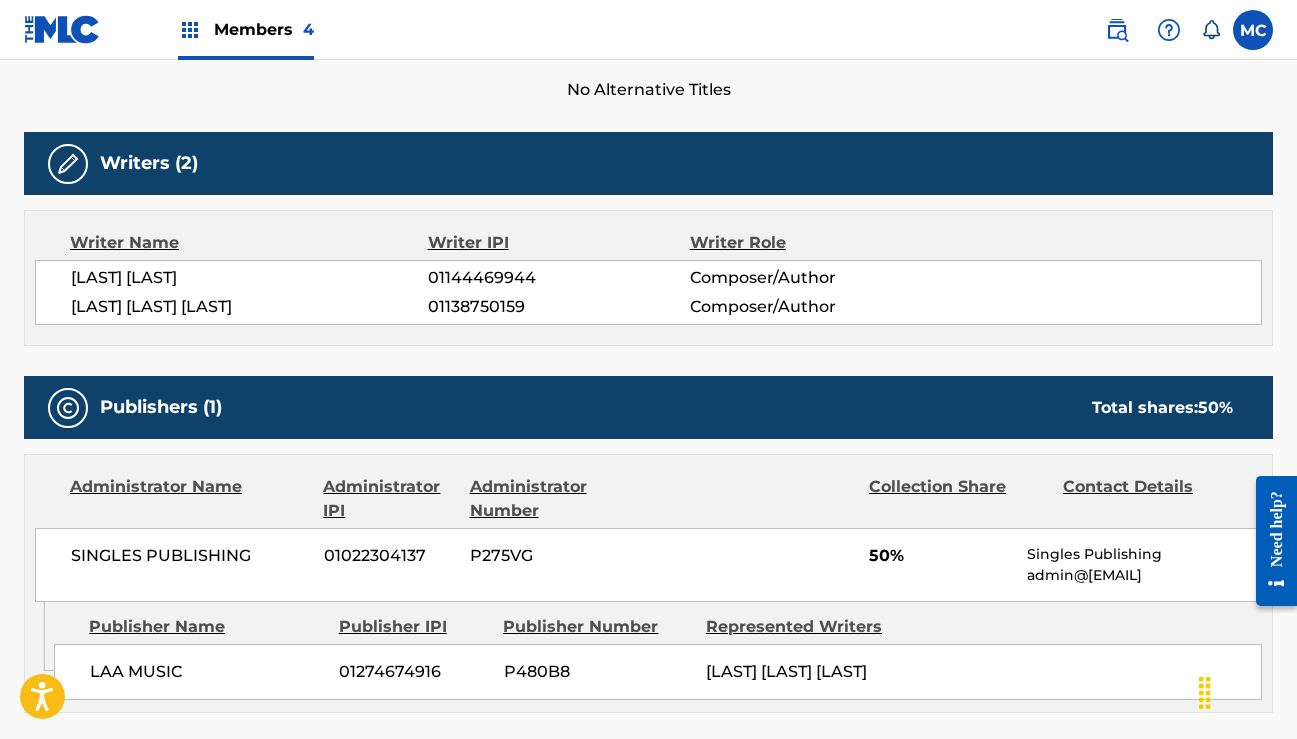 scroll, scrollTop: 690, scrollLeft: 0, axis: vertical 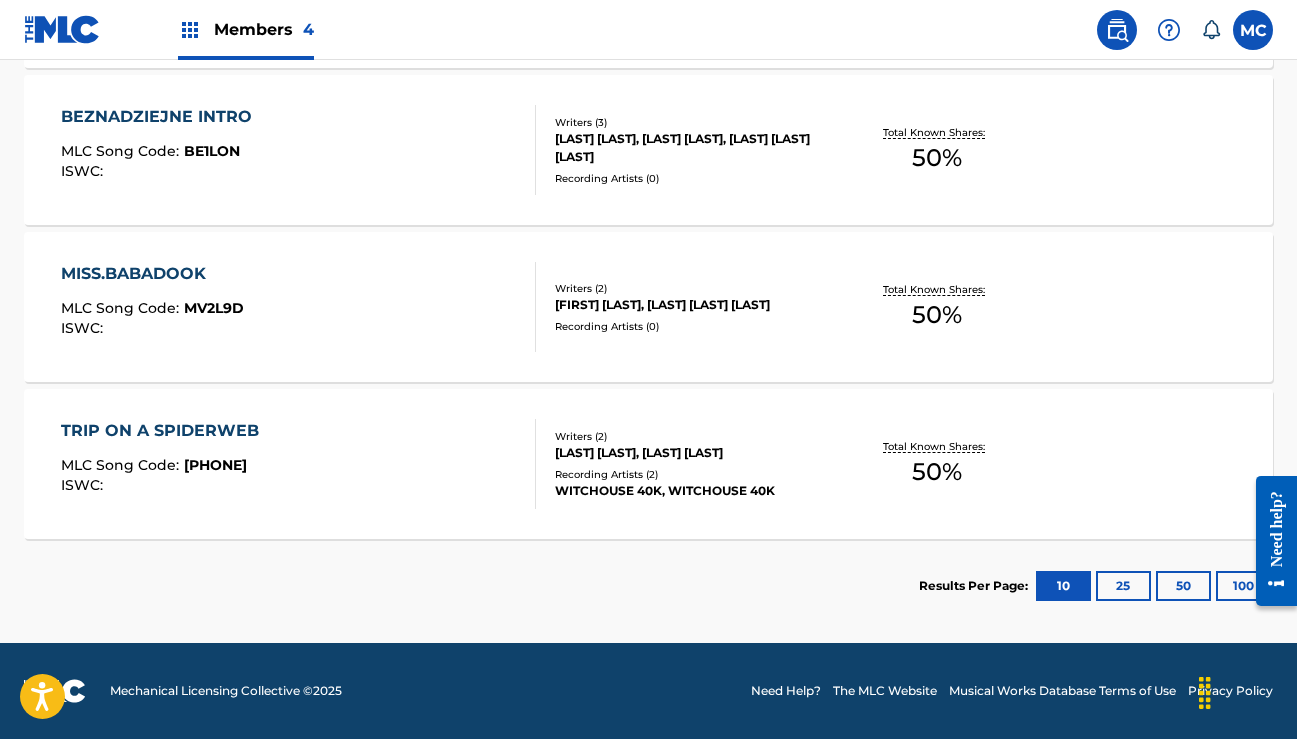 click on "MISS.BABADOOK" at bounding box center (152, 274) 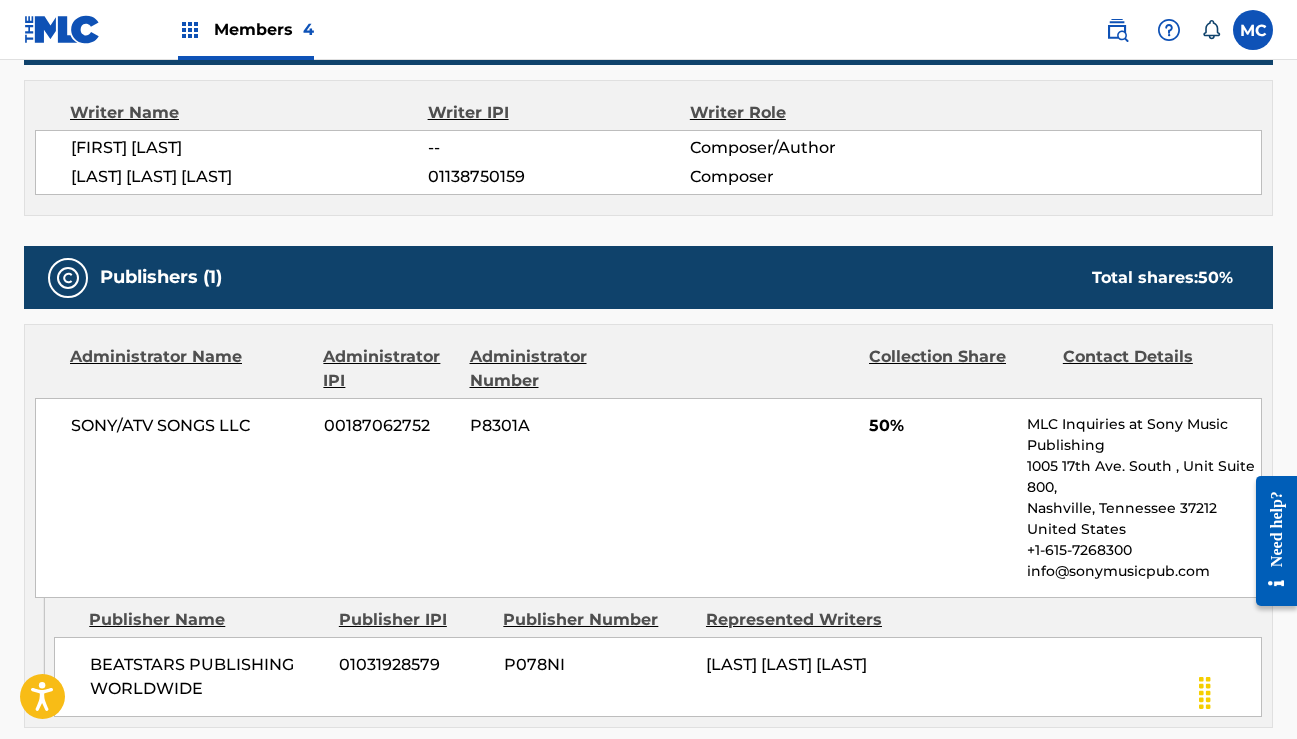 scroll, scrollTop: 514, scrollLeft: 1, axis: both 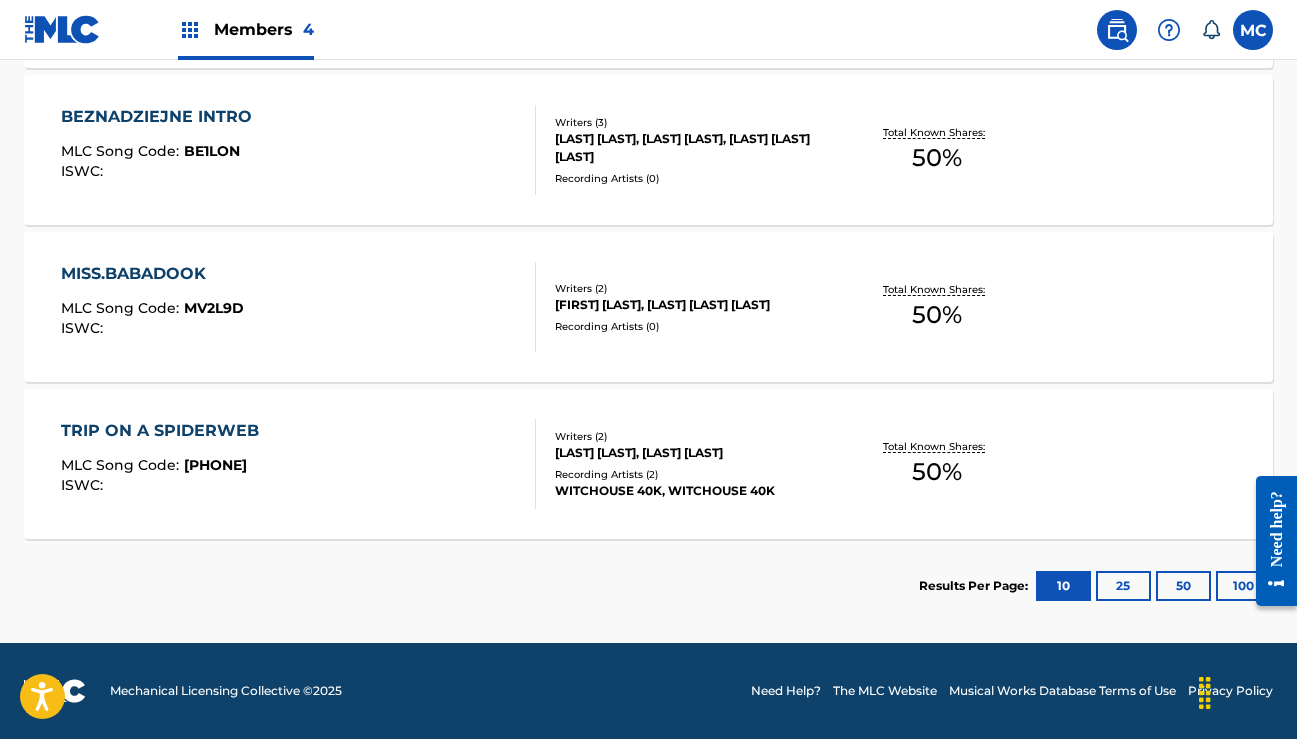 click on "BEZNADZIEJNE INTRO" at bounding box center (161, 117) 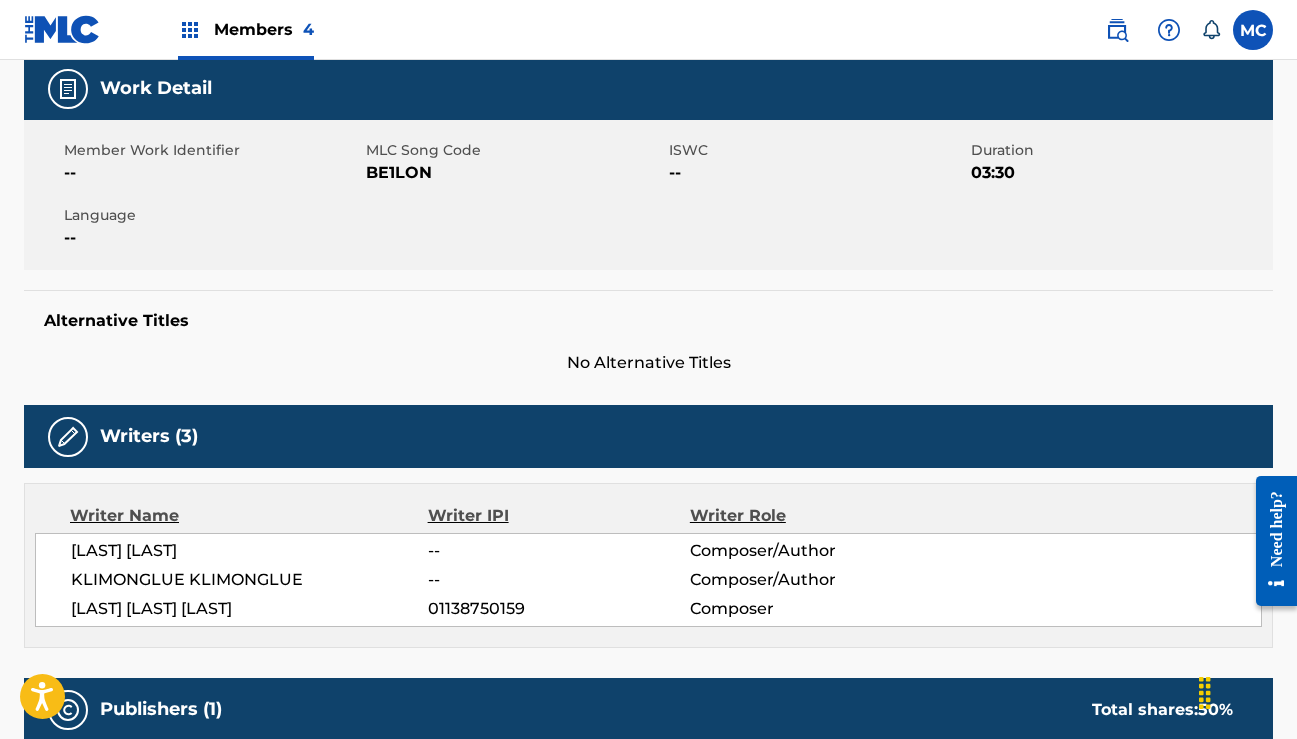 scroll, scrollTop: 79, scrollLeft: 0, axis: vertical 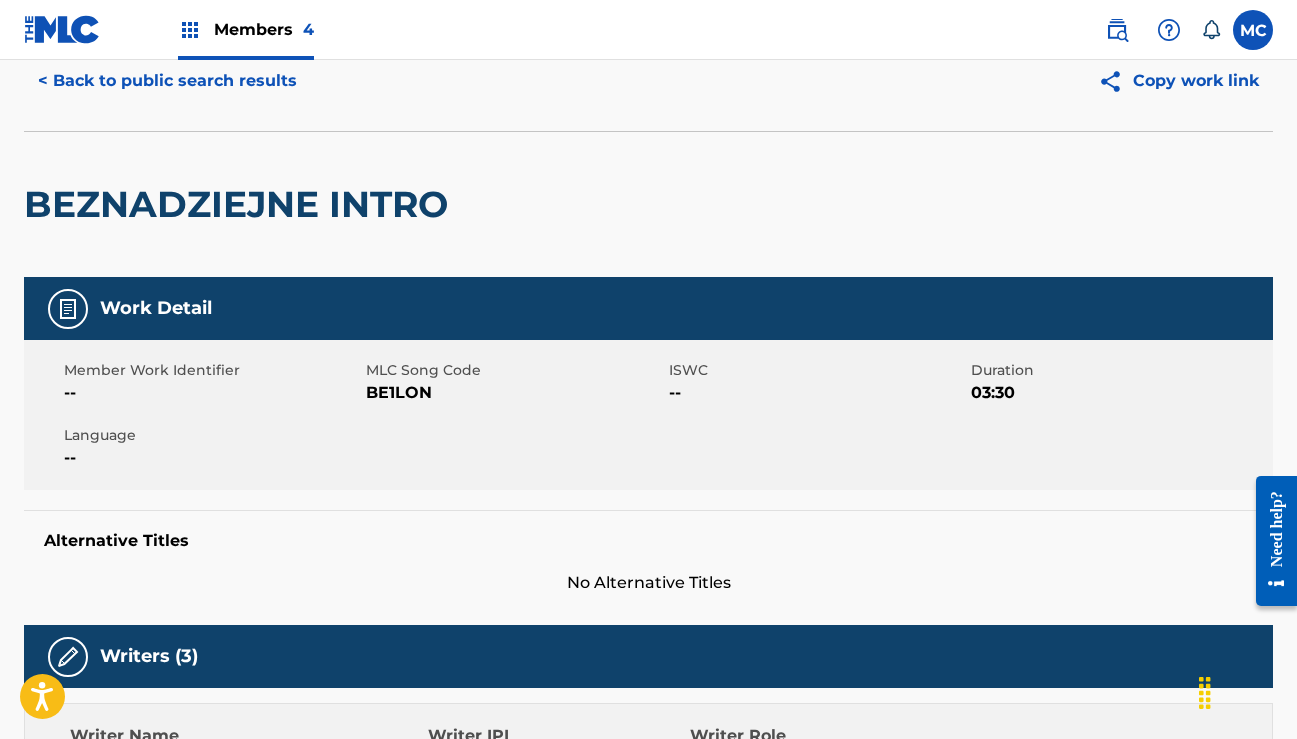 click on "< Back to public search results" at bounding box center (167, 81) 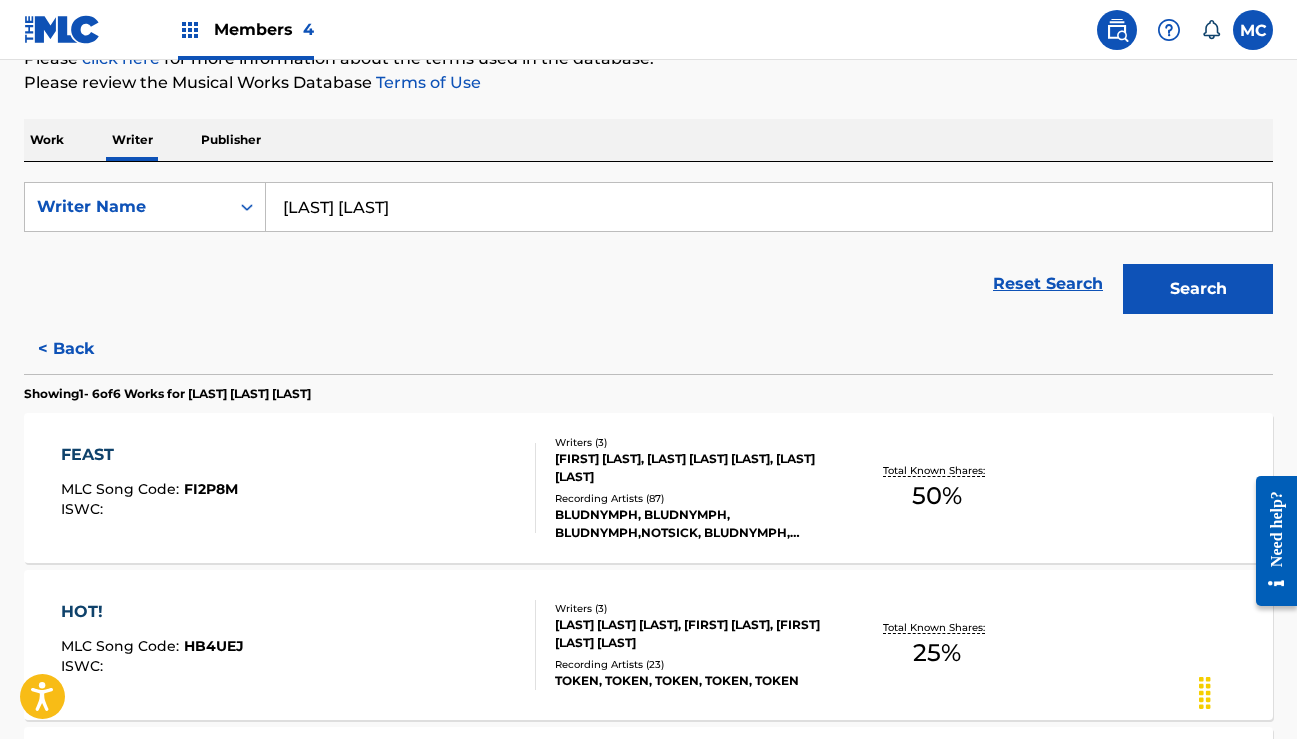 scroll, scrollTop: 479, scrollLeft: 0, axis: vertical 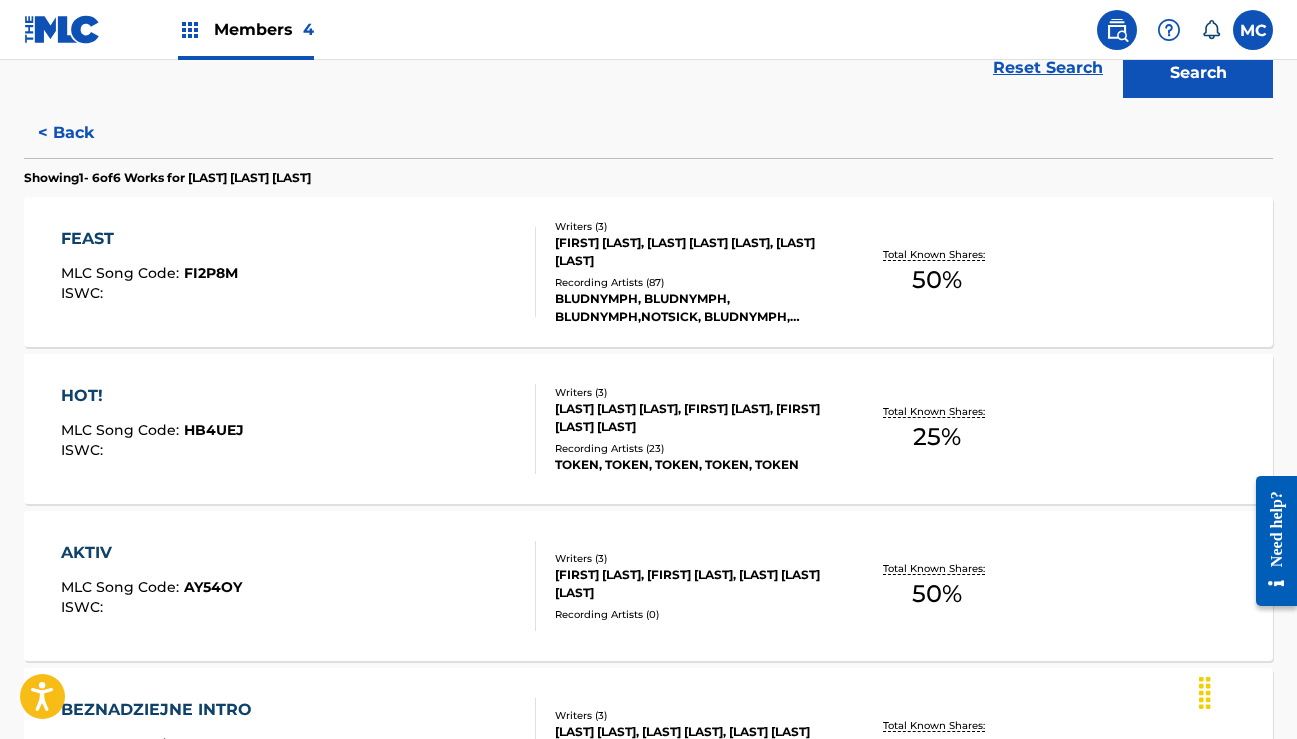 click on "FEAST MLC Song Code : FI2P8M ISWC : Writers ( 3 ) PAVEL GORBUNOV, SHTORTS KLIMENTY ALEXANDROVICH, KYA HANSEN Recording Artists ( 87 ) BLUDNYMPH, BLUDNYMPH, BLUDNYMPH,NOTSICK, BLUDNYMPH, BLUDNYMPH Total Known Shares: 50 %" at bounding box center [648, 272] 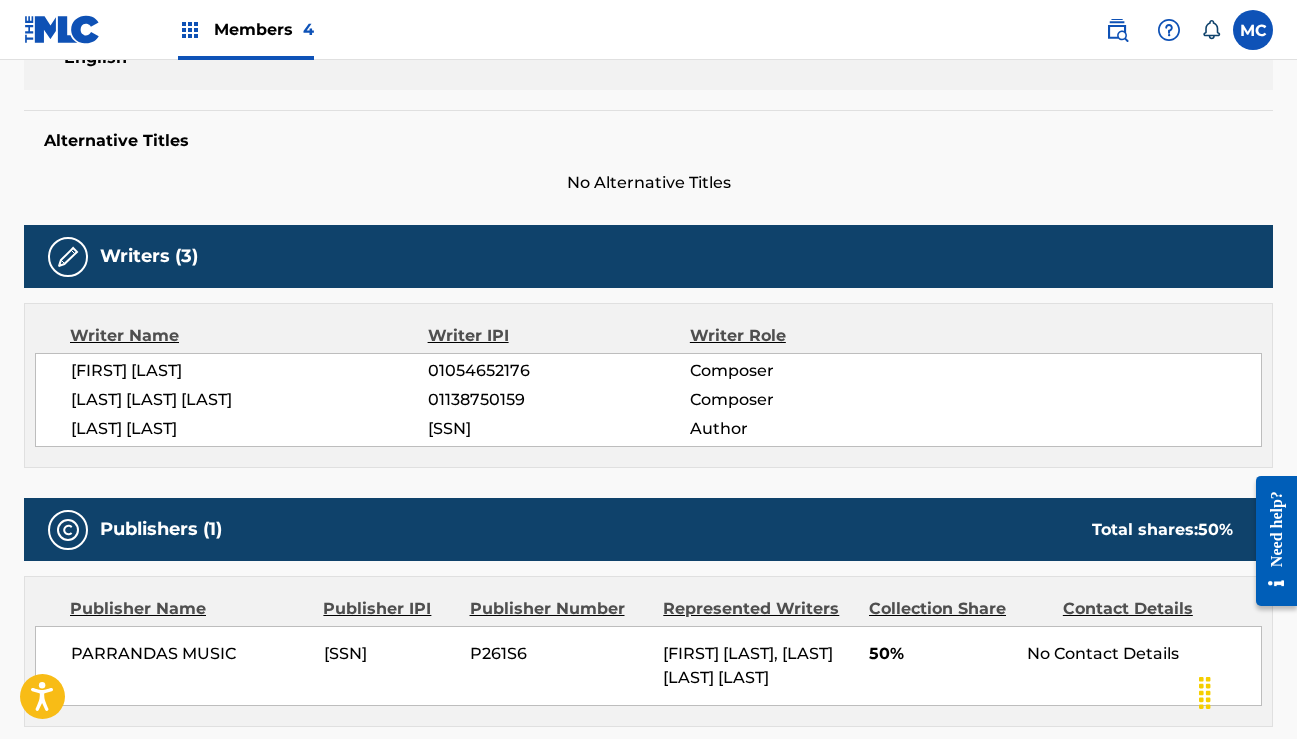scroll 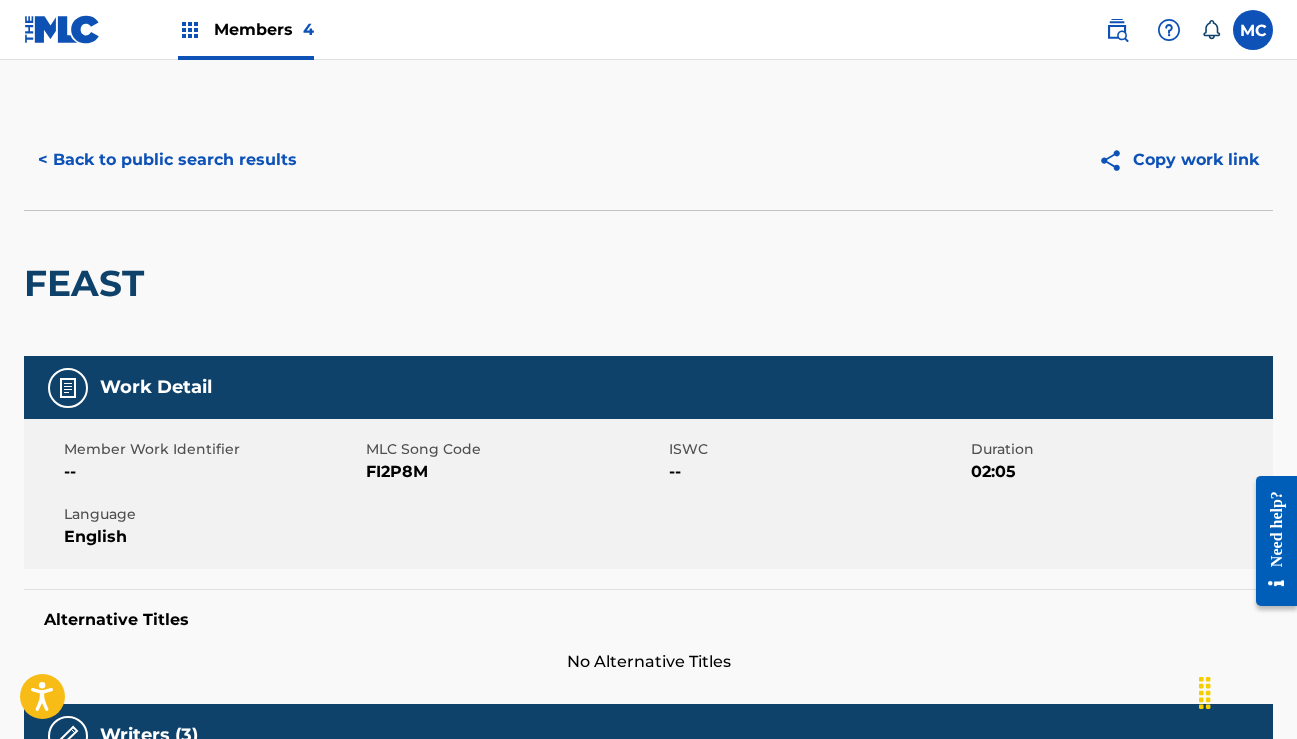 click on "< Back to public search results" at bounding box center [167, 160] 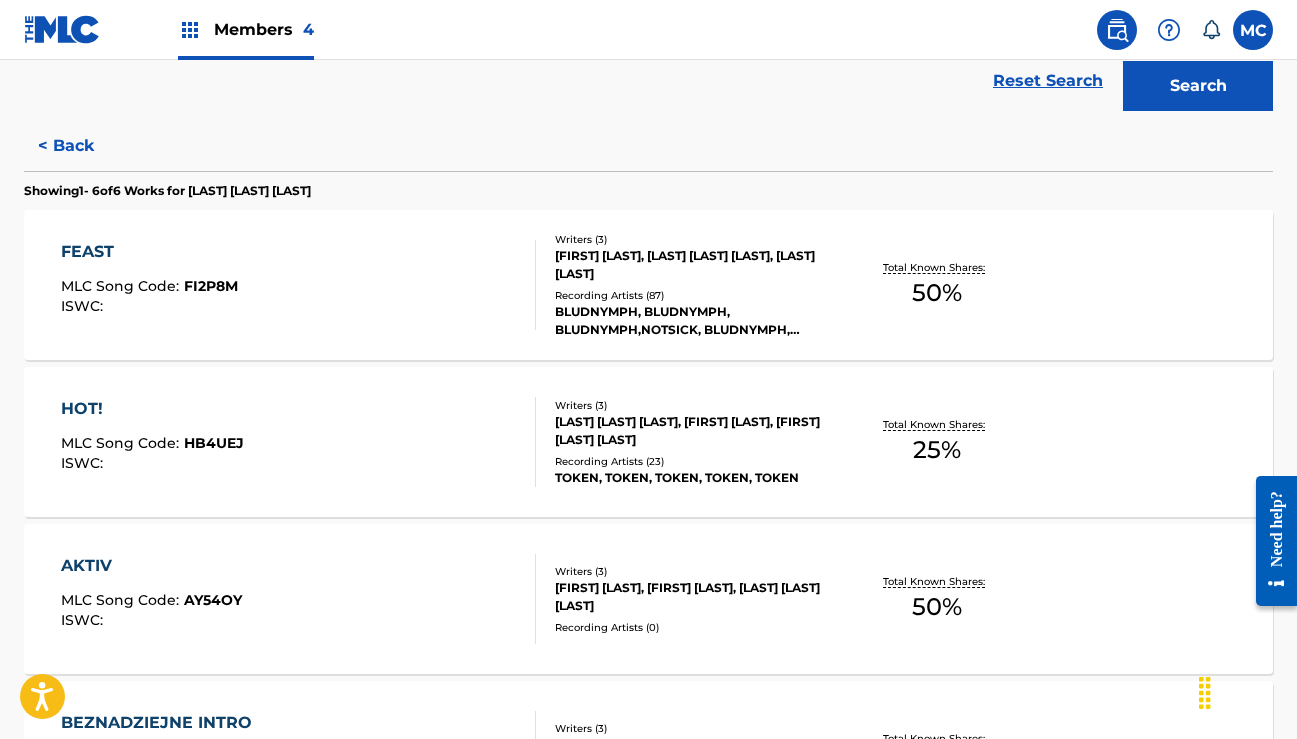 click on "FEAST" at bounding box center (149, 252) 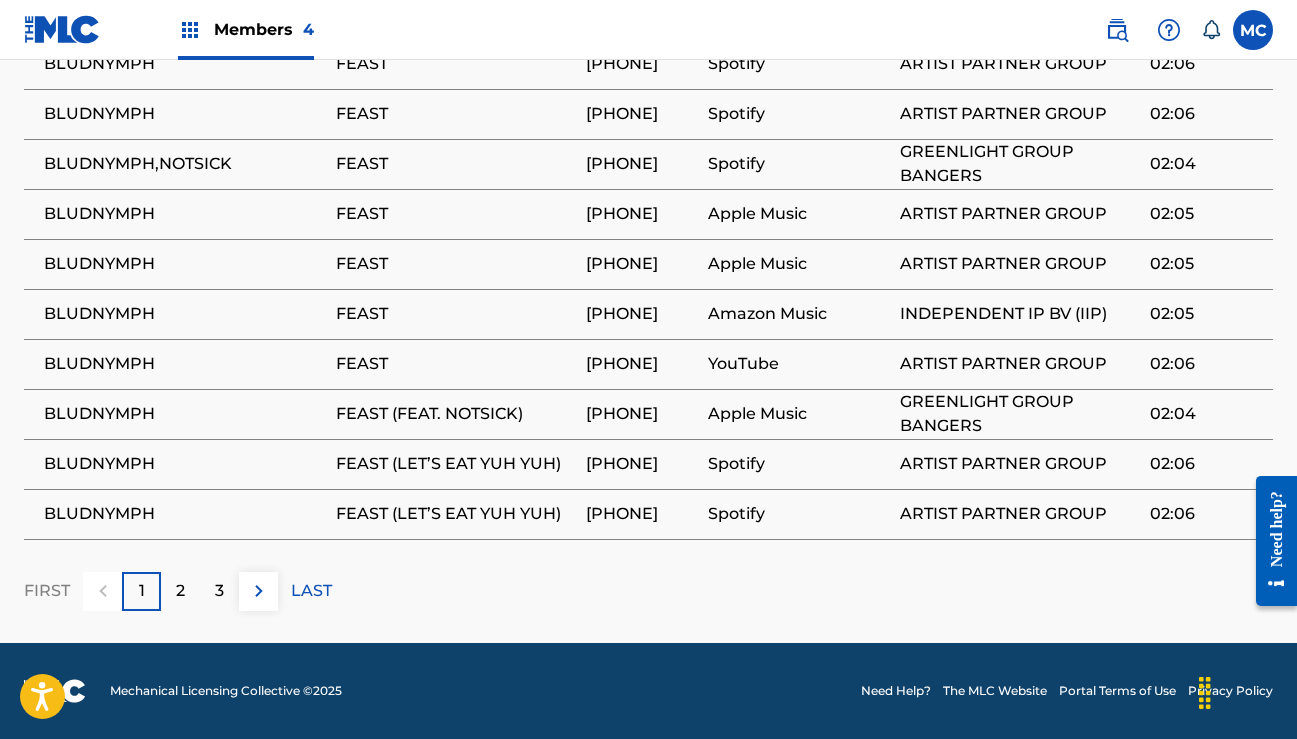 click on "2" at bounding box center [180, 591] 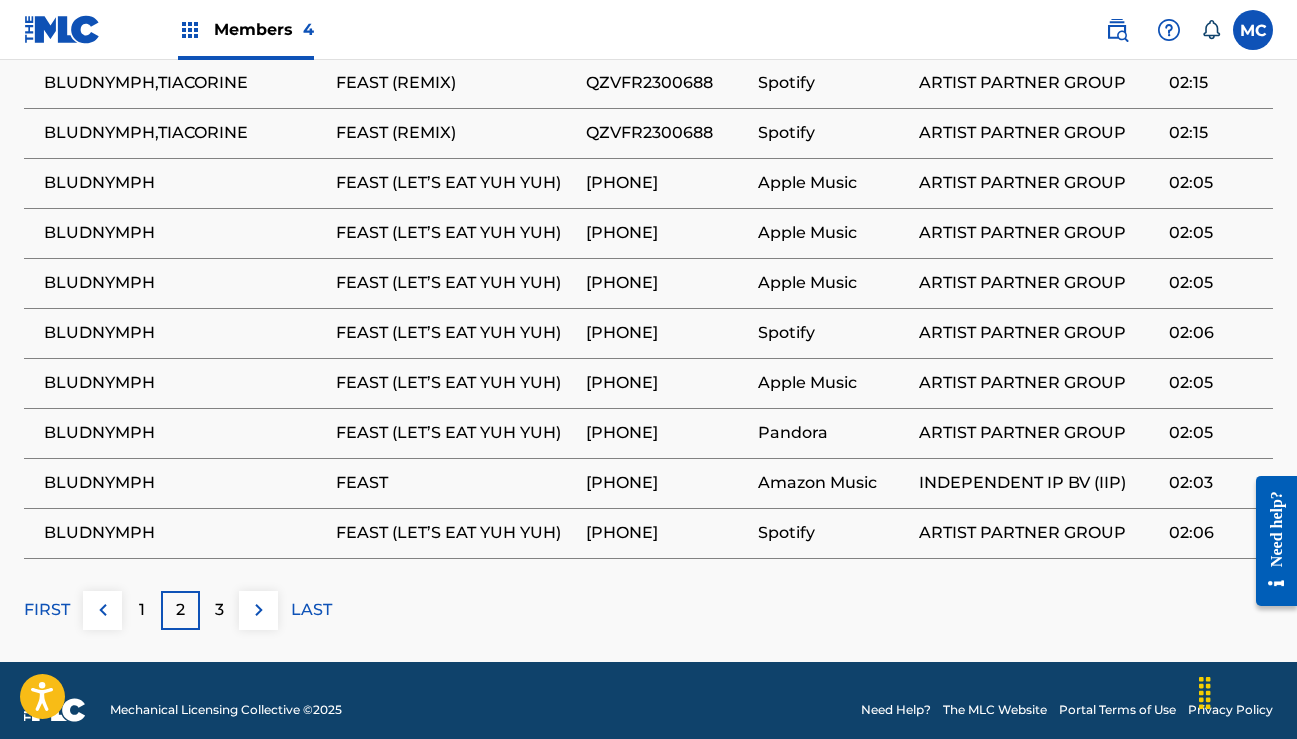 click on "3" at bounding box center [219, 610] 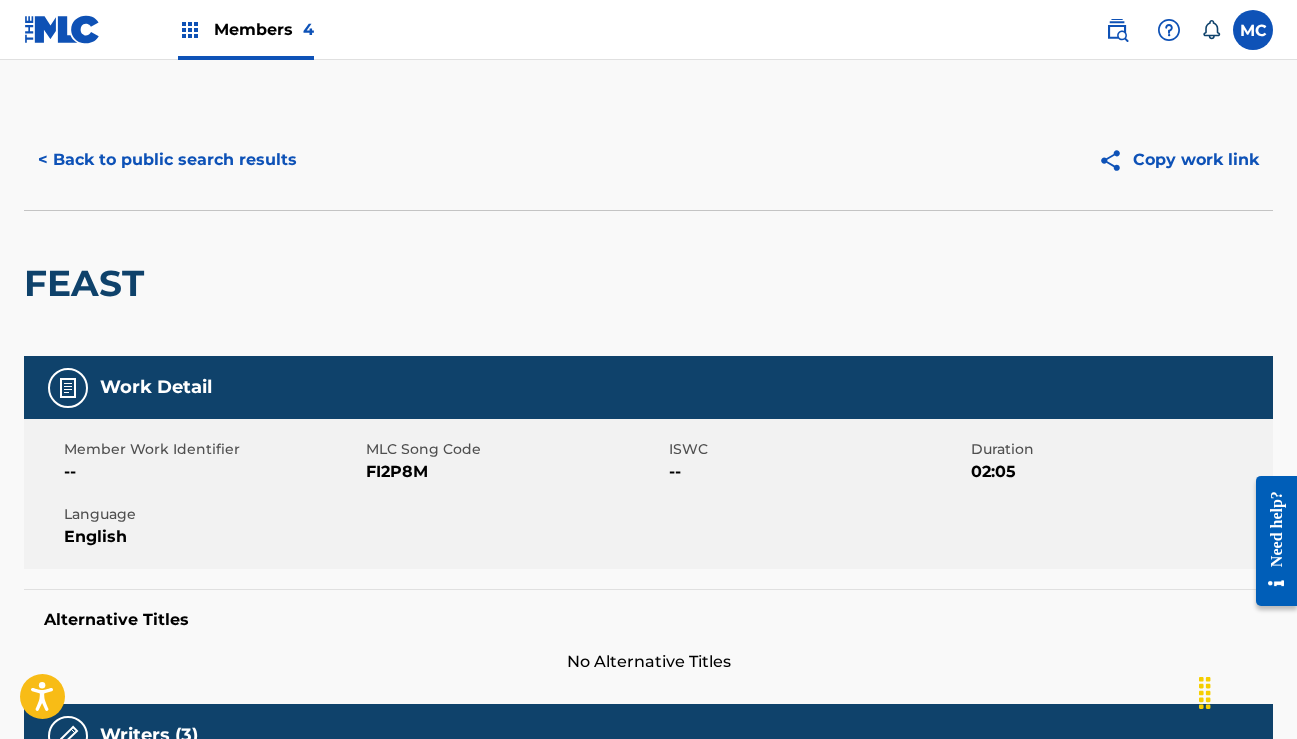 click on "< Back to public search results" at bounding box center [167, 160] 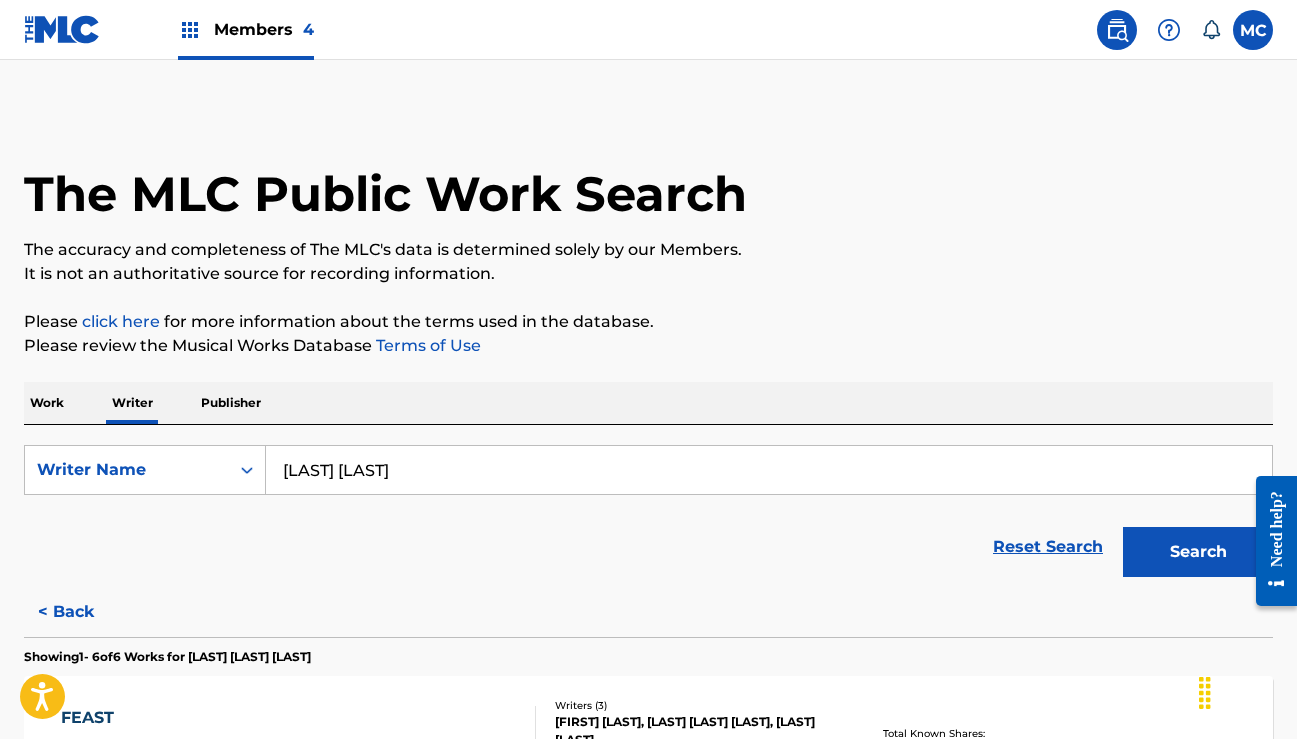 click on "Work" at bounding box center [47, 403] 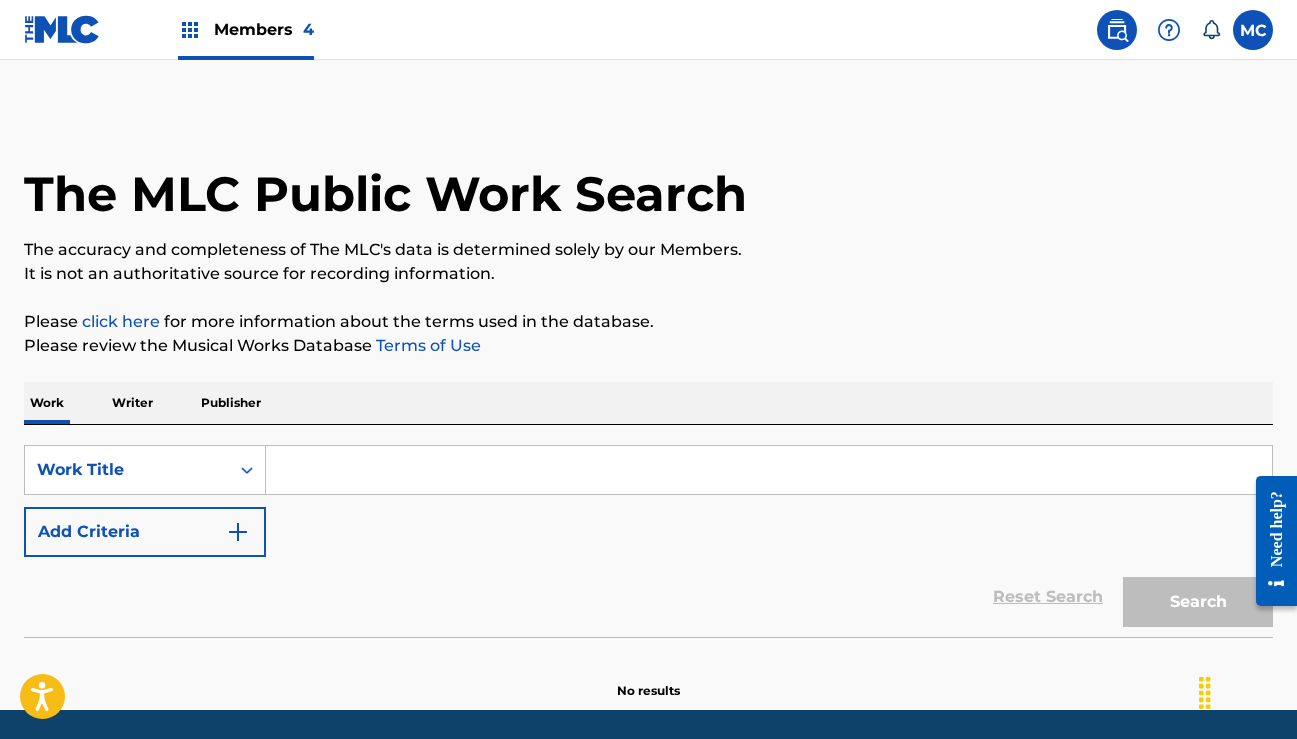 click at bounding box center (769, 470) 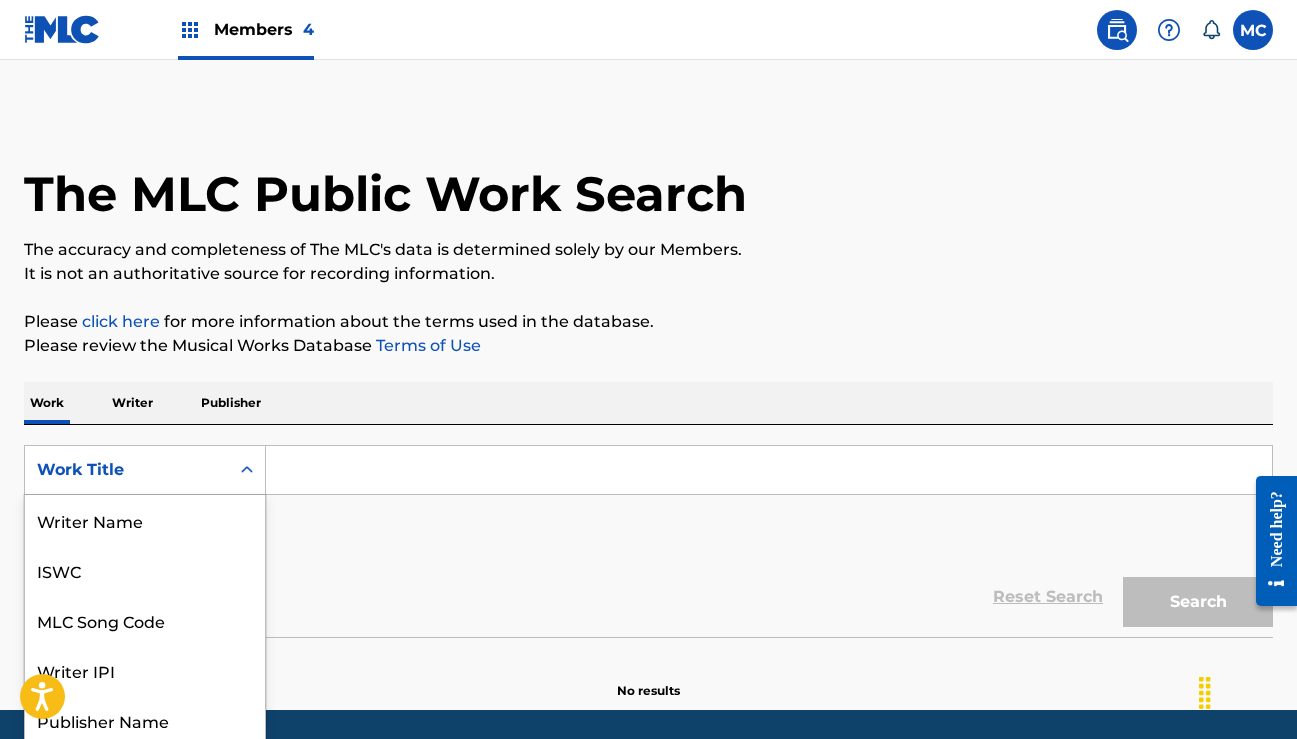 click on "Work Title selected, 8 of 8. 8 results available. Use Up and Down to choose options, press Enter to select the currently focused option, press Escape to exit the menu, press Tab to select the option and exit the menu. Work Title Writer Name ISWC MLC Song Code Writer IPI Publisher Name Publisher IPI MLC Publisher Number Work Title" at bounding box center [145, 470] 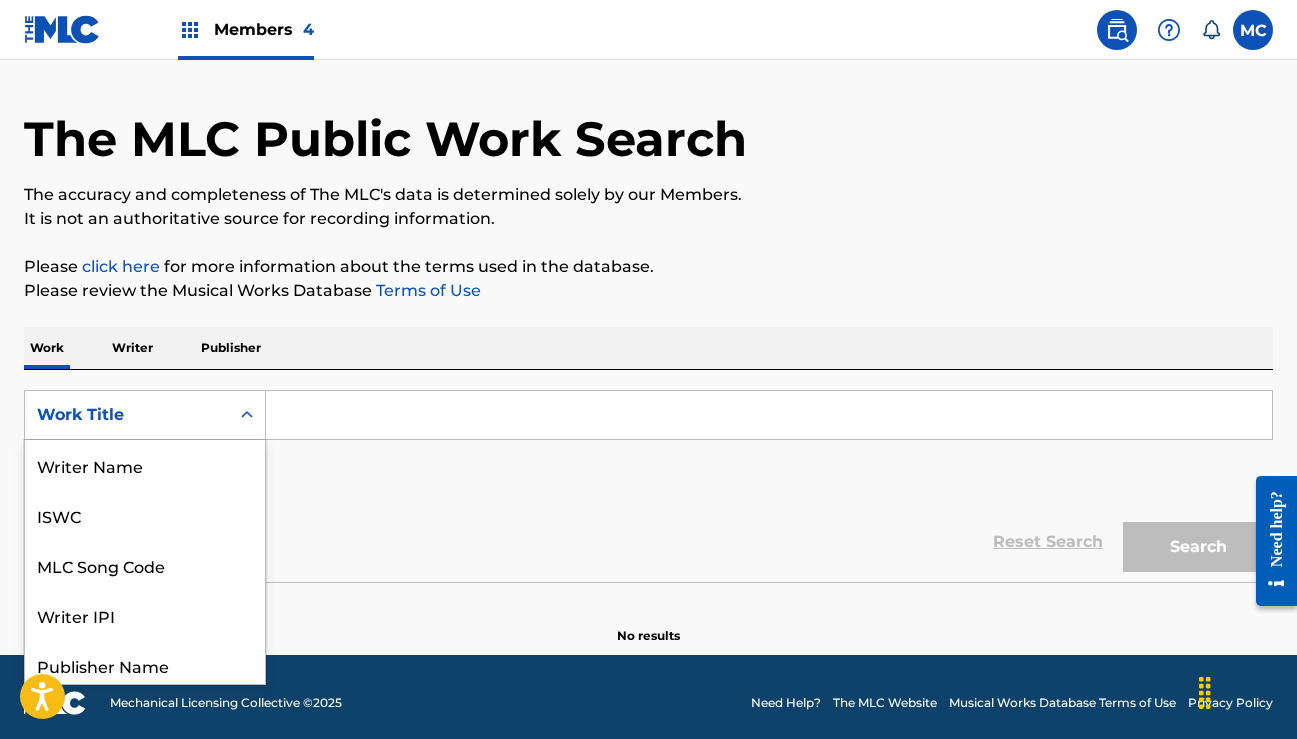 scroll, scrollTop: 100, scrollLeft: 0, axis: vertical 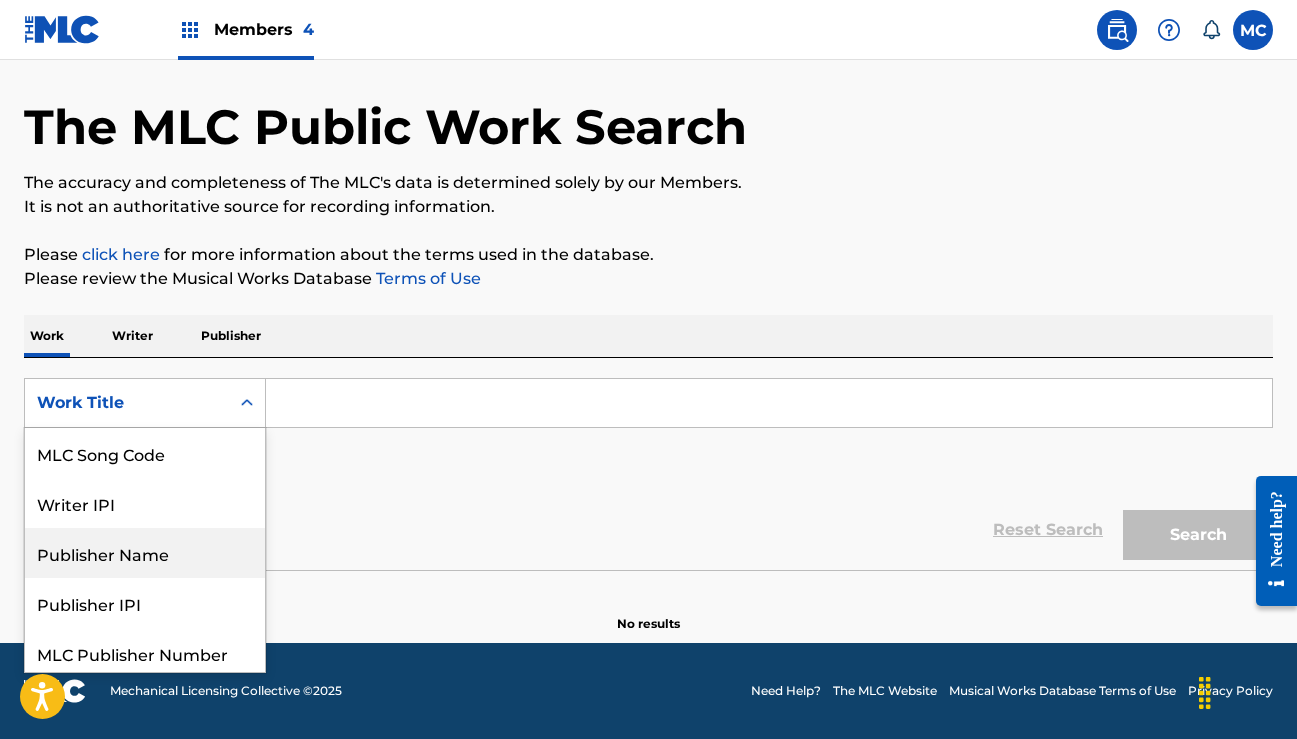 click on "Publisher Name" at bounding box center [145, 553] 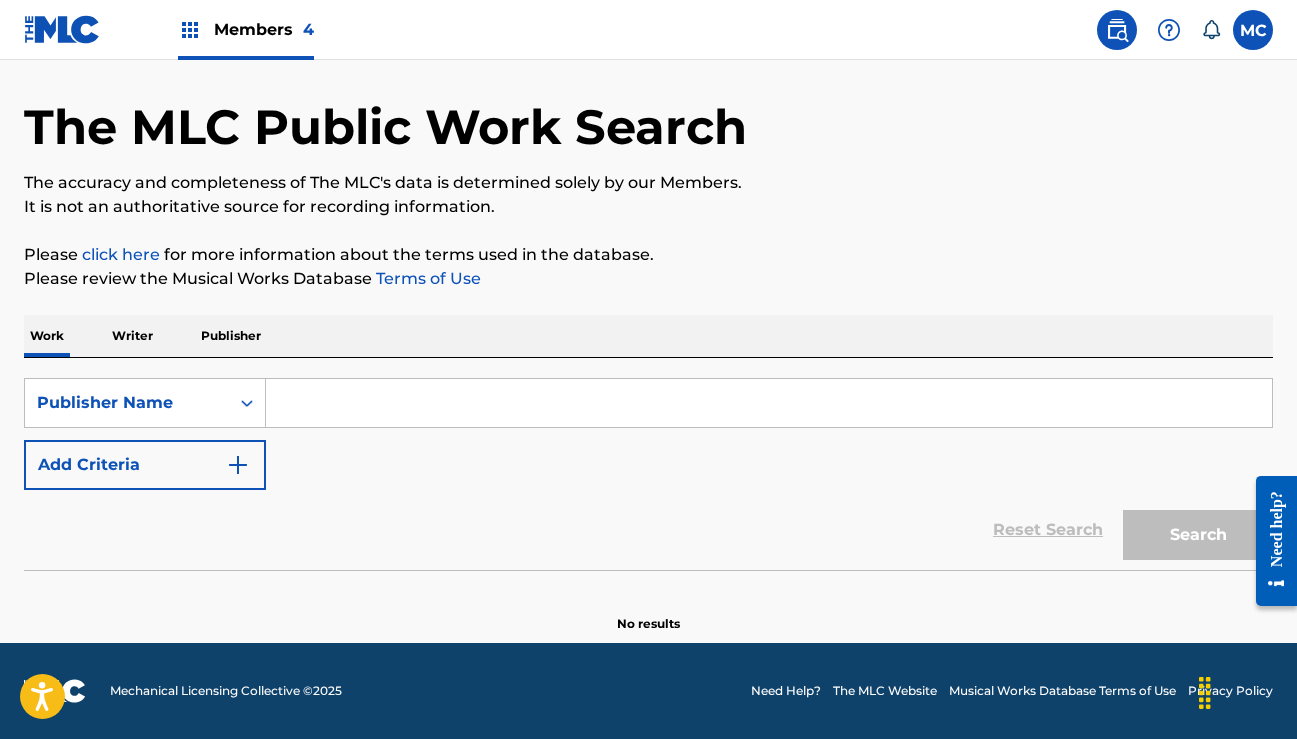 click at bounding box center [769, 403] 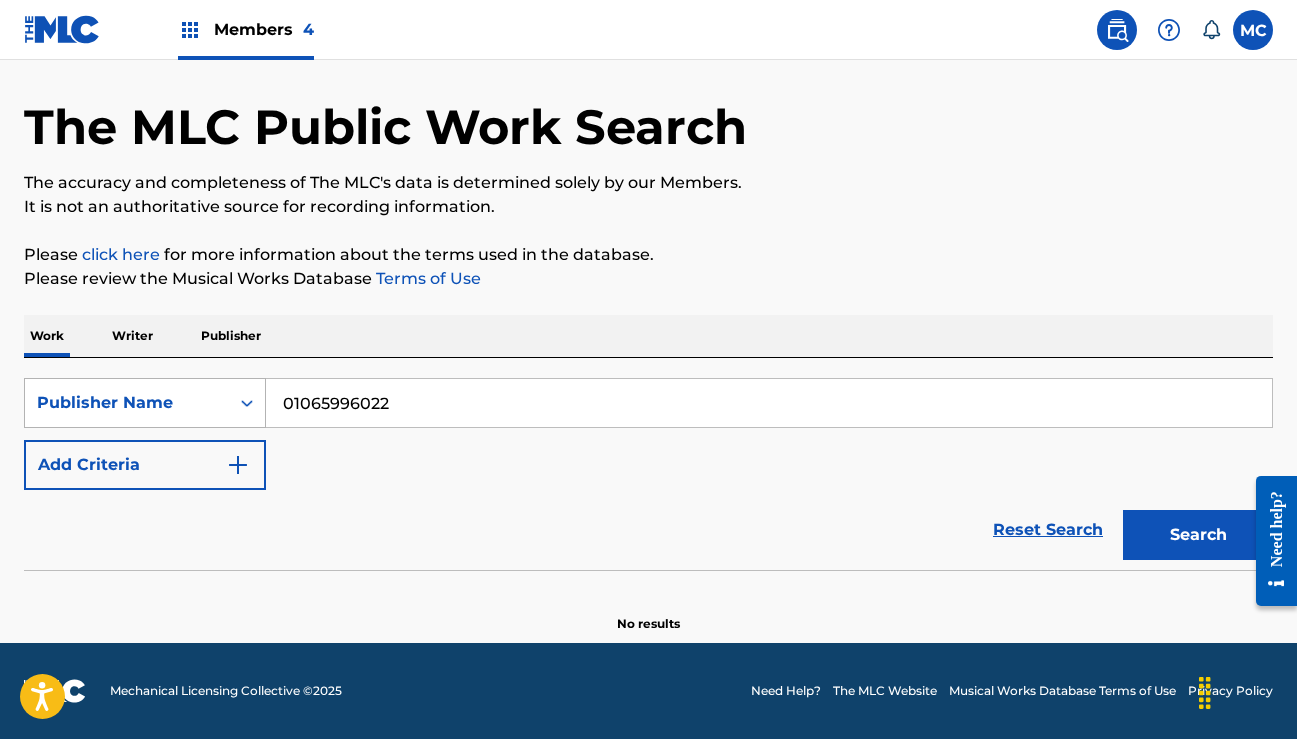 type on "01065996022" 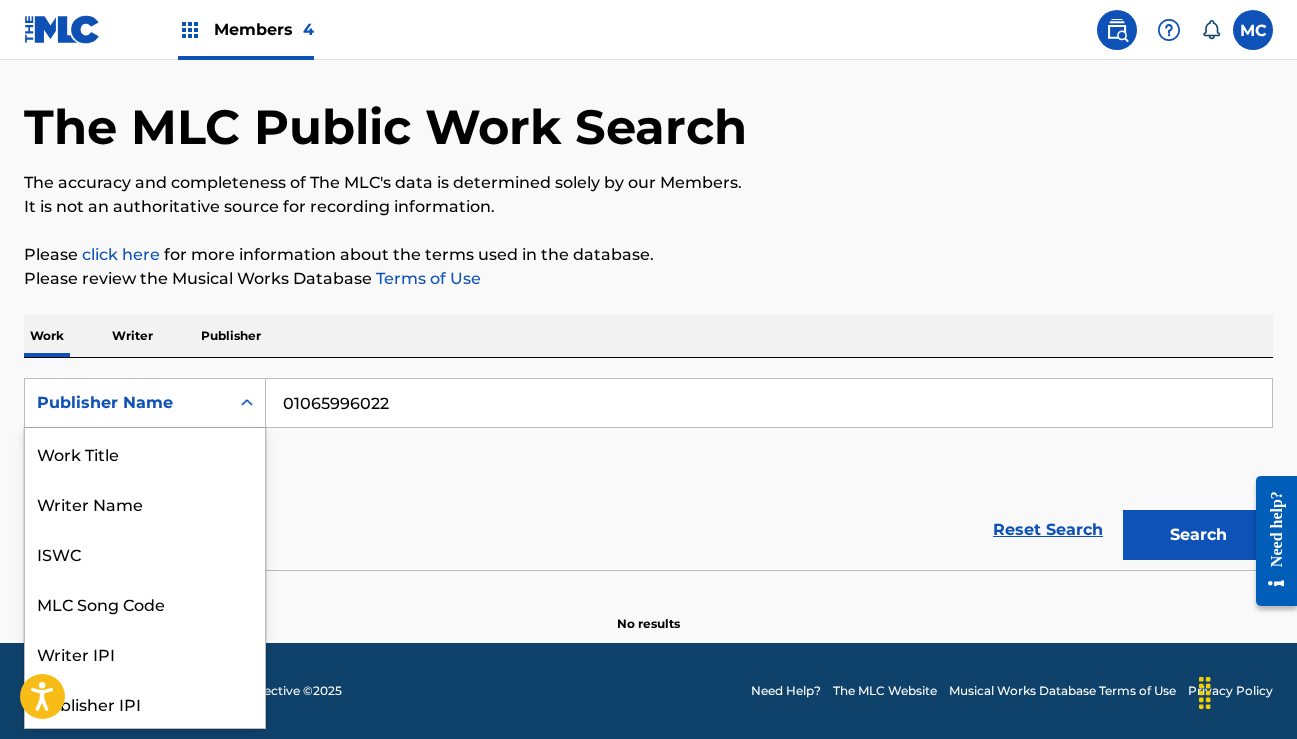 click on "Publisher Name" at bounding box center (127, 403) 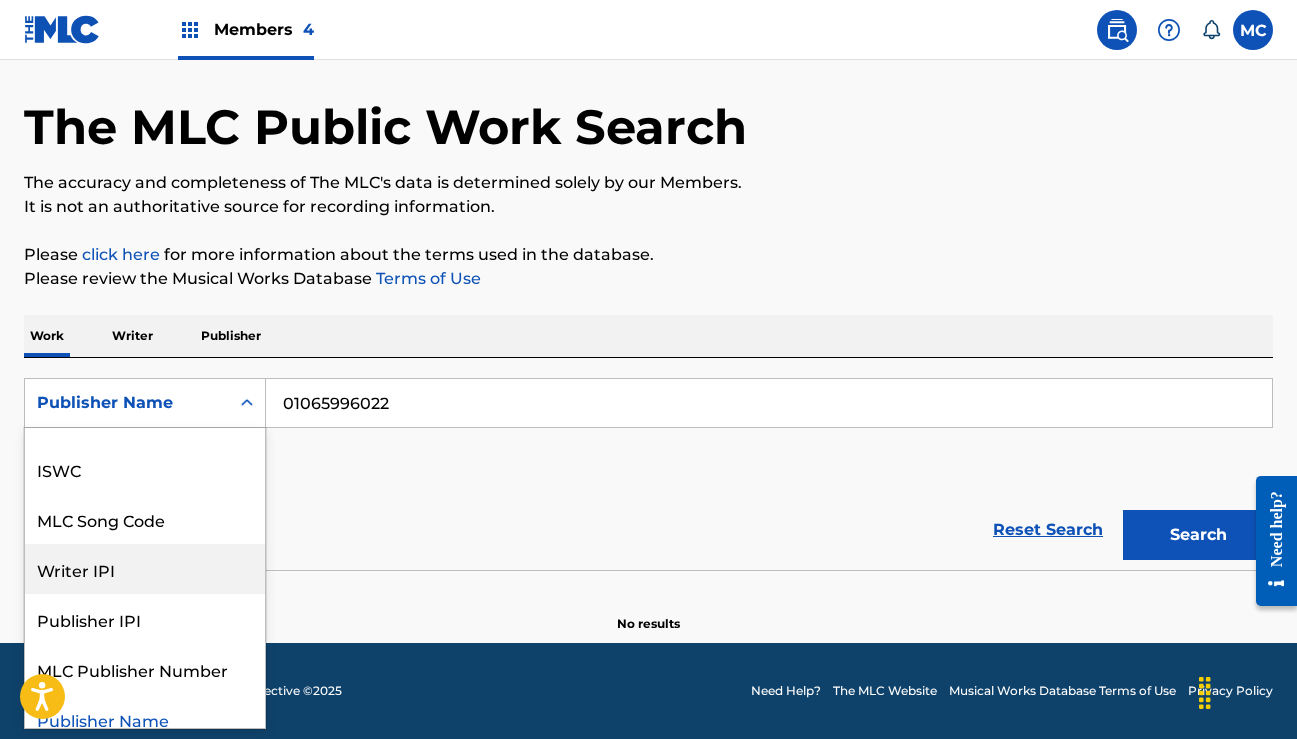 scroll, scrollTop: 81, scrollLeft: 0, axis: vertical 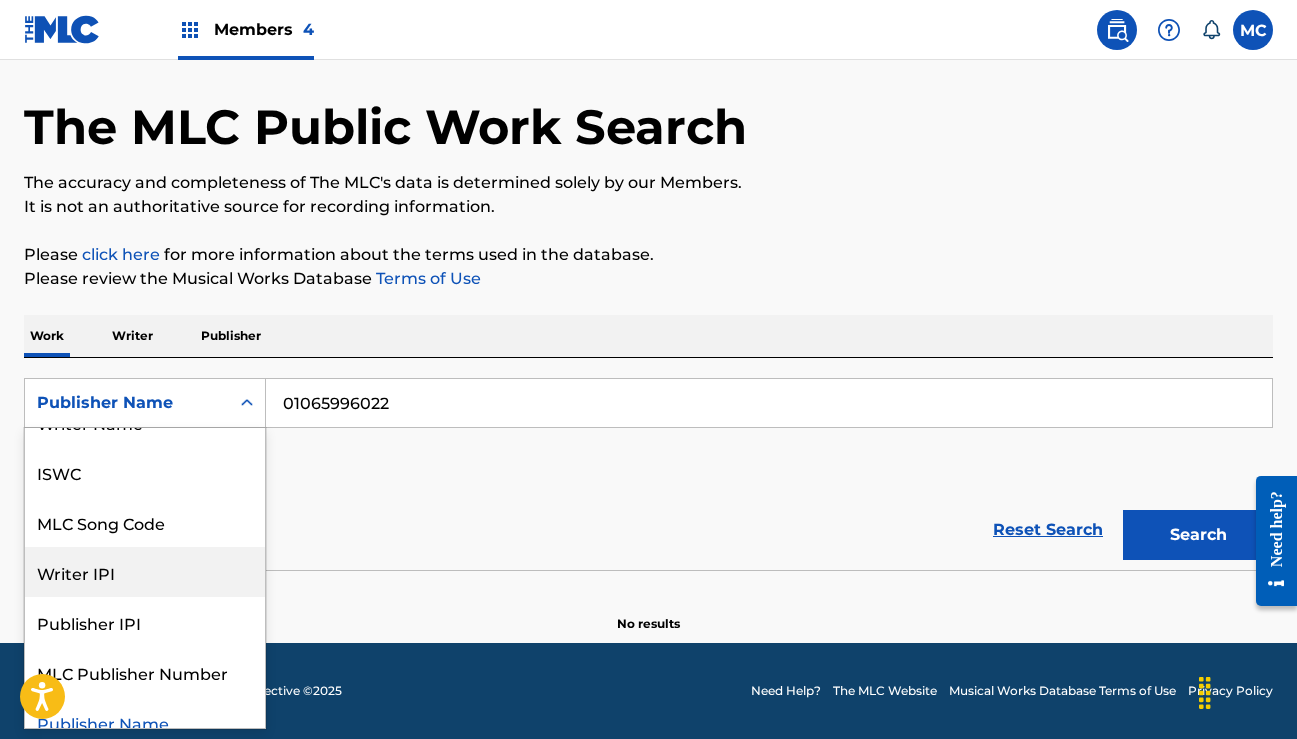 click on "Writer IPI" at bounding box center (145, 572) 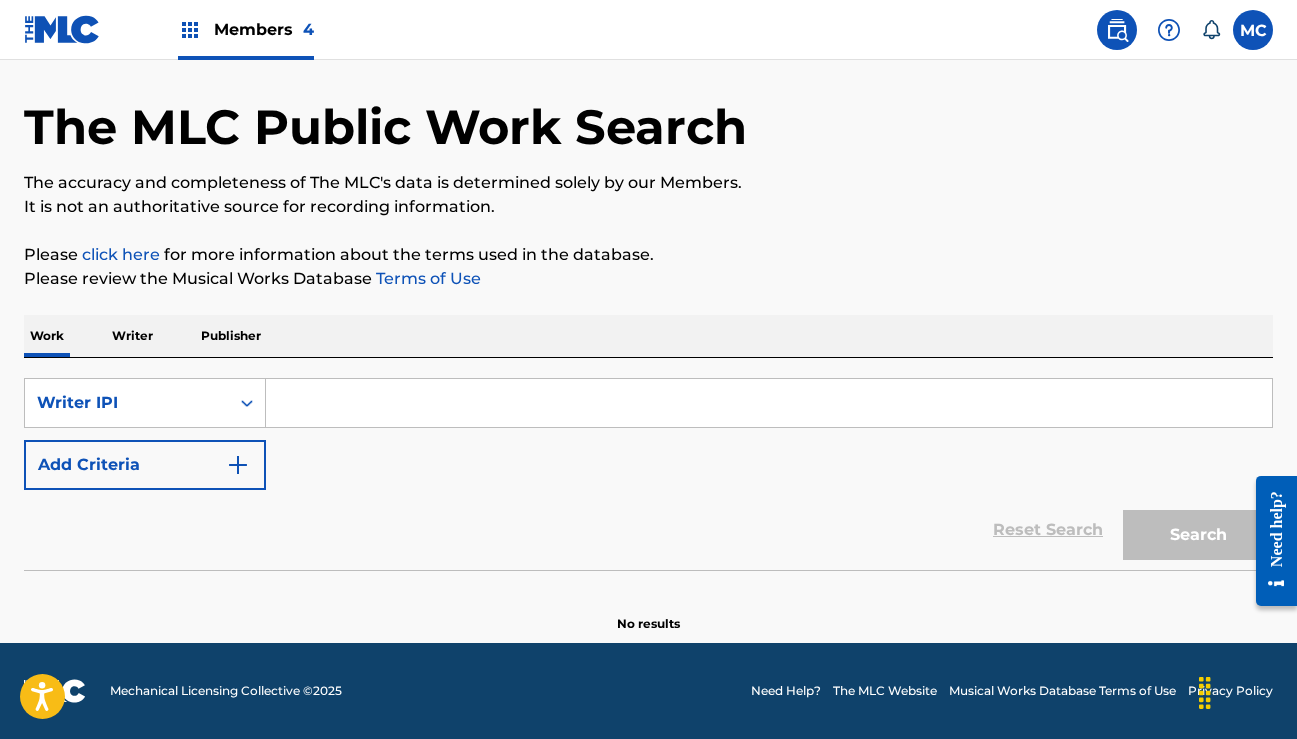 click at bounding box center [769, 403] 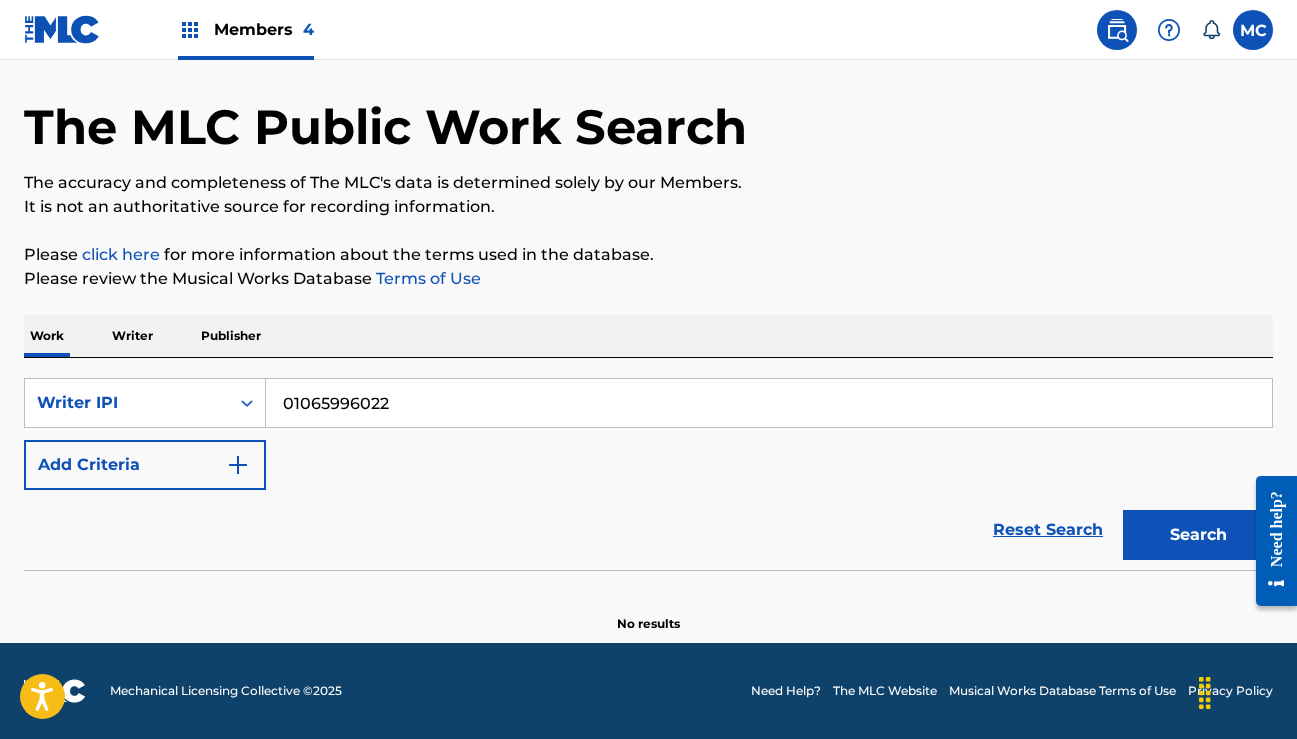 type on "01065996022" 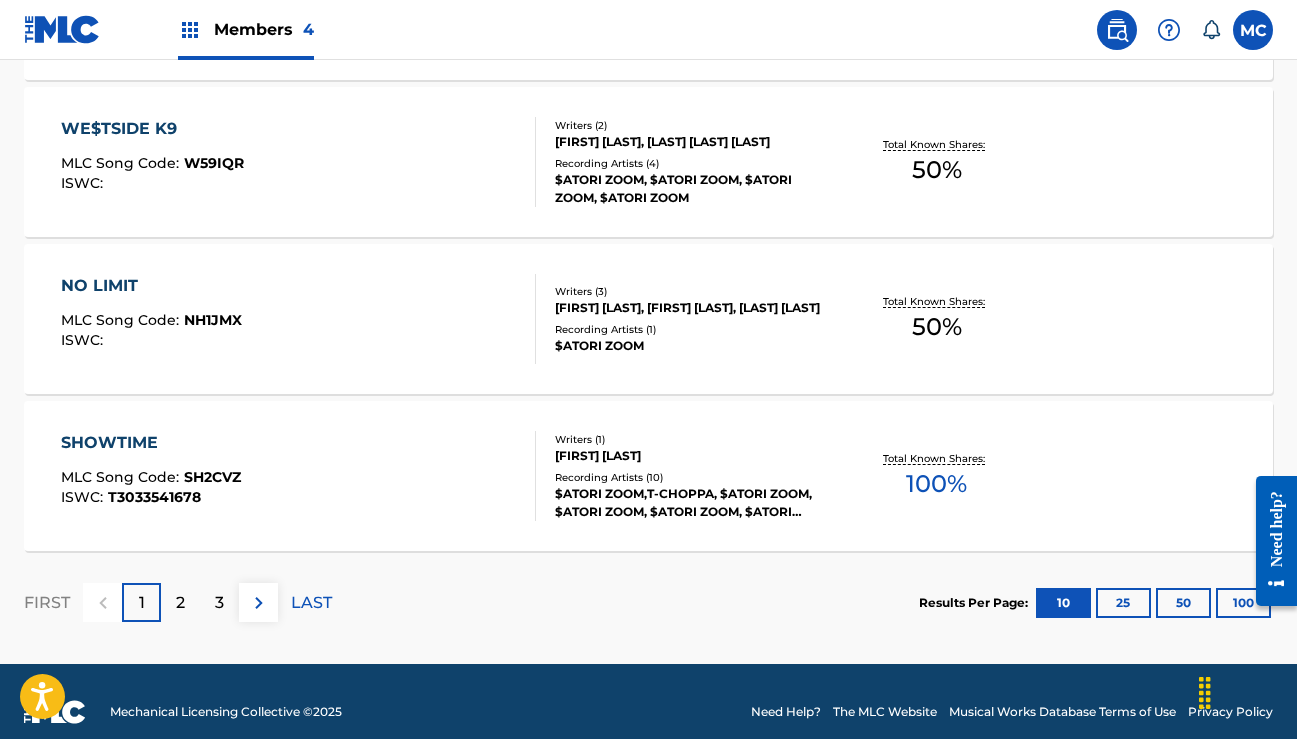 scroll, scrollTop: 1693, scrollLeft: 0, axis: vertical 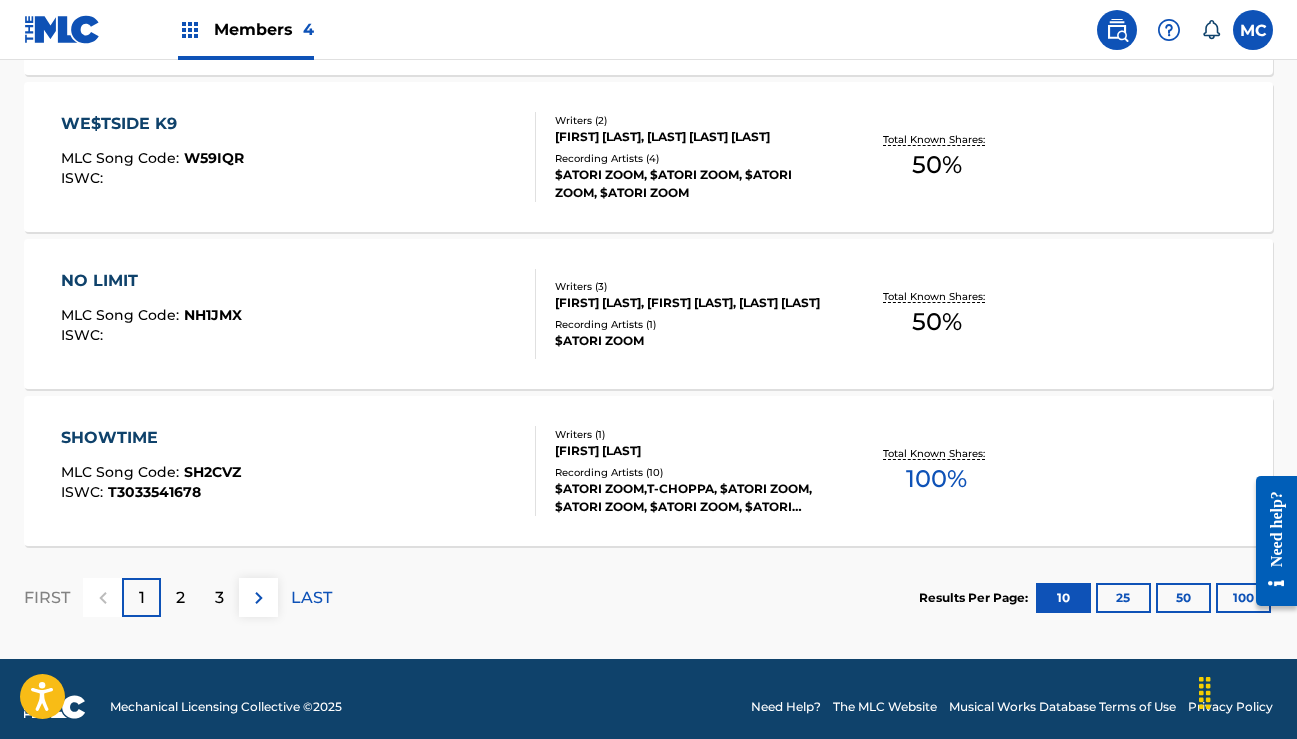 click on "2" at bounding box center (180, 598) 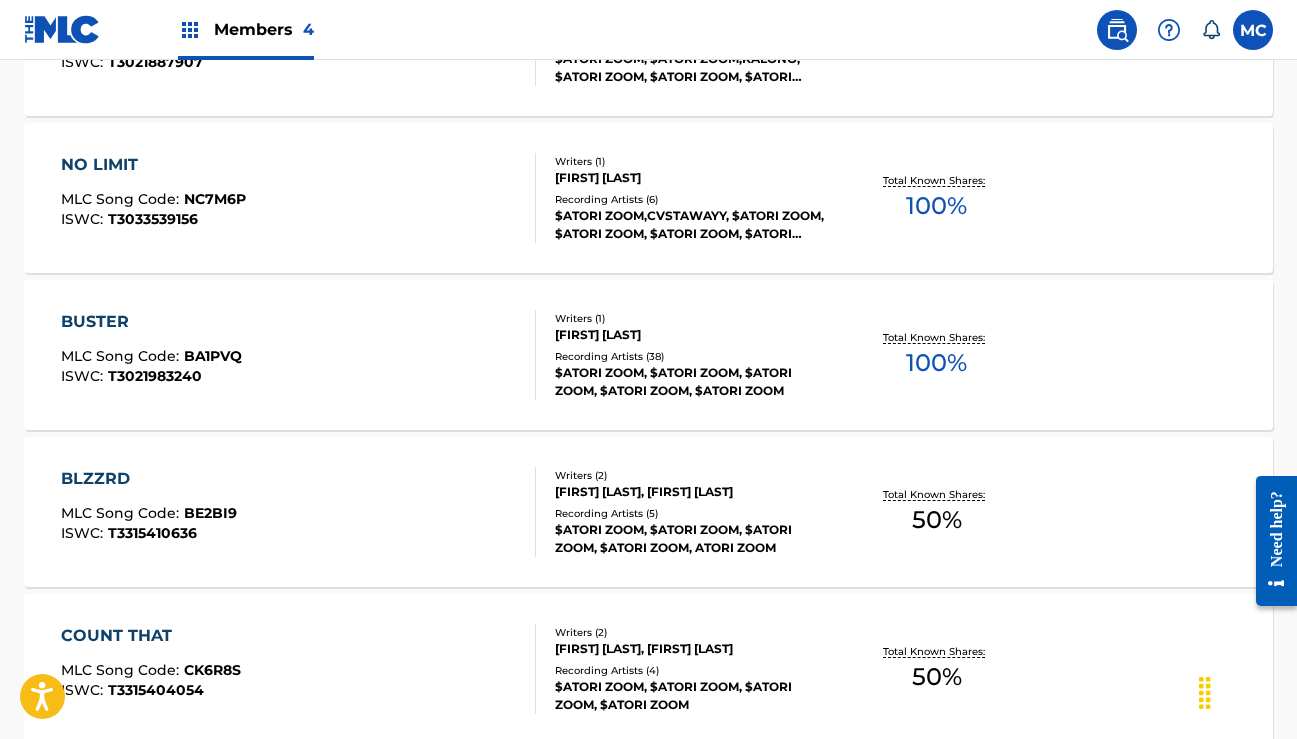 scroll, scrollTop: 868, scrollLeft: 0, axis: vertical 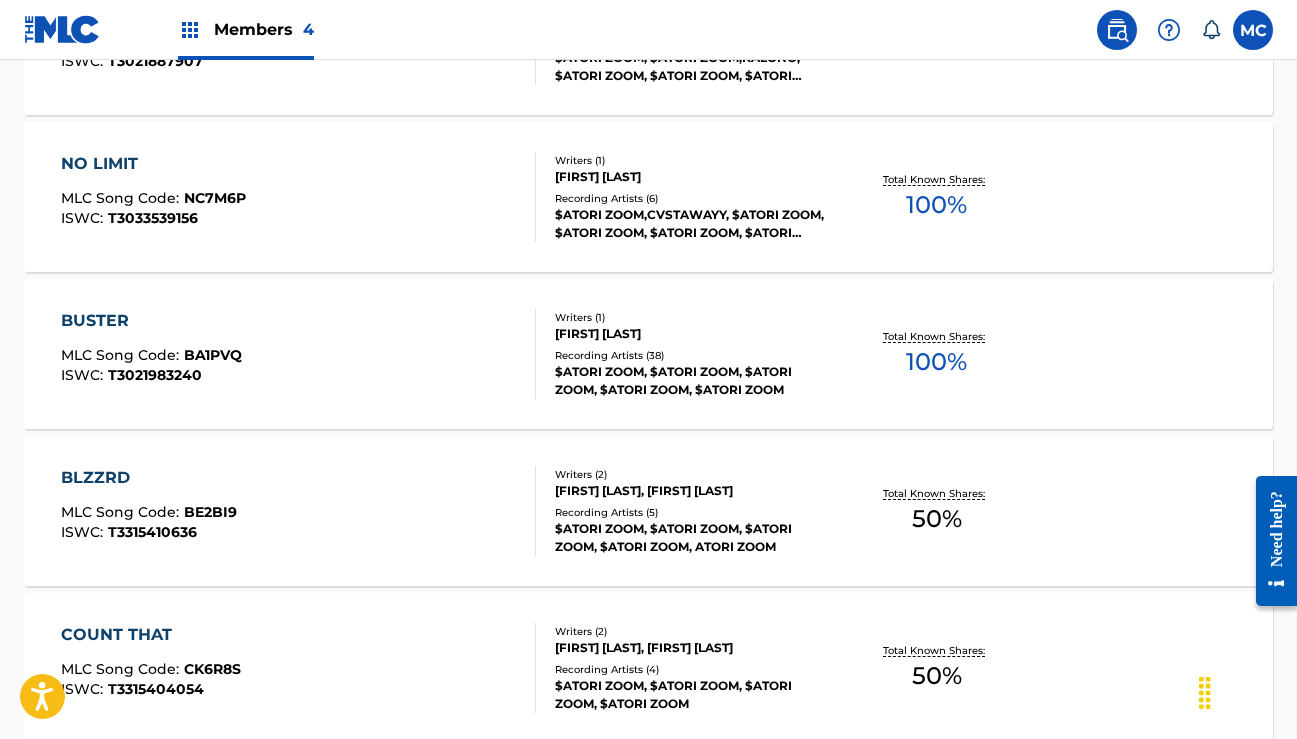click on "BUSTER" at bounding box center (151, 321) 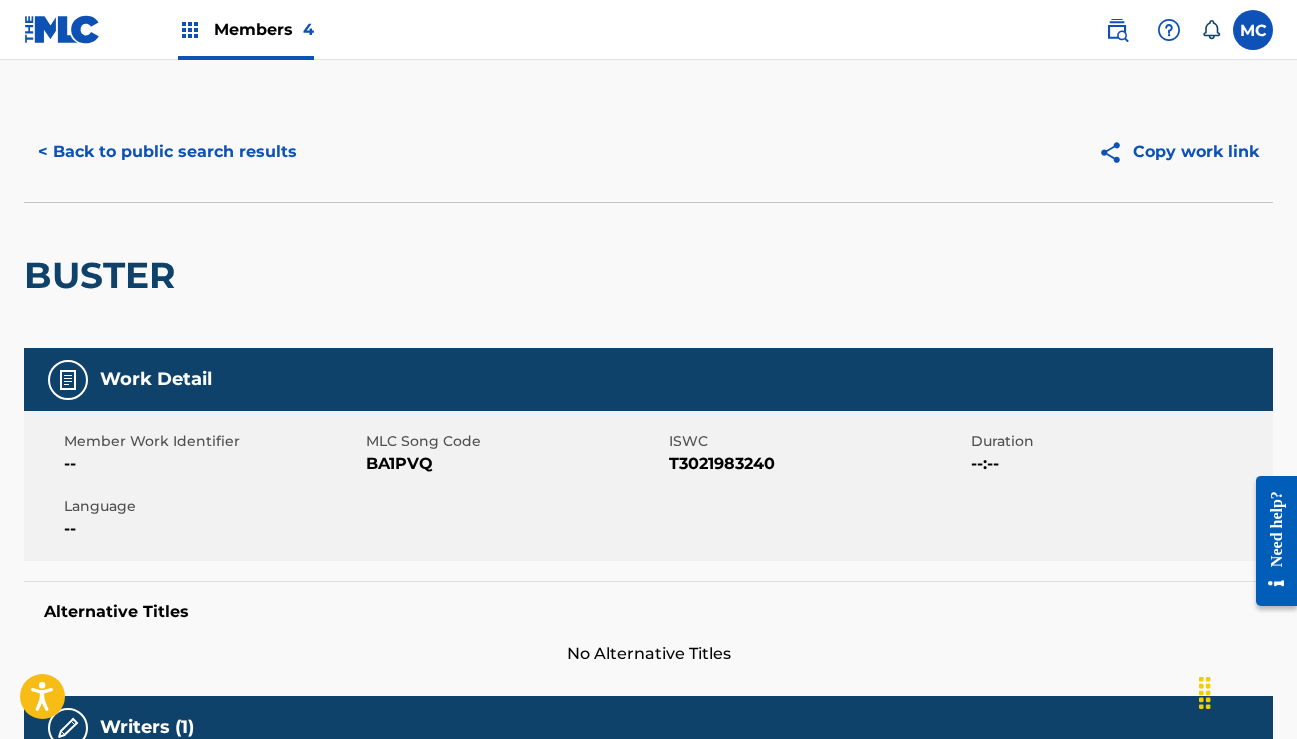 scroll, scrollTop: 31, scrollLeft: 0, axis: vertical 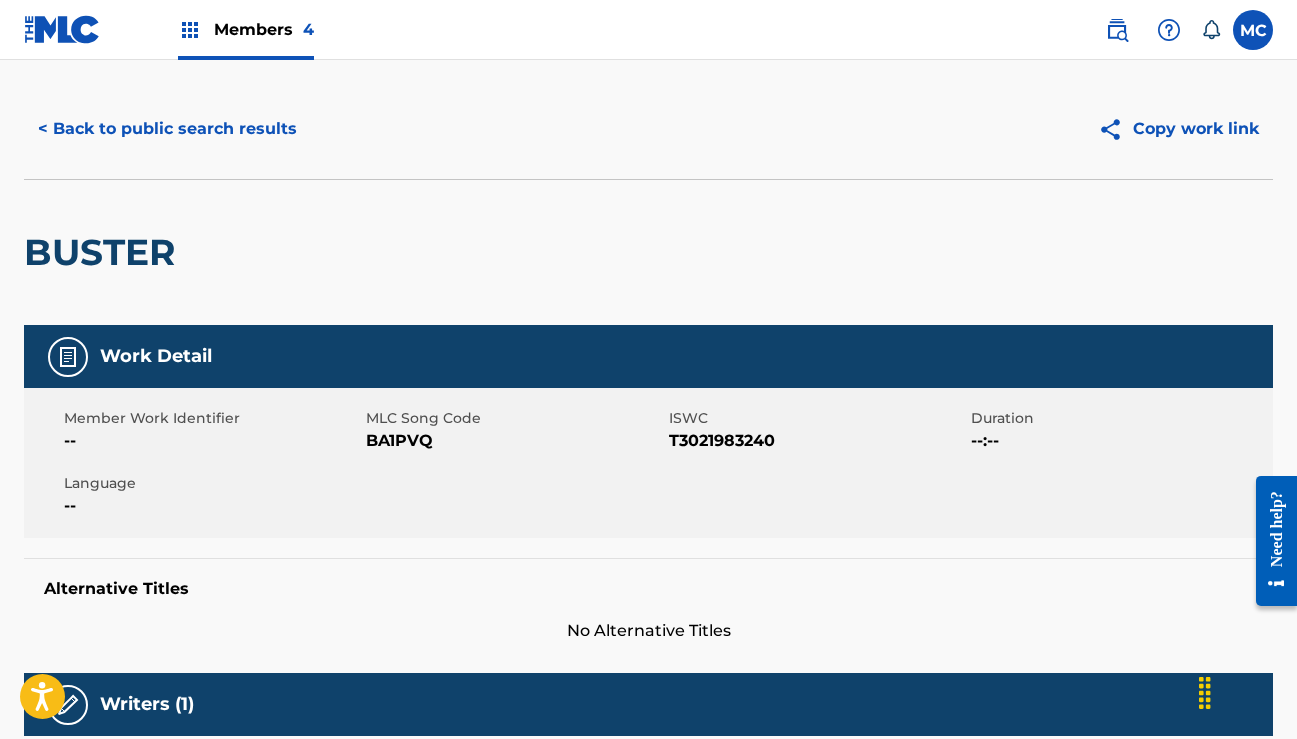 click on "BA1PVQ" at bounding box center (514, 441) 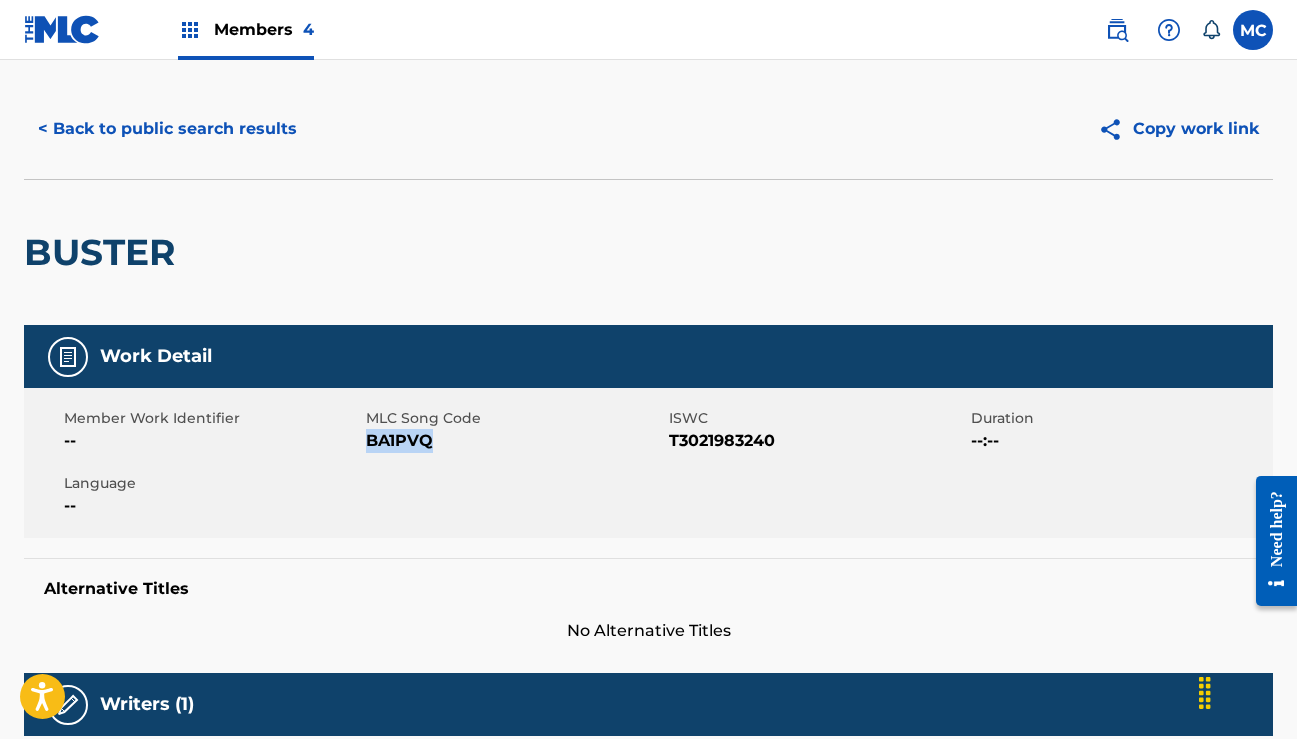 click on "BA1PVQ" at bounding box center (514, 441) 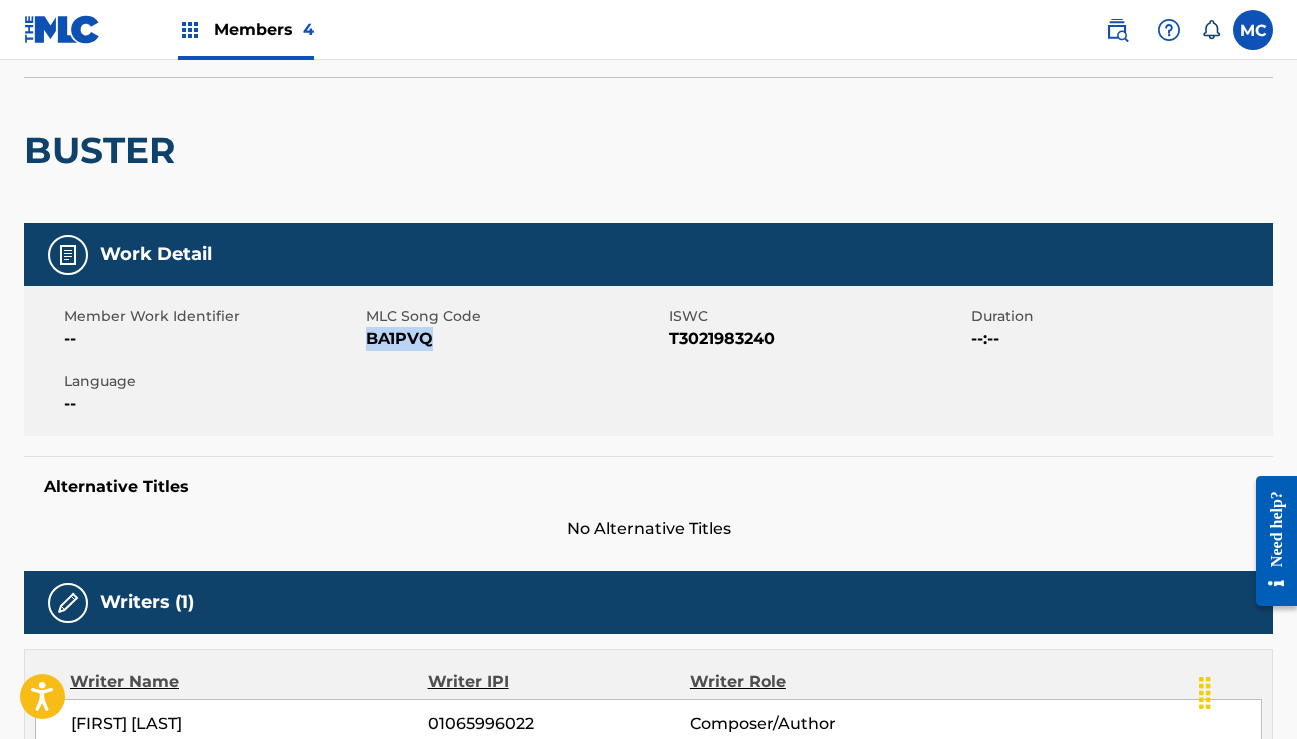 scroll, scrollTop: 258, scrollLeft: 0, axis: vertical 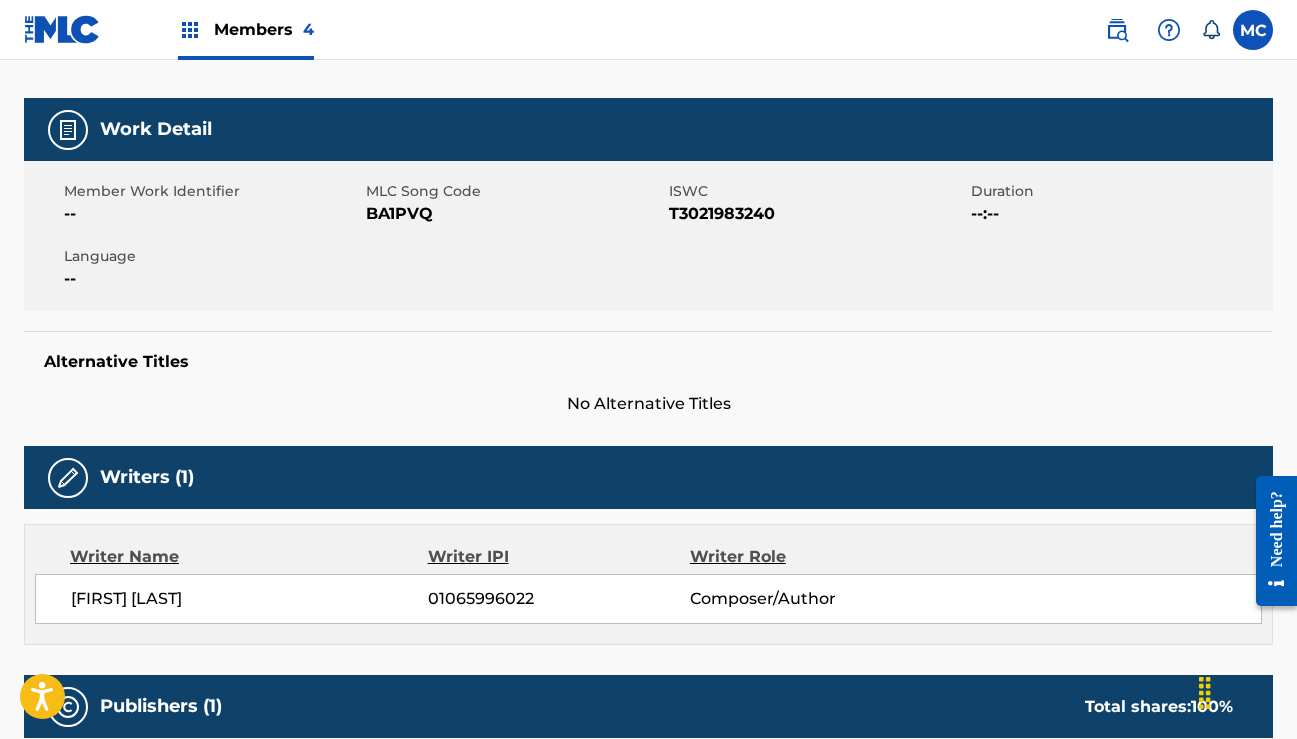 click on "Members    4" at bounding box center (264, 29) 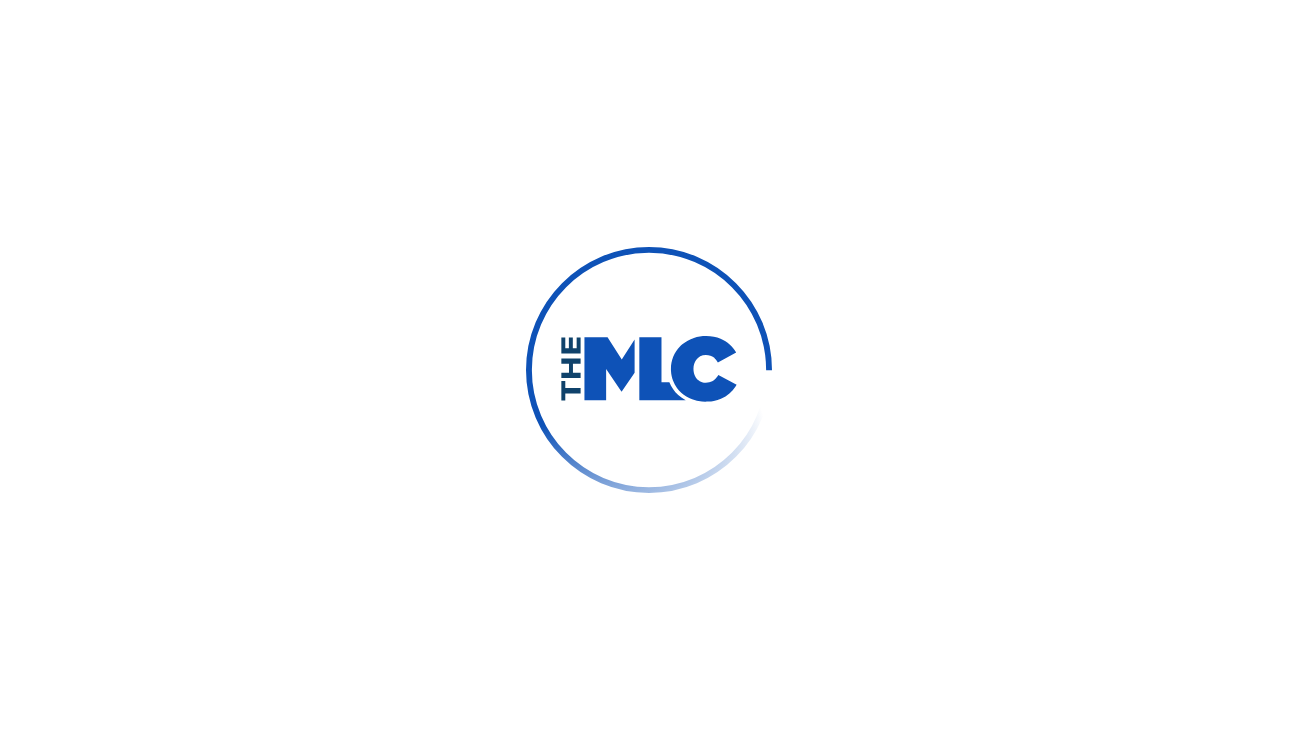 scroll, scrollTop: 0, scrollLeft: 0, axis: both 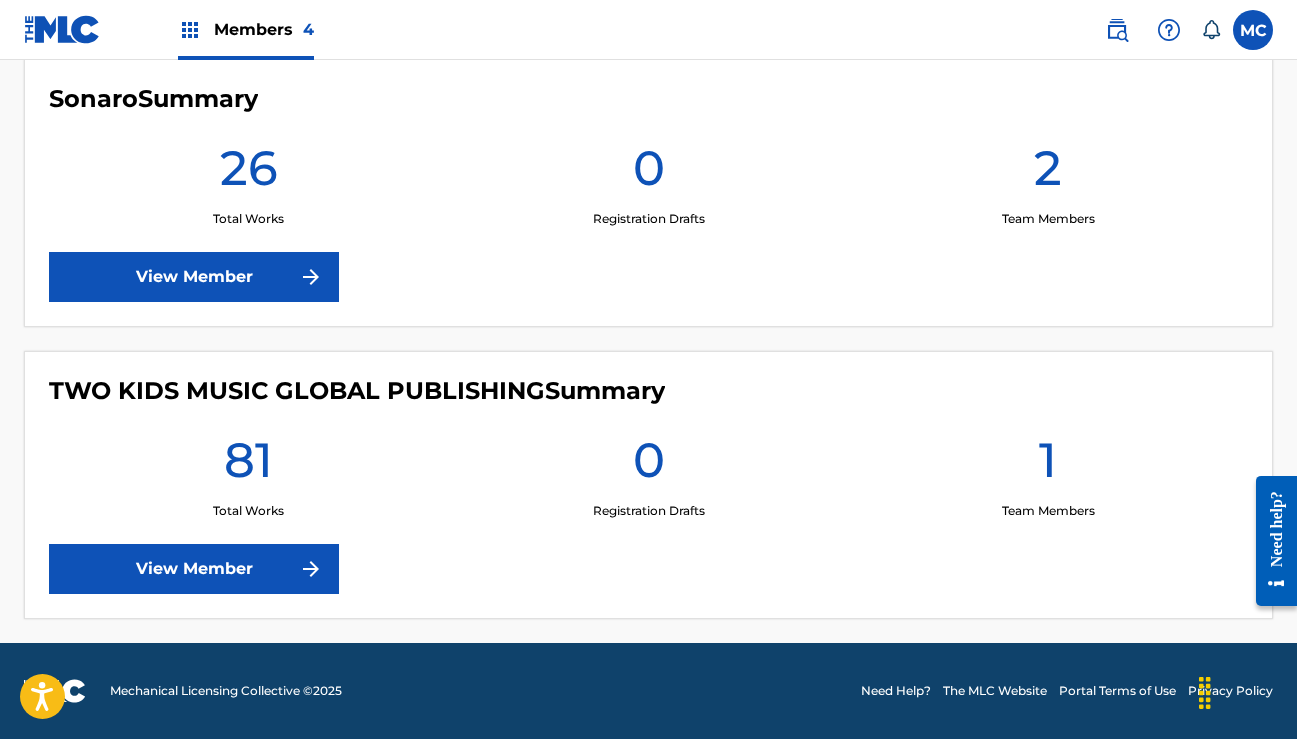 click on "View Member" at bounding box center [194, 569] 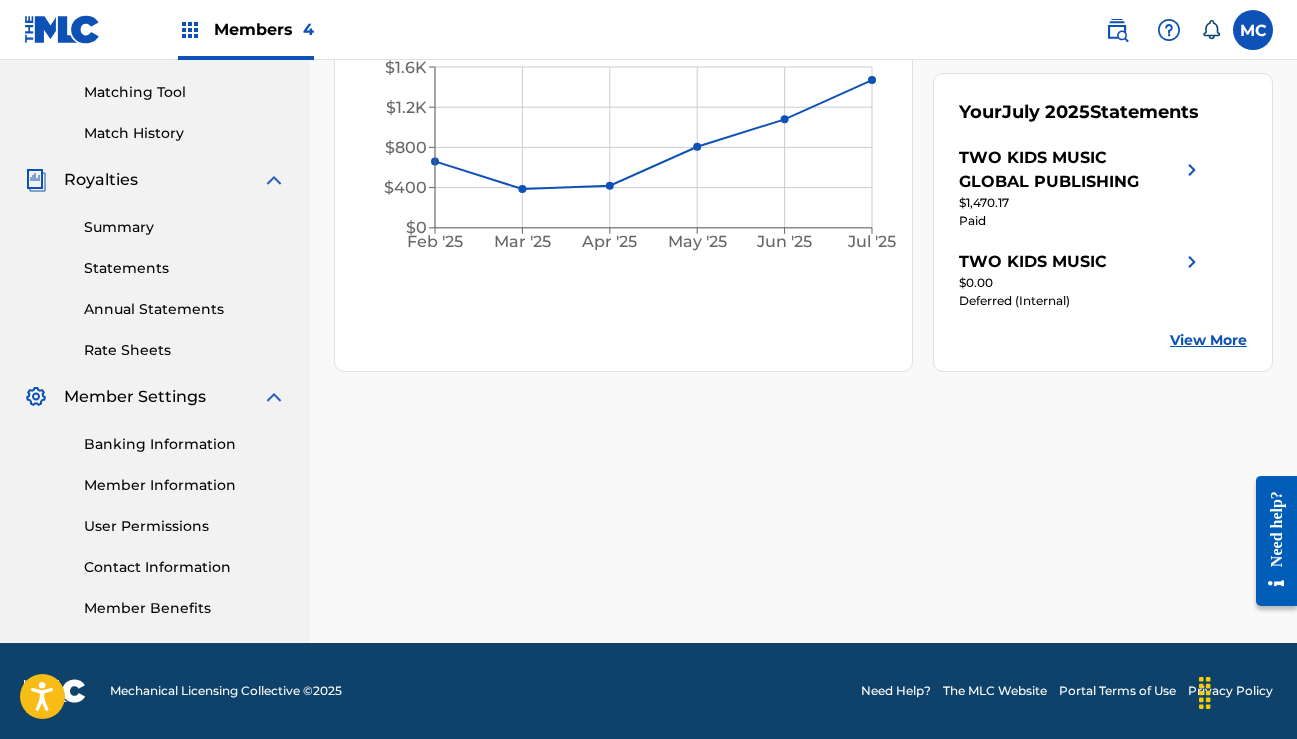 scroll, scrollTop: 501, scrollLeft: 0, axis: vertical 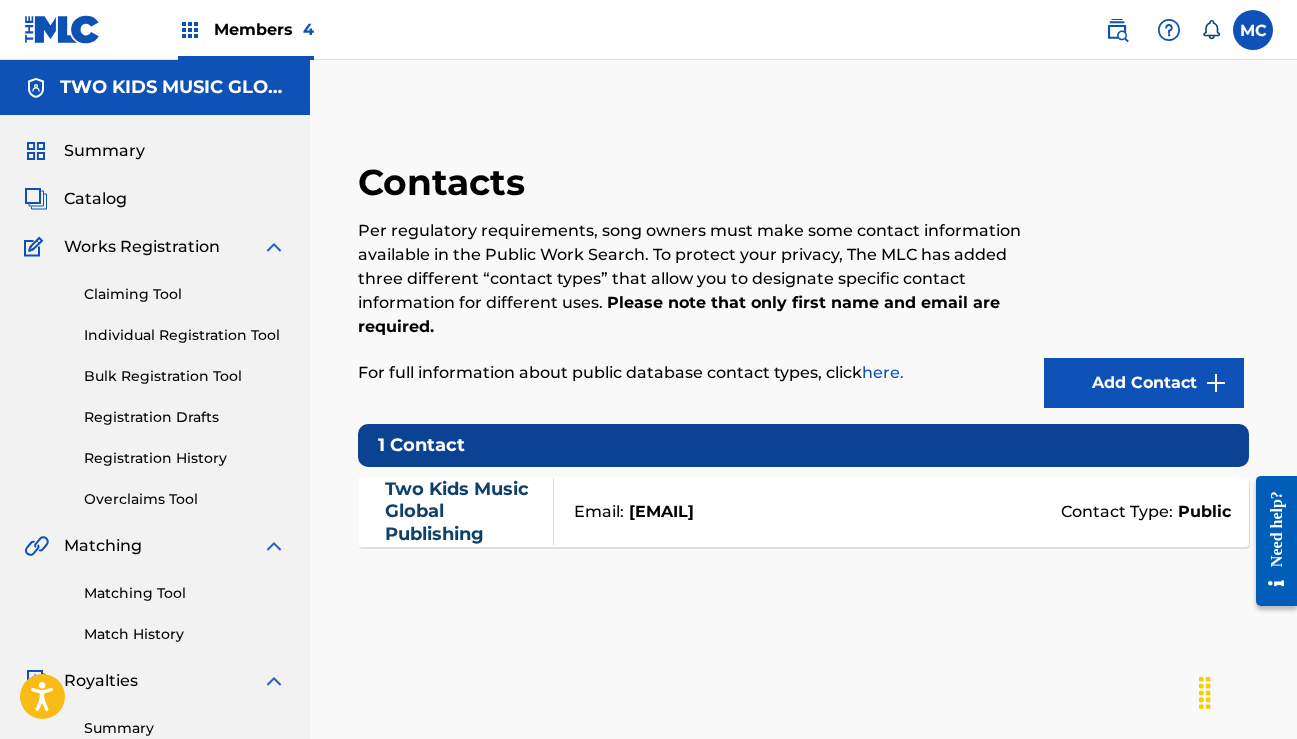 click on "Public" at bounding box center (1202, 512) 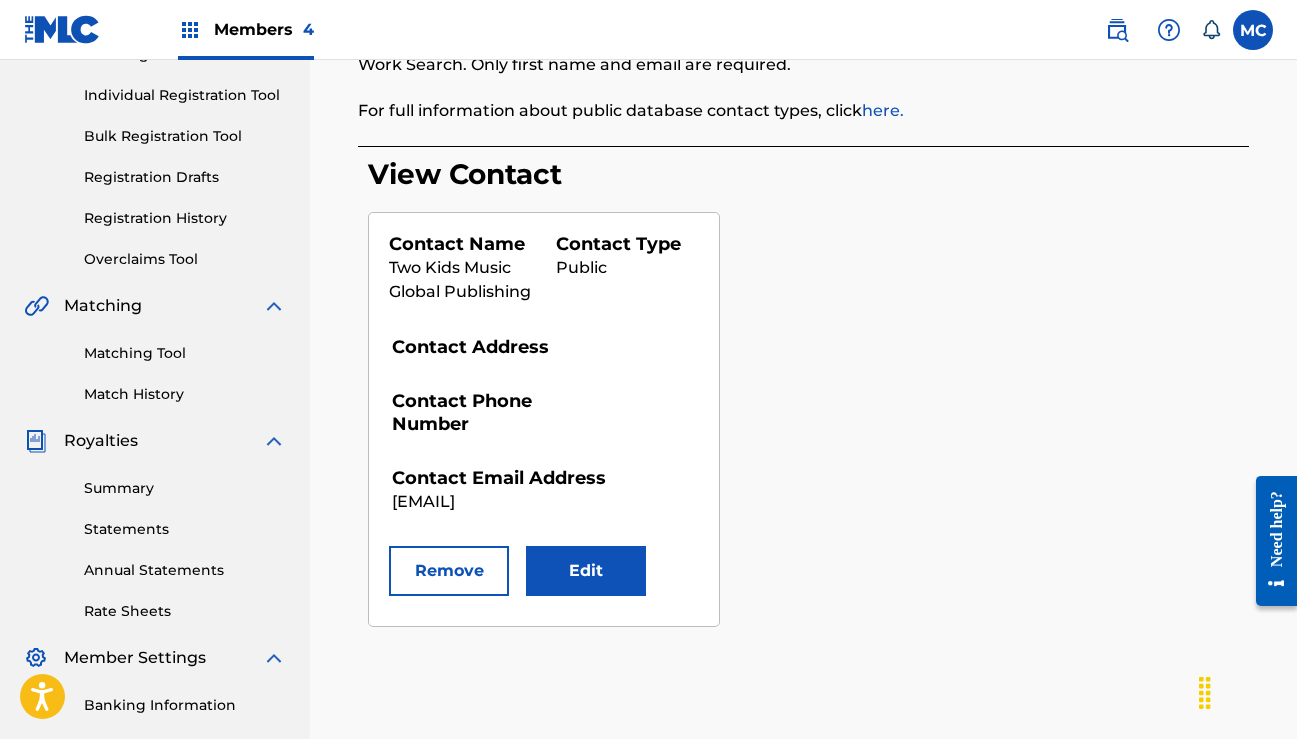 scroll, scrollTop: 272, scrollLeft: 0, axis: vertical 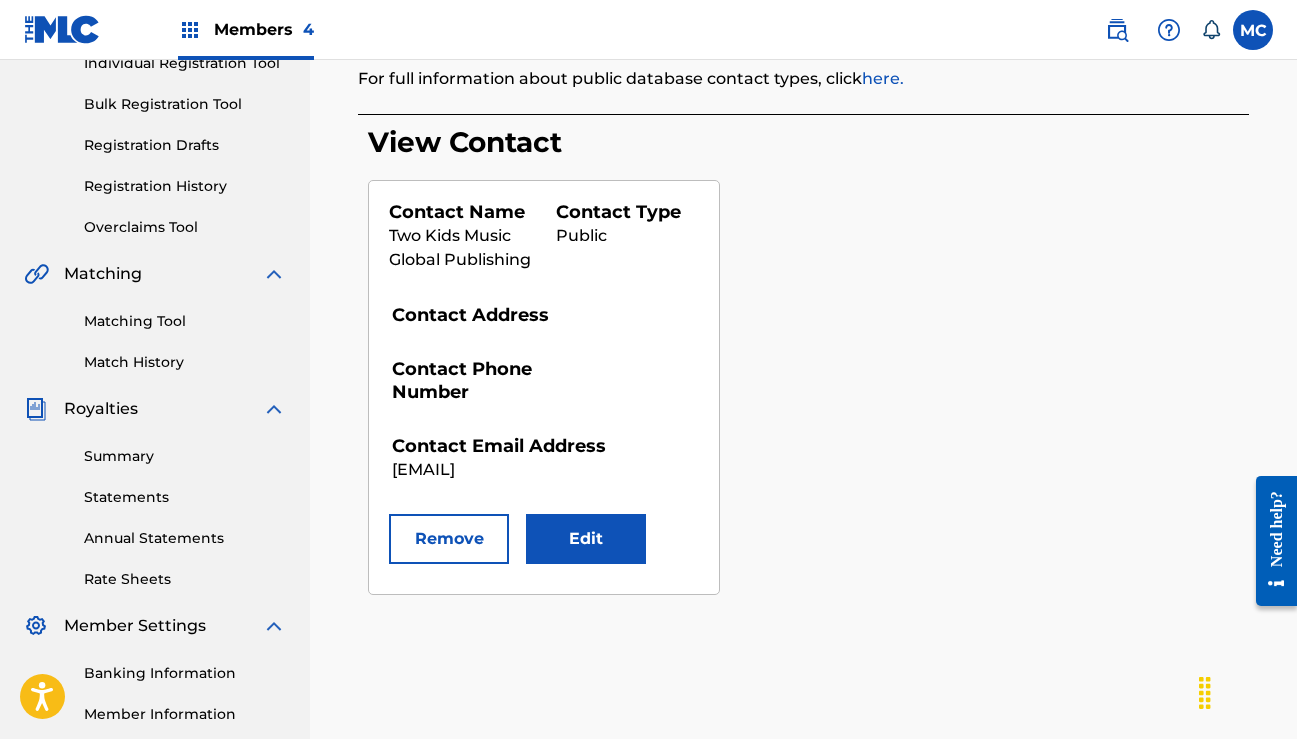 drag, startPoint x: 511, startPoint y: 573, endPoint x: 526, endPoint y: 573, distance: 15 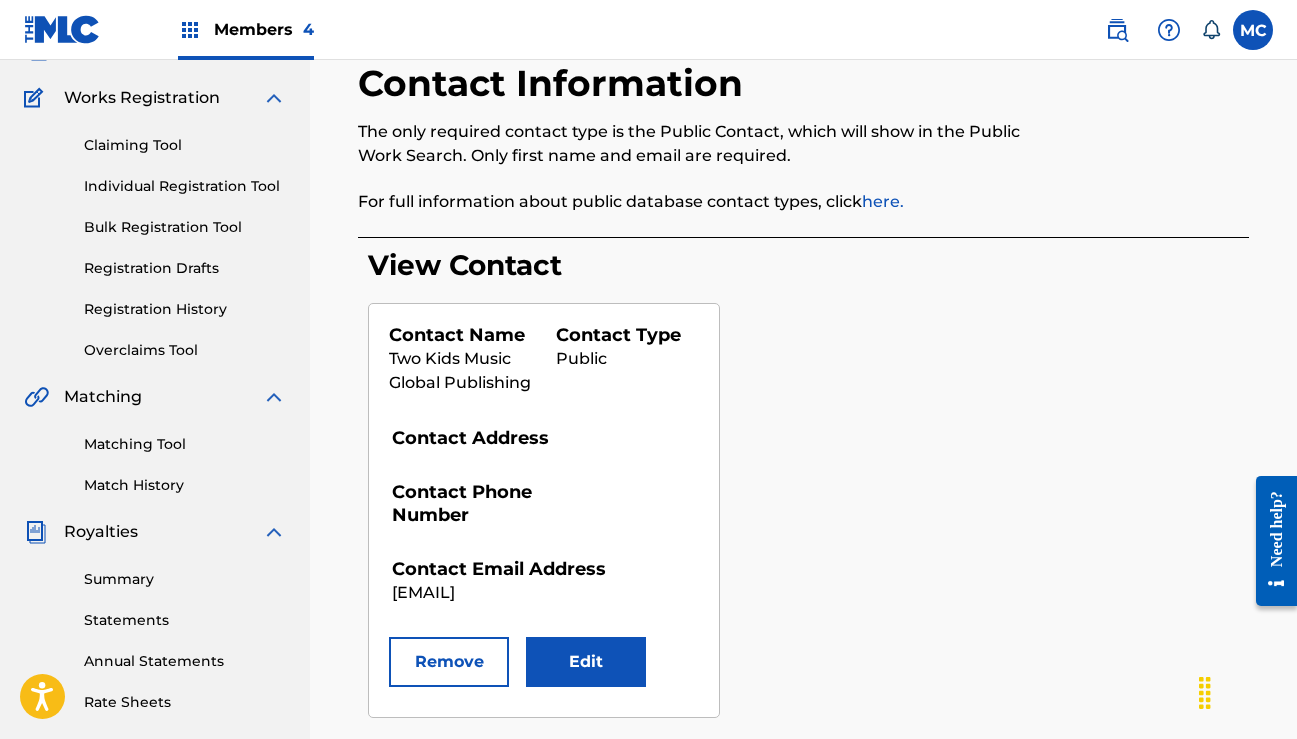 scroll, scrollTop: 149, scrollLeft: 0, axis: vertical 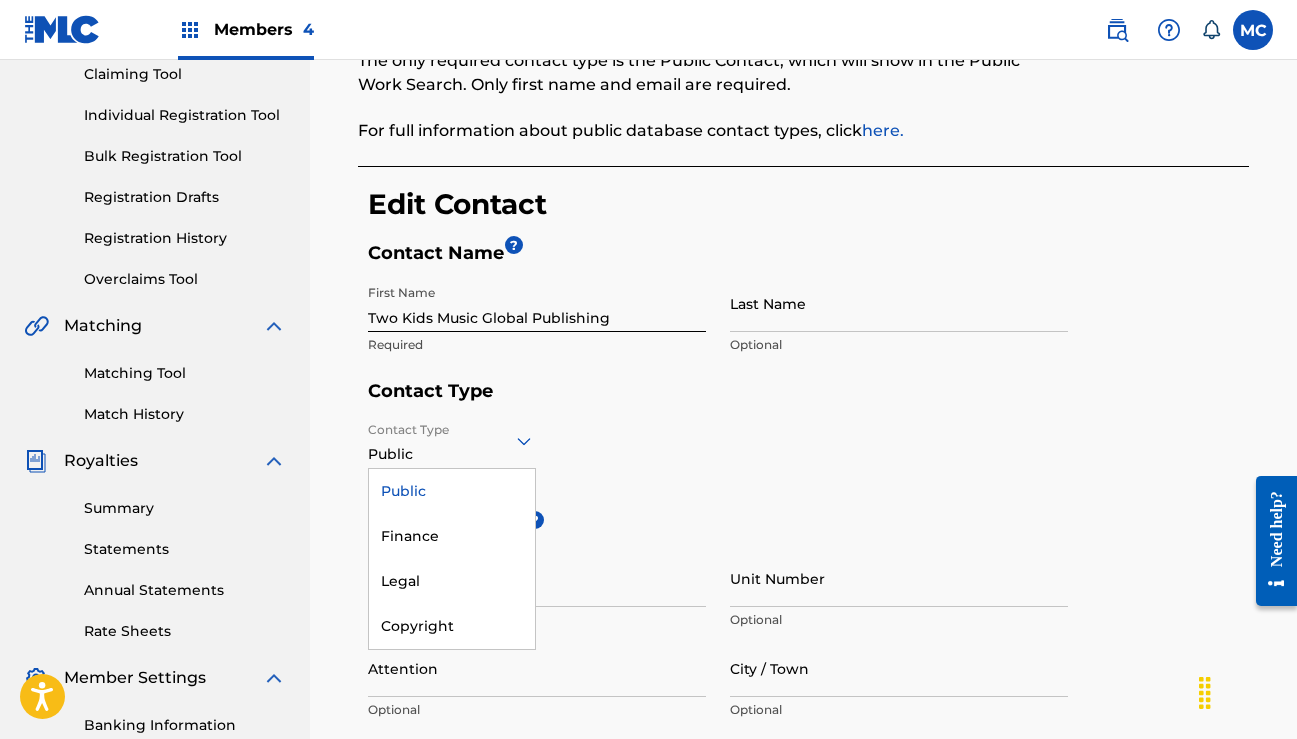click 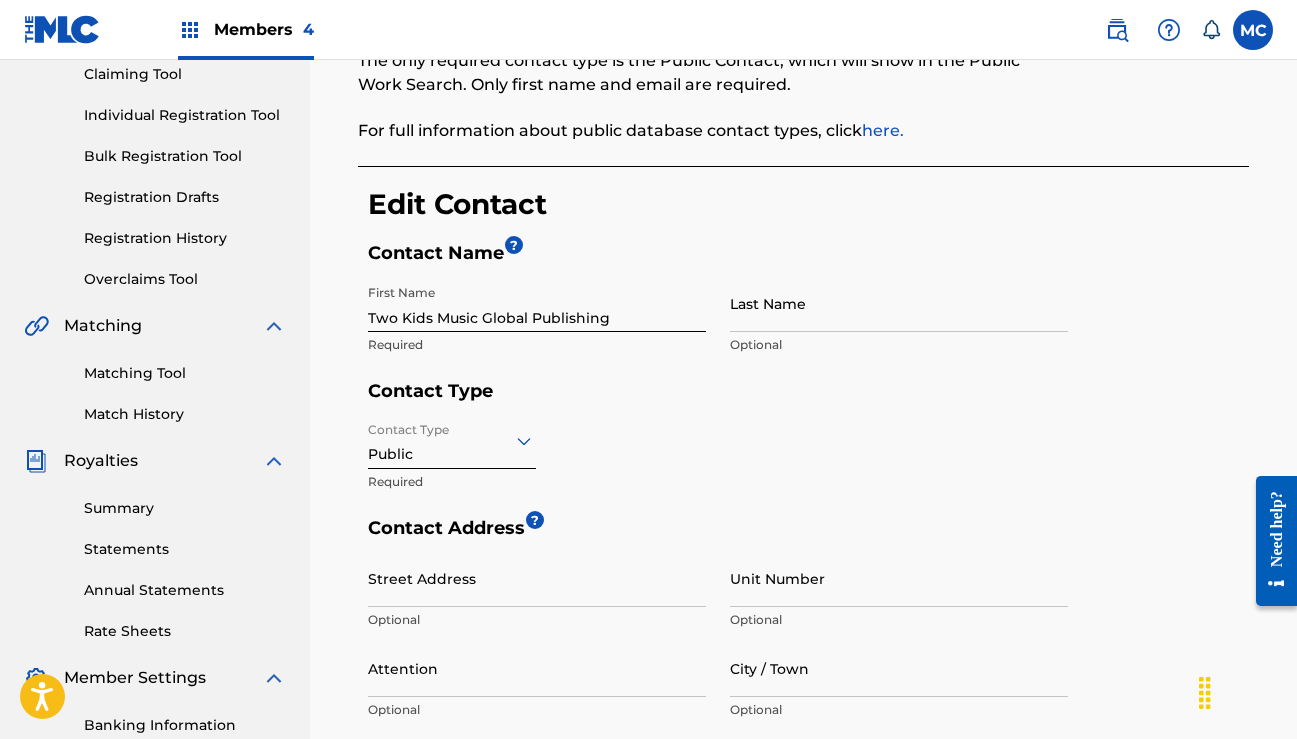 click on "Contact Type Public Required" at bounding box center [718, 464] 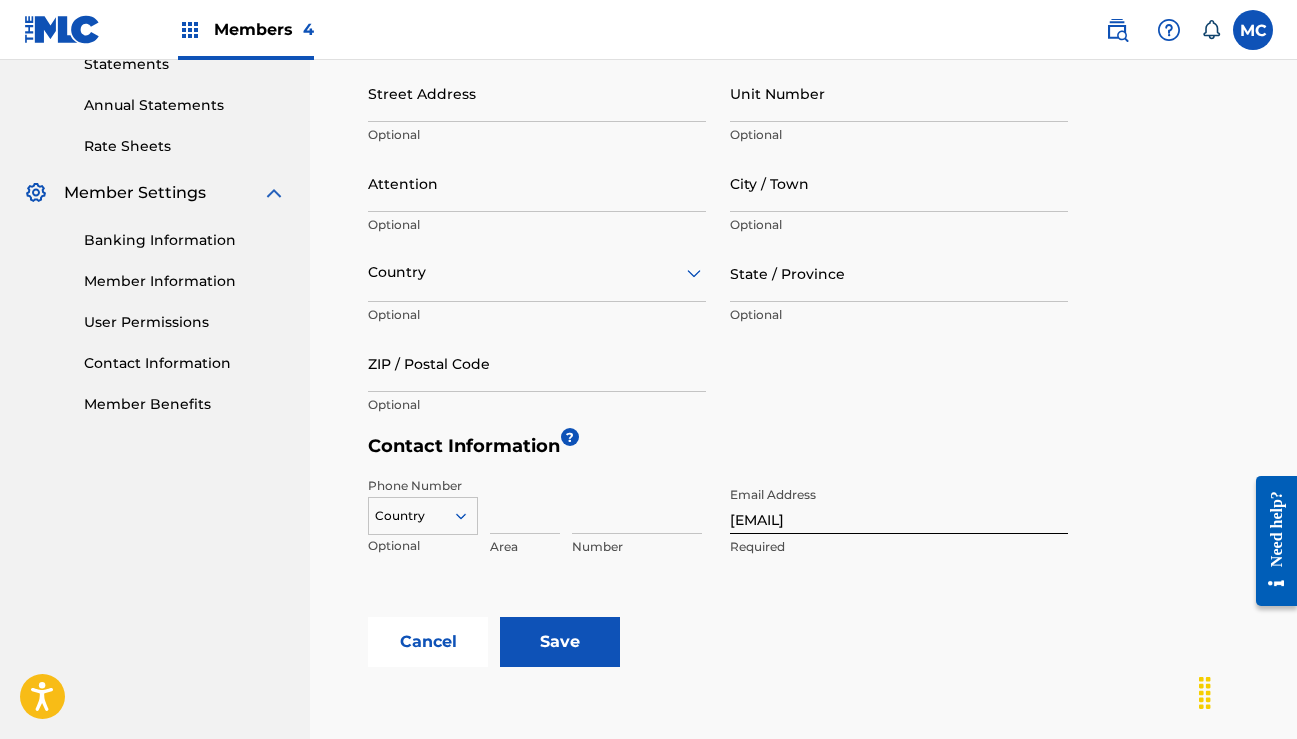 scroll, scrollTop: 706, scrollLeft: 0, axis: vertical 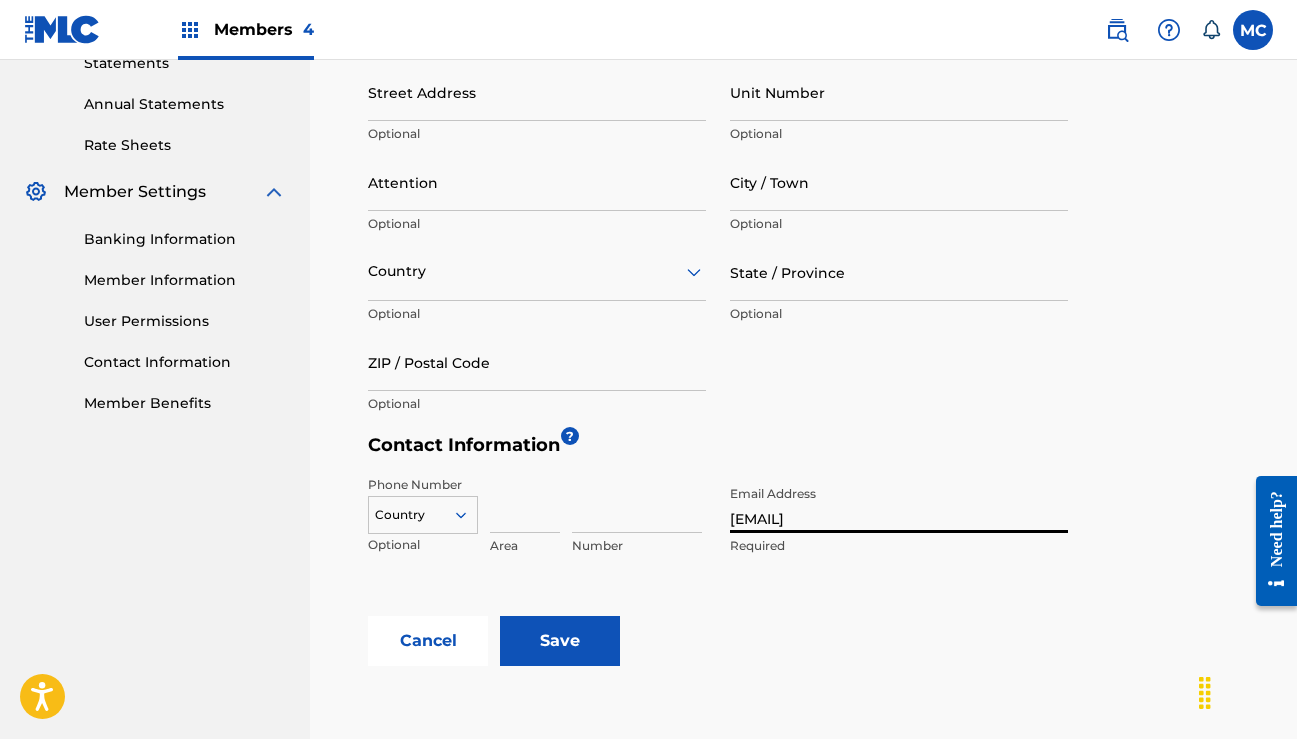 click on "[USERNAME]@example.com" at bounding box center (899, 504) 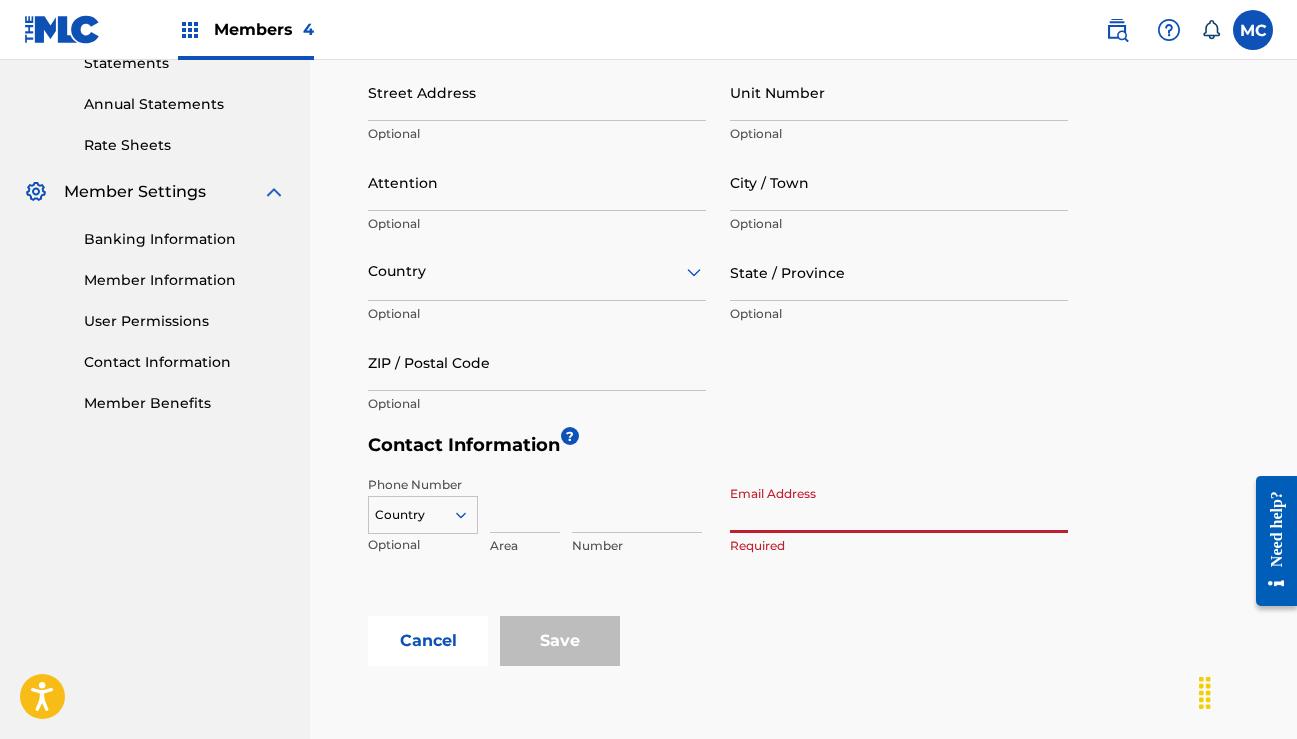 type 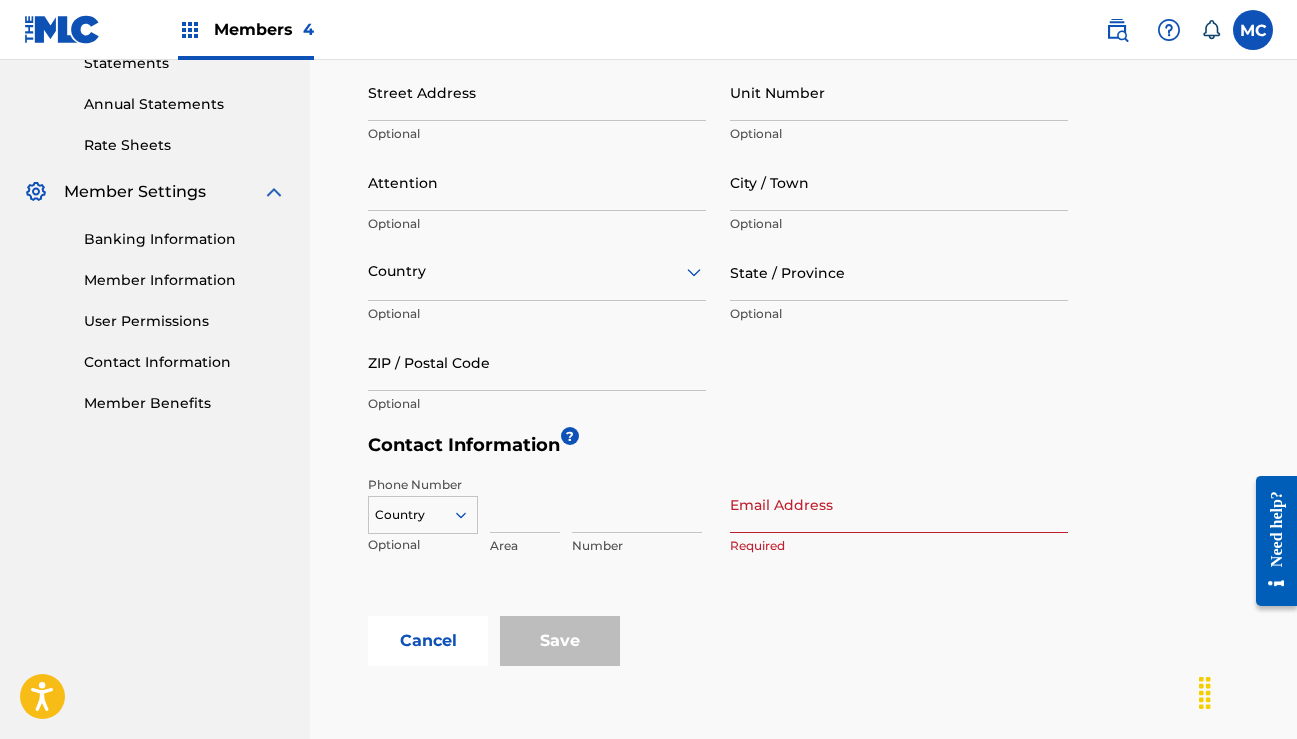 click on "< Back Contact Information The only required contact type is the Public Contact, which will show in the Public Work Search. Only first name and email are required. For full information about public database contact types, click  here. Edit Contact Contact Name ? First Name Two Kids Music Global Publishing Required Last Name Optional Contact Type Contact Type Public Required Contact Address ? Street Address Optional Unit Number Optional Attention Optional City / Town Optional Country Optional State / Province Optional ZIP / Postal Code Optional Contact Information ? Phone Number Country Optional Area Number Email Address Required Cancel Save" at bounding box center (803, 105) 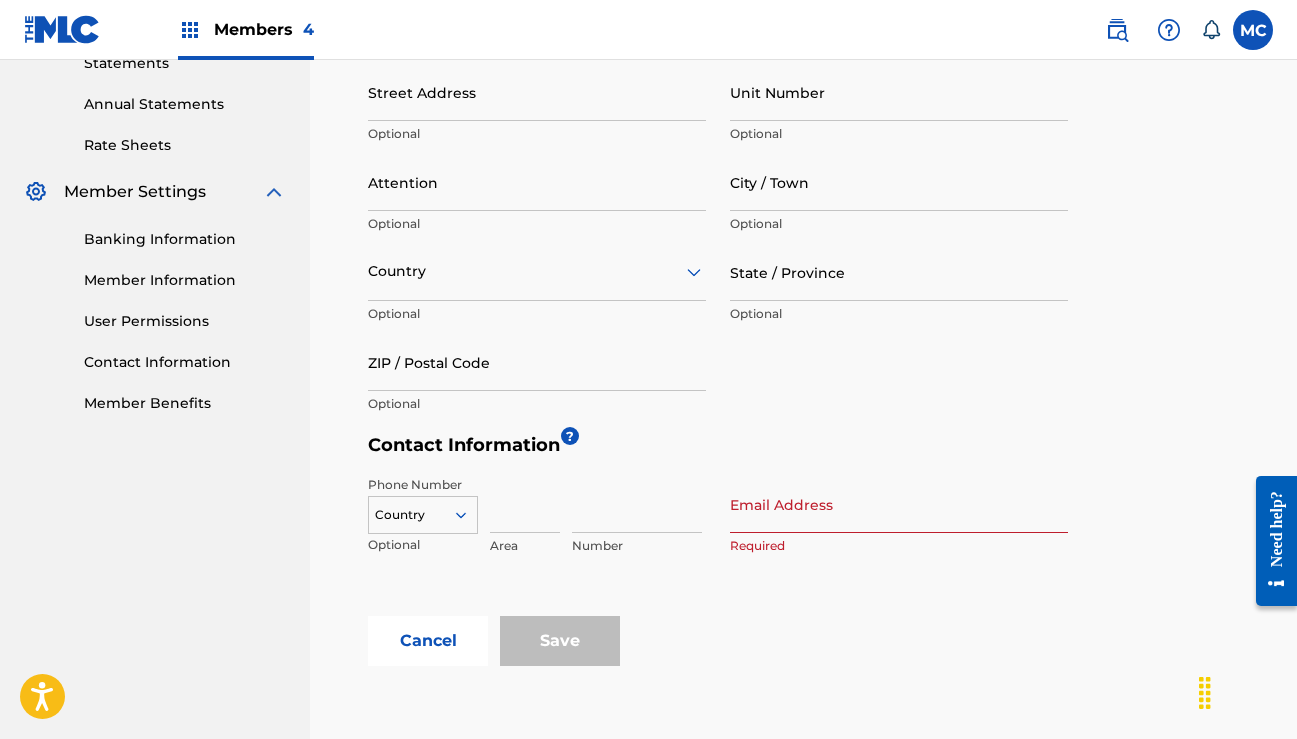 click on "Cancel" at bounding box center [428, 641] 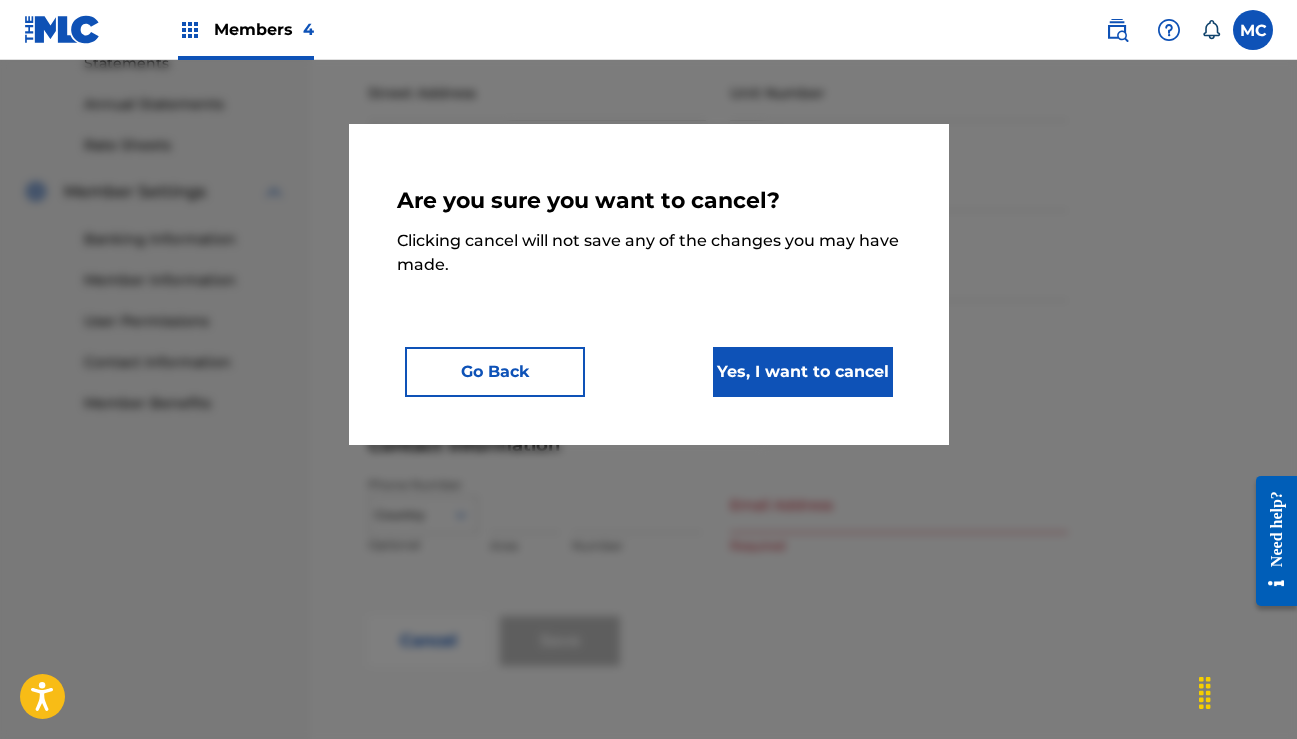 click on "Yes, I want to cancel" at bounding box center [803, 372] 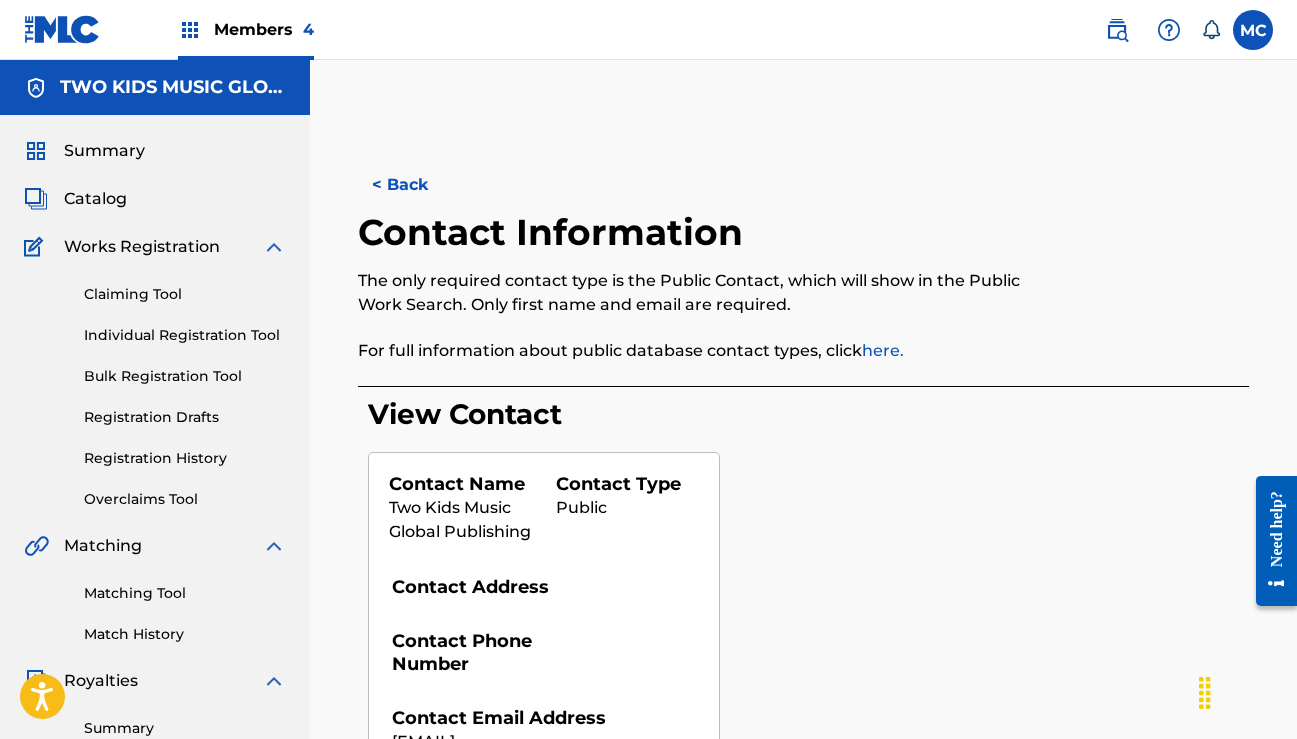 scroll, scrollTop: 0, scrollLeft: 0, axis: both 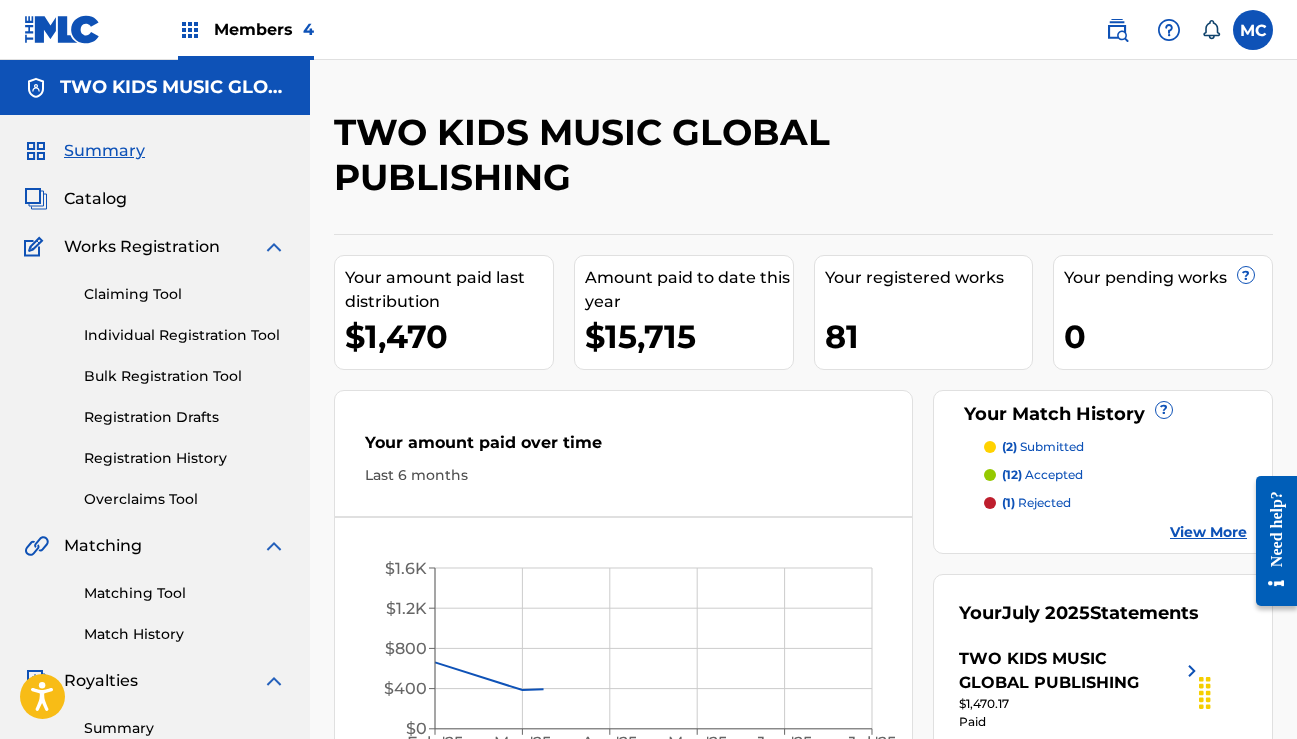 click on "Catalog" at bounding box center [95, 199] 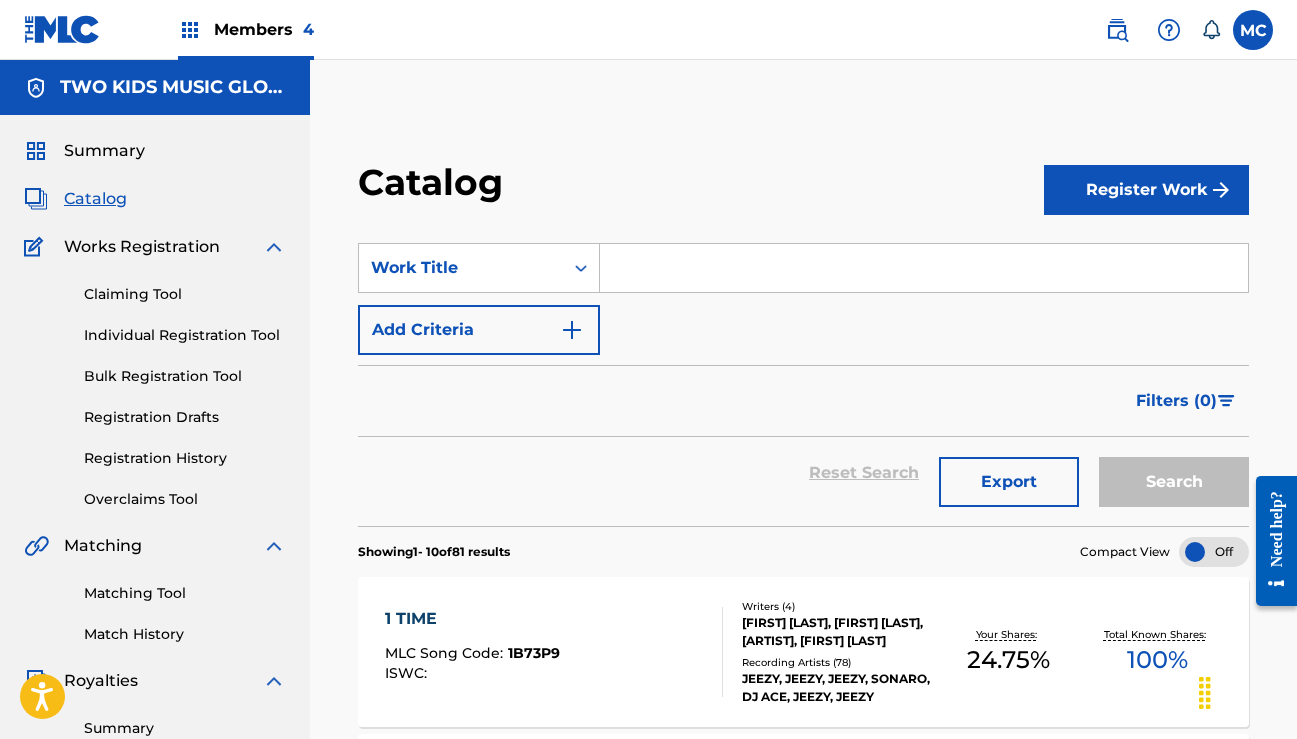 scroll, scrollTop: 0, scrollLeft: 0, axis: both 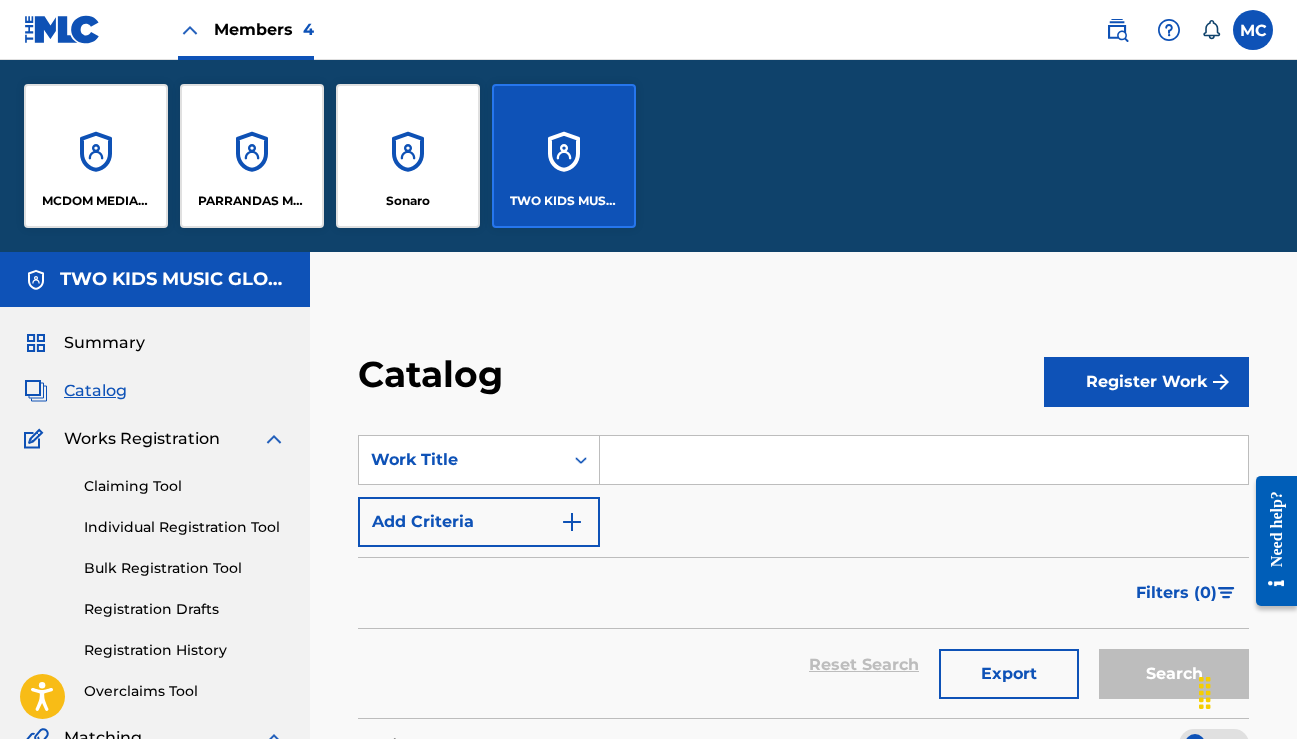 click on "MCDOM MEDIA PUBLISHING" at bounding box center [96, 156] 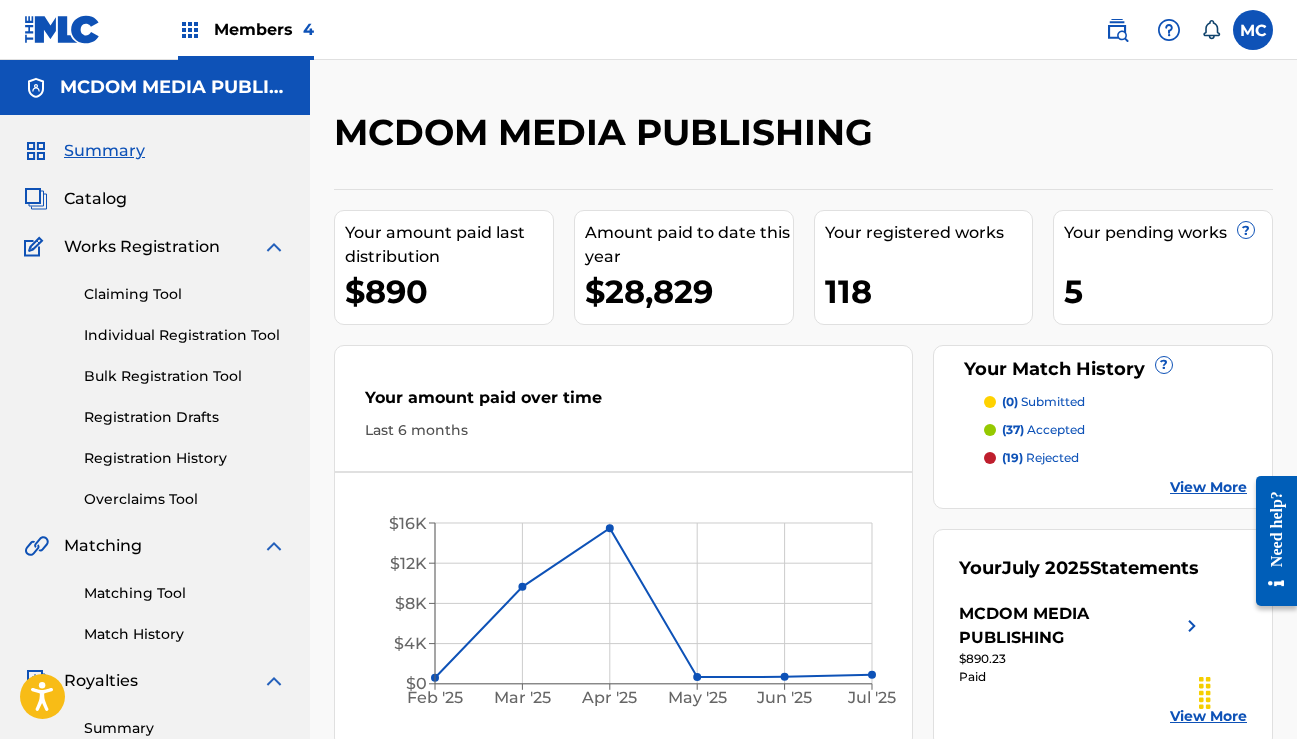 scroll, scrollTop: 0, scrollLeft: 0, axis: both 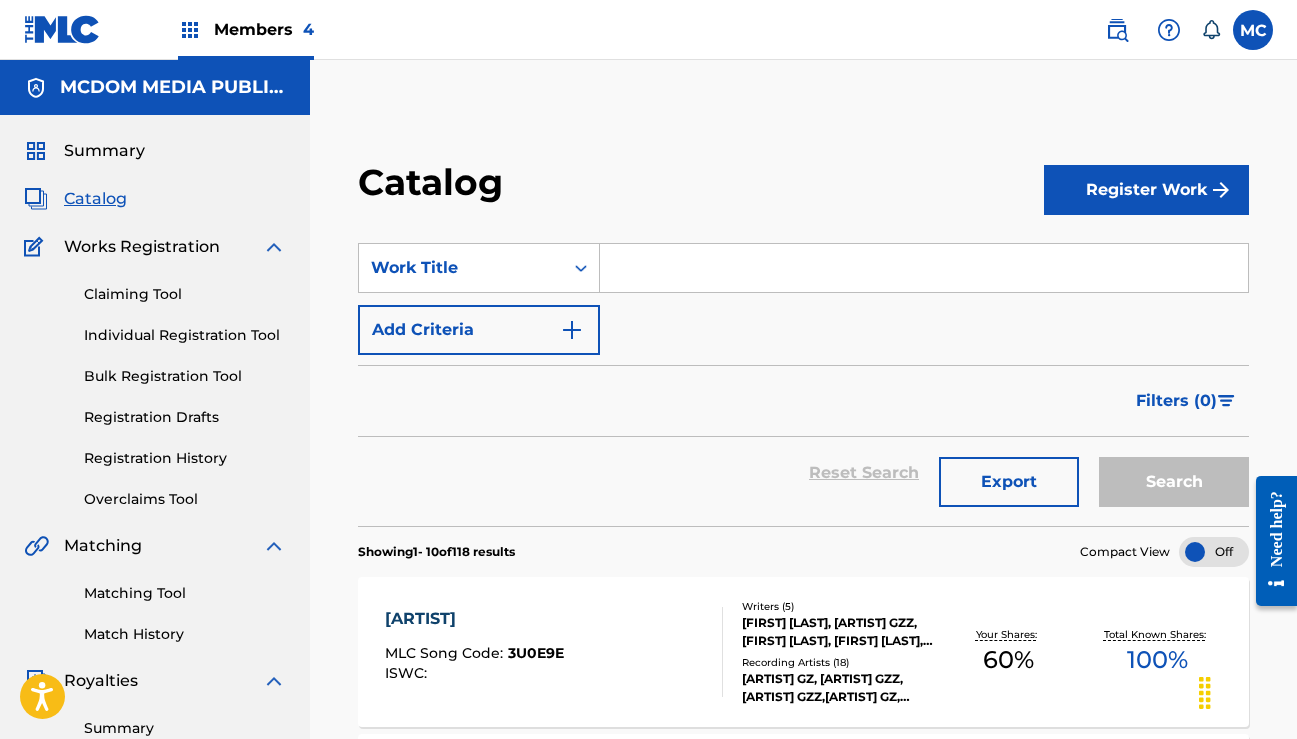 click on "300FLOCKA SHOT" at bounding box center (474, 619) 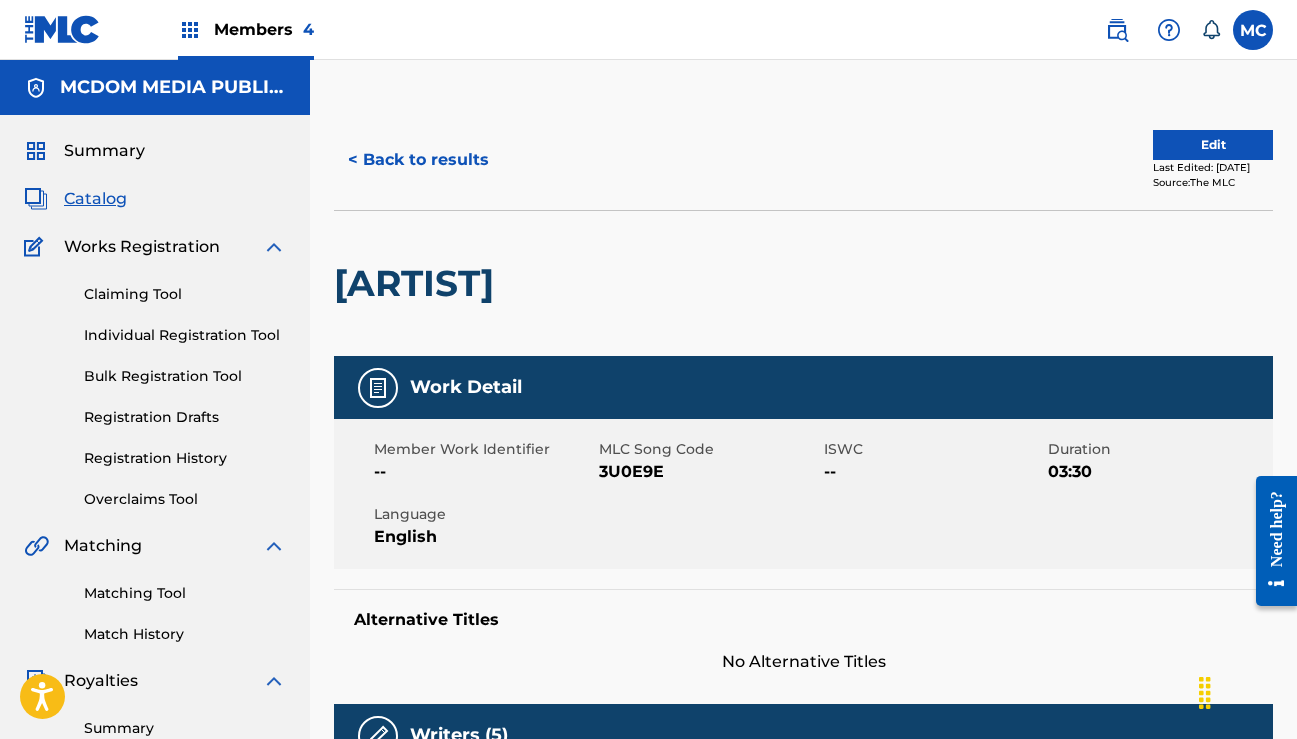 scroll, scrollTop: 0, scrollLeft: 0, axis: both 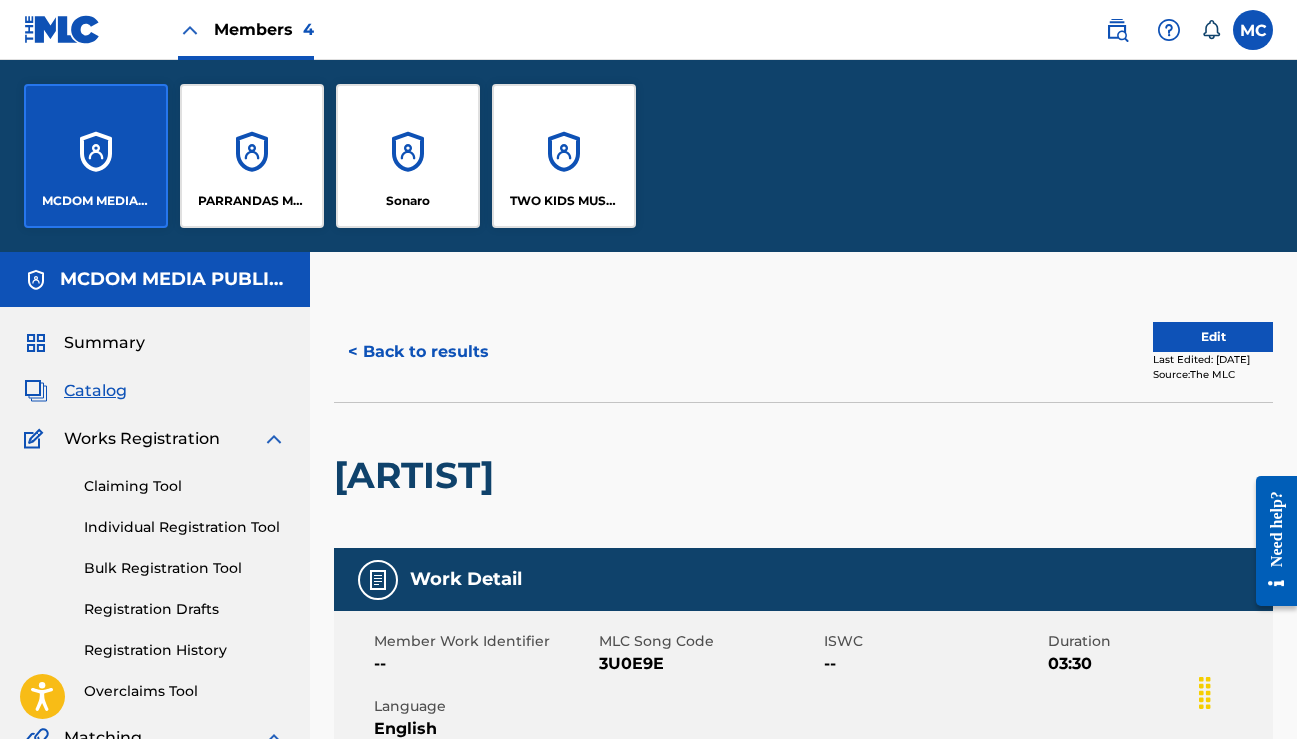click on "PARRANDAS MUSIC" at bounding box center [252, 201] 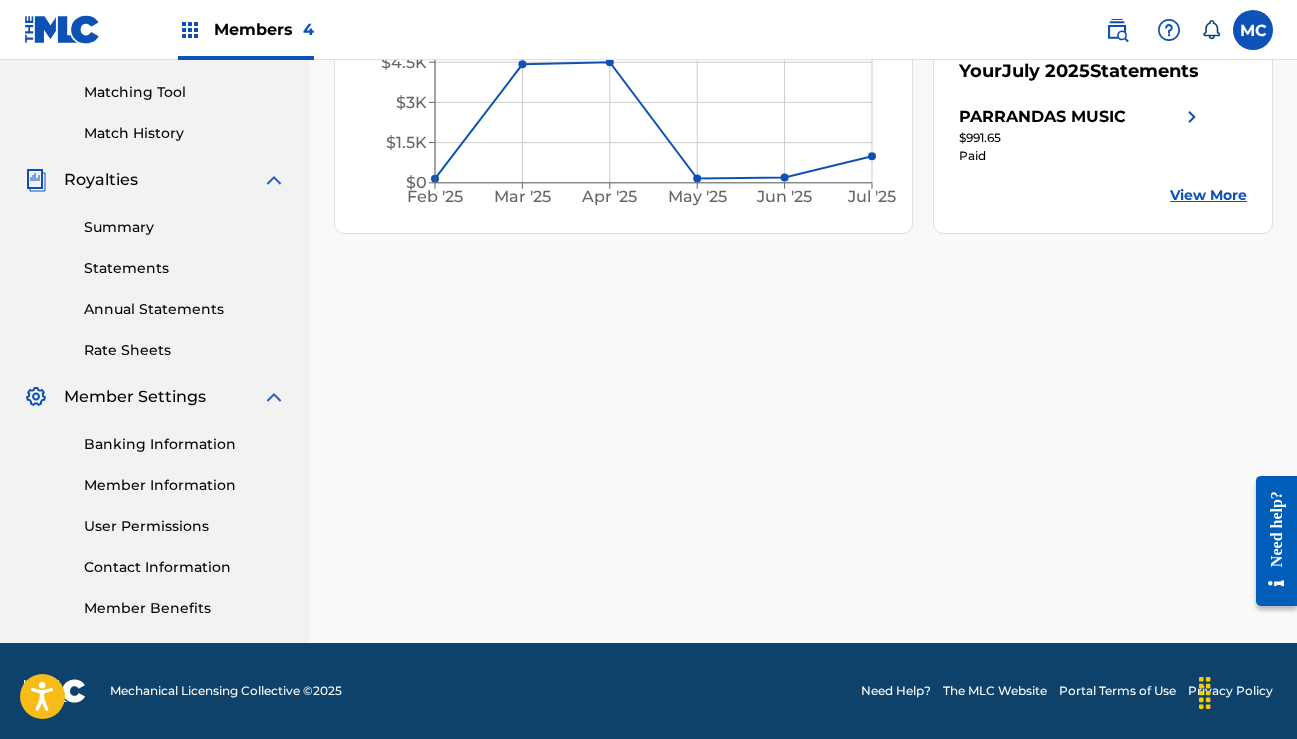 scroll, scrollTop: 501, scrollLeft: 0, axis: vertical 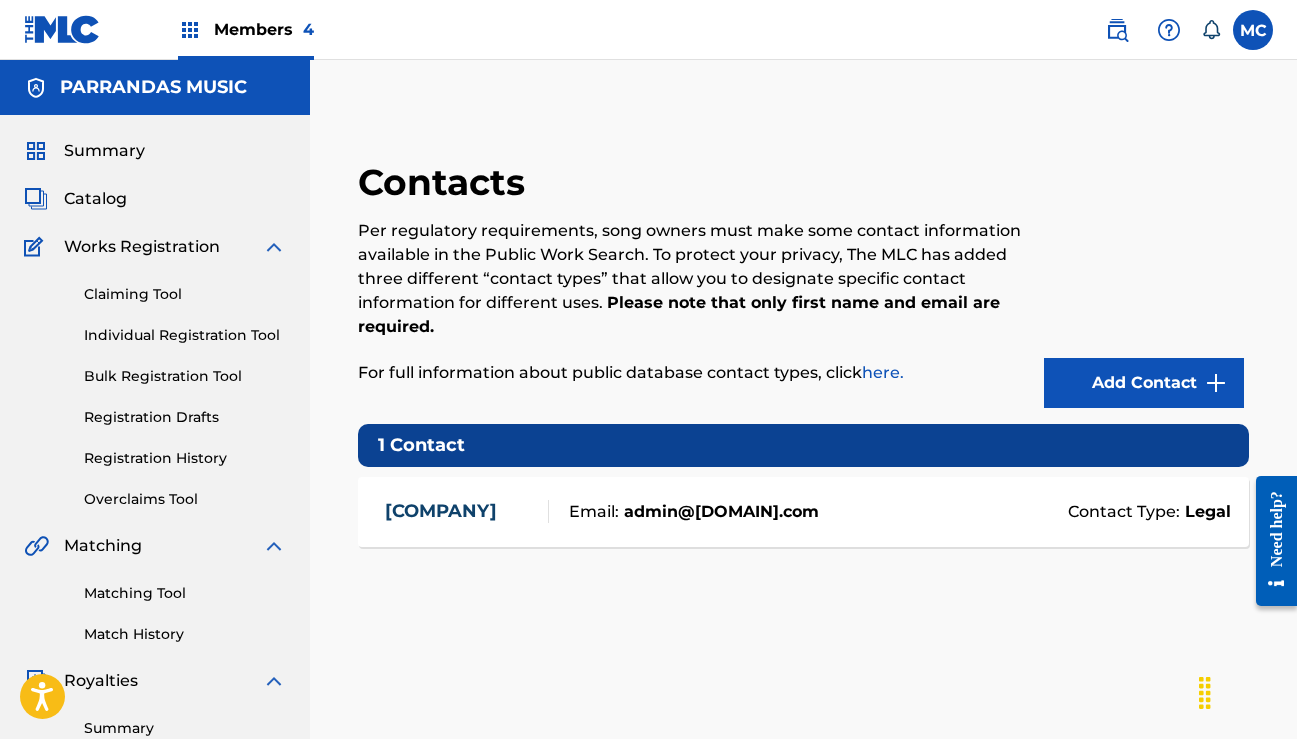 click on "Email:  admin@parrandasmusic.com" at bounding box center (684, 512) 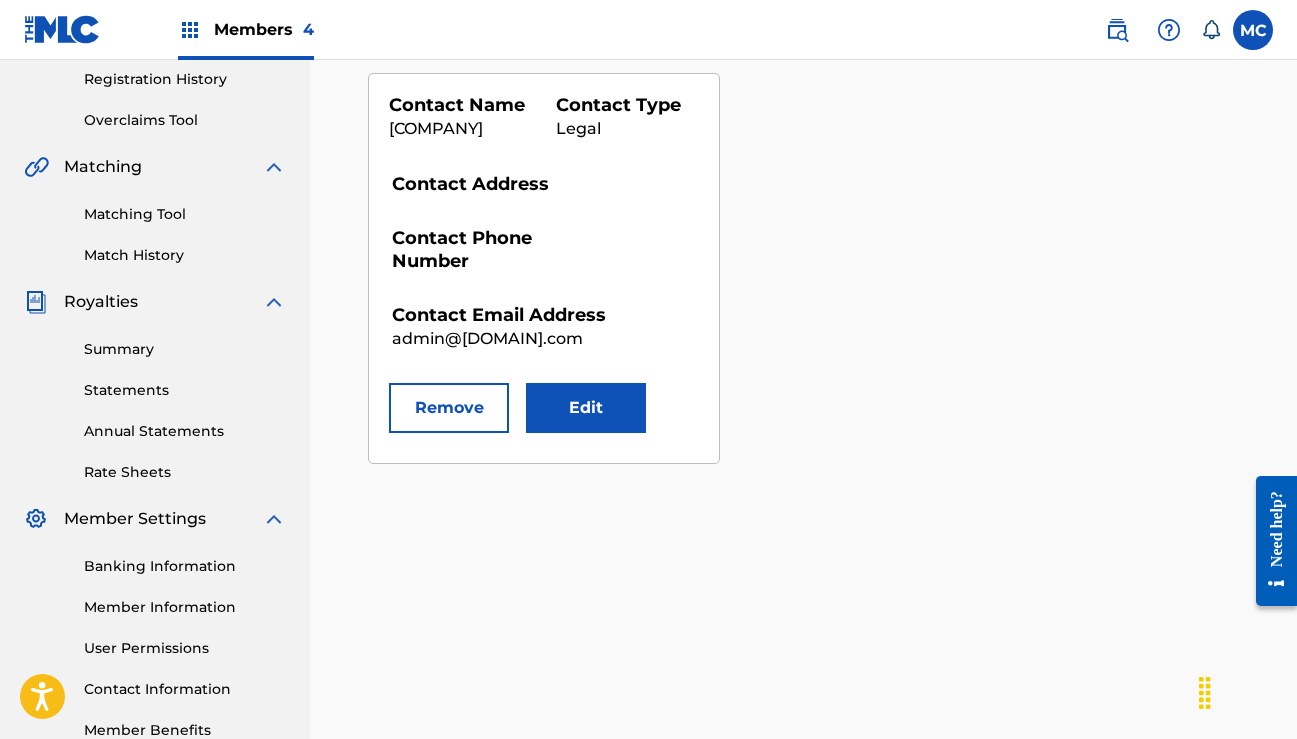 scroll, scrollTop: 380, scrollLeft: 0, axis: vertical 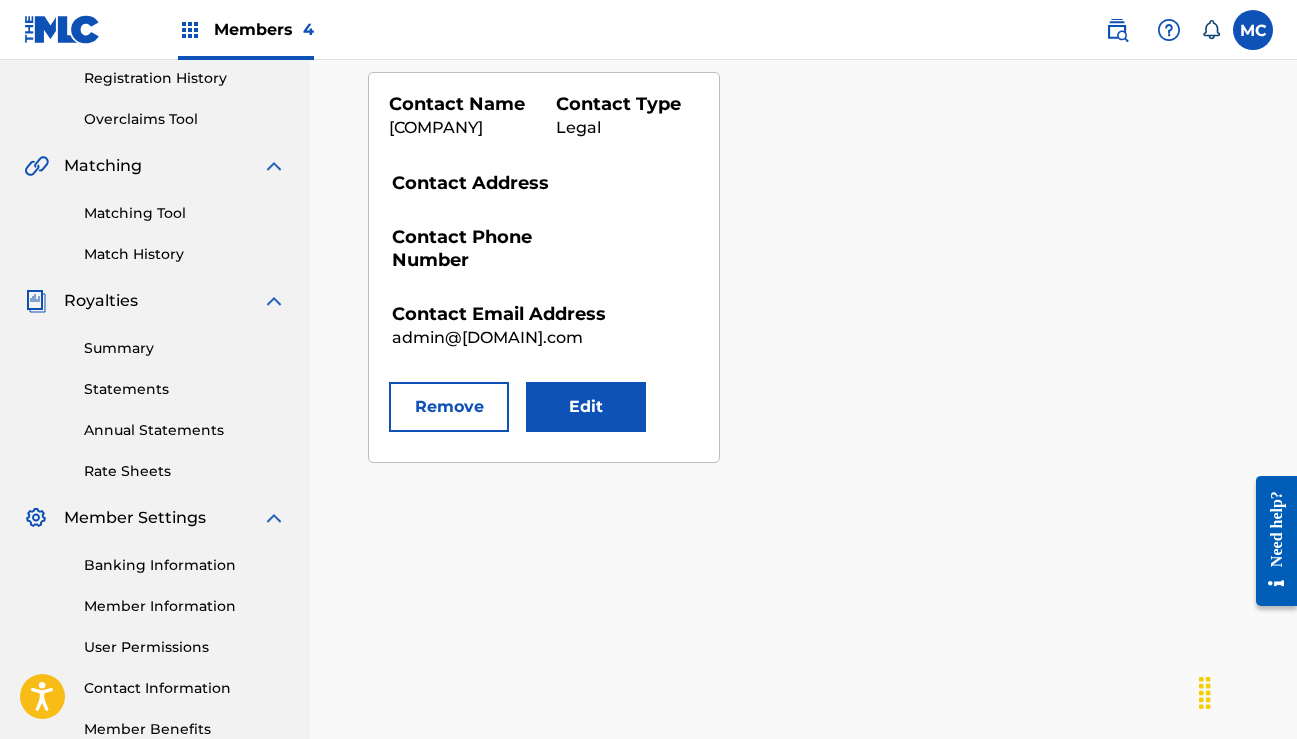 click on "Edit" at bounding box center (586, 407) 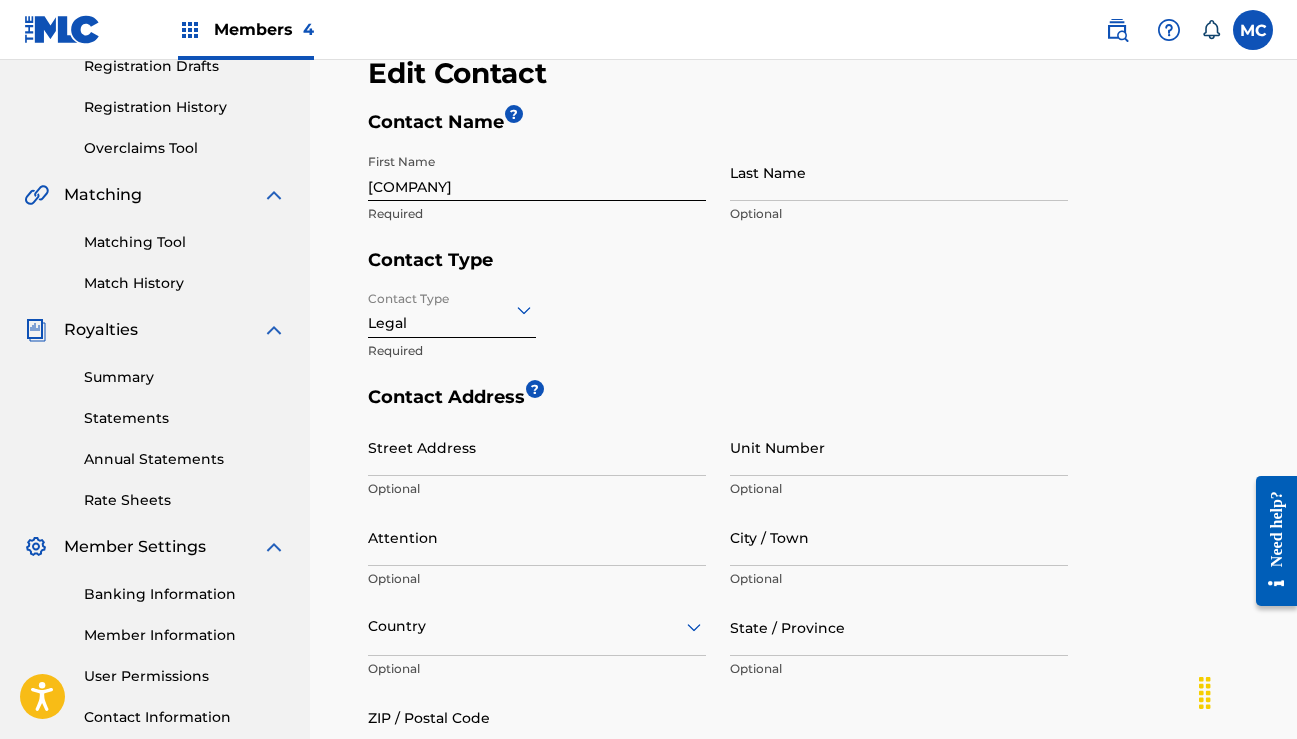 scroll, scrollTop: 352, scrollLeft: 0, axis: vertical 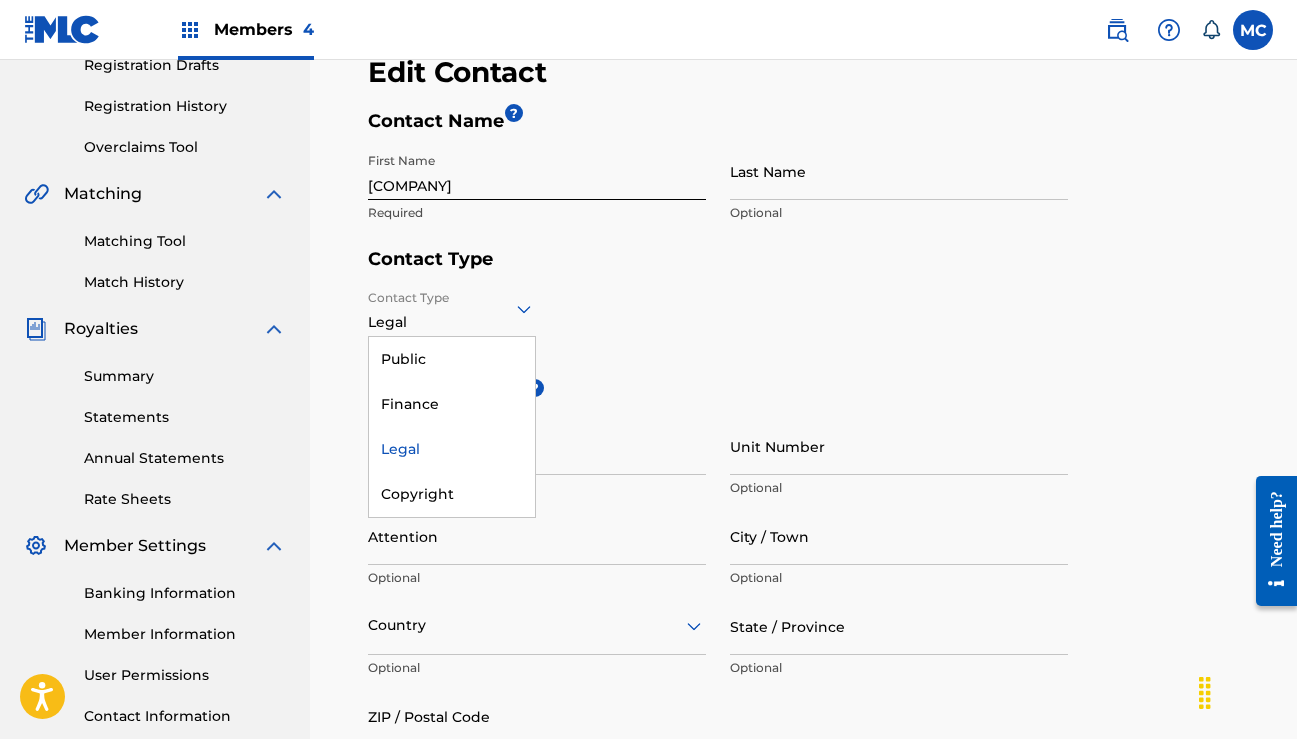 drag, startPoint x: 521, startPoint y: 309, endPoint x: 609, endPoint y: 294, distance: 89.26926 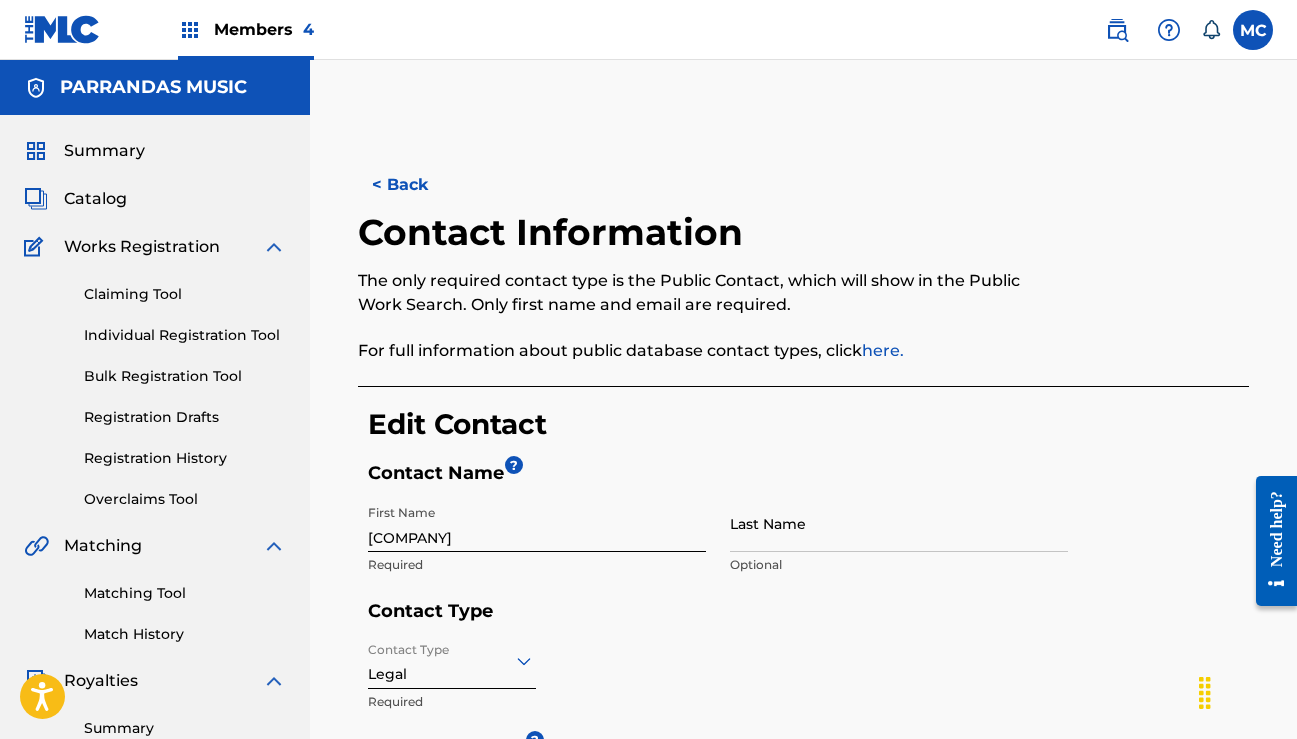 scroll, scrollTop: 0, scrollLeft: 0, axis: both 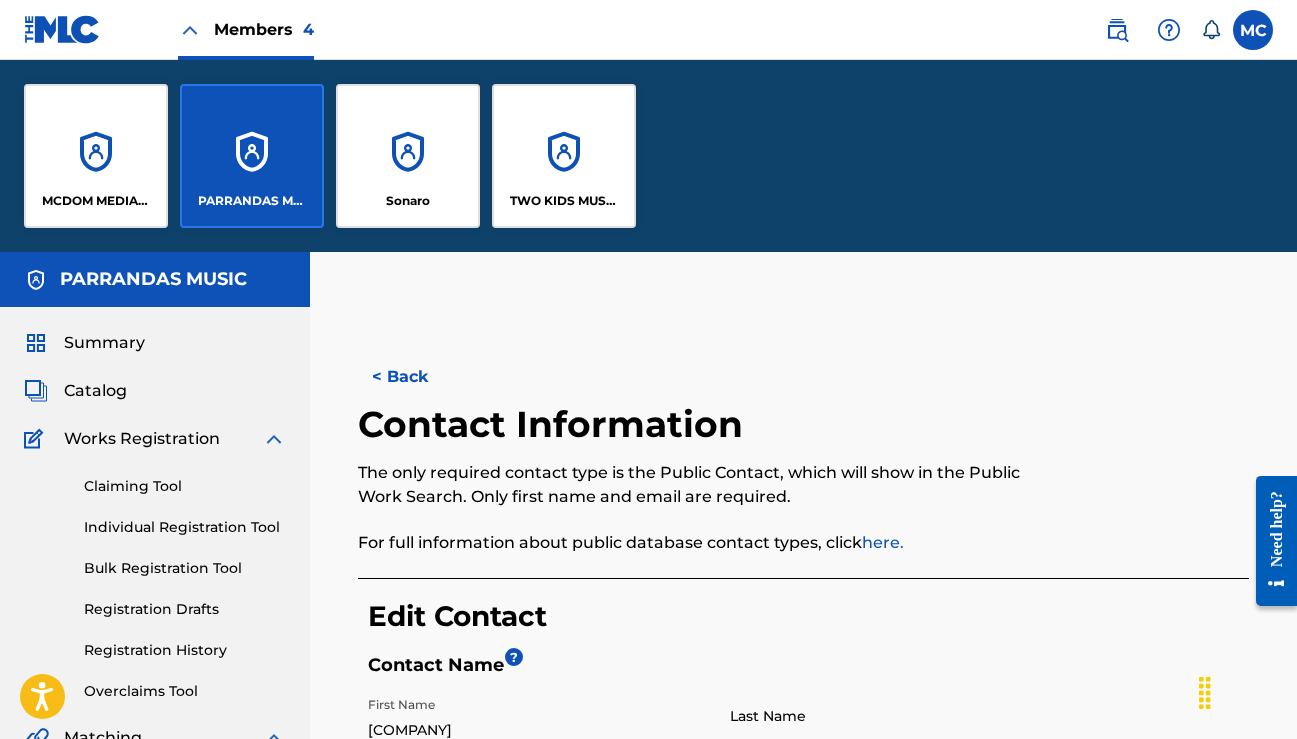 click on "TWO KIDS MUSIC GLOBAL PUBLISHING" at bounding box center [564, 201] 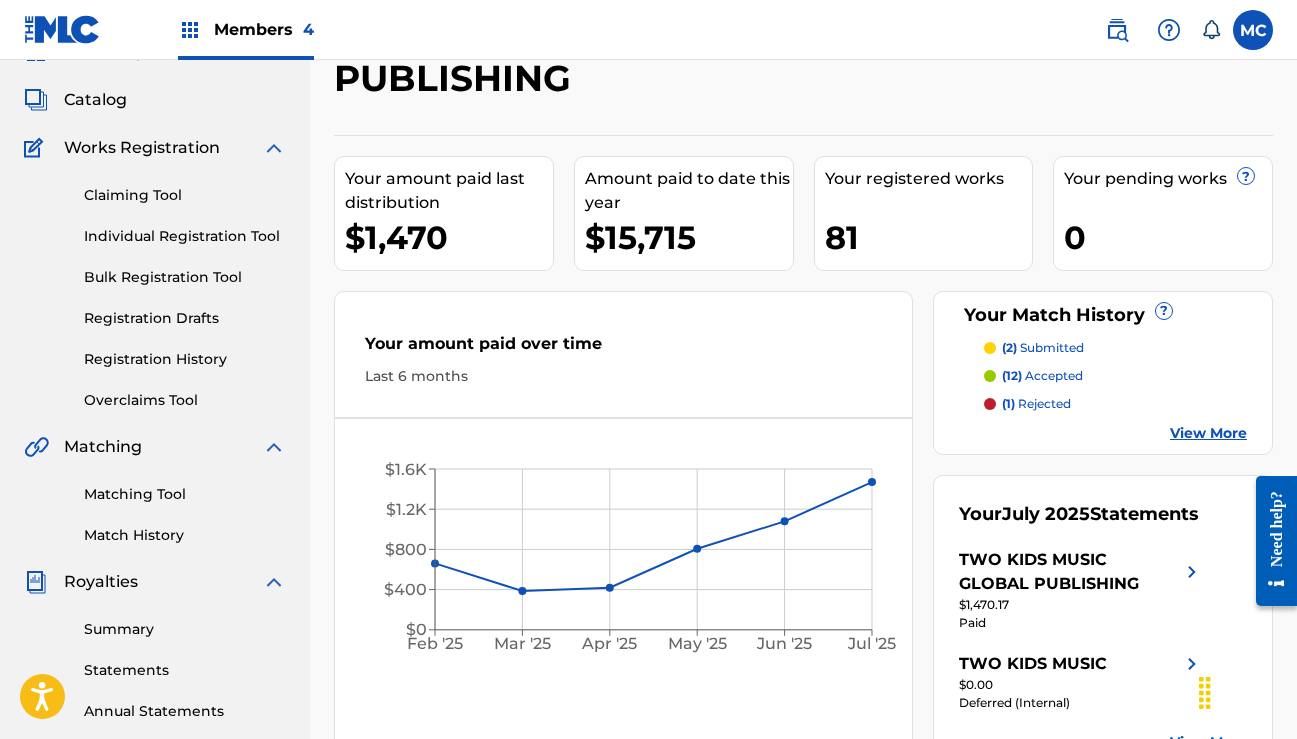 scroll, scrollTop: 102, scrollLeft: 0, axis: vertical 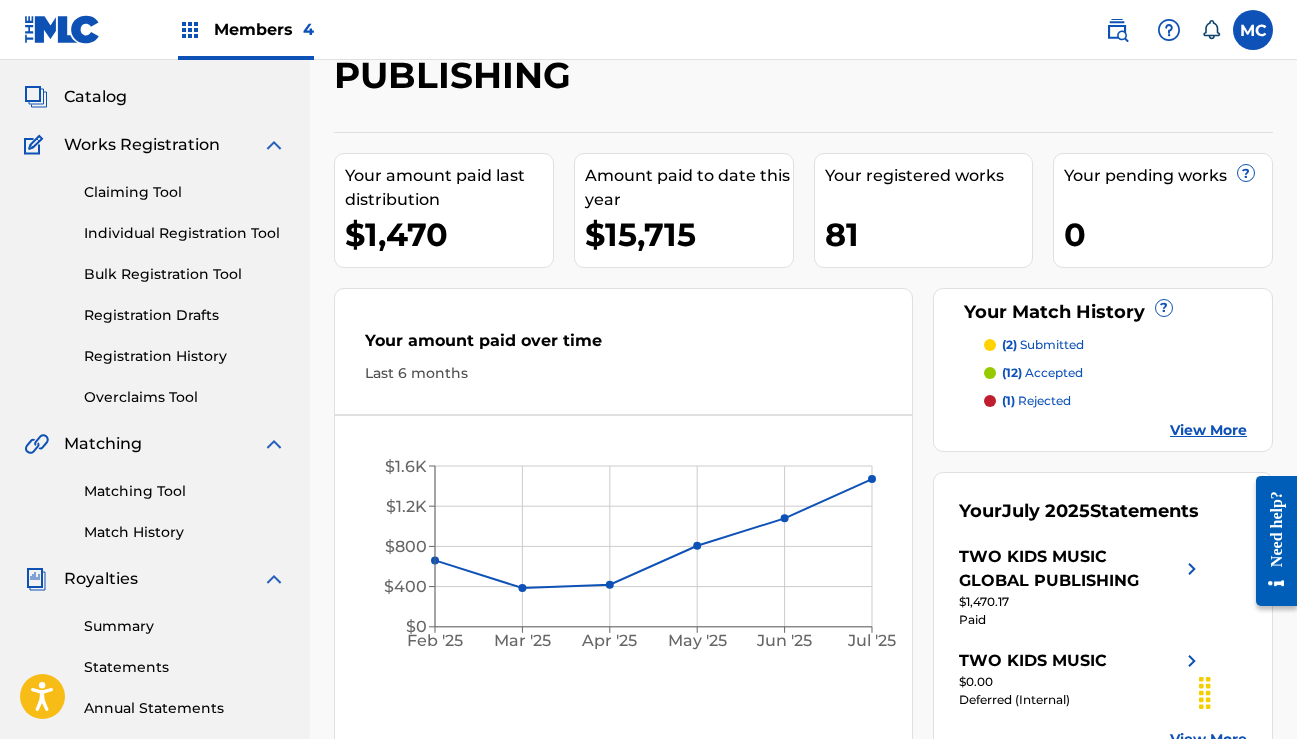 click on "81" at bounding box center (929, 234) 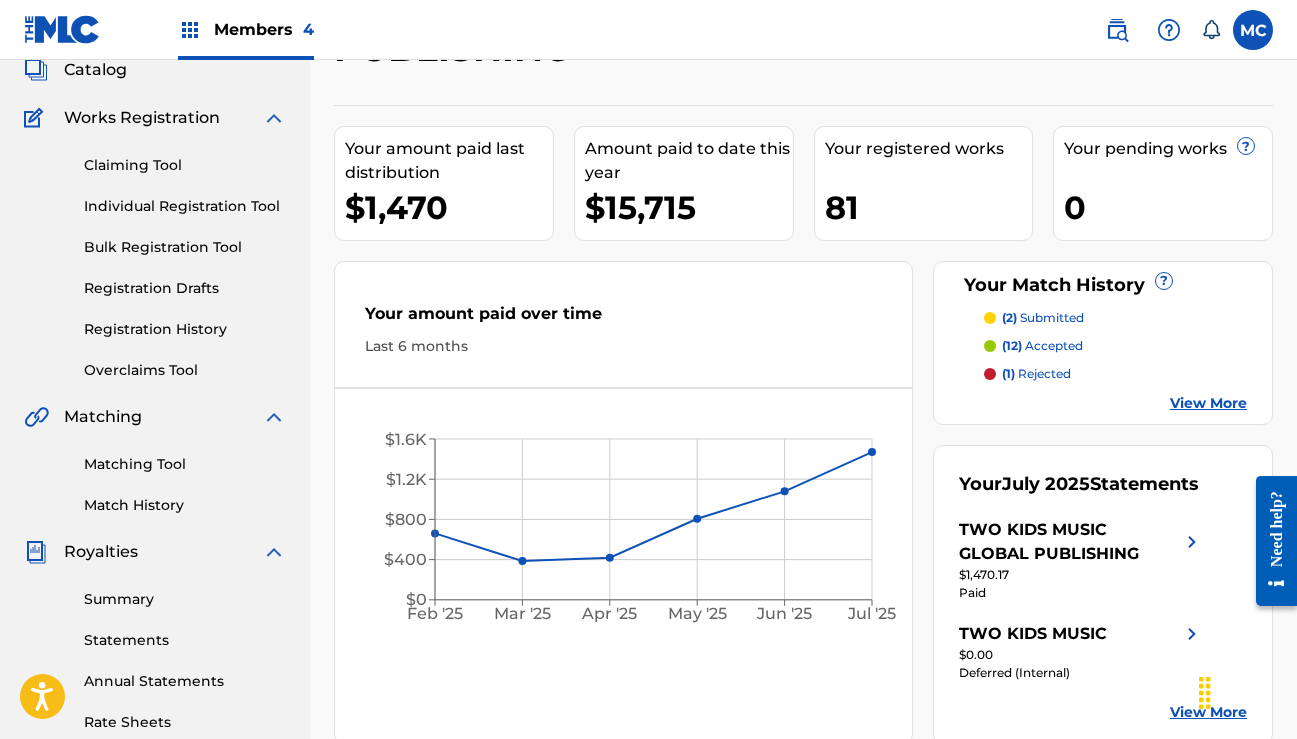 scroll, scrollTop: 100, scrollLeft: 0, axis: vertical 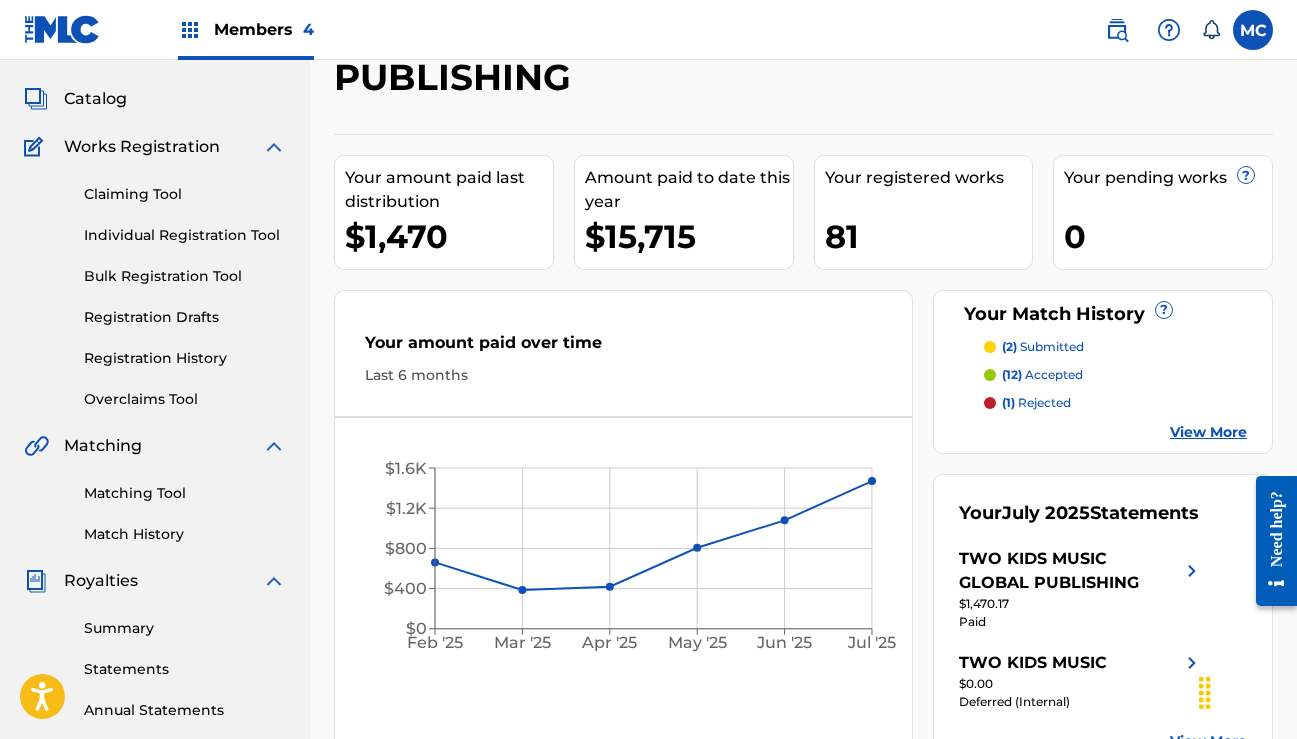 click on "Catalog" at bounding box center (95, 99) 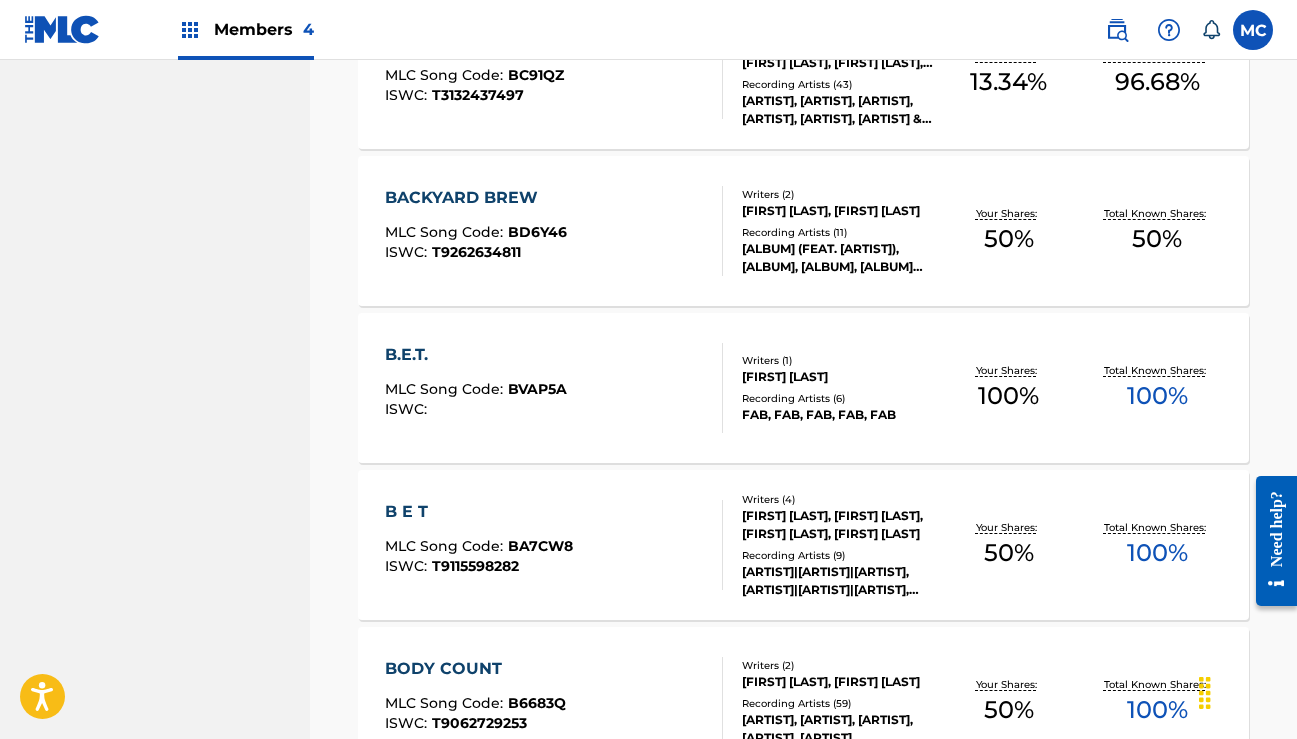 scroll, scrollTop: 1412, scrollLeft: 0, axis: vertical 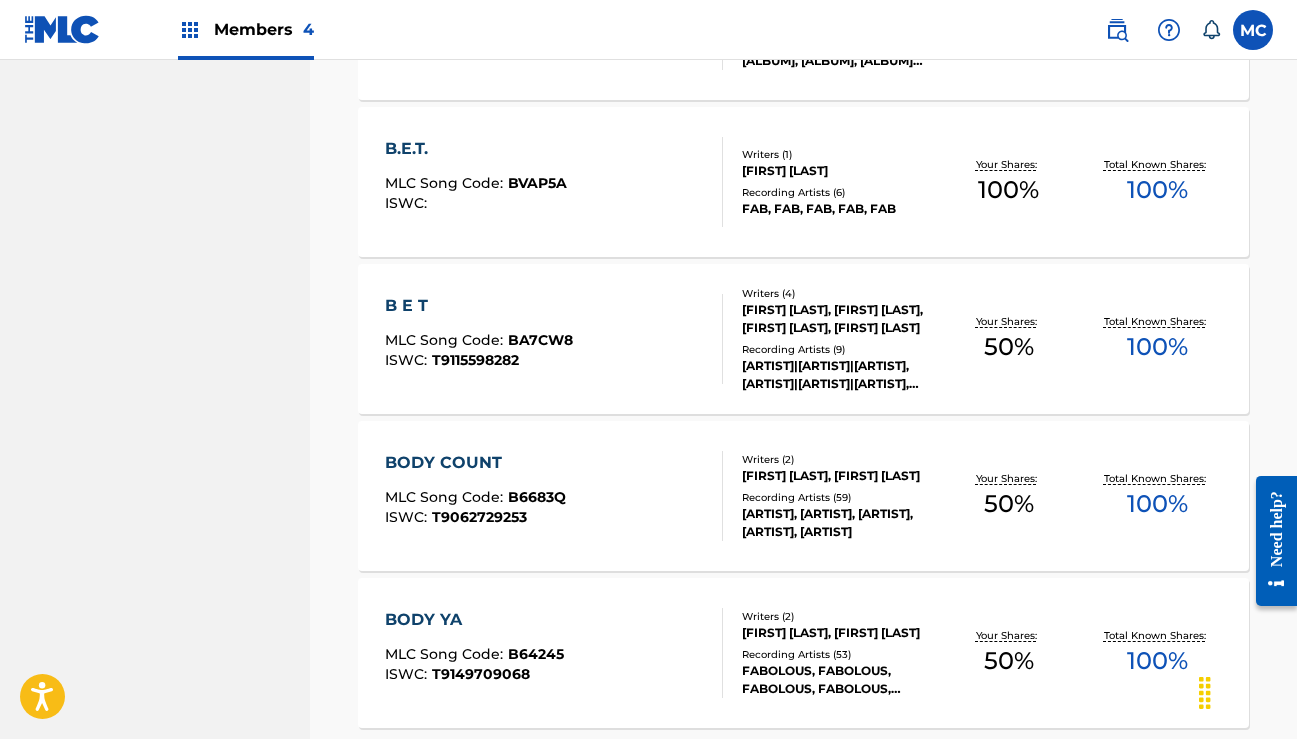 click on "B.E.T." at bounding box center [476, 149] 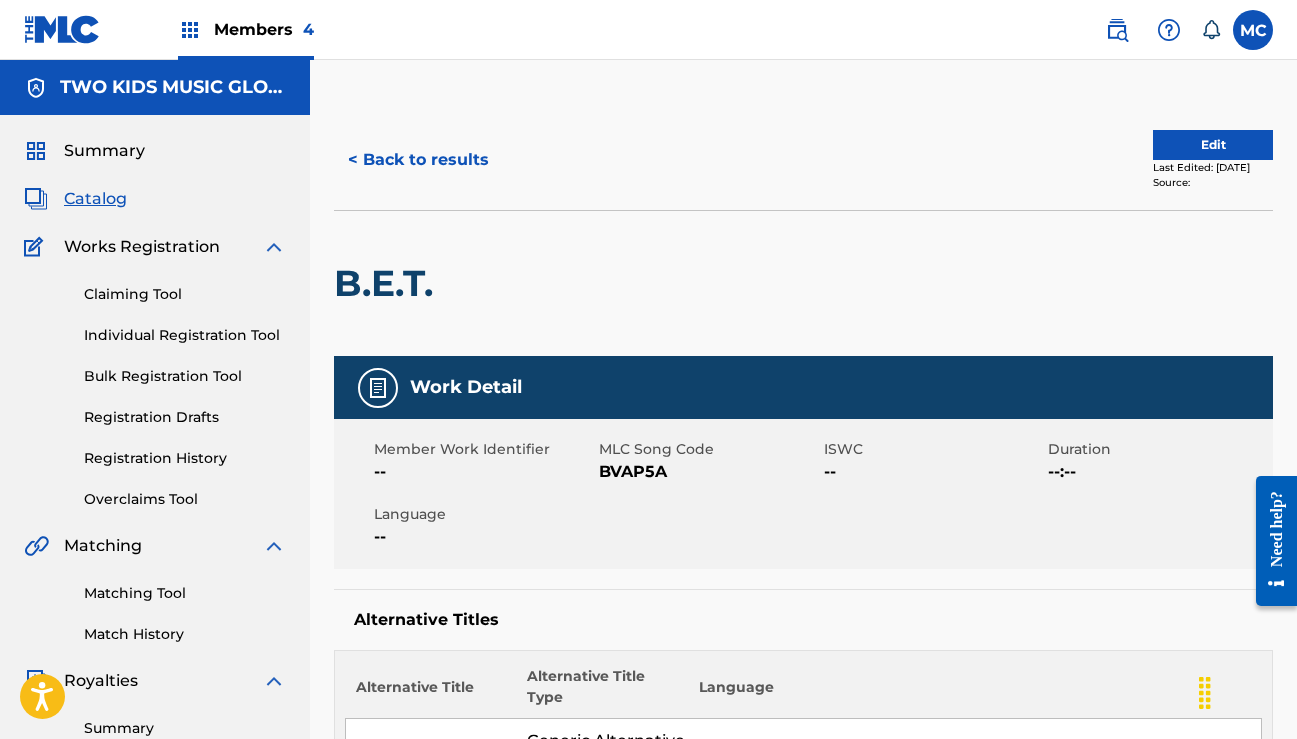 scroll, scrollTop: 0, scrollLeft: 0, axis: both 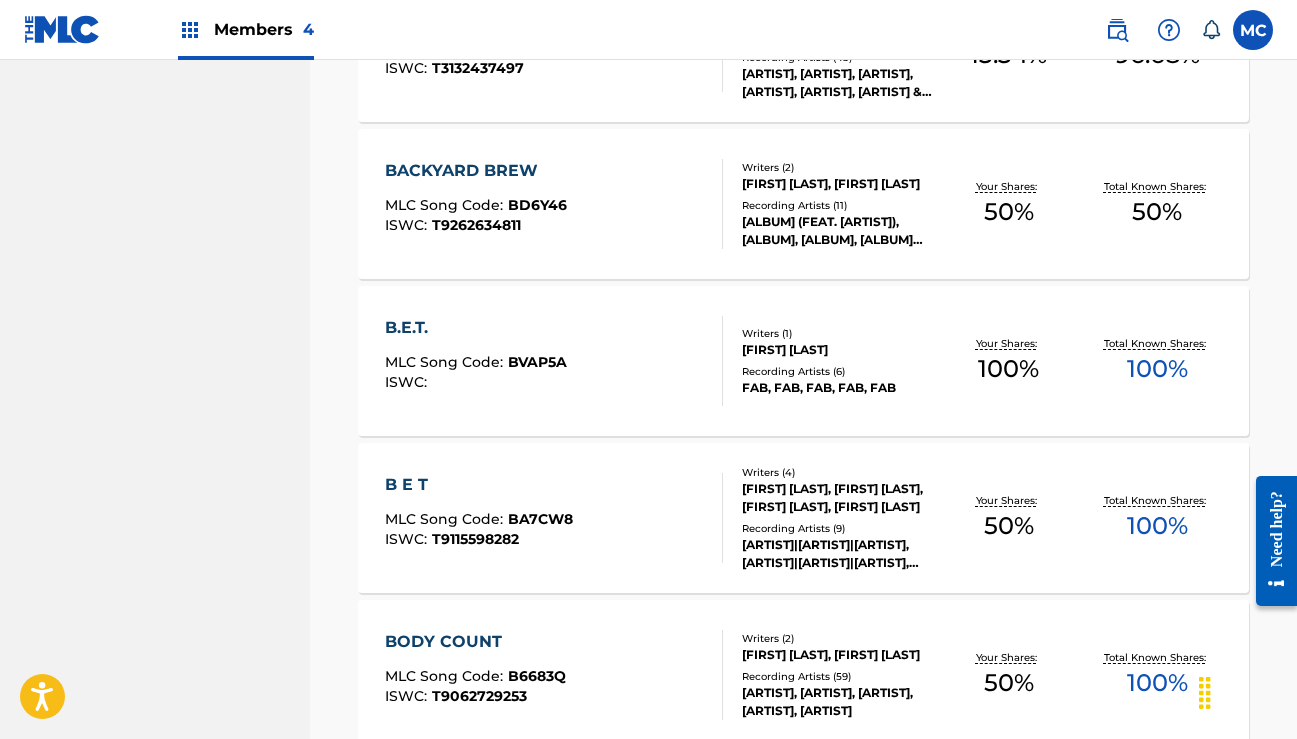 click on "B E T" at bounding box center [479, 485] 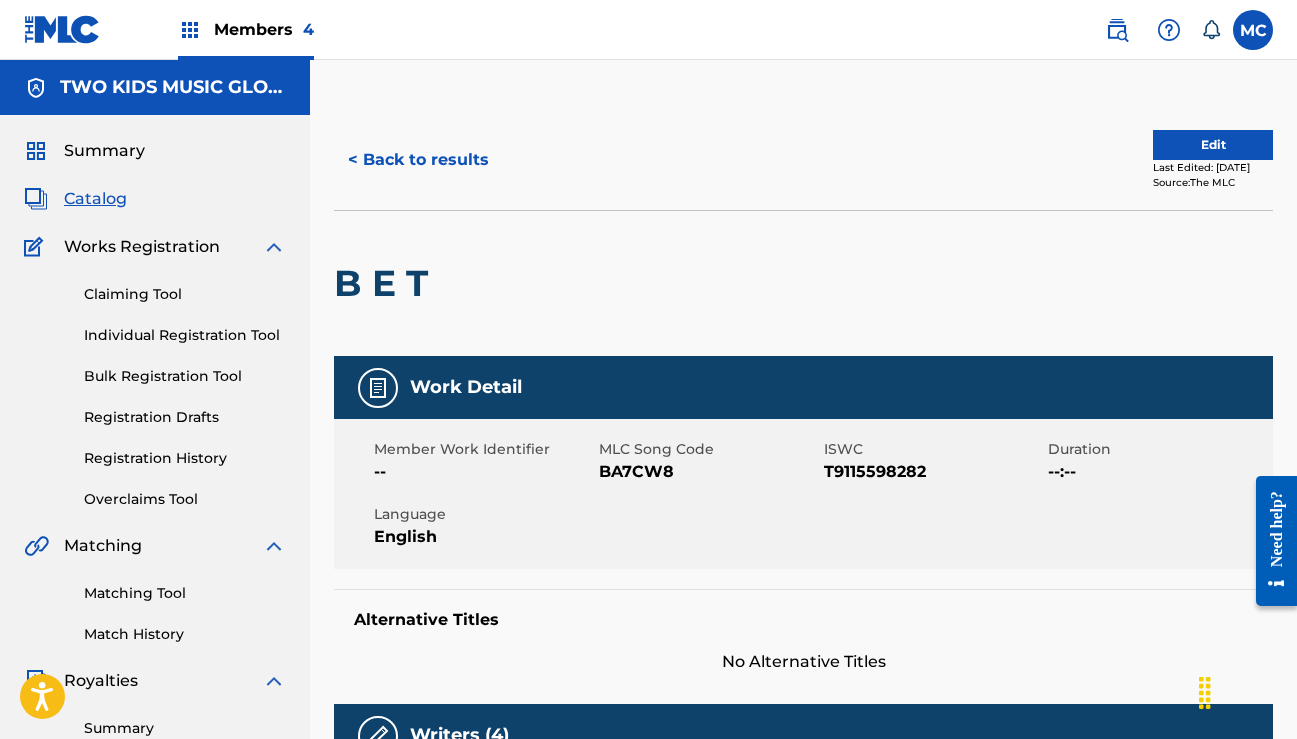 scroll, scrollTop: 0, scrollLeft: 0, axis: both 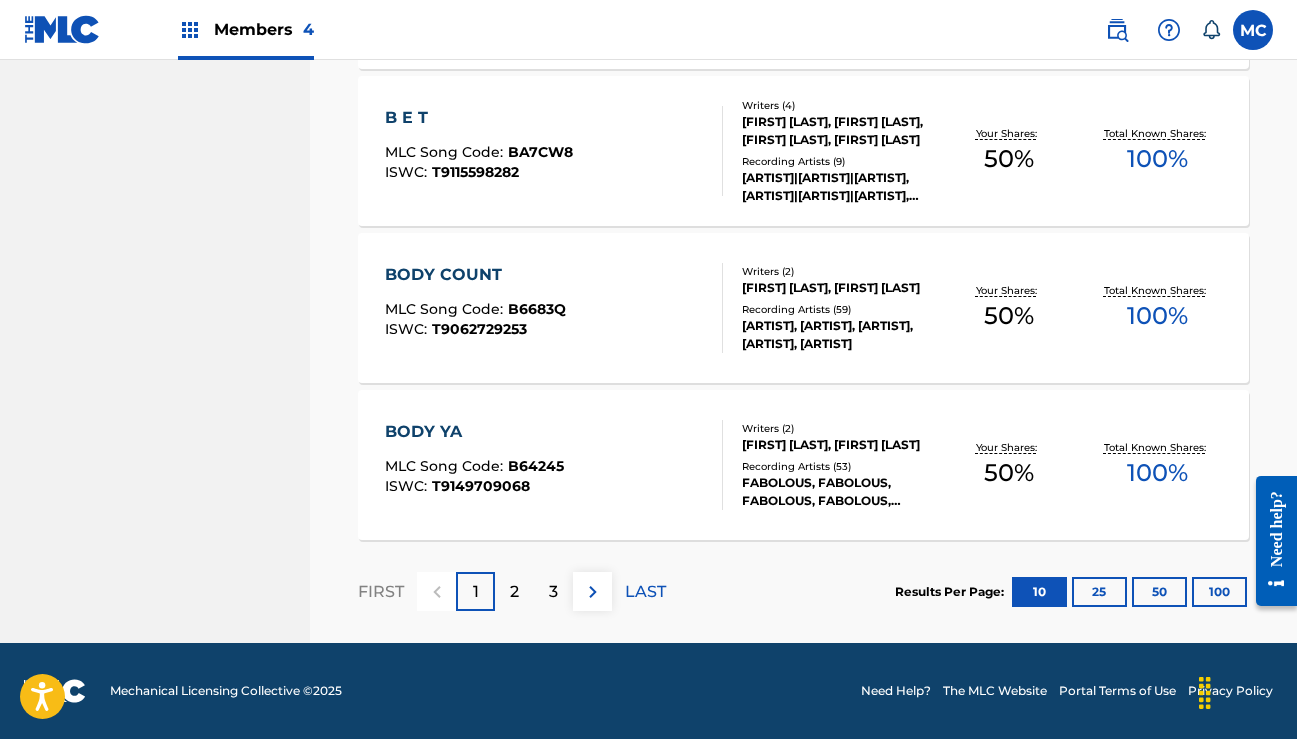 click on "2" at bounding box center (514, 592) 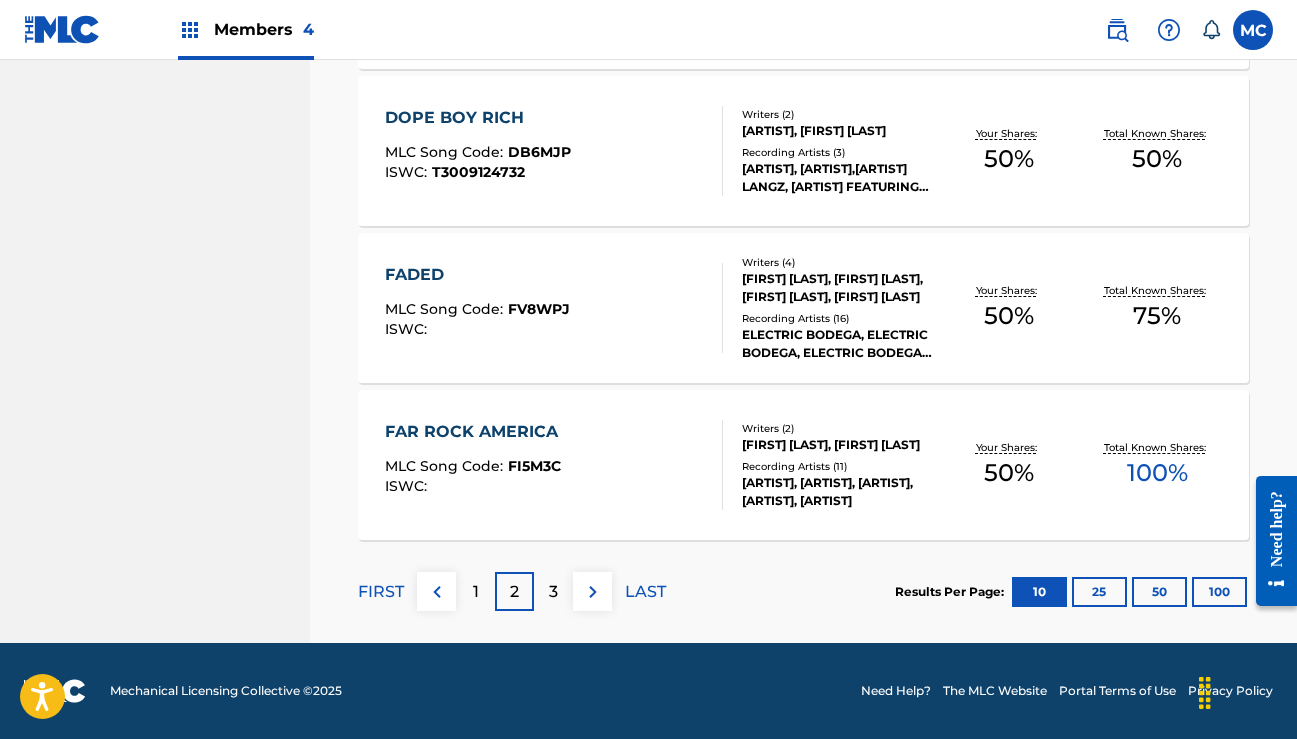 scroll, scrollTop: 1600, scrollLeft: 0, axis: vertical 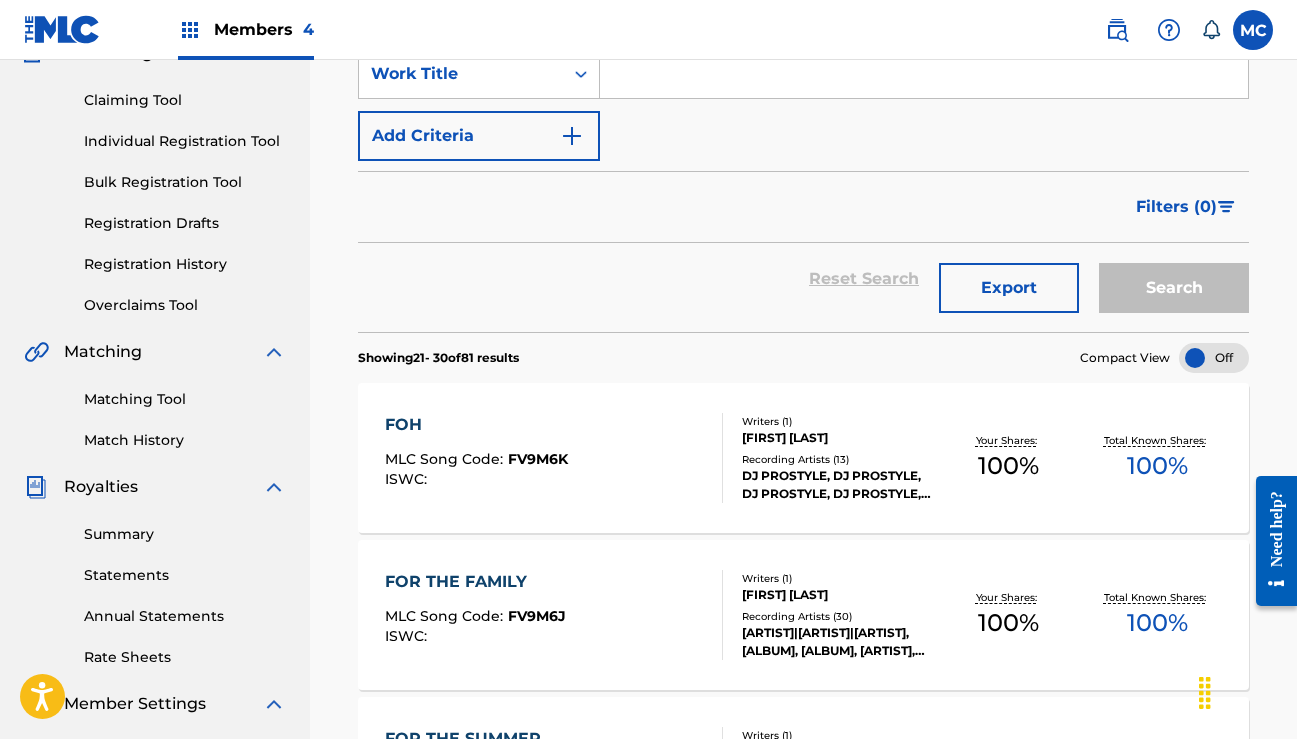 click on "Match History" at bounding box center (185, 440) 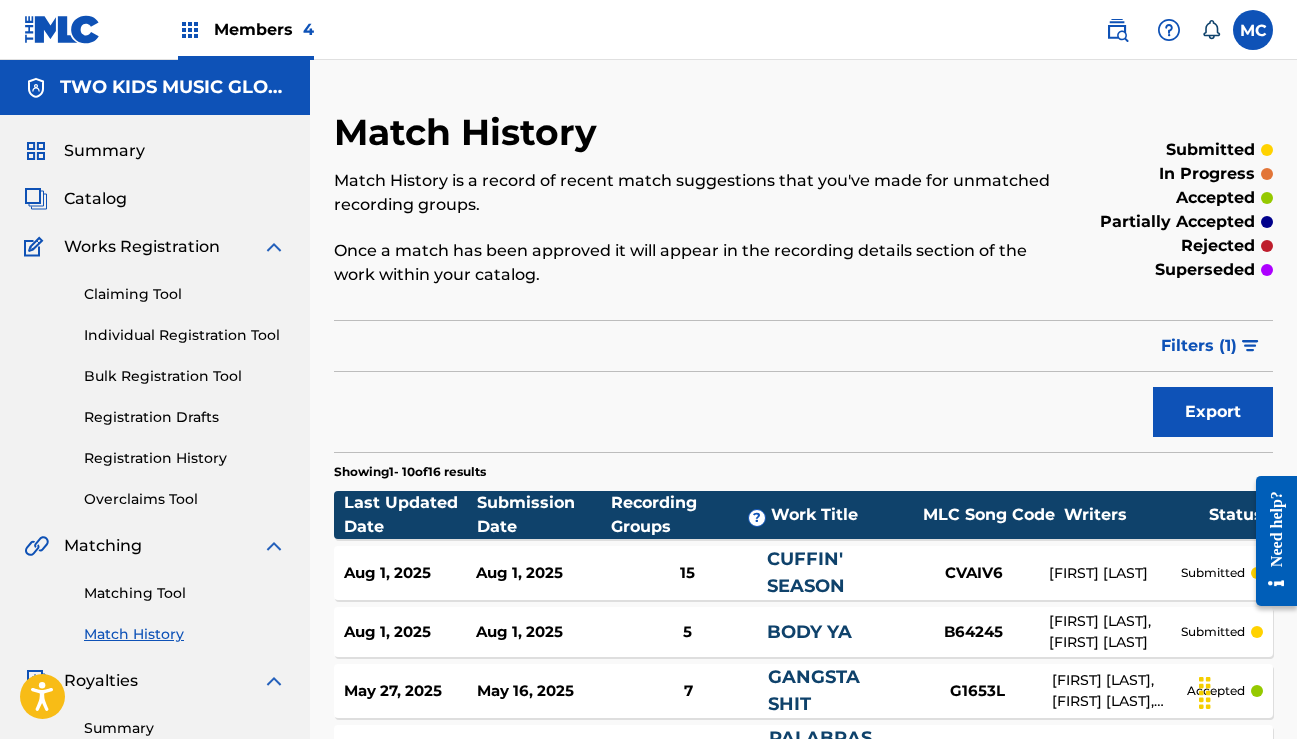 scroll, scrollTop: 0, scrollLeft: 0, axis: both 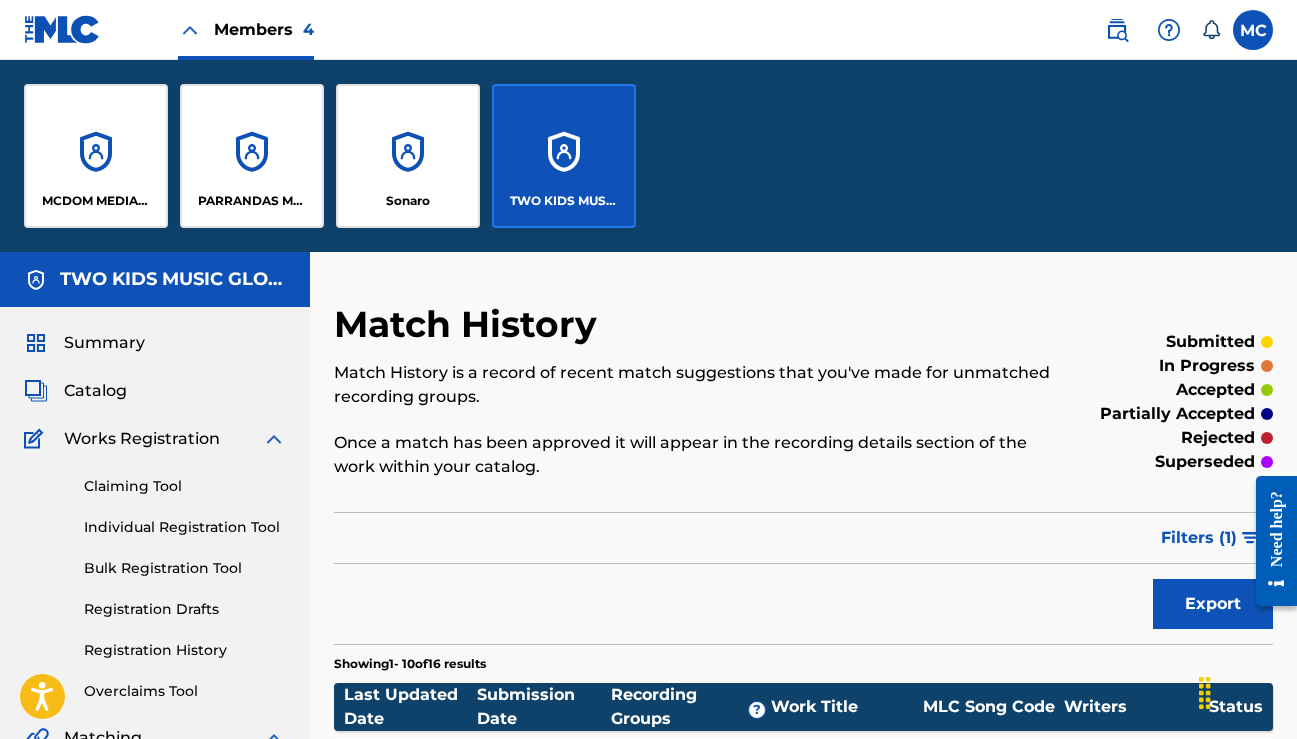 click on "TWO KIDS MUSIC GLOBAL PUBLISHING" at bounding box center [564, 156] 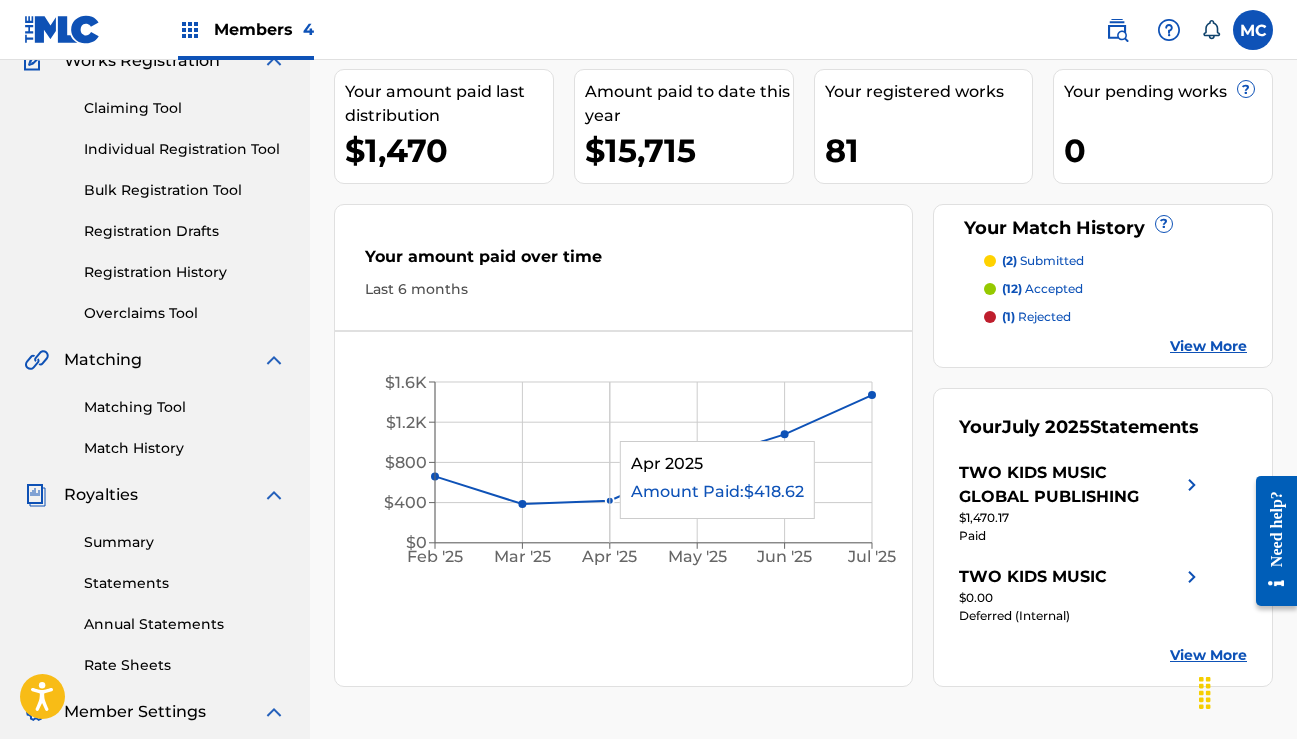 scroll, scrollTop: 237, scrollLeft: 0, axis: vertical 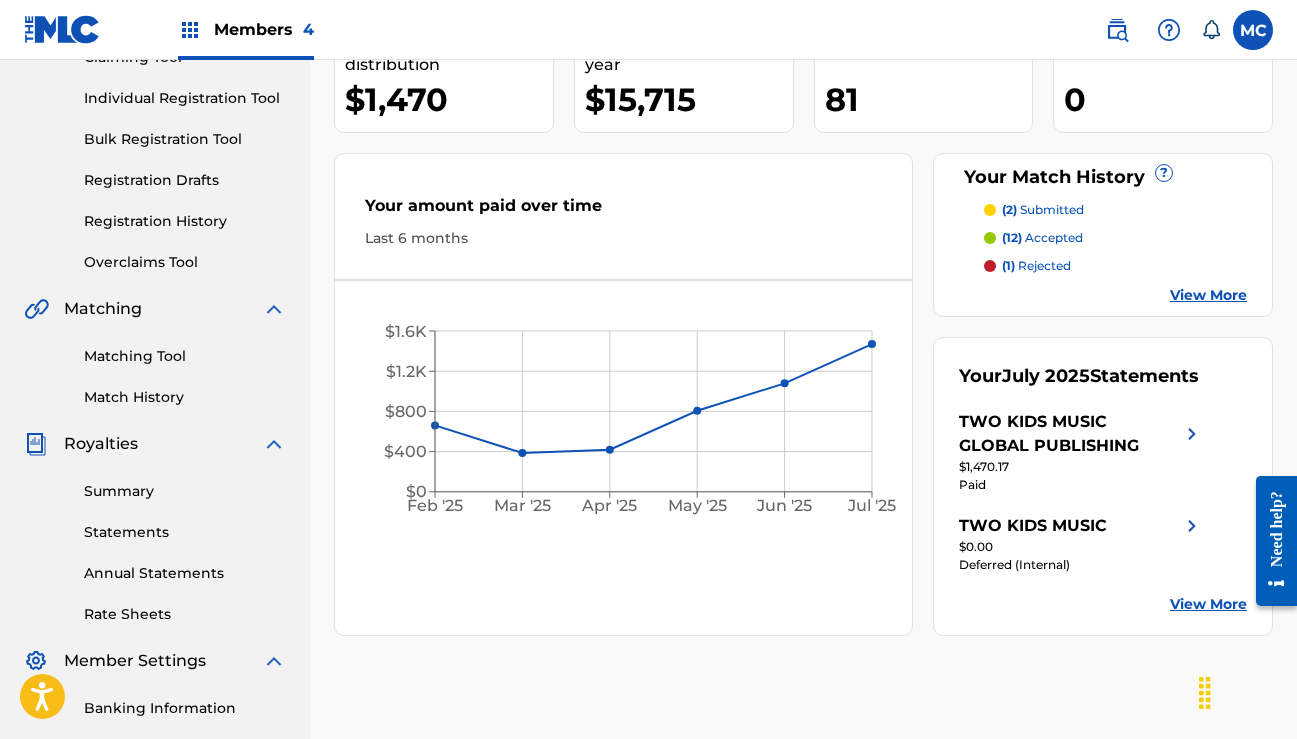 click on "Match History" at bounding box center (185, 397) 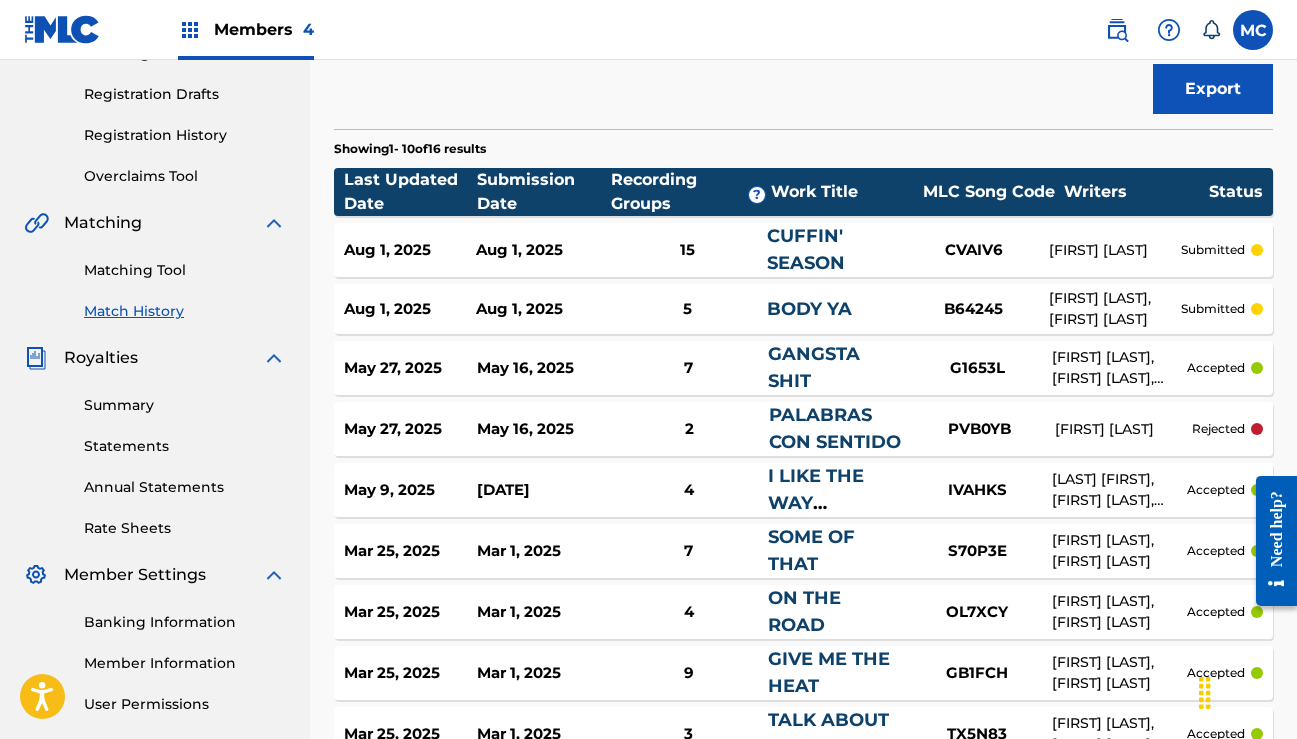 scroll, scrollTop: 325, scrollLeft: 0, axis: vertical 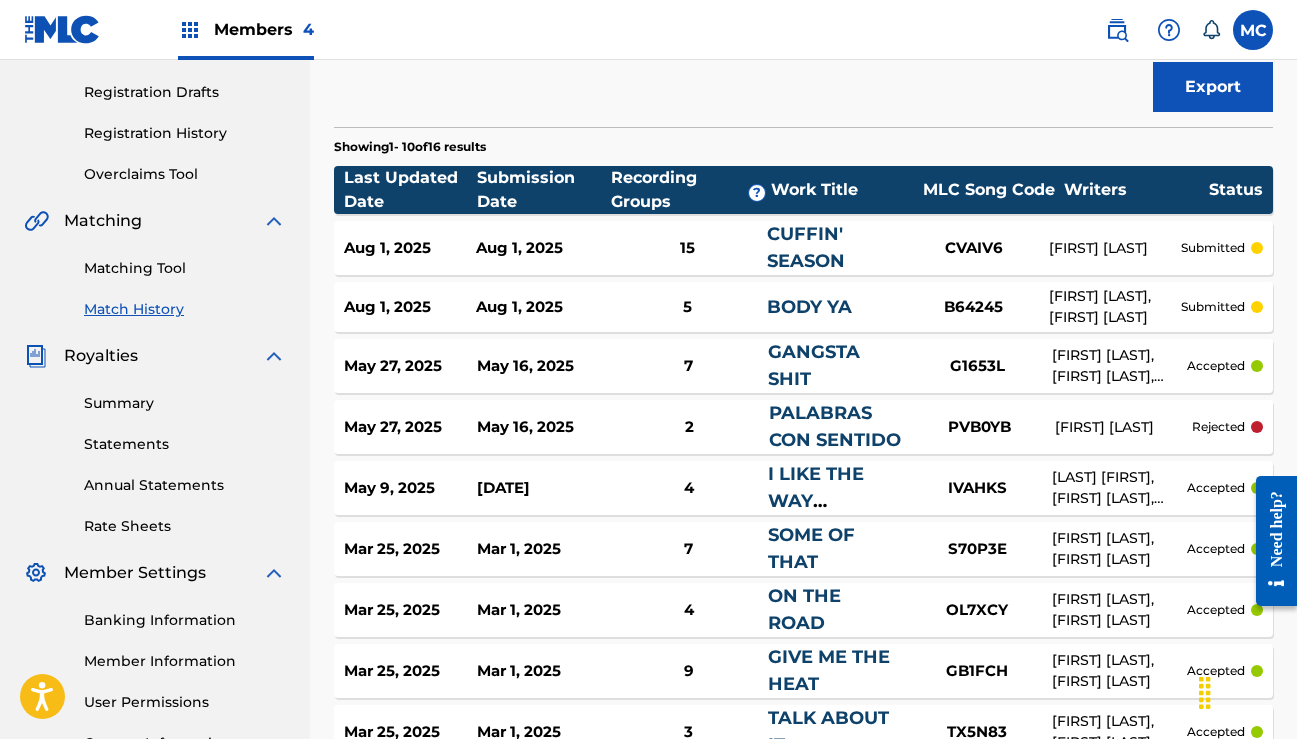 click on "Matching Tool" at bounding box center (185, 268) 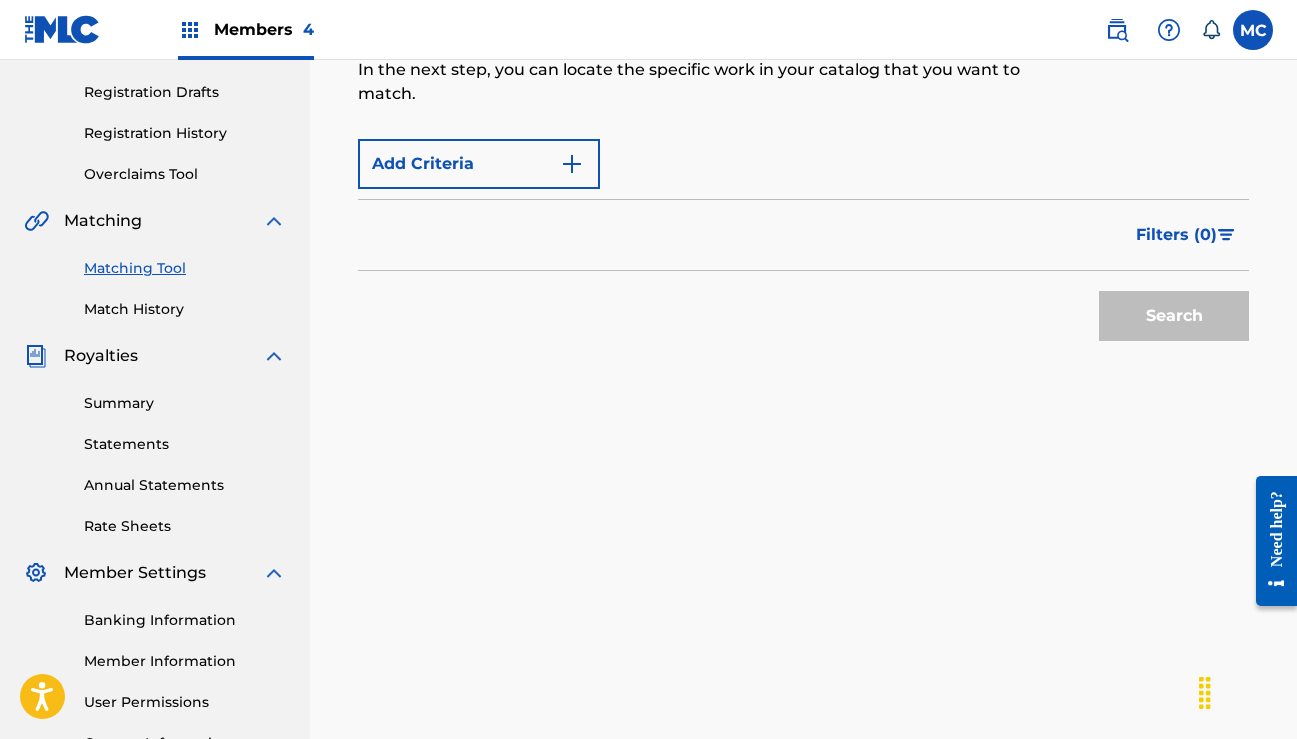 scroll, scrollTop: 0, scrollLeft: 0, axis: both 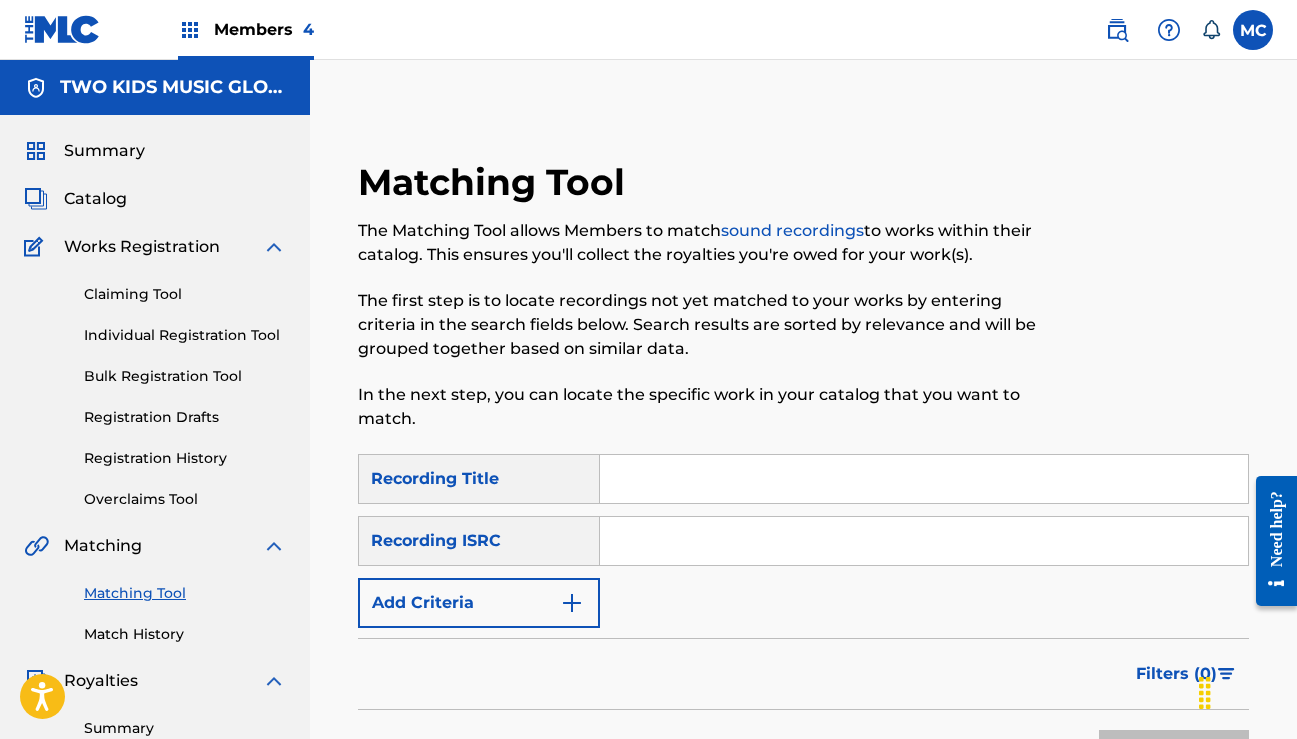 click on "Catalog" at bounding box center [95, 199] 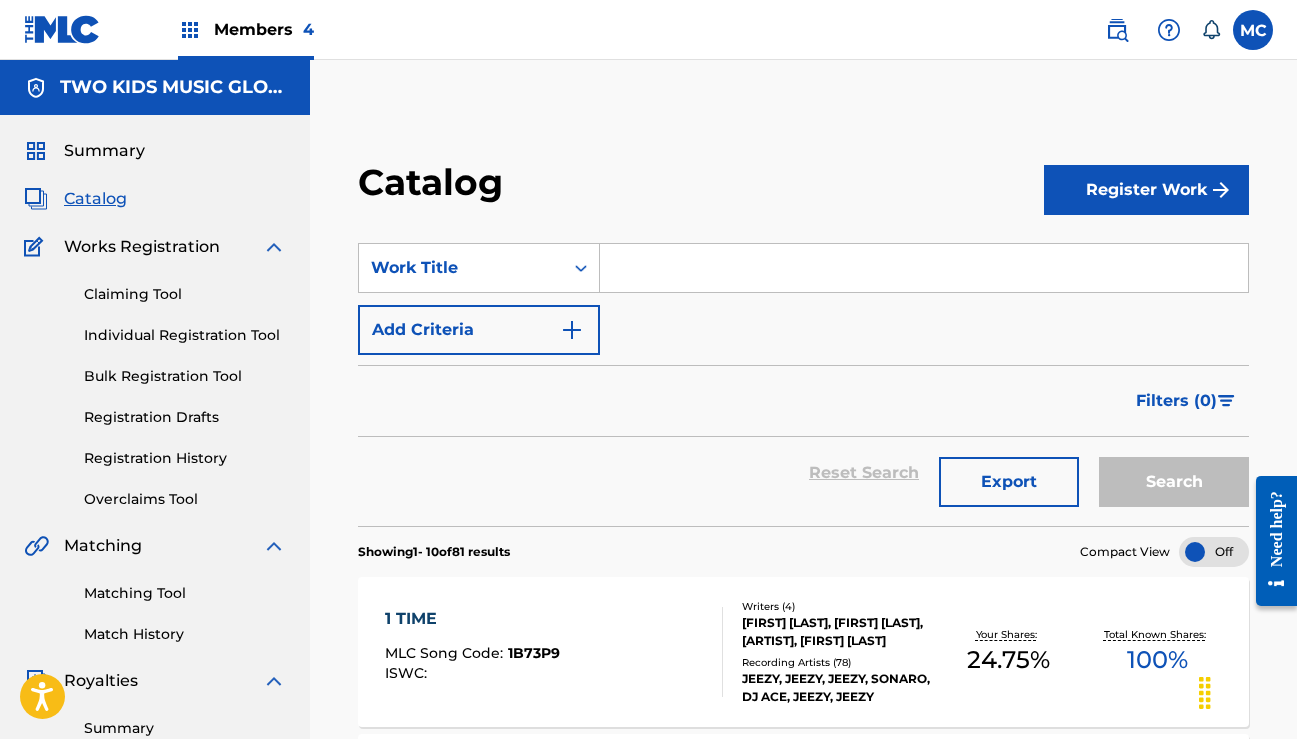 scroll, scrollTop: 0, scrollLeft: 0, axis: both 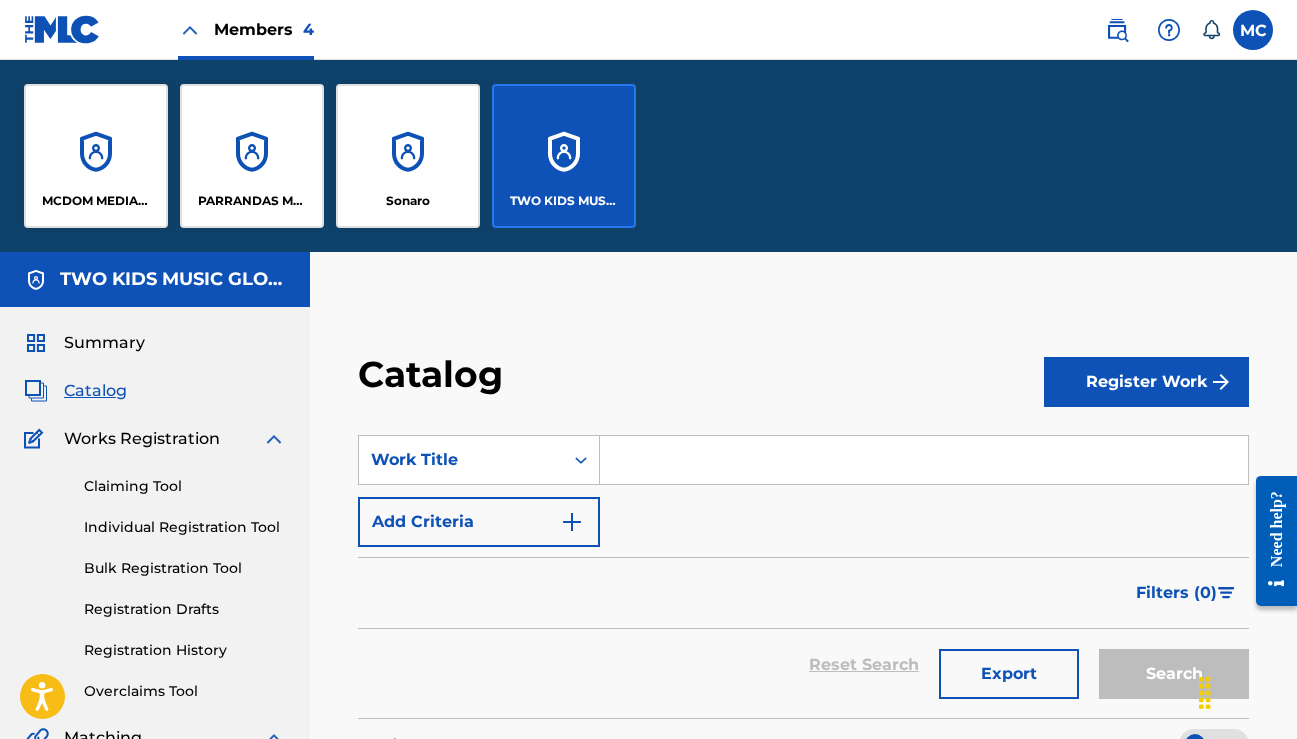click on "PARRANDAS MUSIC" at bounding box center (252, 201) 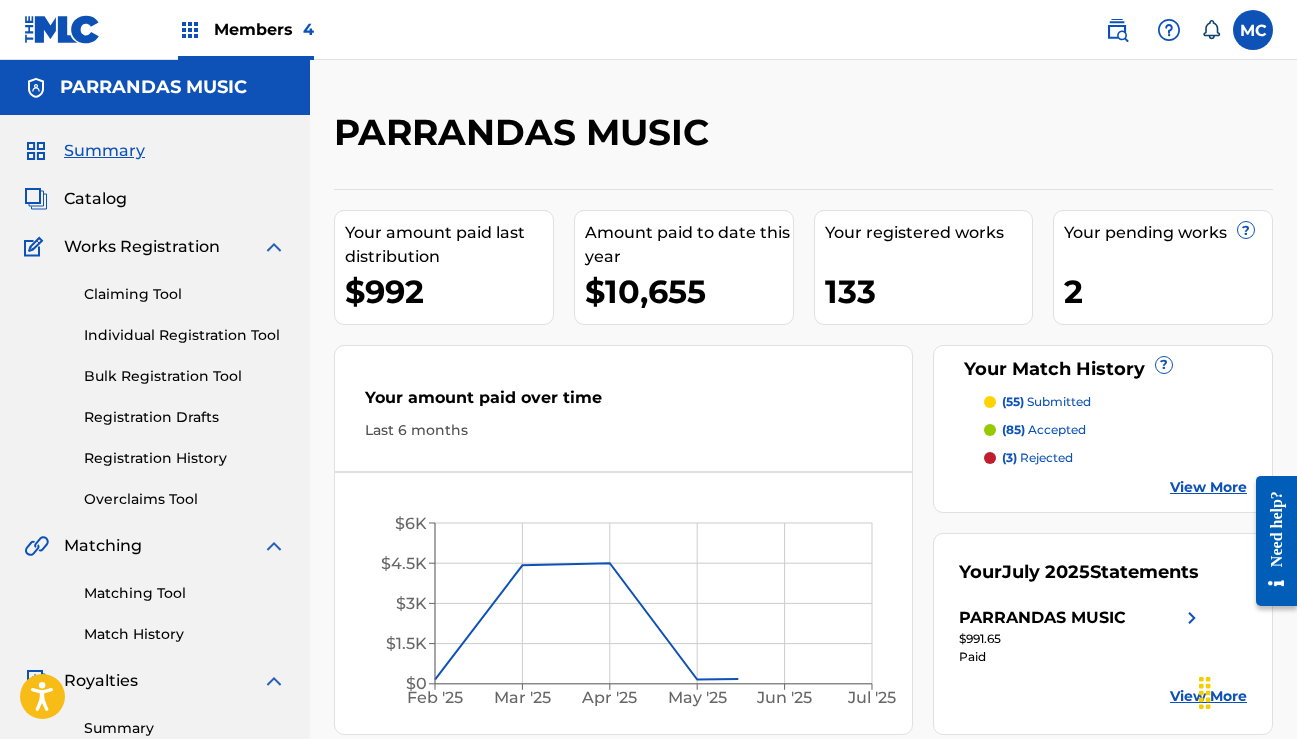 click on "Match History" at bounding box center (185, 634) 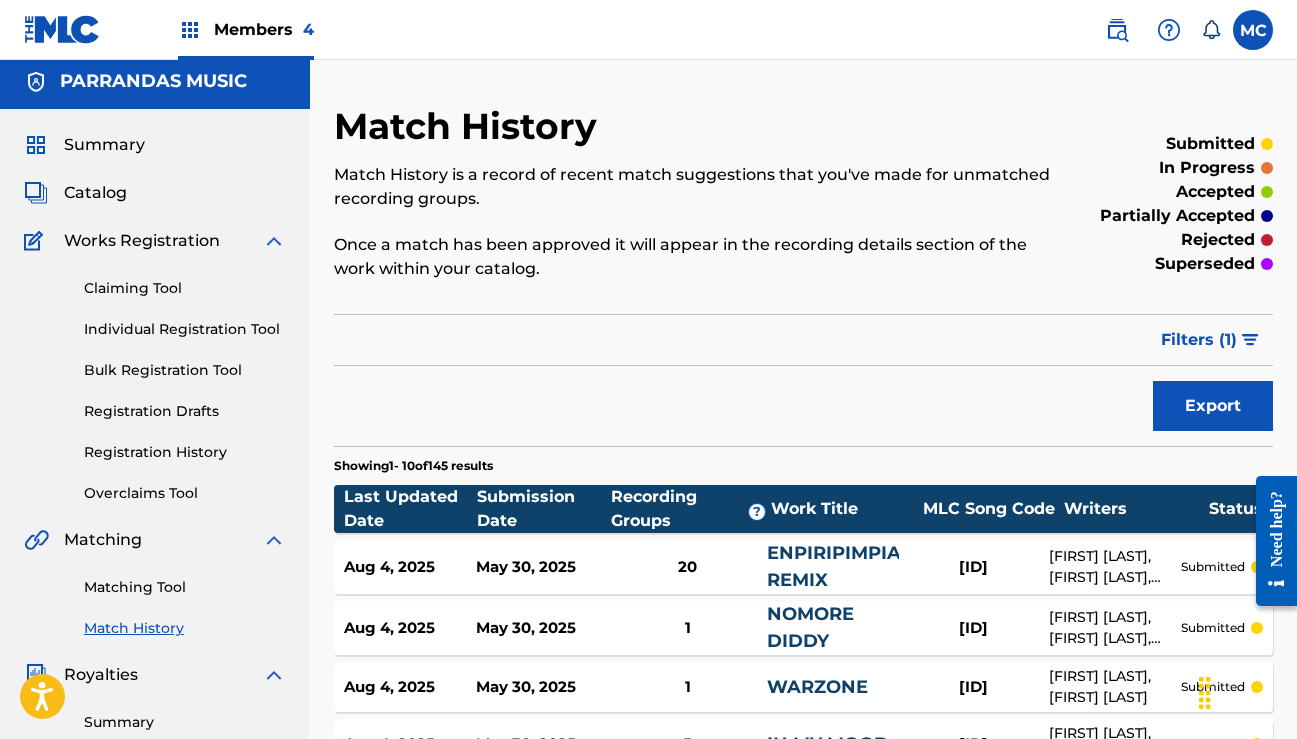scroll, scrollTop: 0, scrollLeft: 0, axis: both 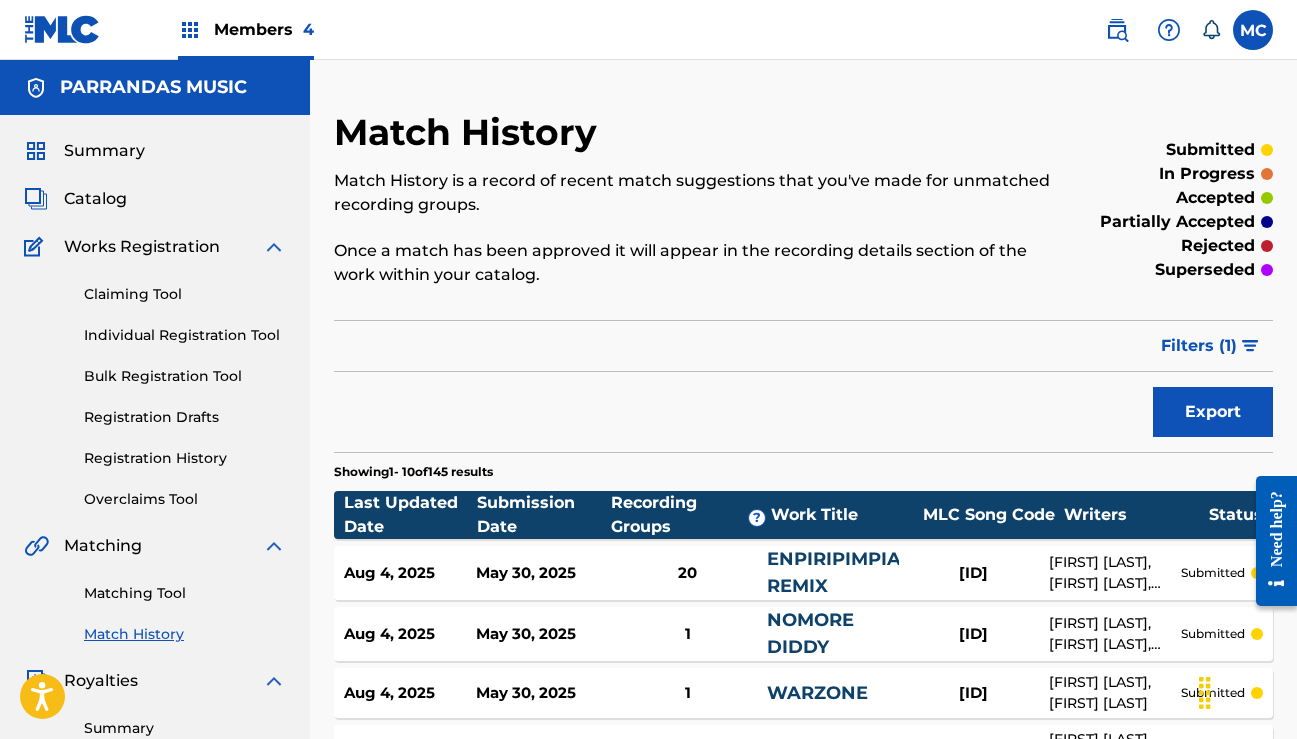 click on "Members    4" at bounding box center (264, 29) 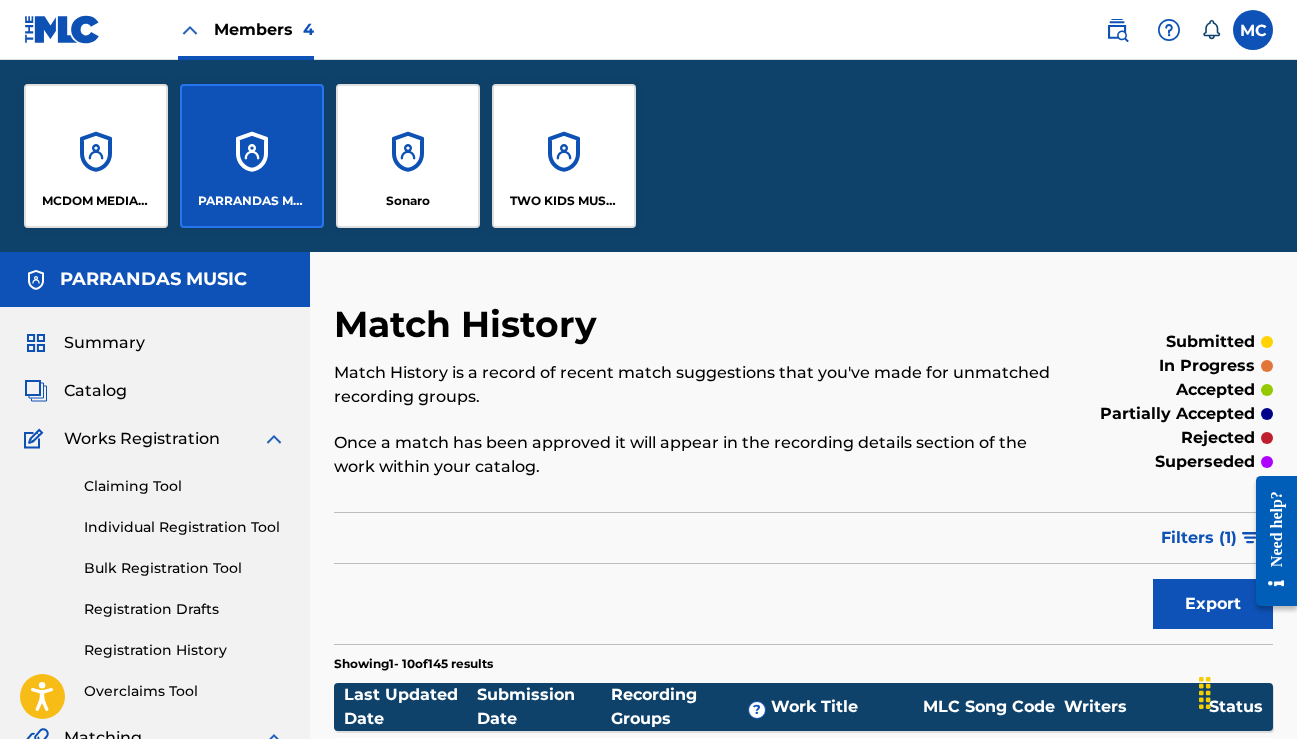 click on "TWO KIDS MUSIC GLOBAL PUBLISHING" at bounding box center (564, 201) 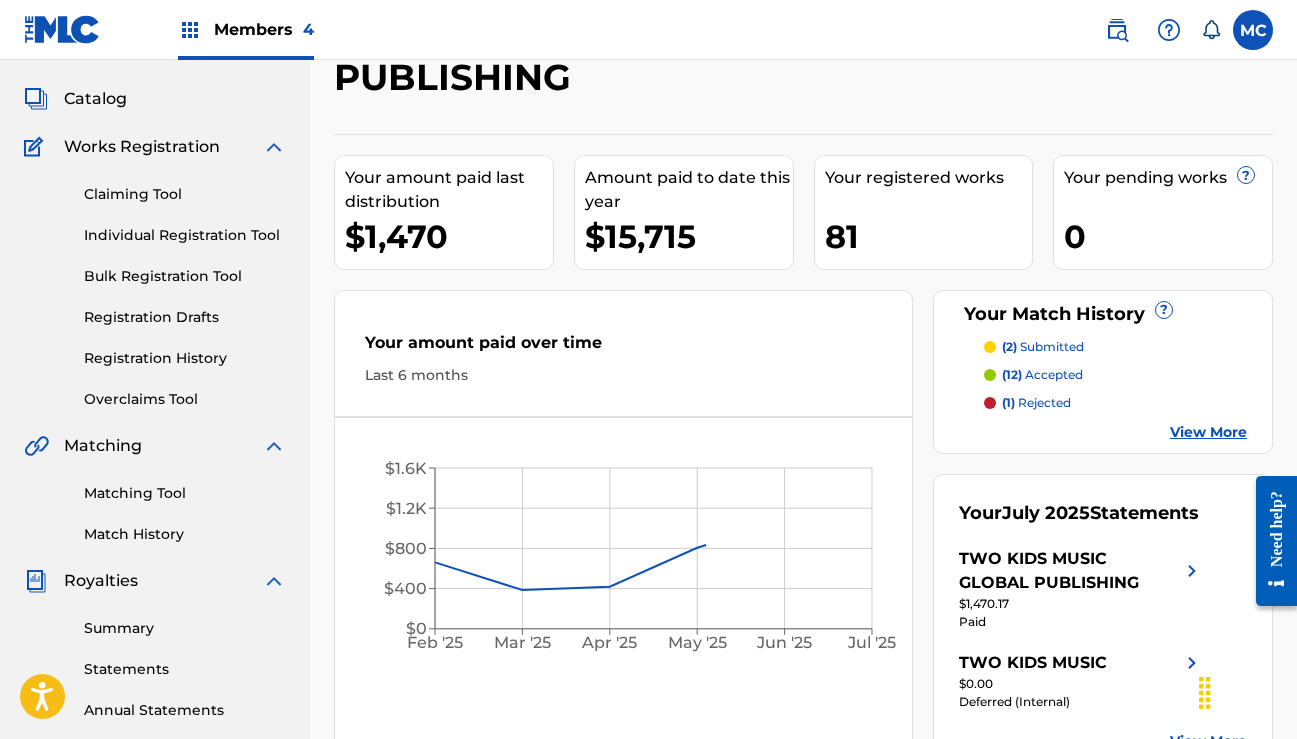 scroll, scrollTop: 102, scrollLeft: 0, axis: vertical 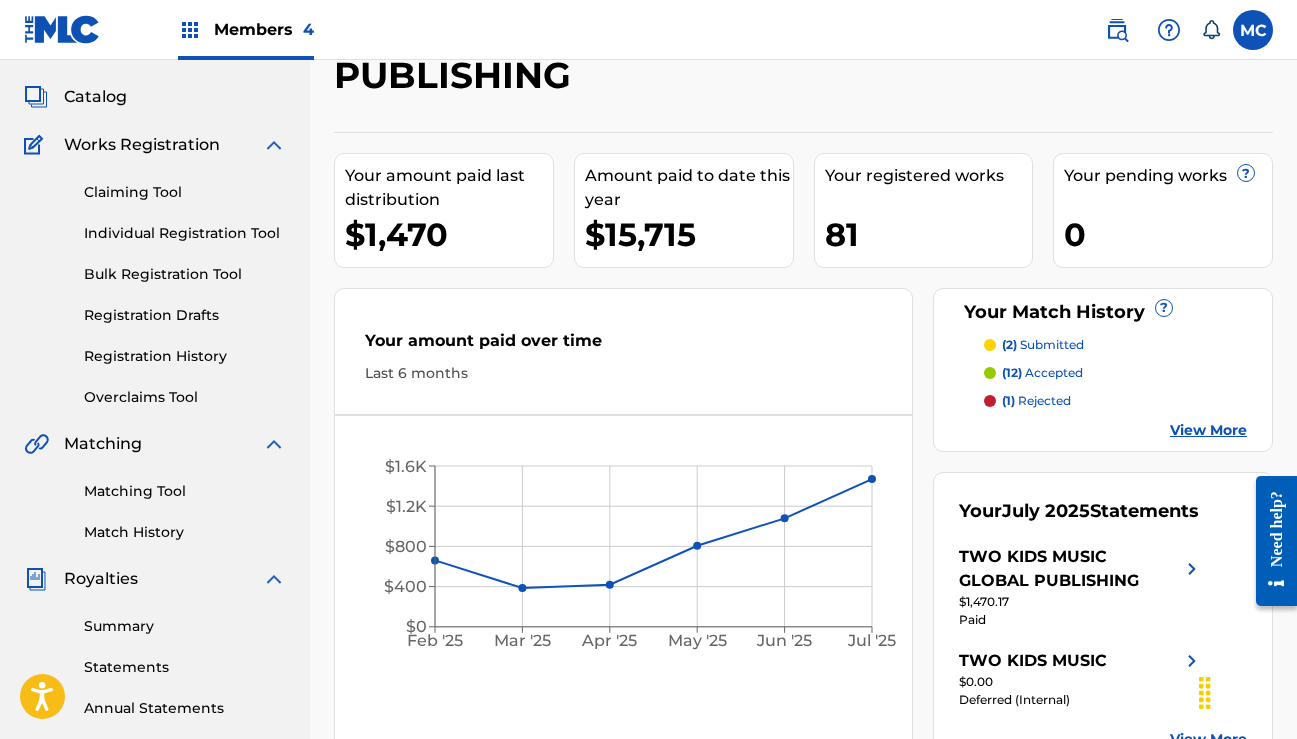 click on "Match History" at bounding box center [185, 532] 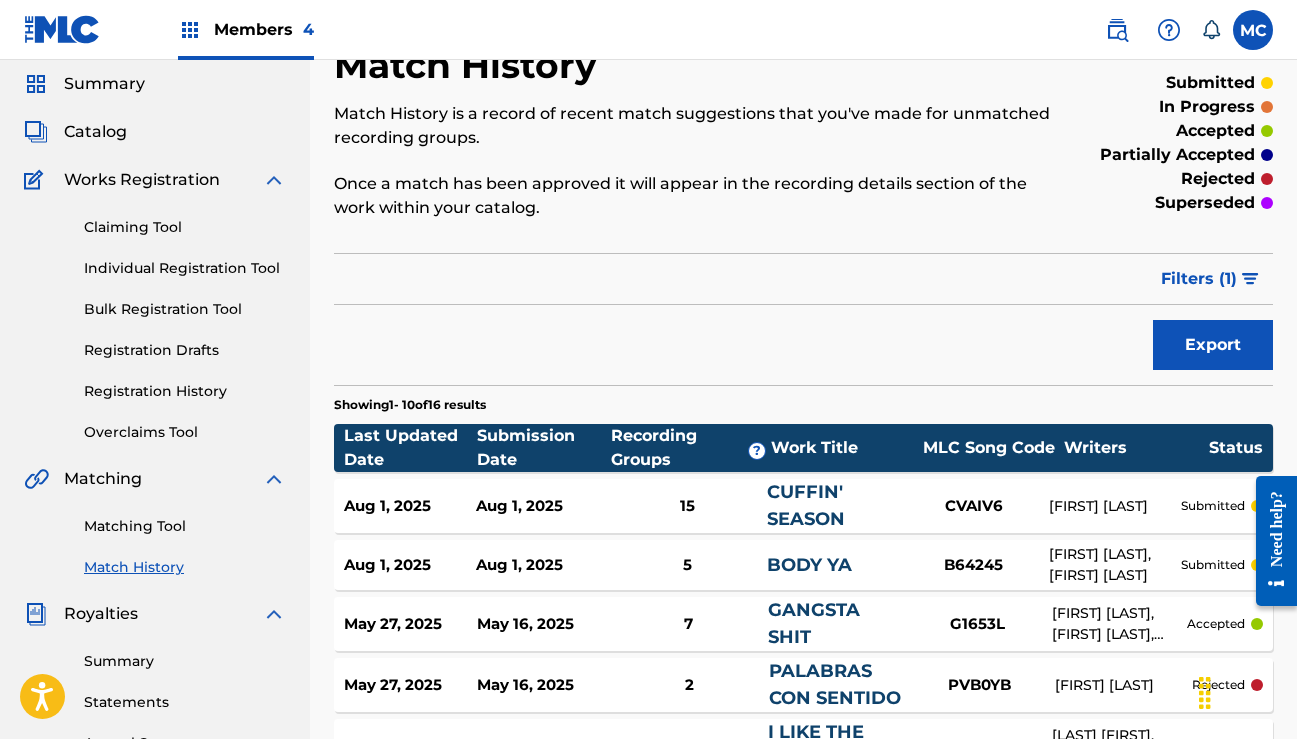 scroll, scrollTop: 64, scrollLeft: 0, axis: vertical 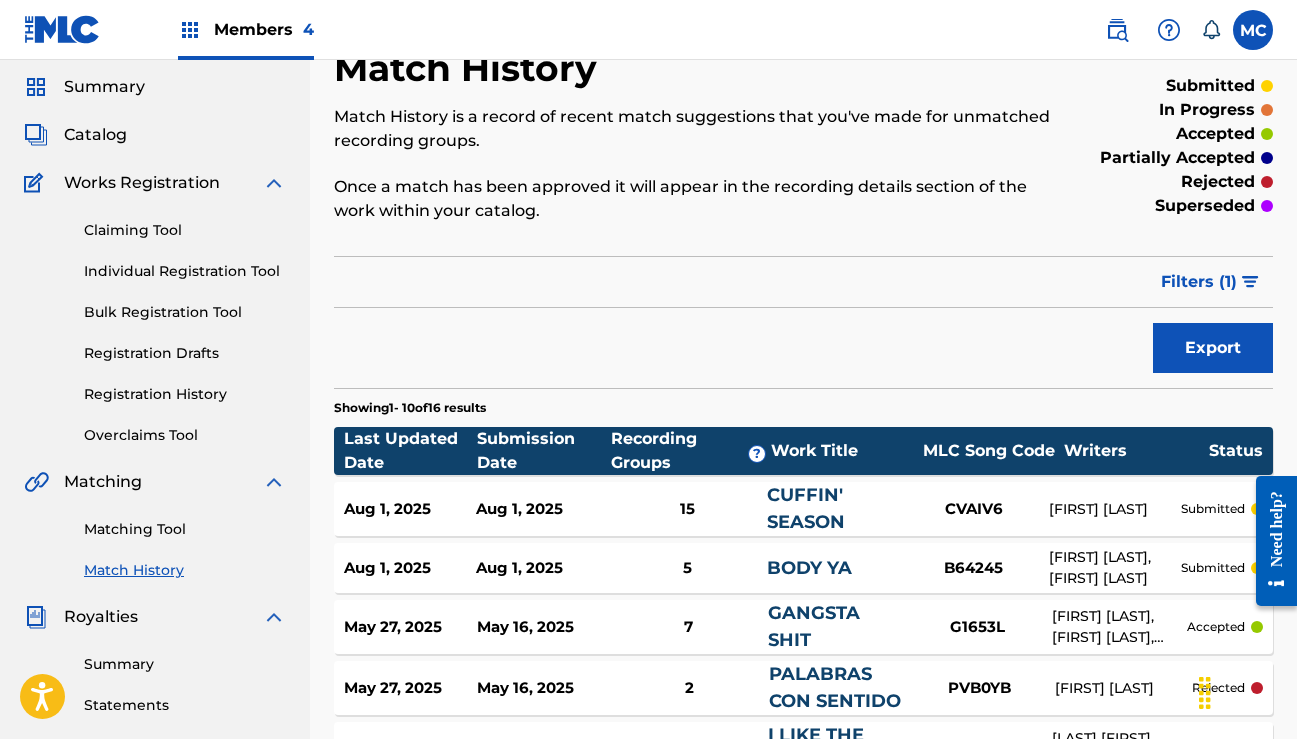 click on "Overclaims Tool" at bounding box center [185, 435] 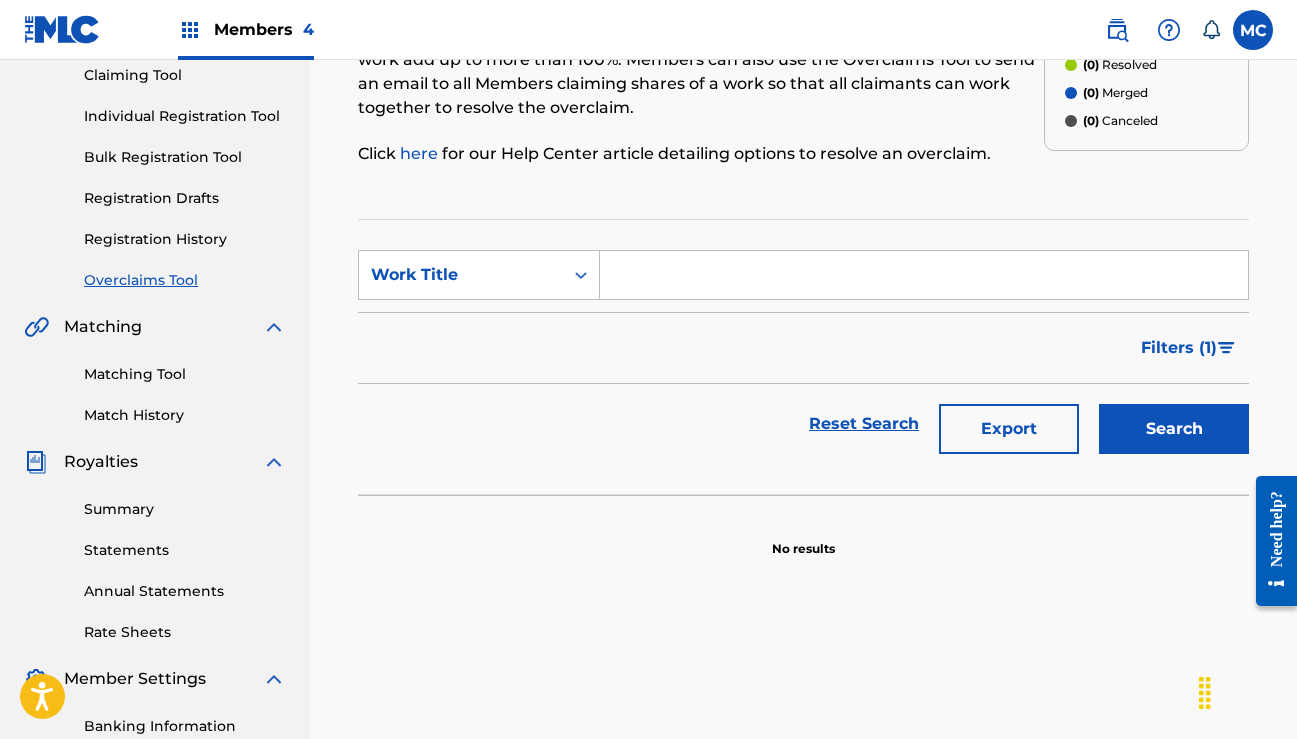 scroll, scrollTop: 220, scrollLeft: 0, axis: vertical 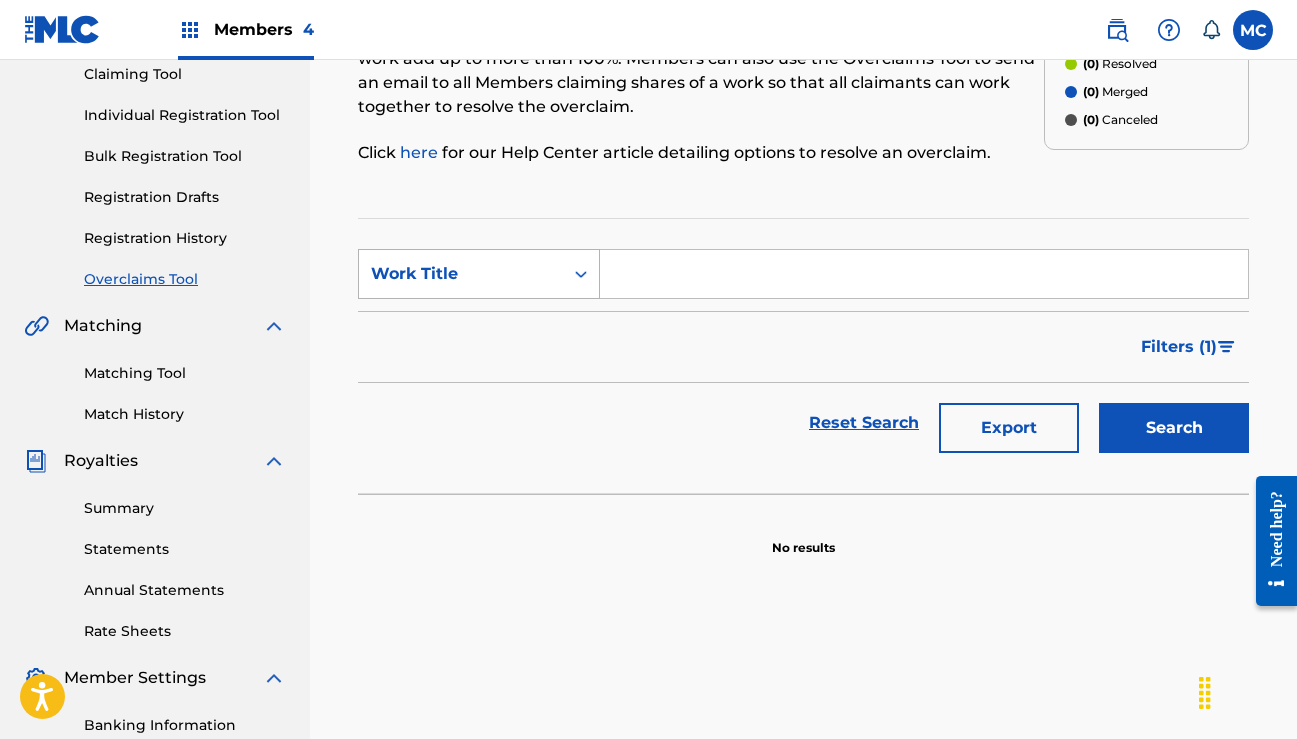 click on "Work Title" at bounding box center (461, 274) 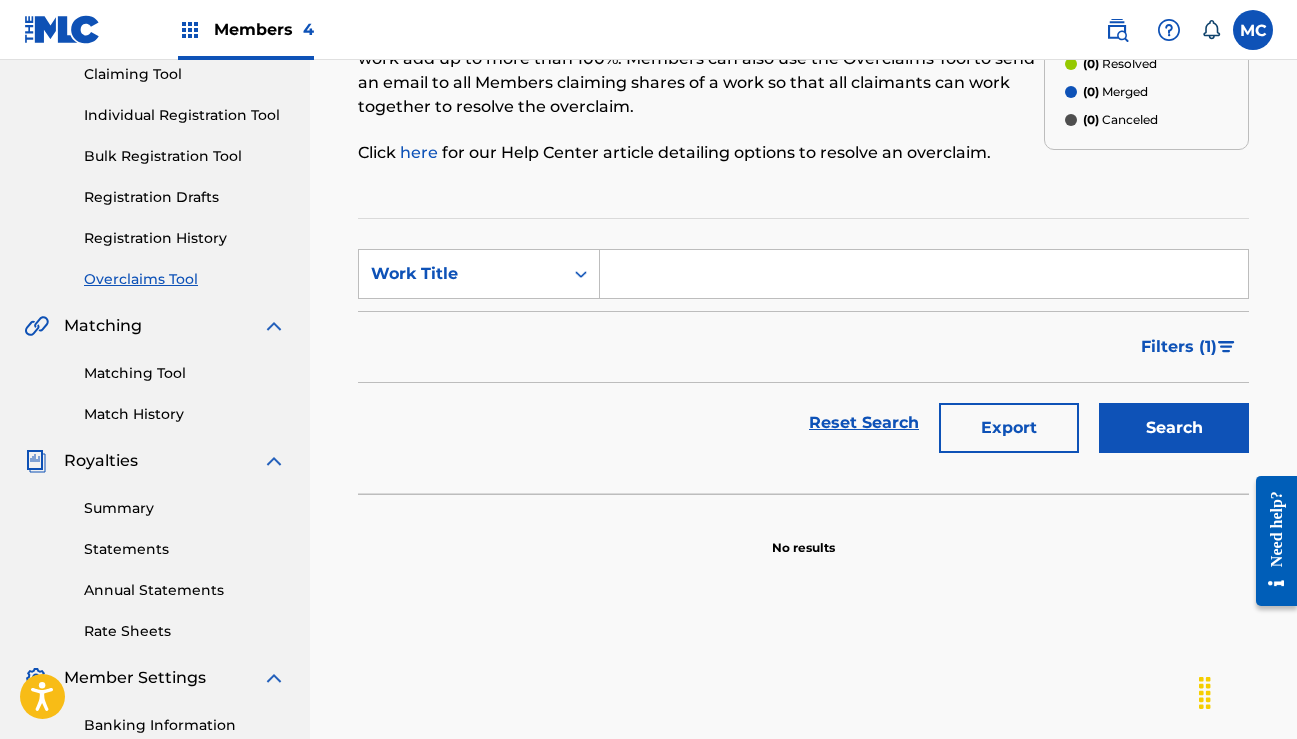 click at bounding box center (924, 274) 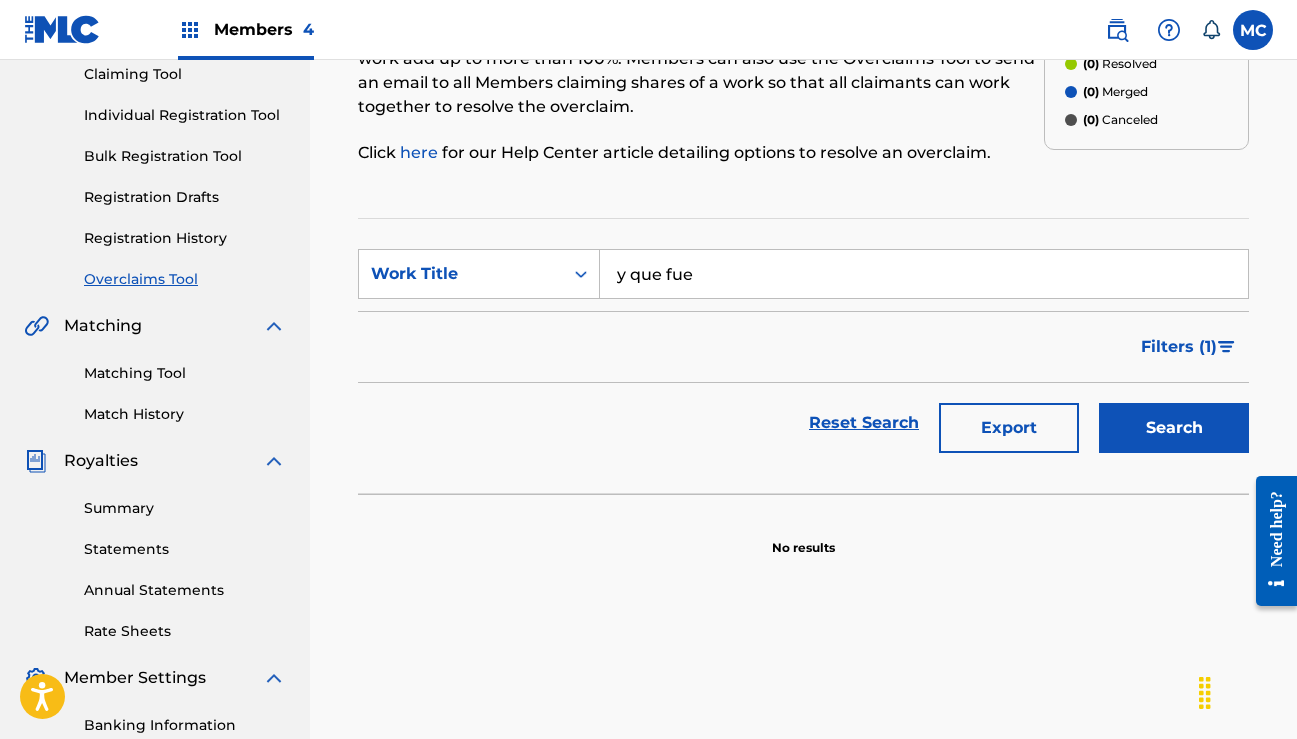 type on "y que fue" 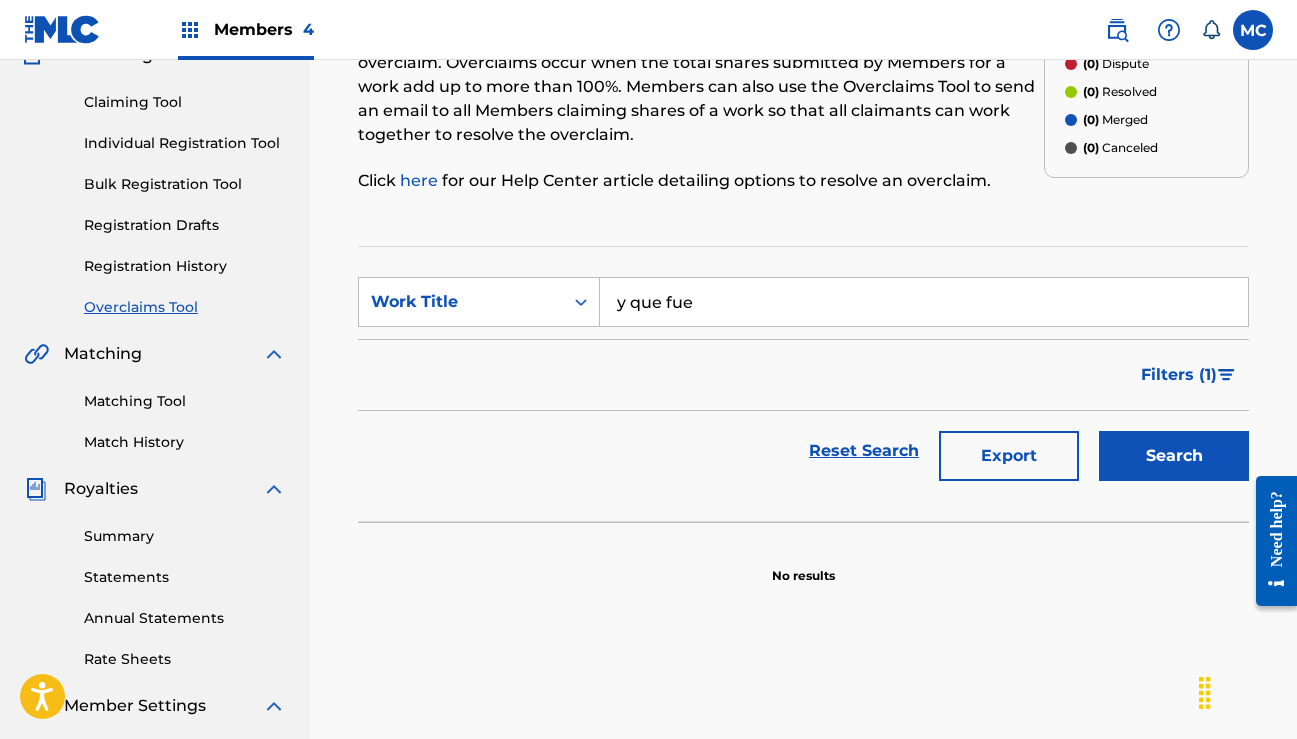scroll, scrollTop: 203, scrollLeft: 0, axis: vertical 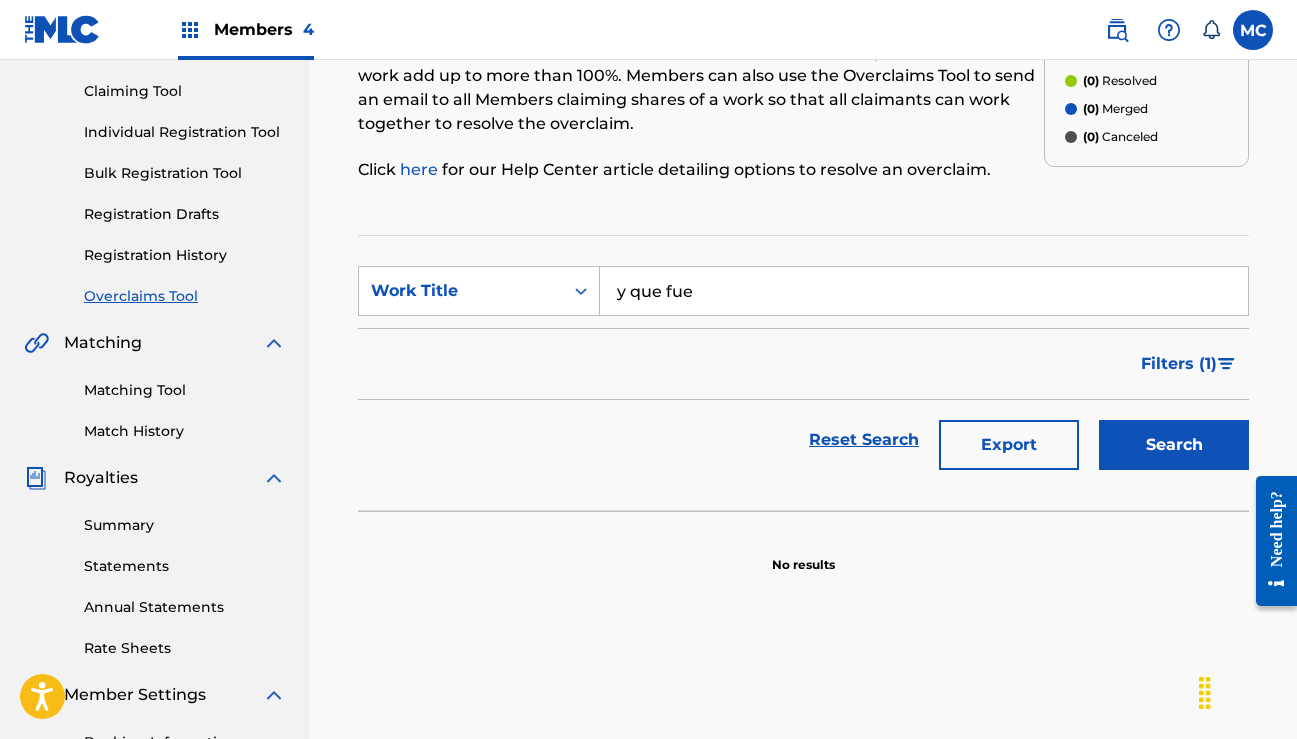 click on "Reset Search" at bounding box center (864, 440) 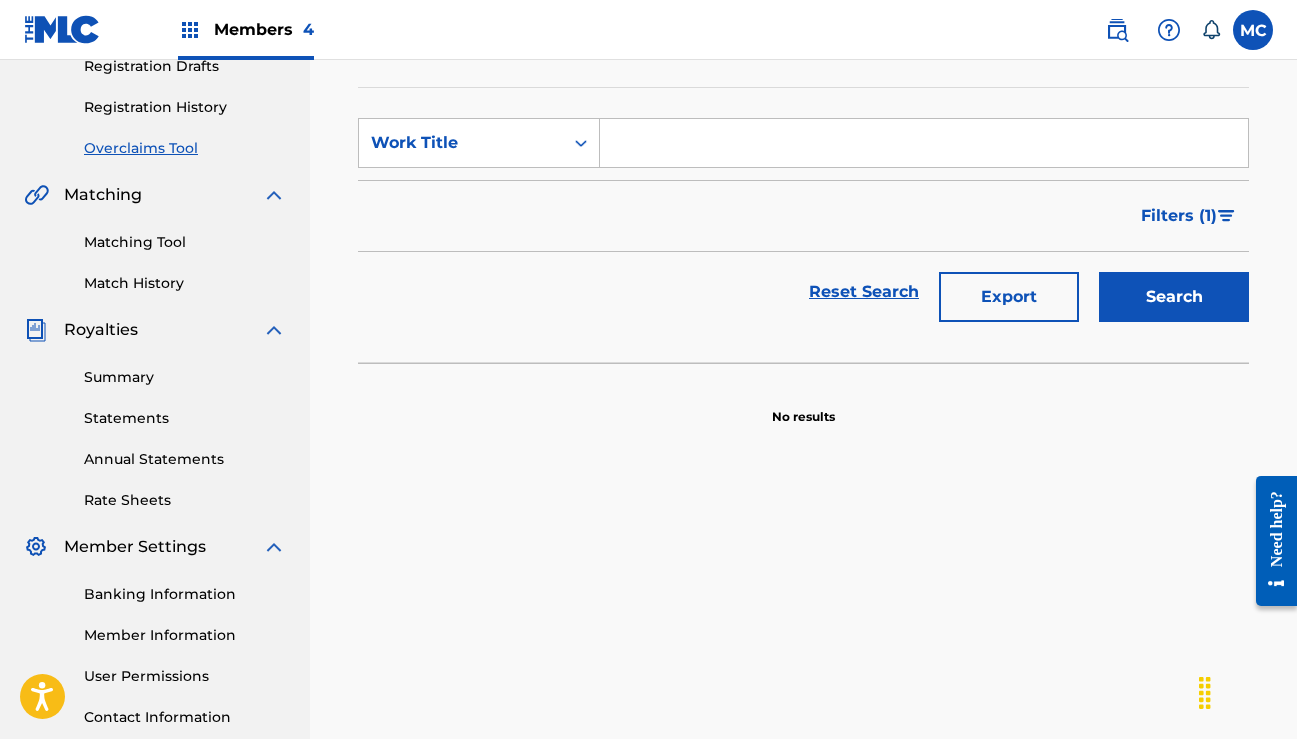 scroll, scrollTop: 403, scrollLeft: 0, axis: vertical 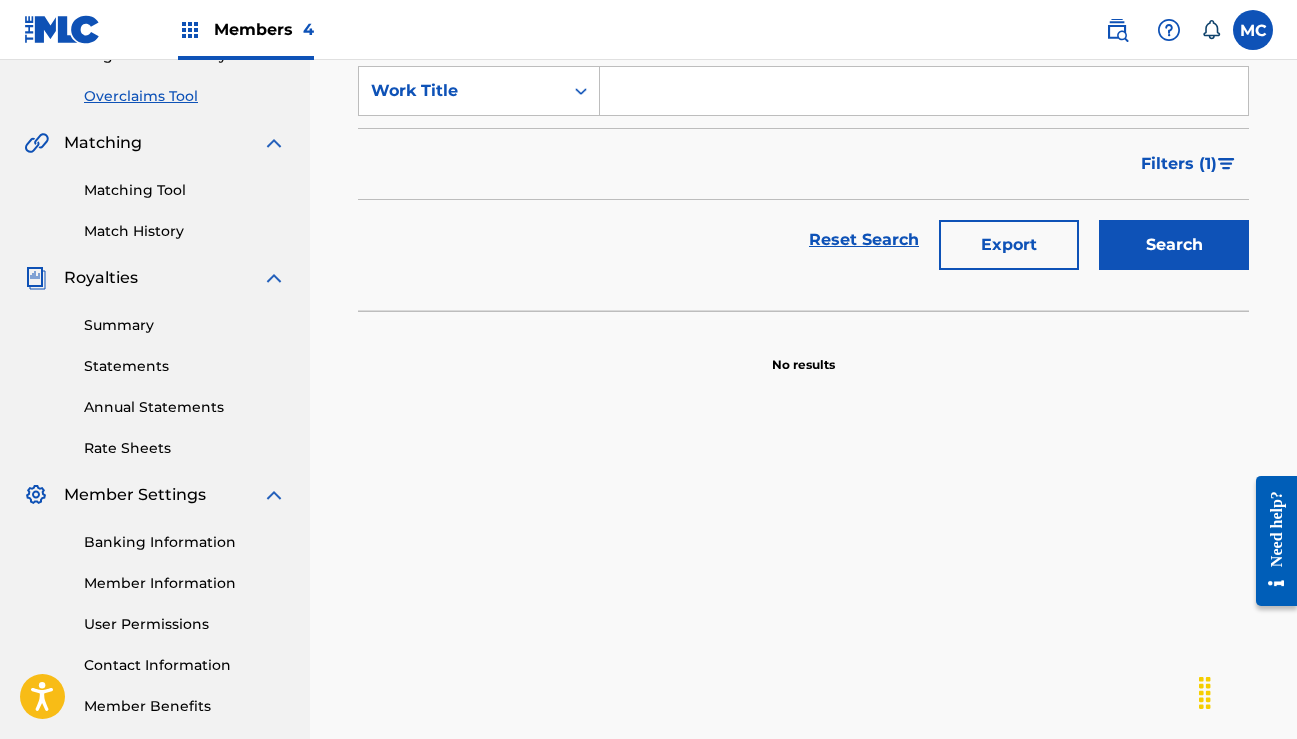 click on "Match History" at bounding box center (185, 231) 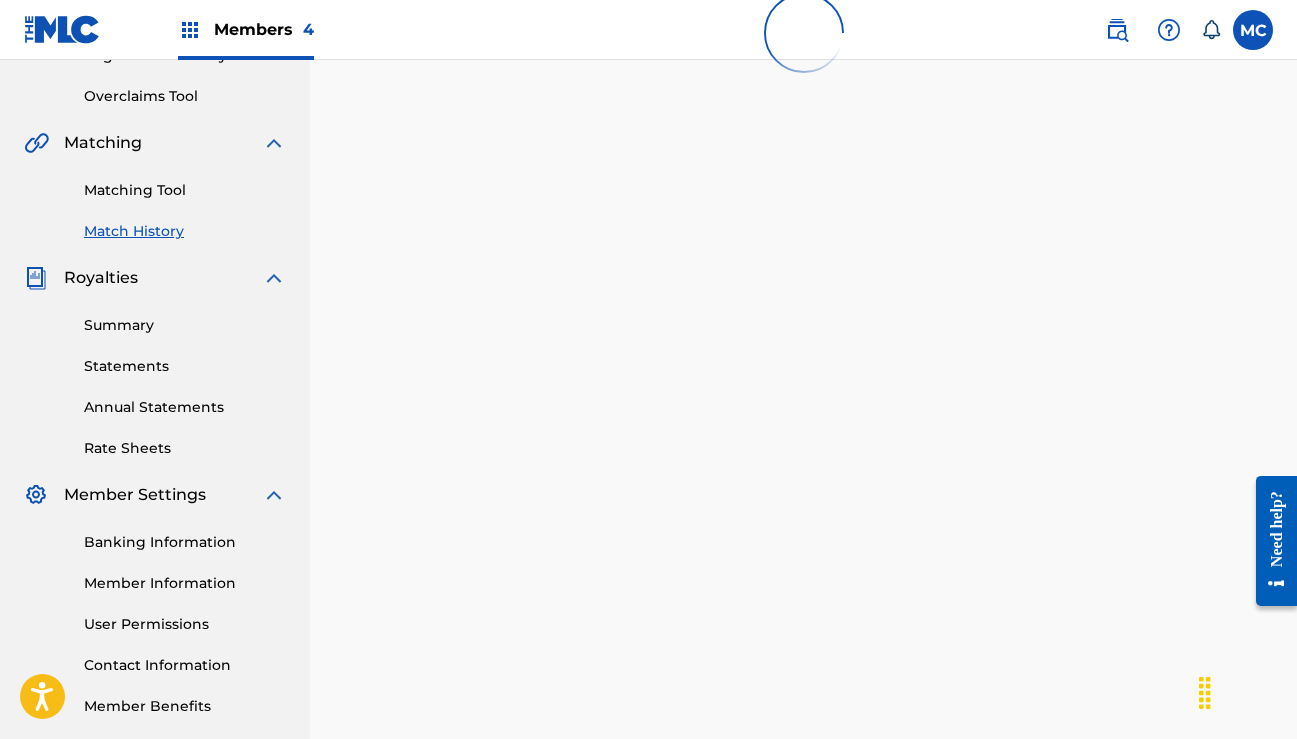 scroll, scrollTop: 0, scrollLeft: 0, axis: both 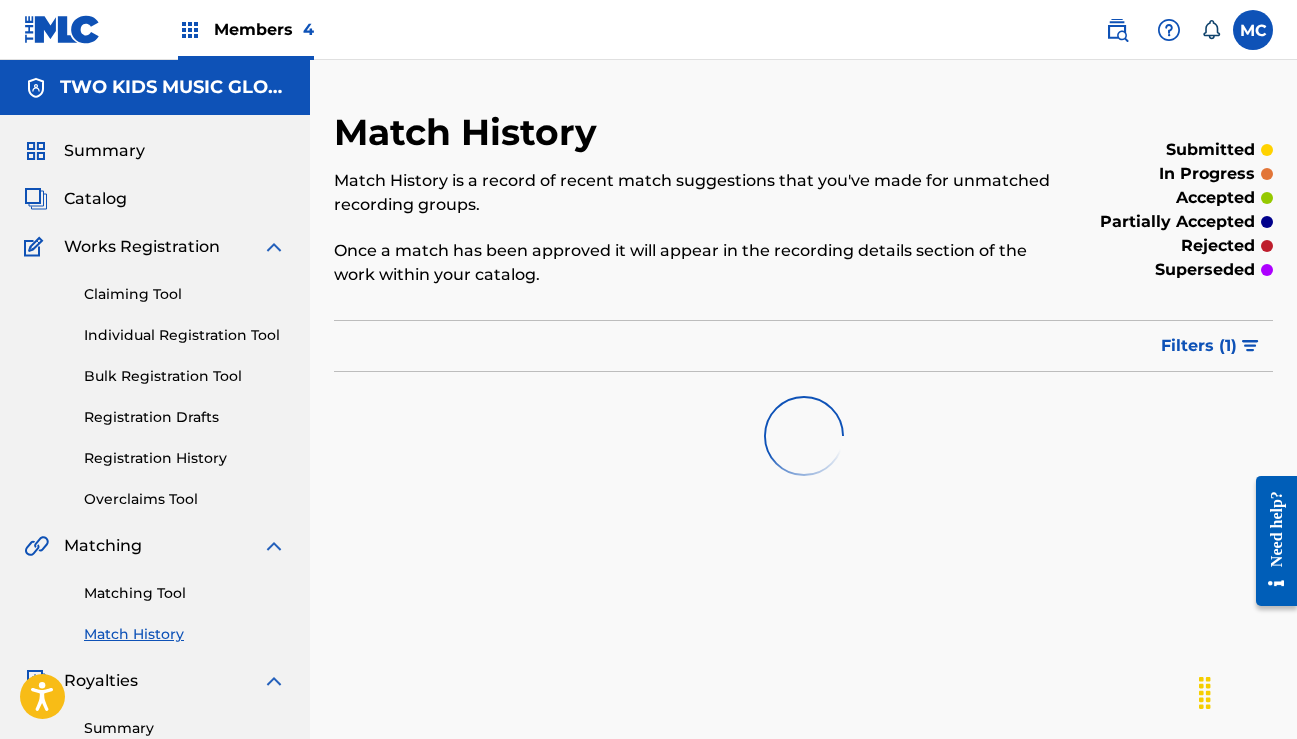 click on "Catalog" at bounding box center [95, 199] 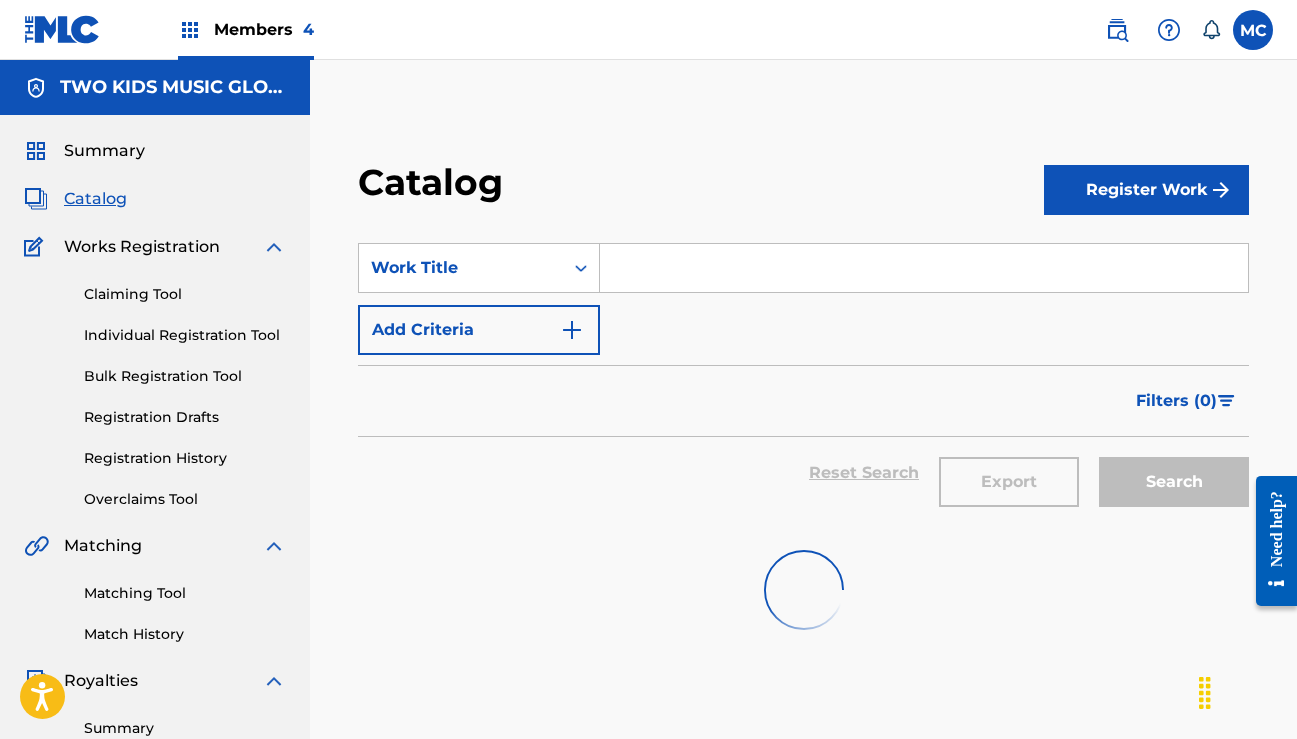 click at bounding box center (924, 268) 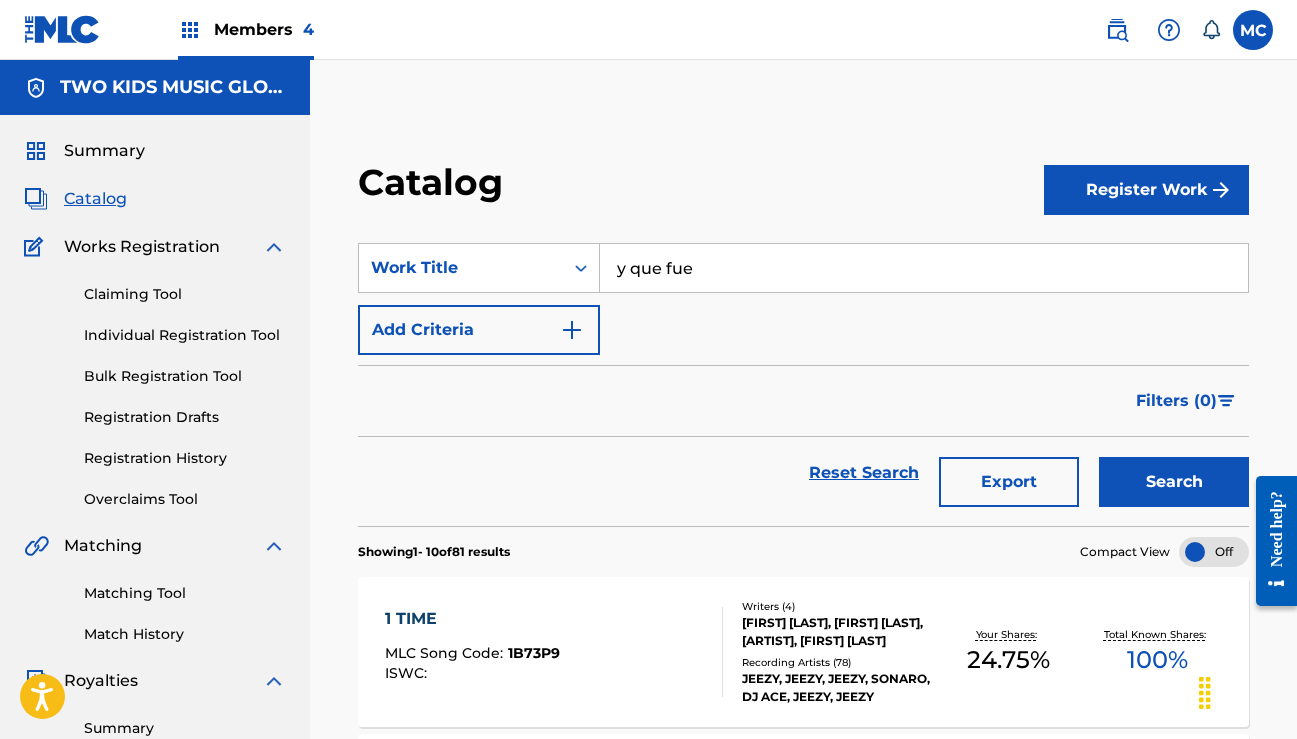 type on "y que fue" 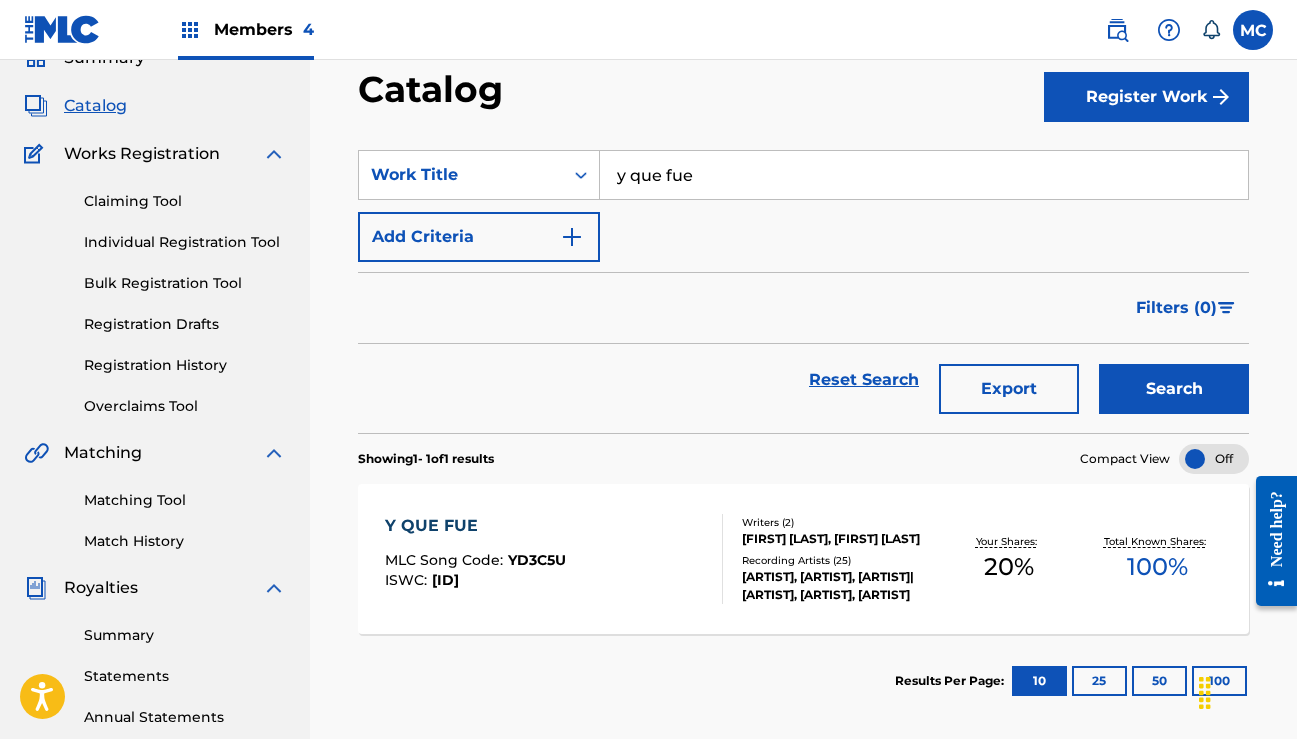 scroll, scrollTop: 95, scrollLeft: 0, axis: vertical 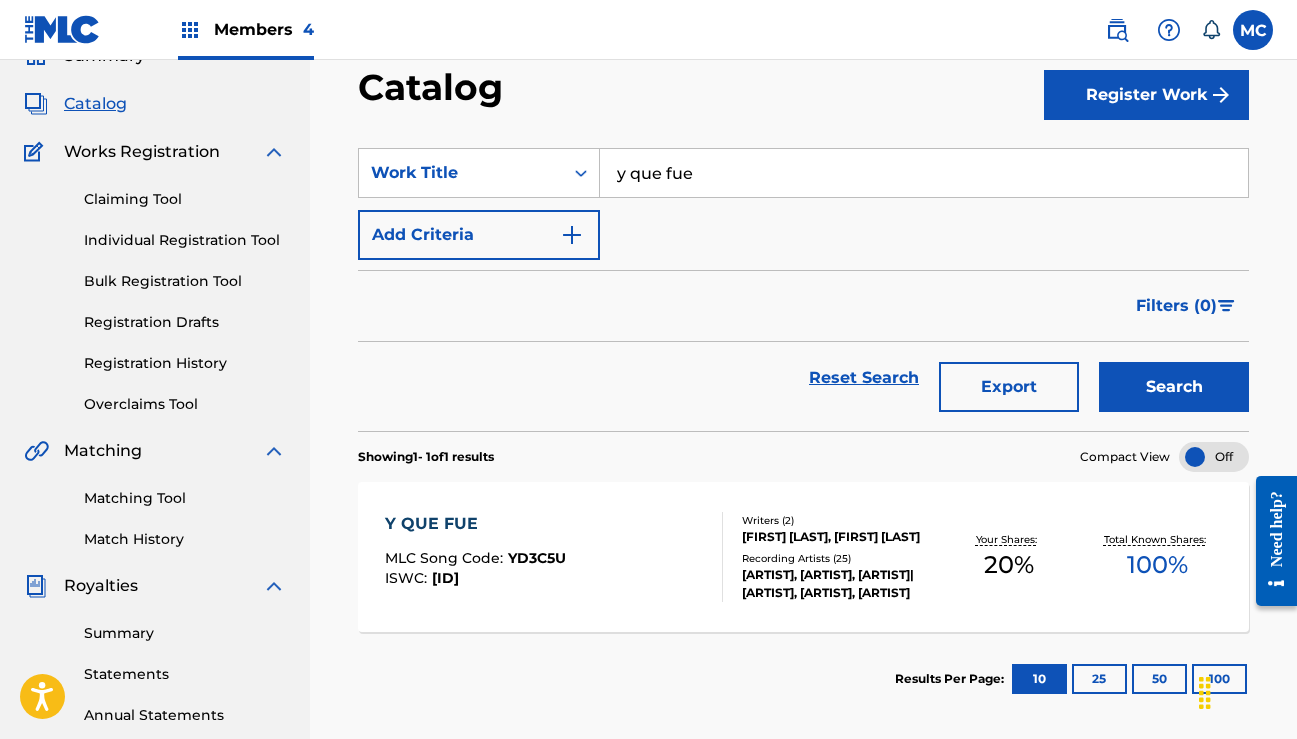 click on "Y QUE FUE" at bounding box center (475, 524) 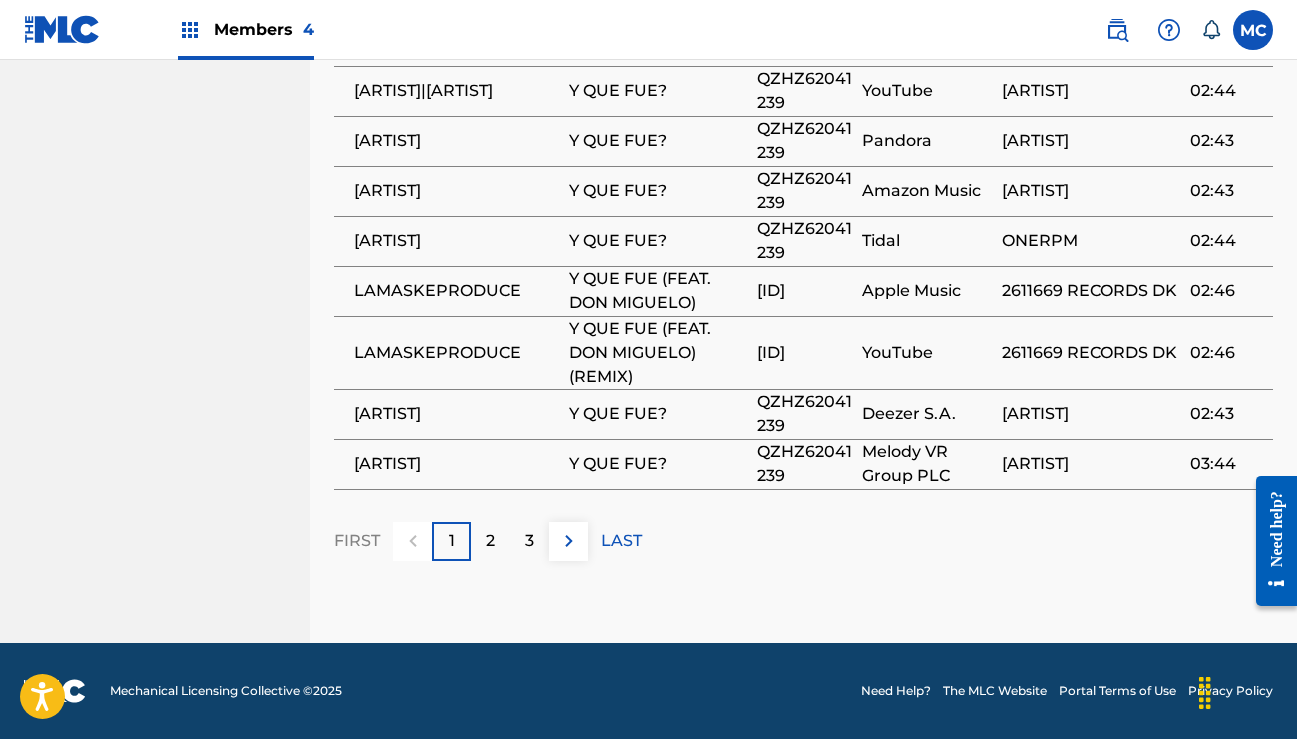 scroll, scrollTop: 1861, scrollLeft: 0, axis: vertical 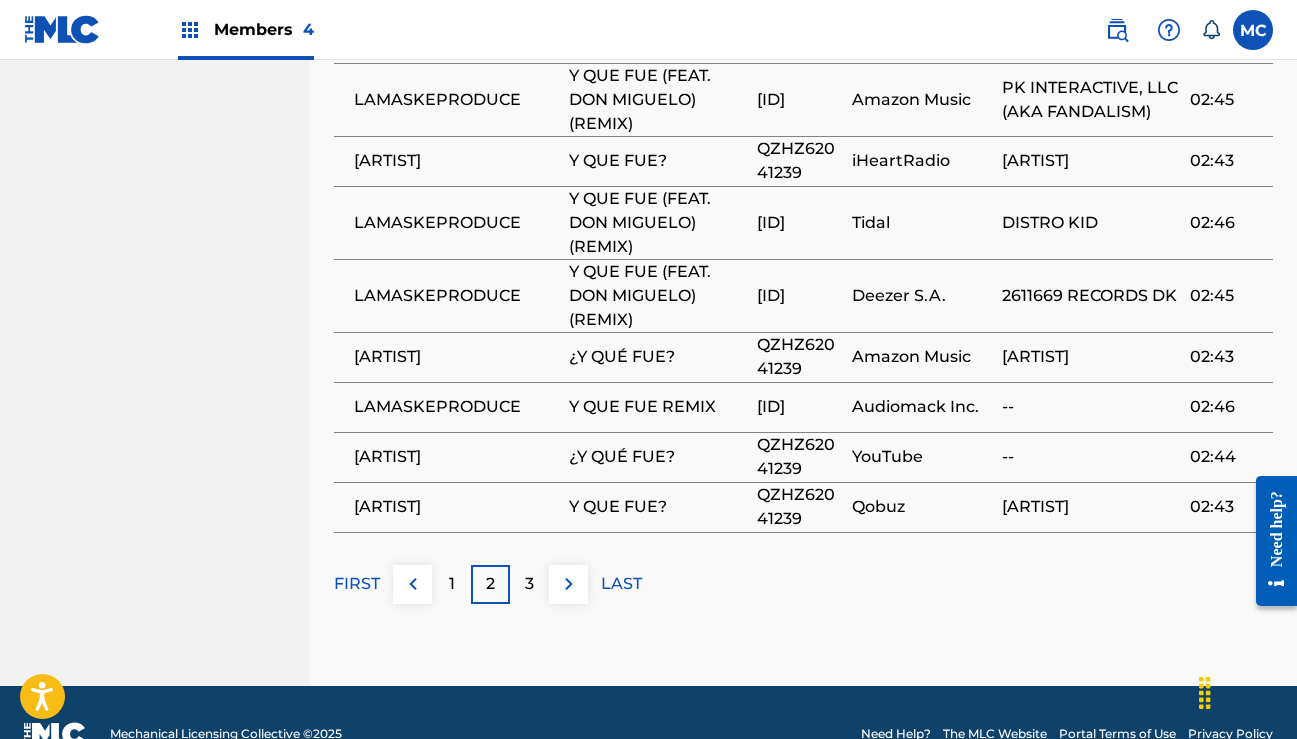 click on "3" at bounding box center (529, 584) 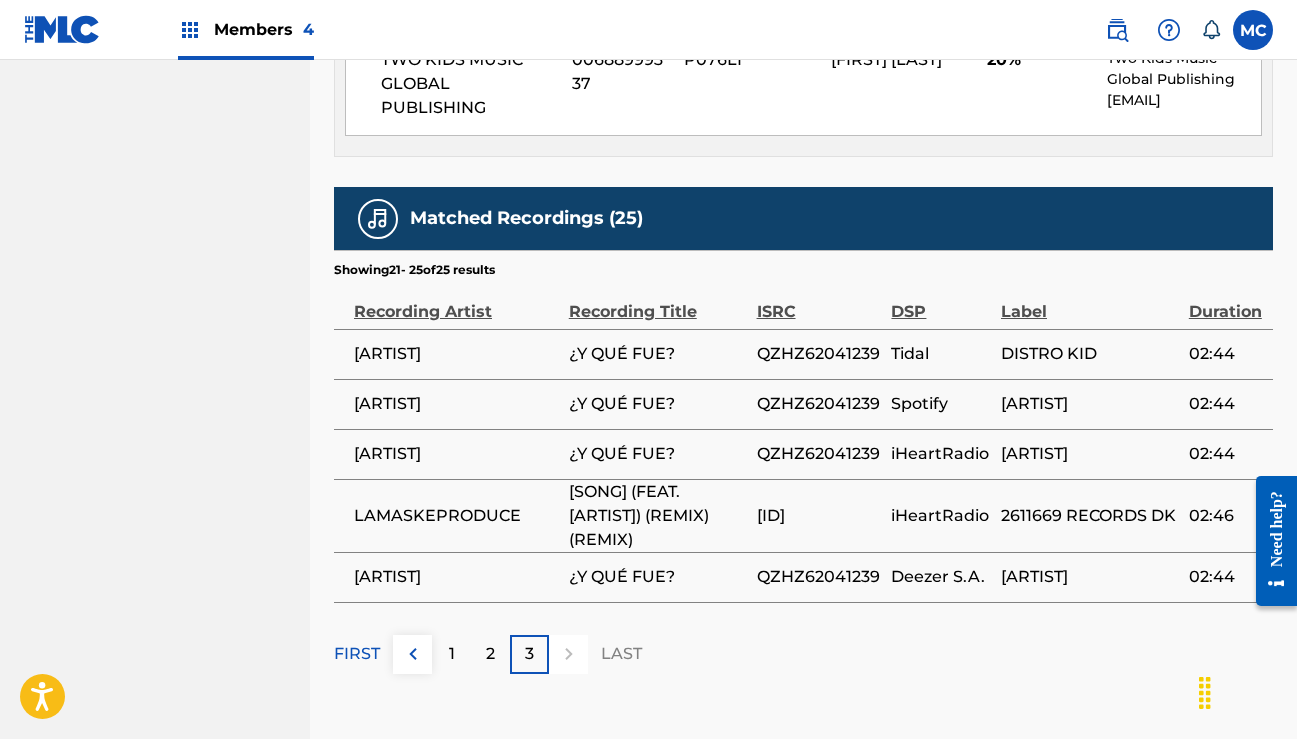 scroll, scrollTop: 1582, scrollLeft: 0, axis: vertical 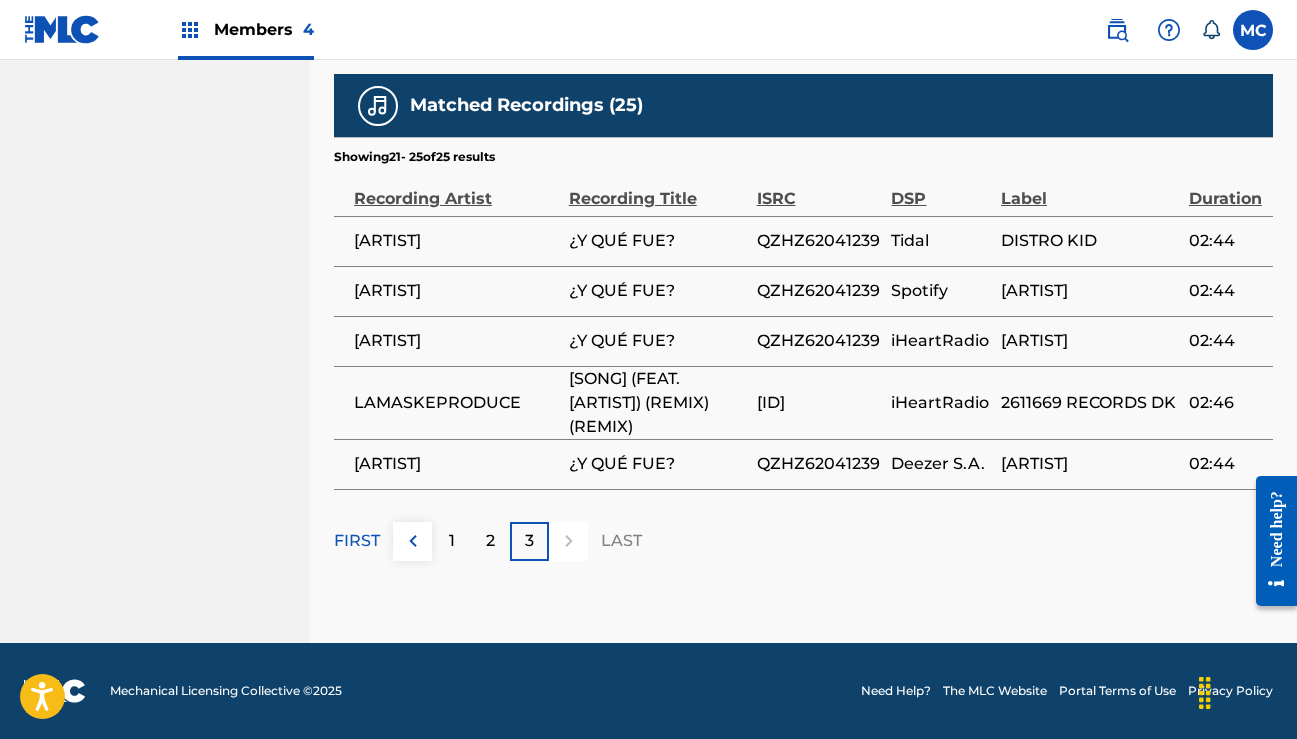 click on "2" at bounding box center [490, 541] 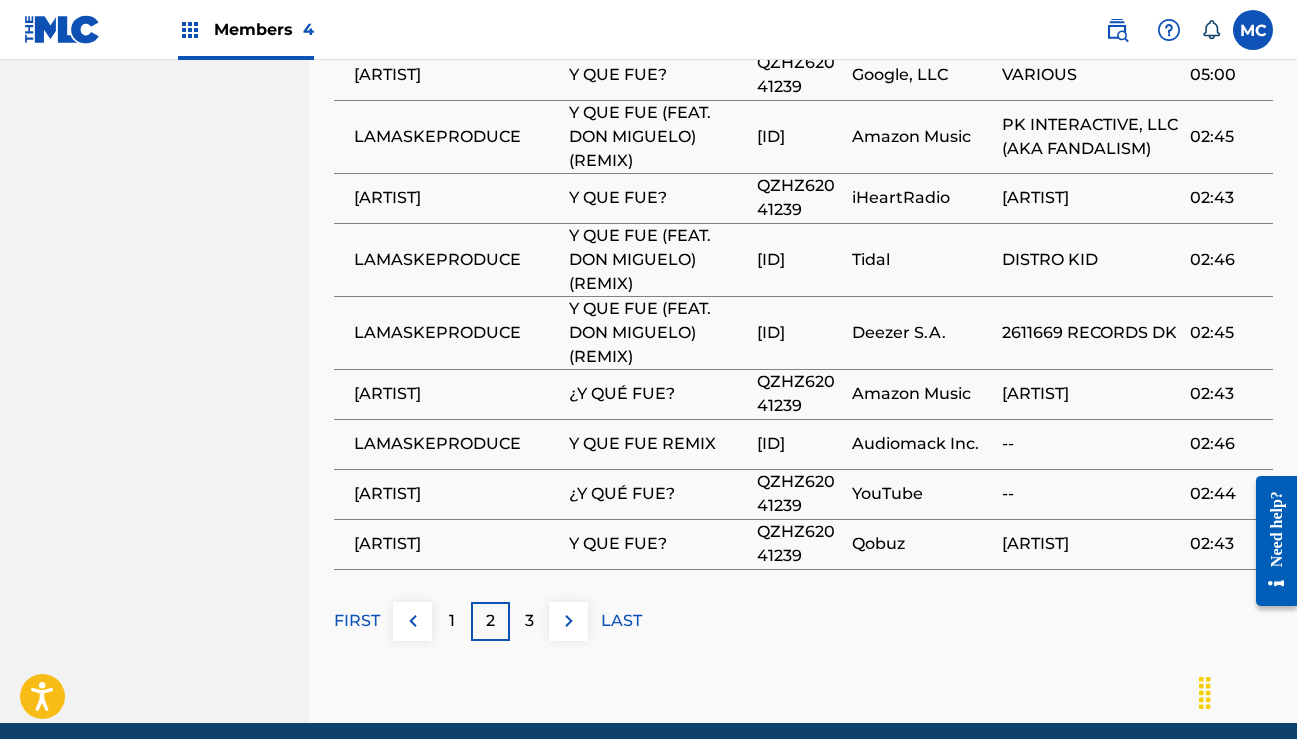scroll, scrollTop: 1847, scrollLeft: 0, axis: vertical 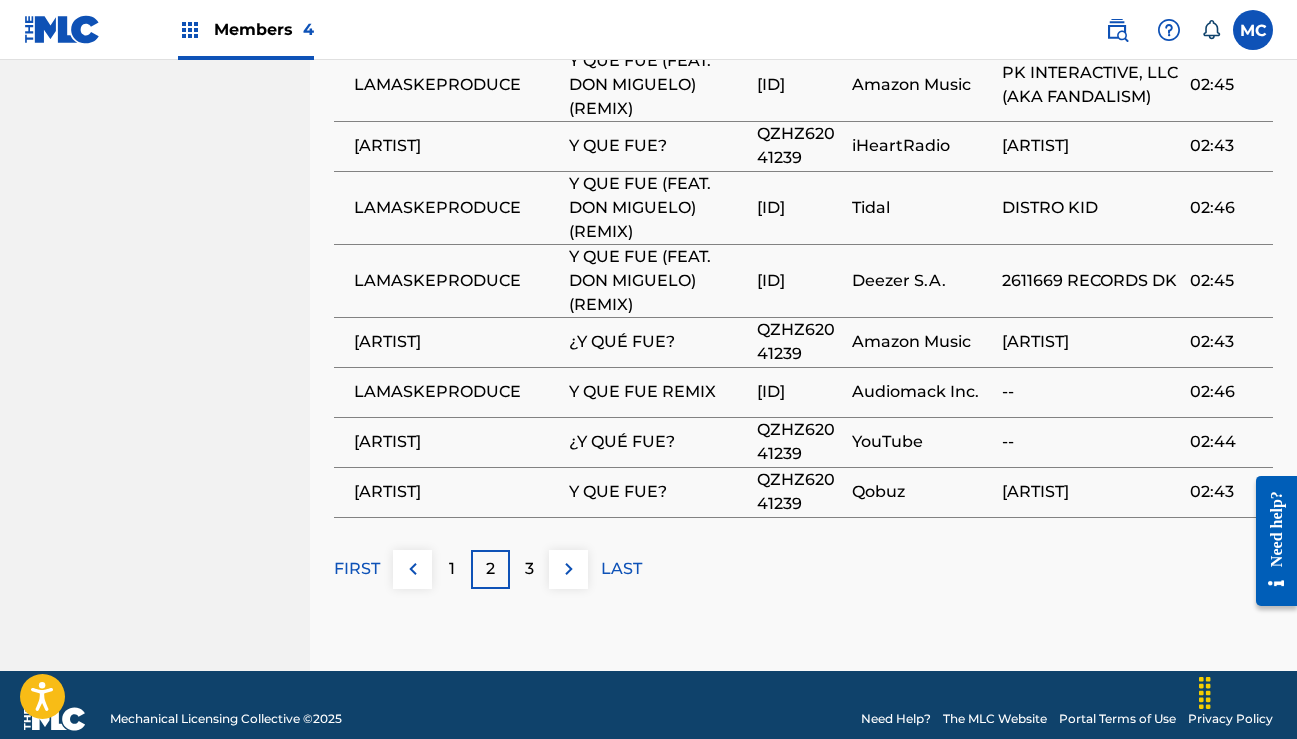click on "1" at bounding box center (451, 569) 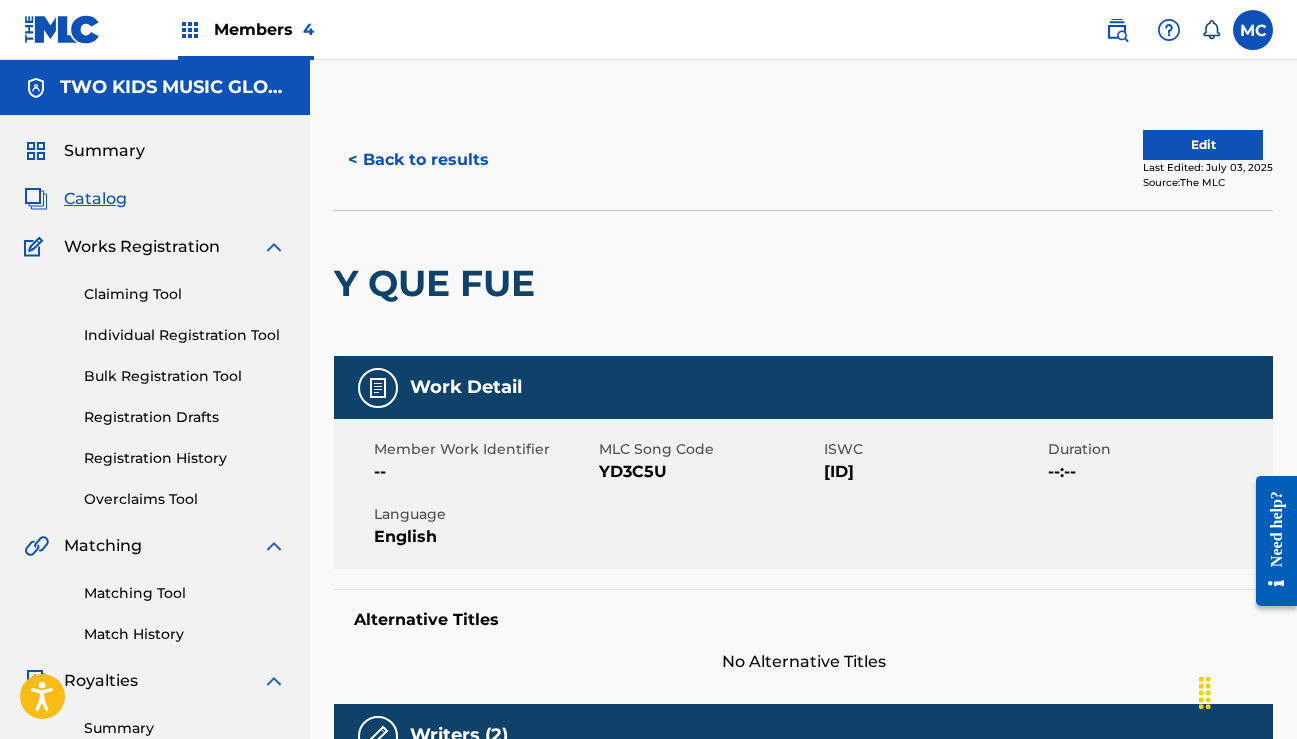 scroll, scrollTop: 0, scrollLeft: 0, axis: both 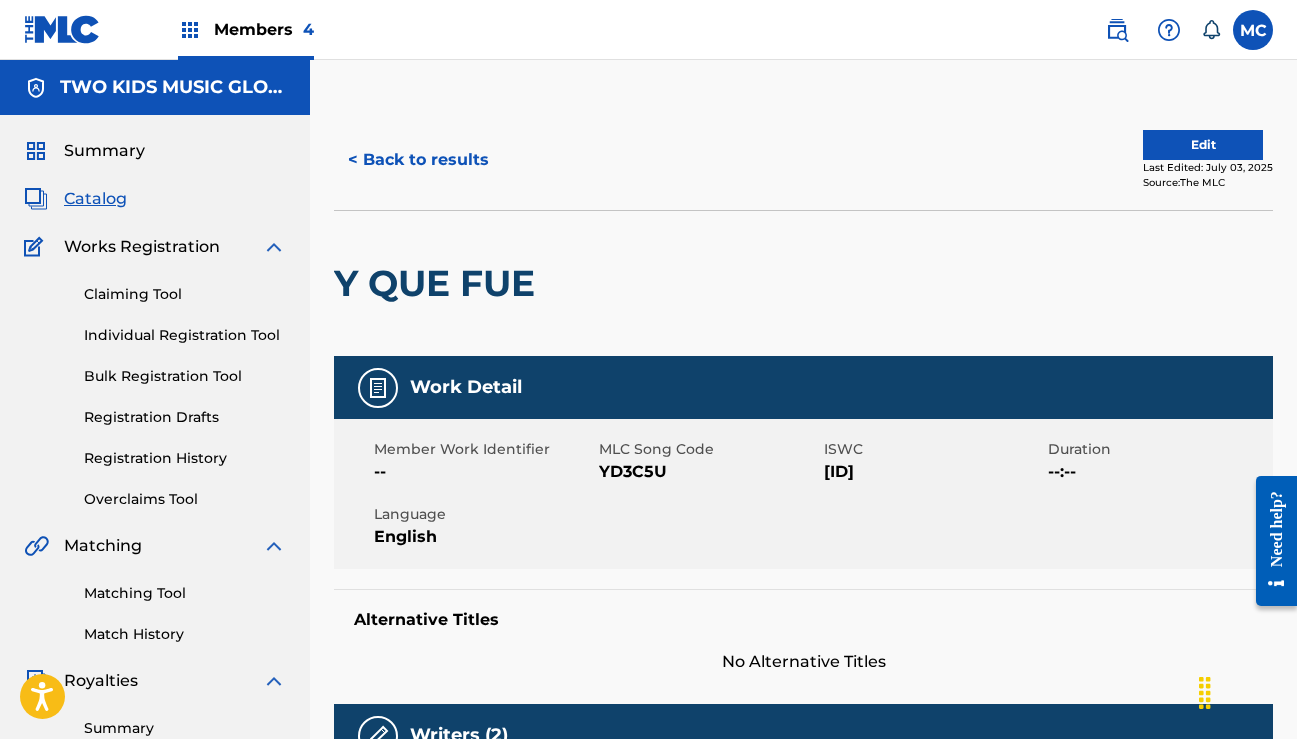 click on "Edit" at bounding box center [1203, 145] 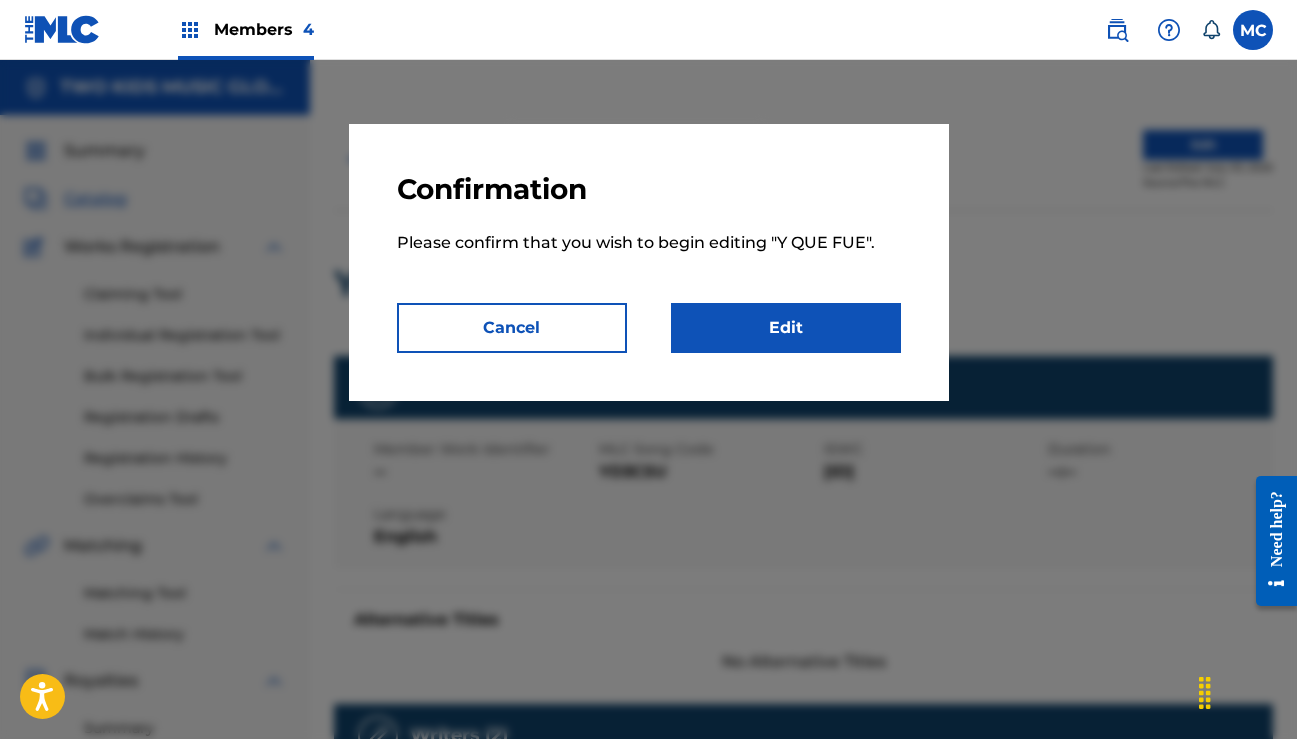 click on "Edit" at bounding box center (786, 328) 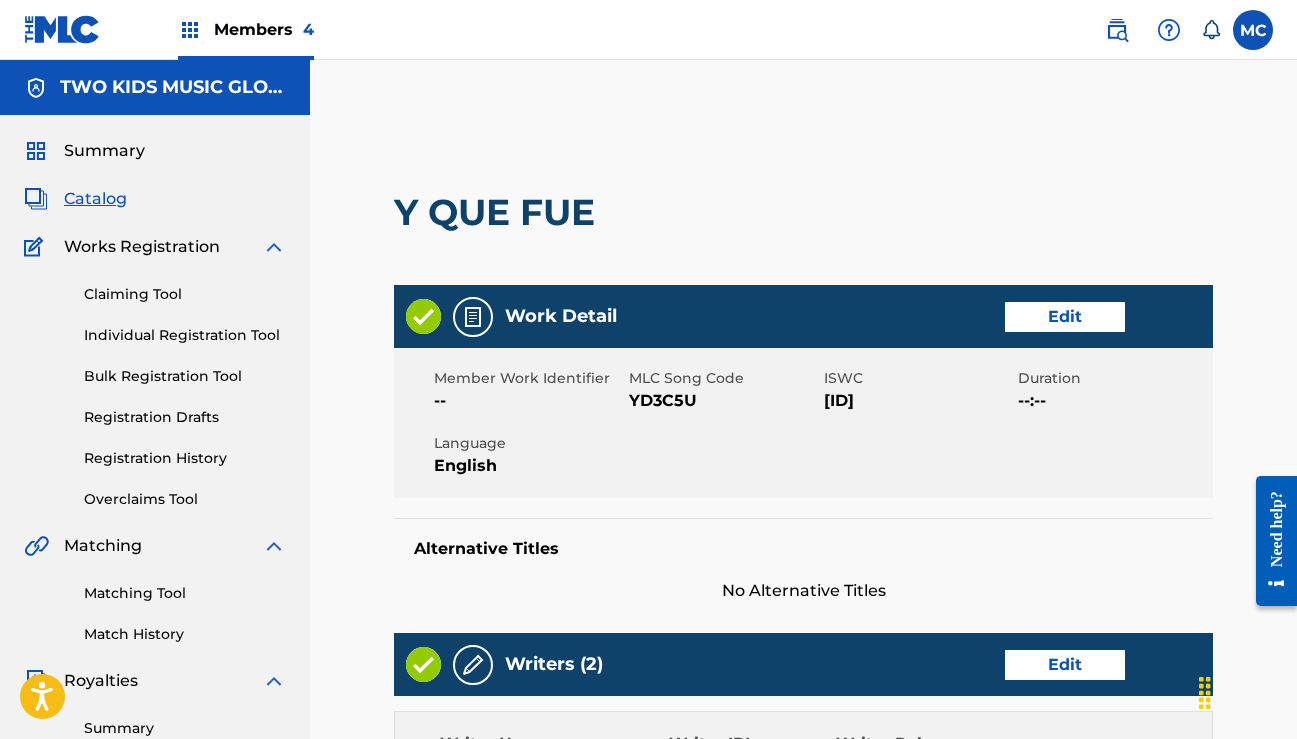 scroll, scrollTop: 0, scrollLeft: 0, axis: both 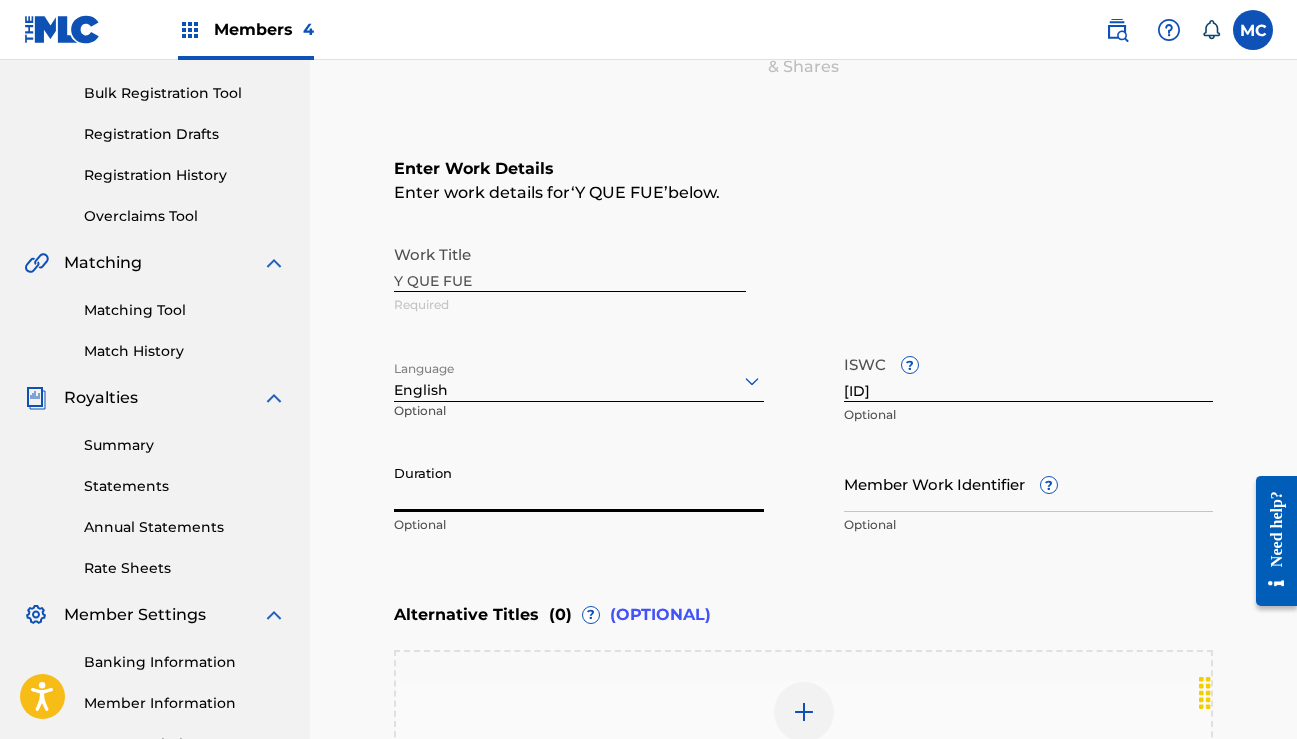click on "Duration" at bounding box center (579, 483) 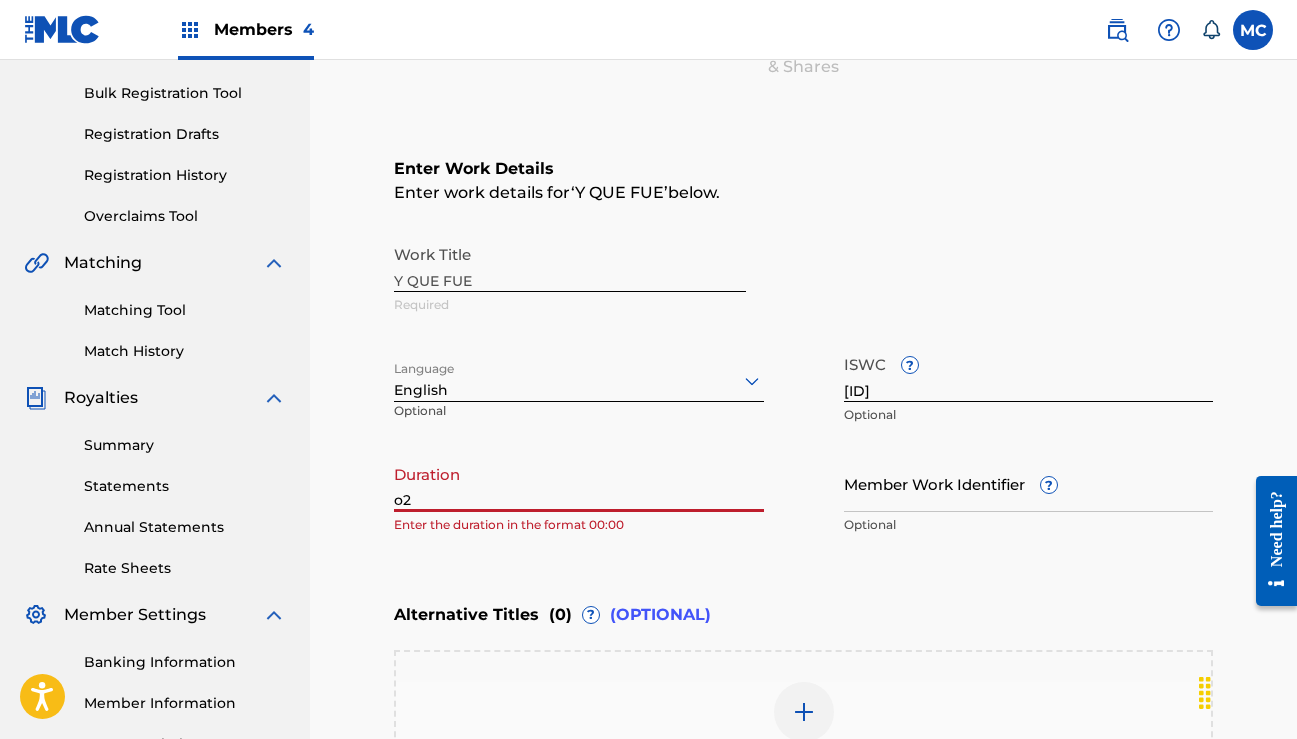 type on "o" 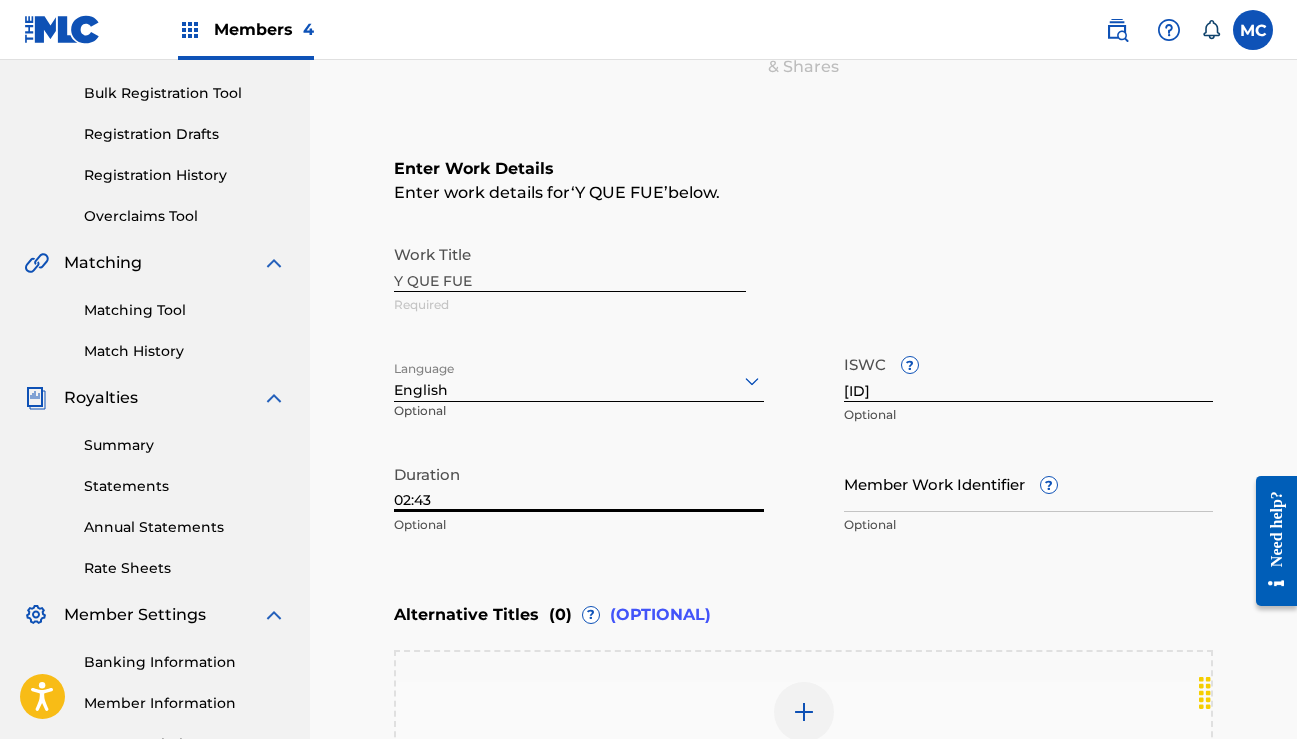 type on "02:43" 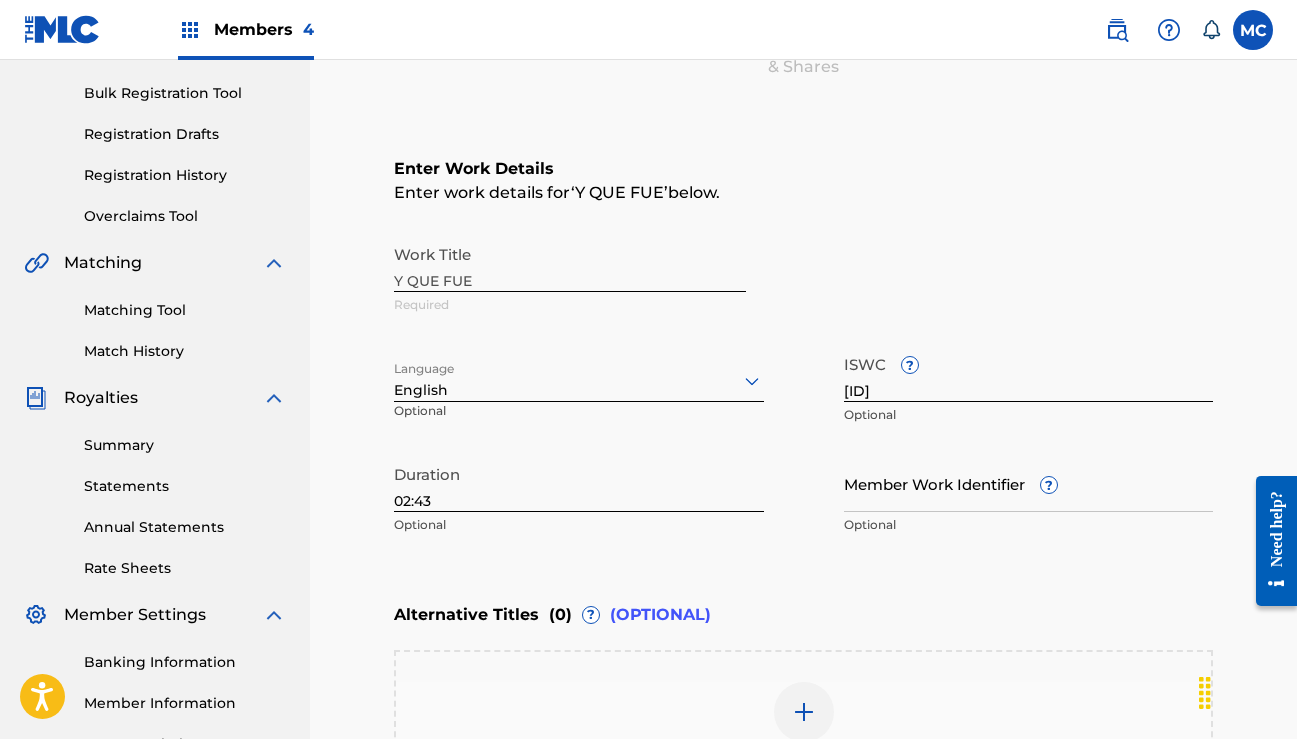 click on "Alternative Titles ( 0 ) ? (OPTIONAL)" at bounding box center (803, 615) 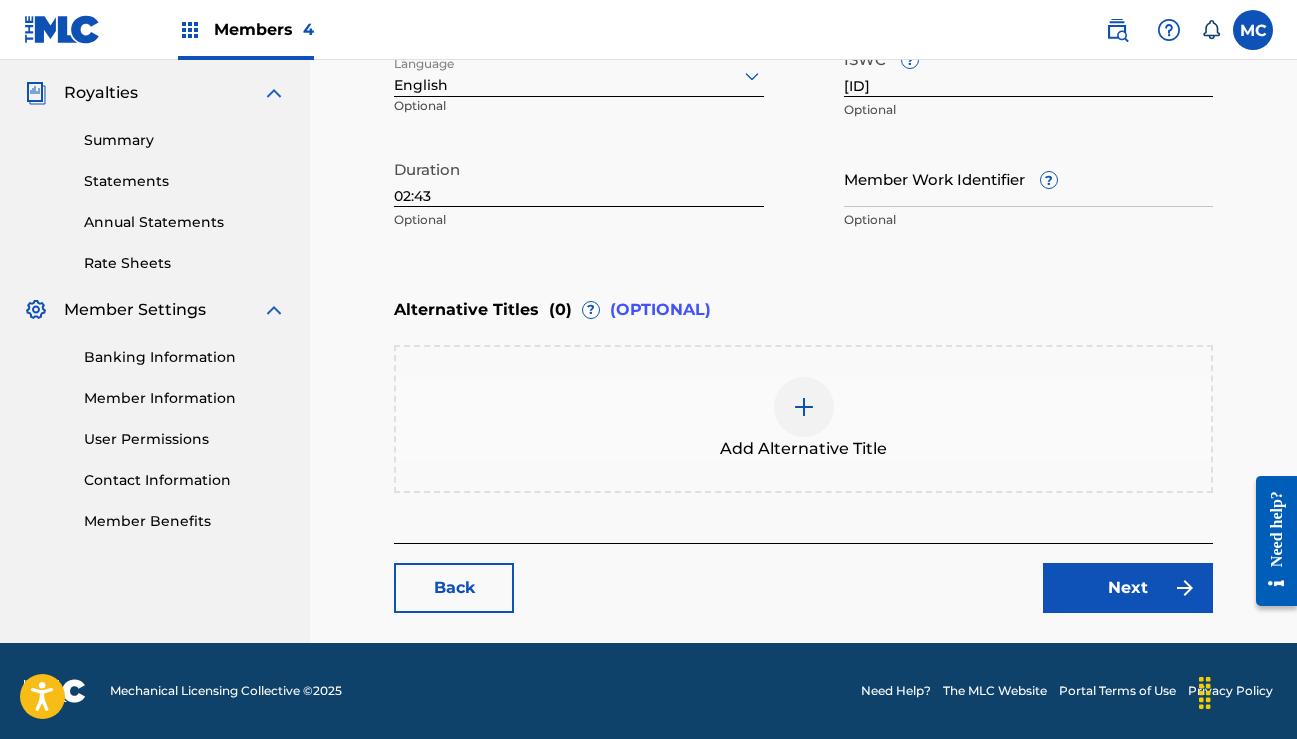 scroll, scrollTop: 588, scrollLeft: 0, axis: vertical 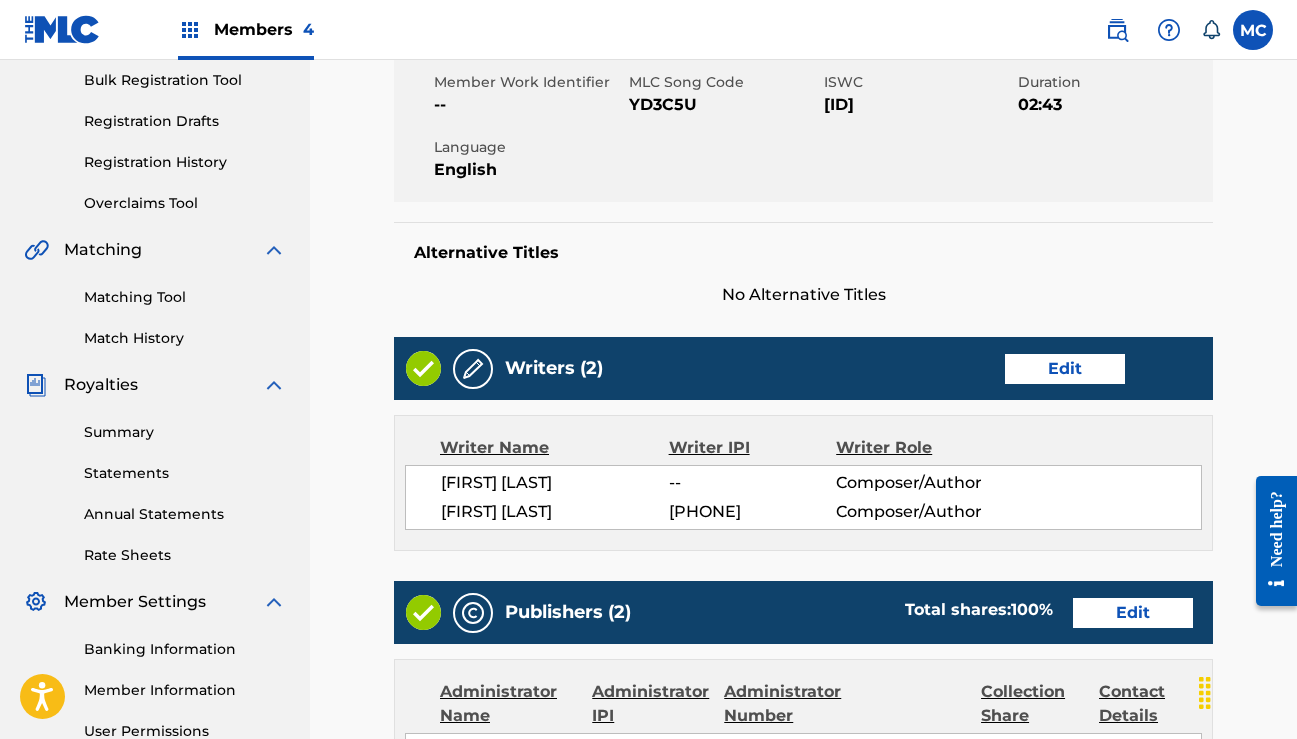 click on "Edit" at bounding box center [1065, 369] 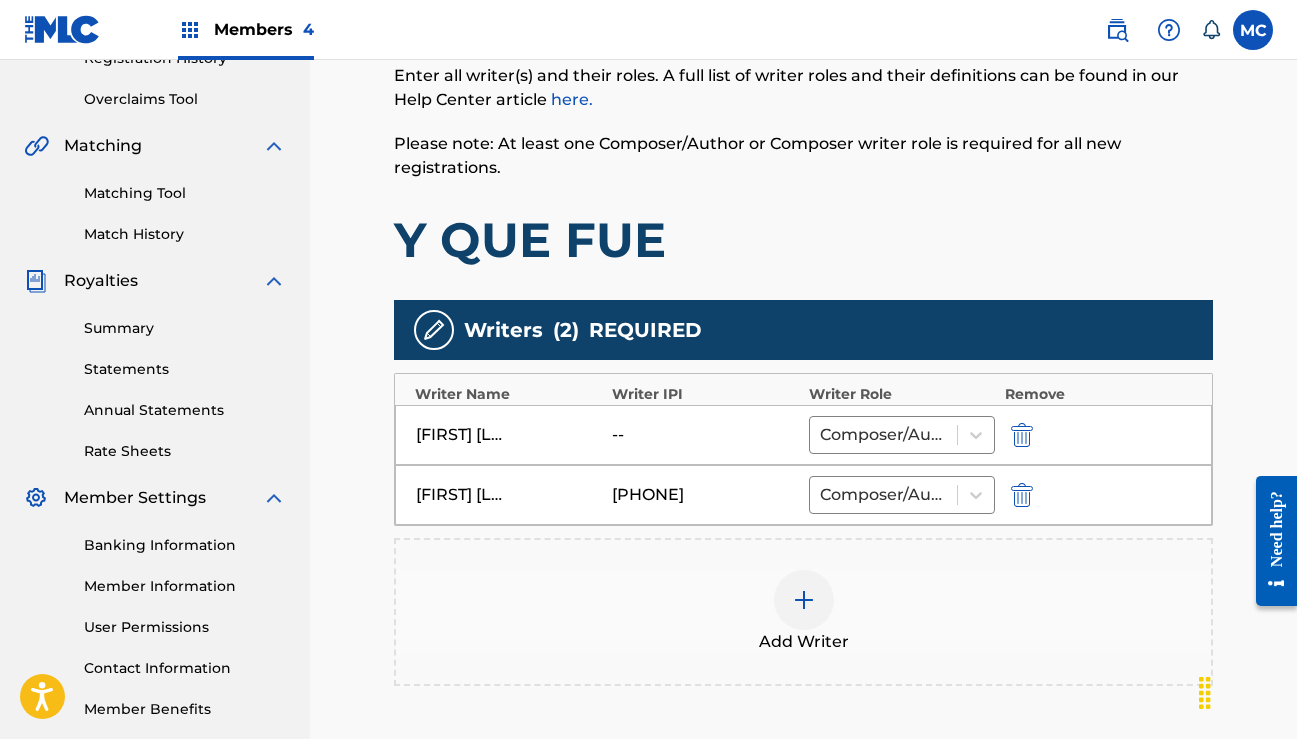 scroll, scrollTop: 435, scrollLeft: 0, axis: vertical 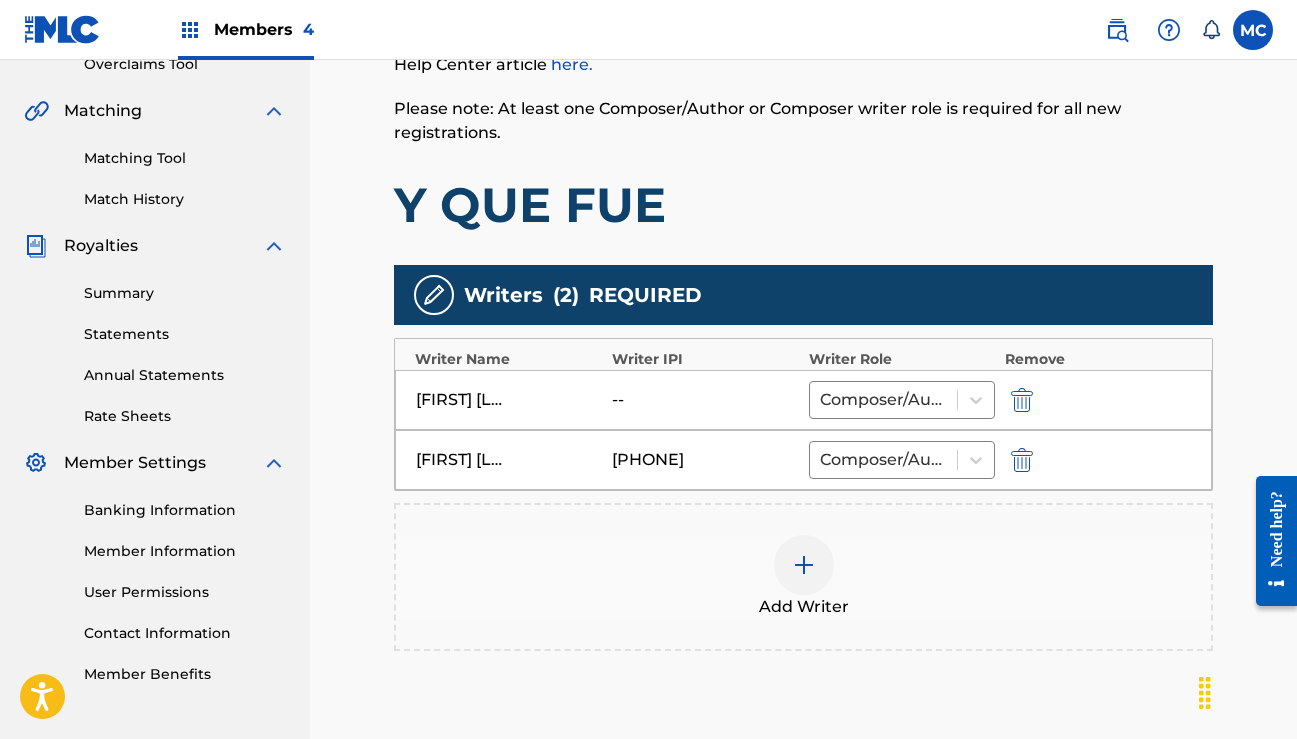 click on "--" at bounding box center (657, 400) 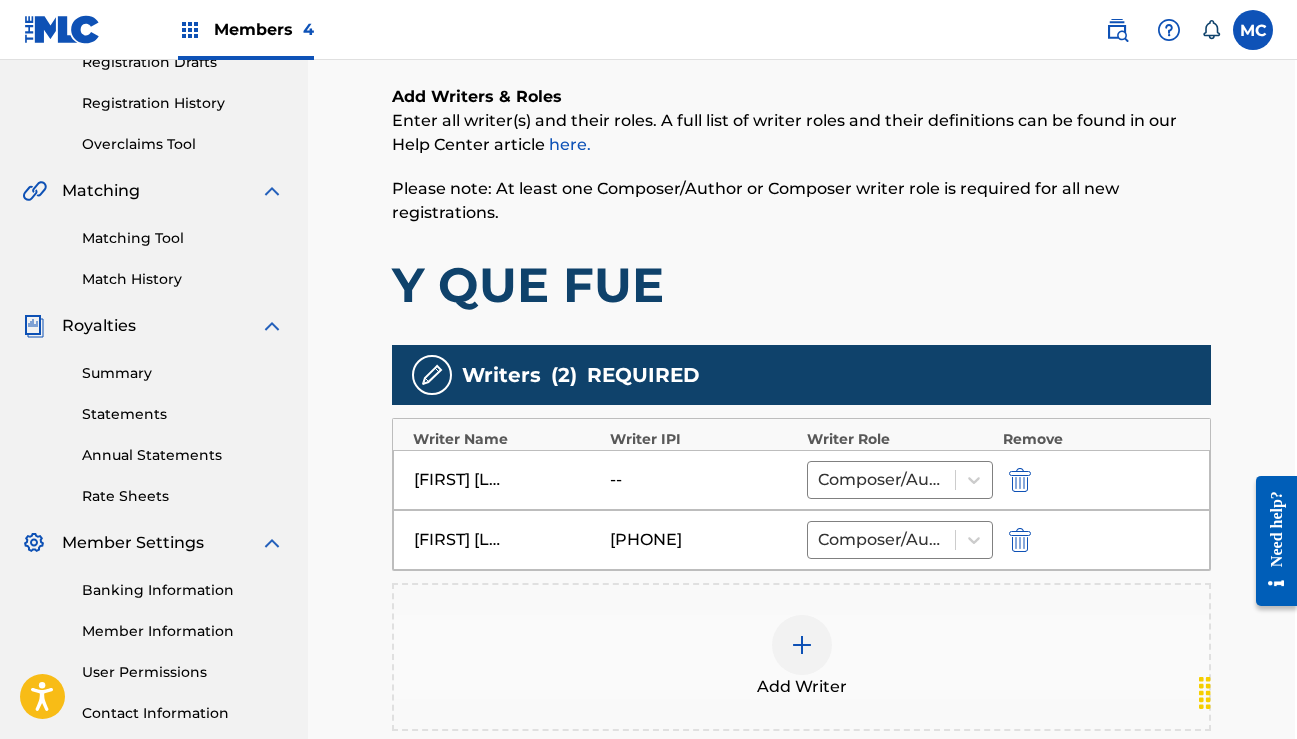 scroll, scrollTop: 356, scrollLeft: 2, axis: both 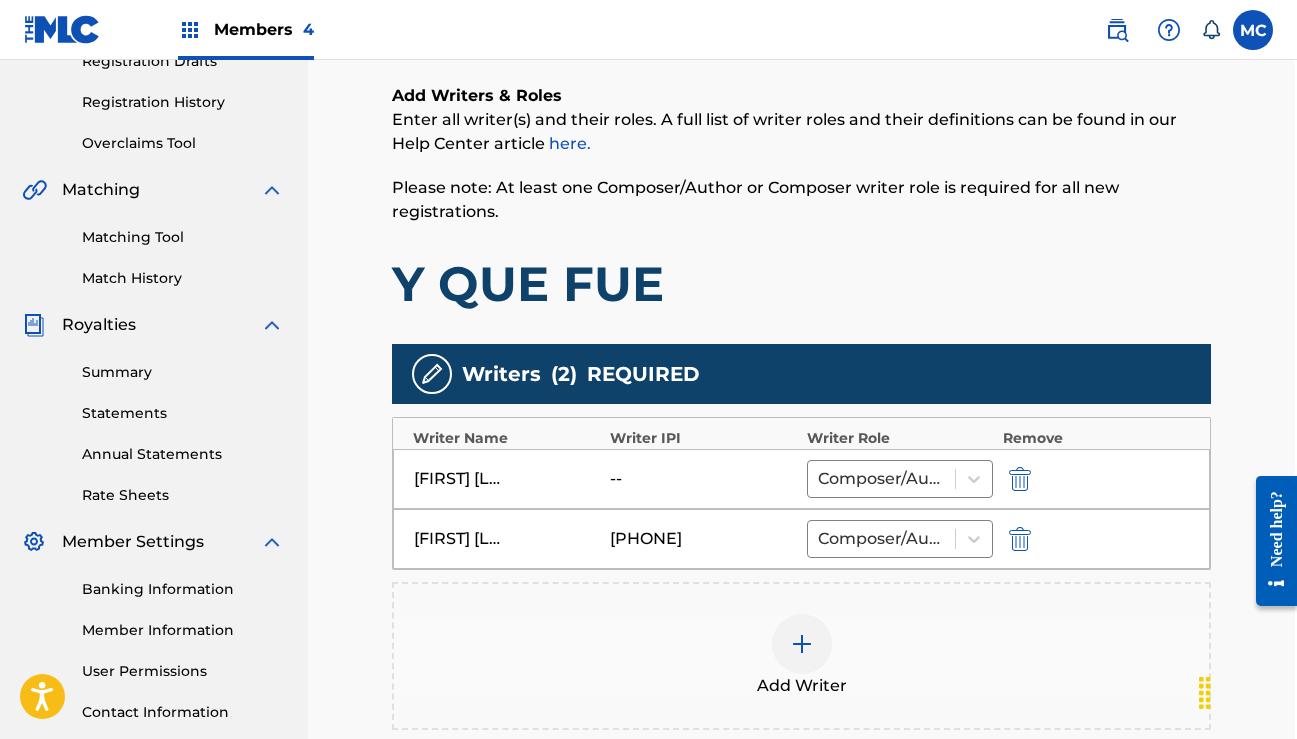 click at bounding box center [802, 644] 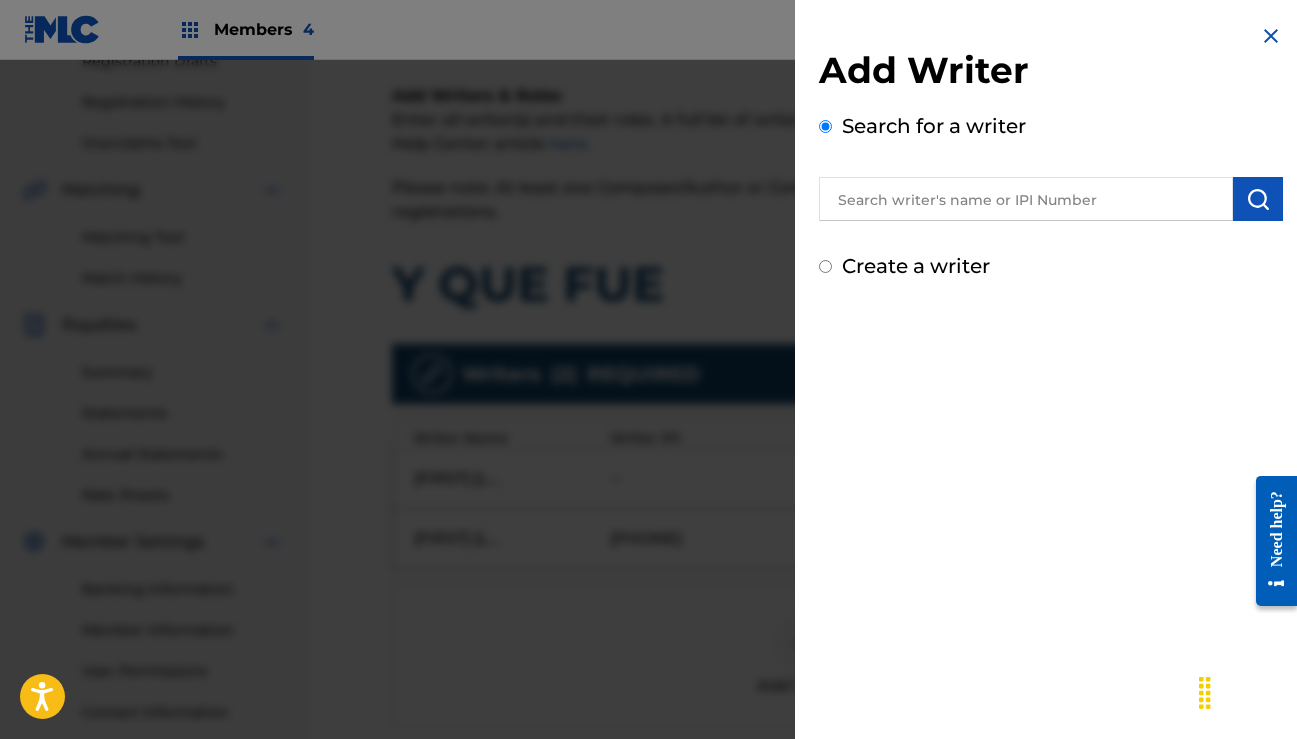 click at bounding box center [1026, 199] 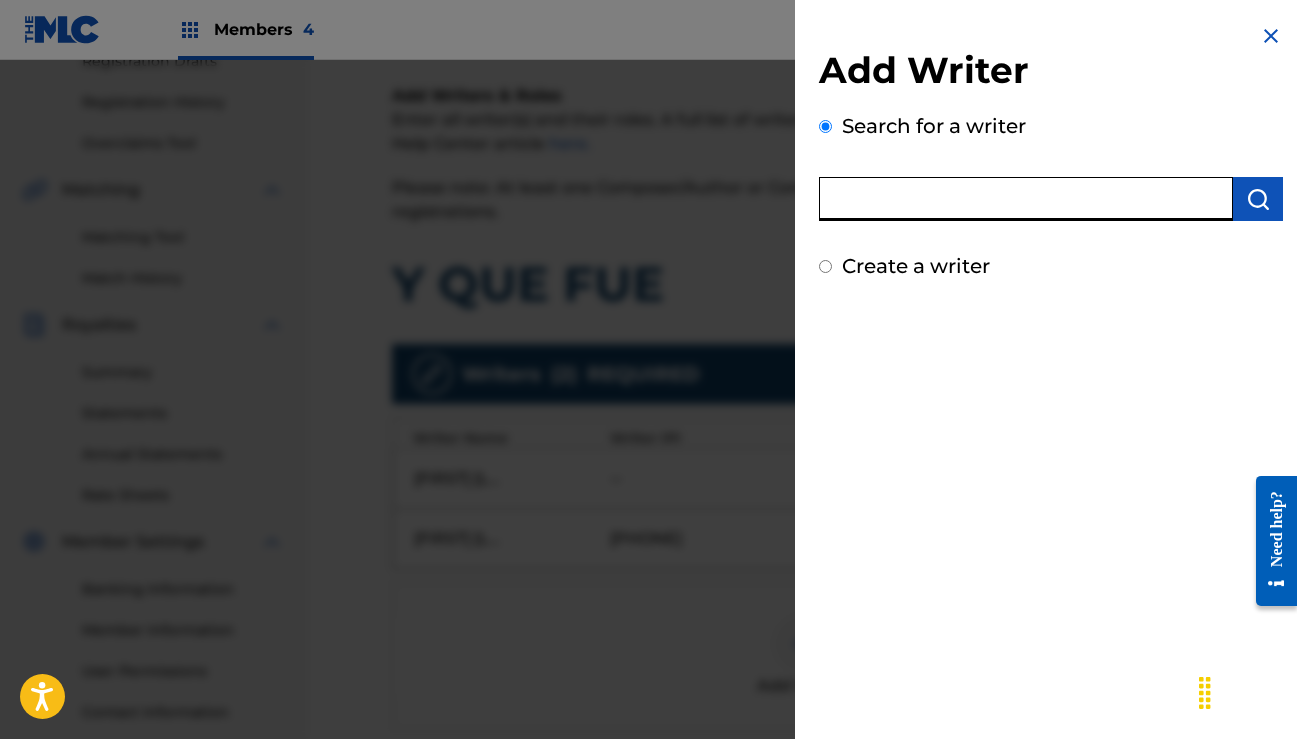 paste on "00611833374" 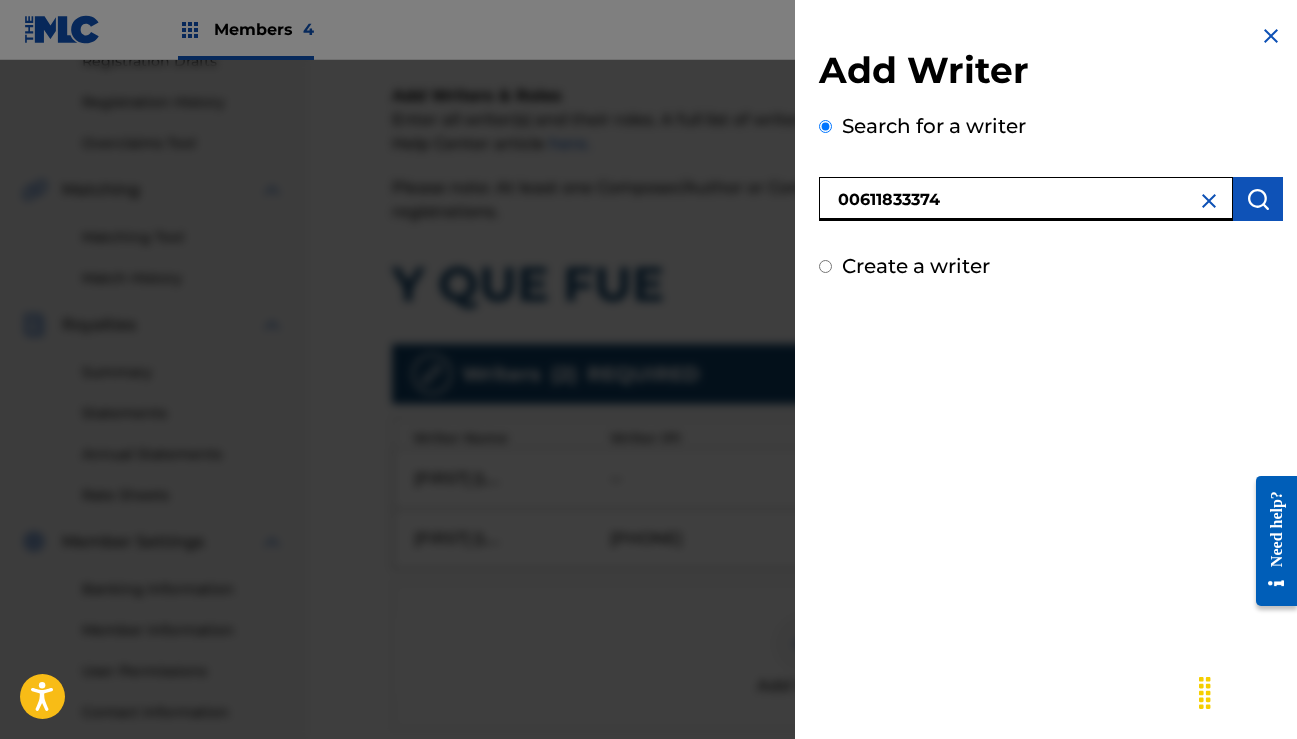 type on "00611833374" 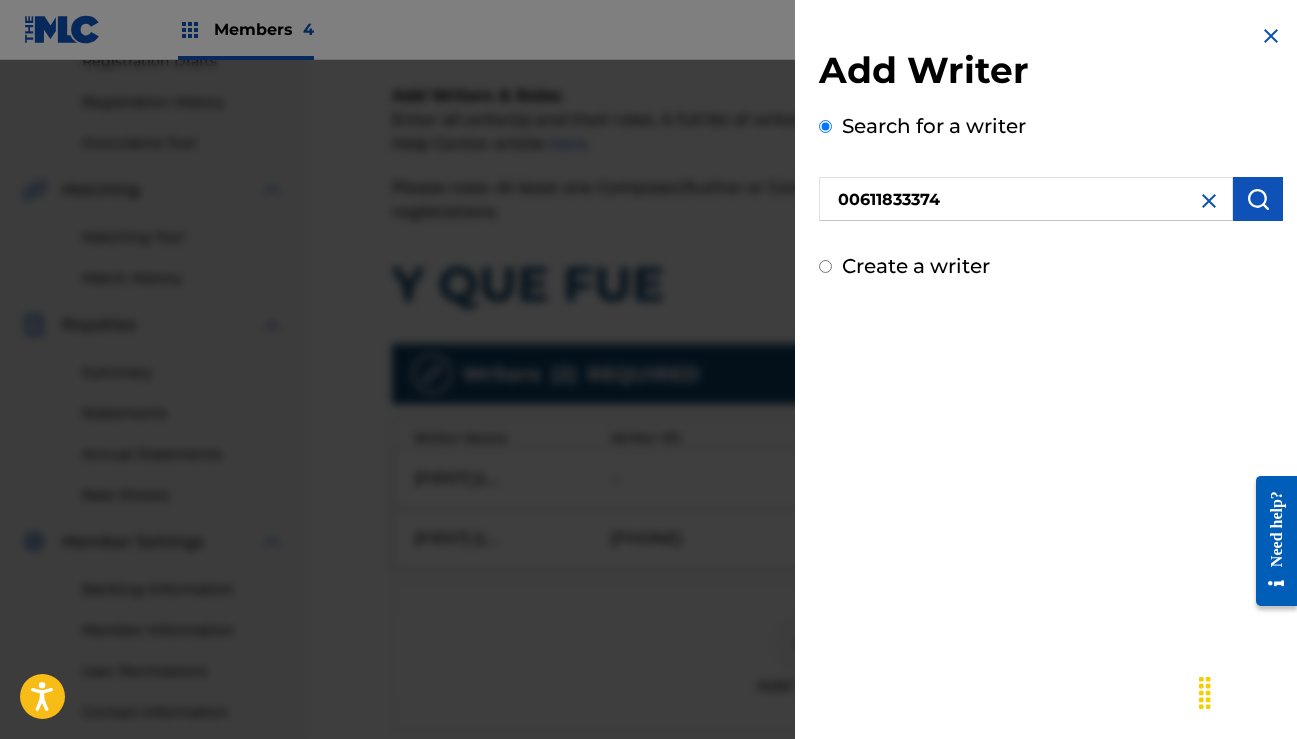 click at bounding box center (1258, 199) 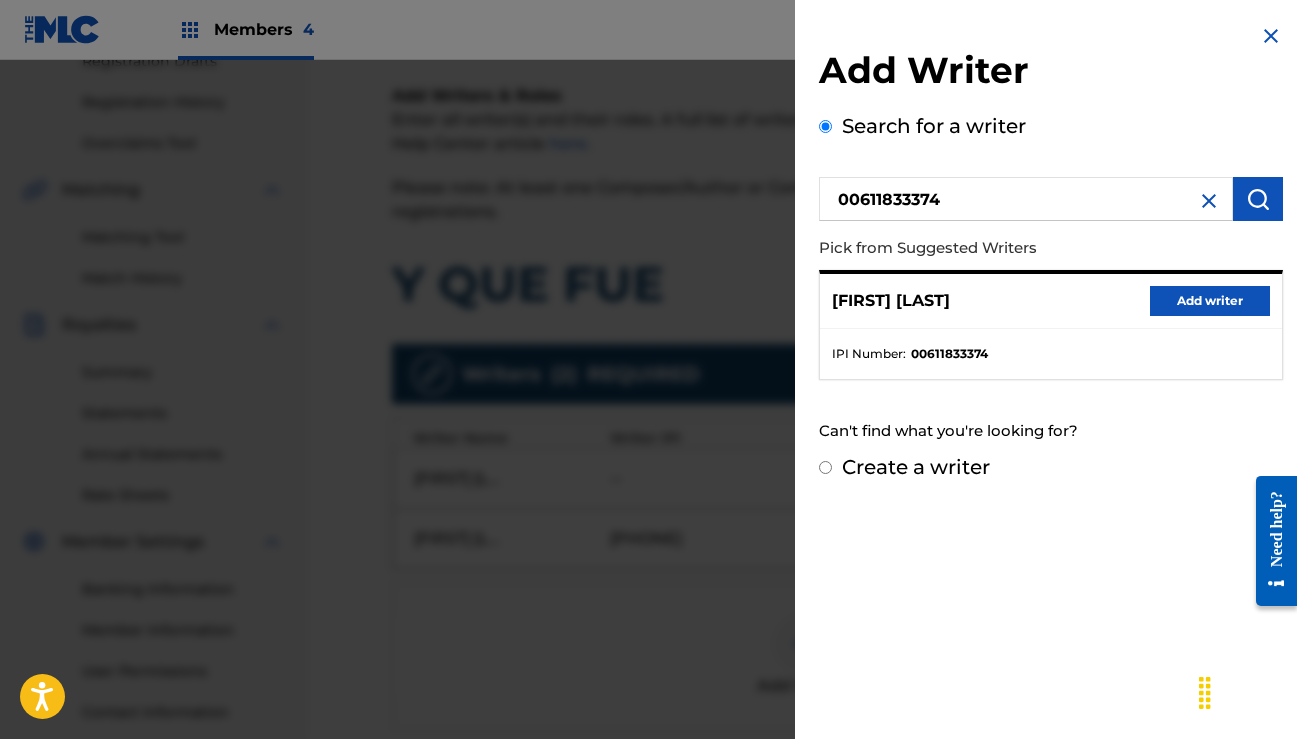 click on "Add writer" at bounding box center (1210, 301) 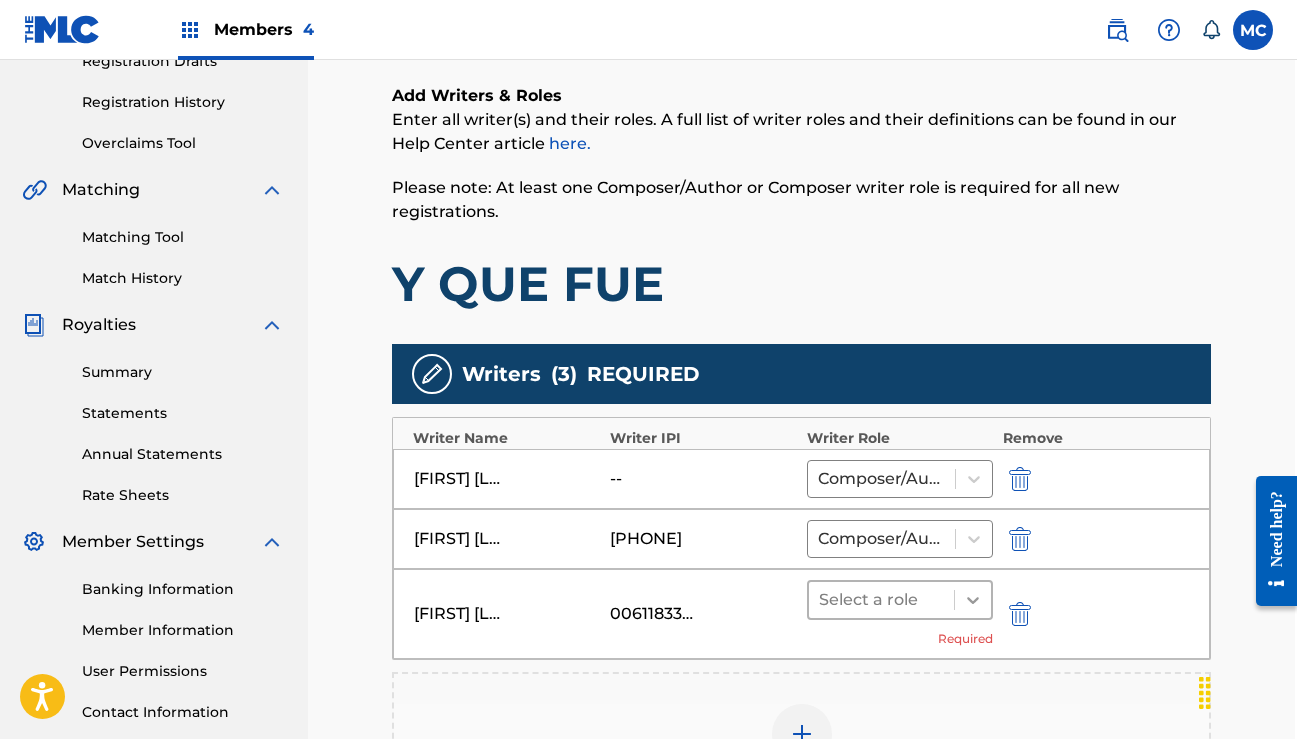 click 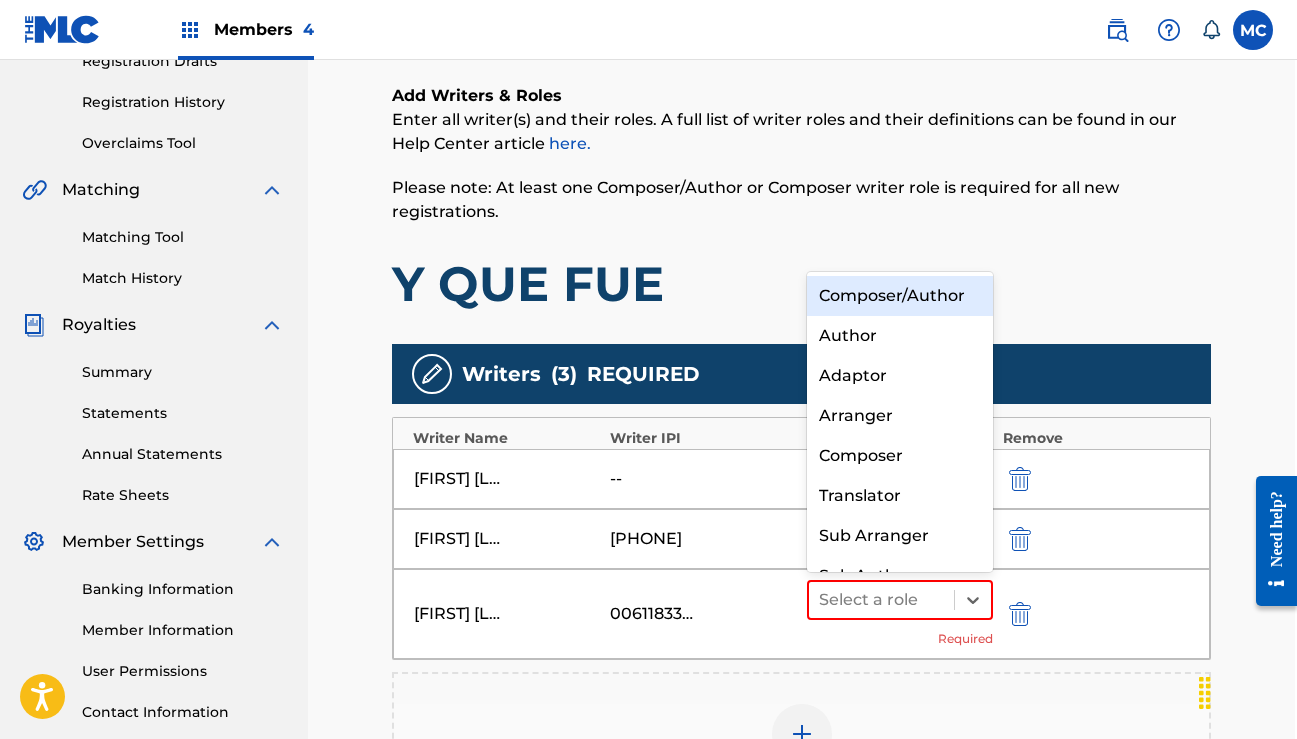 scroll, scrollTop: 28, scrollLeft: 0, axis: vertical 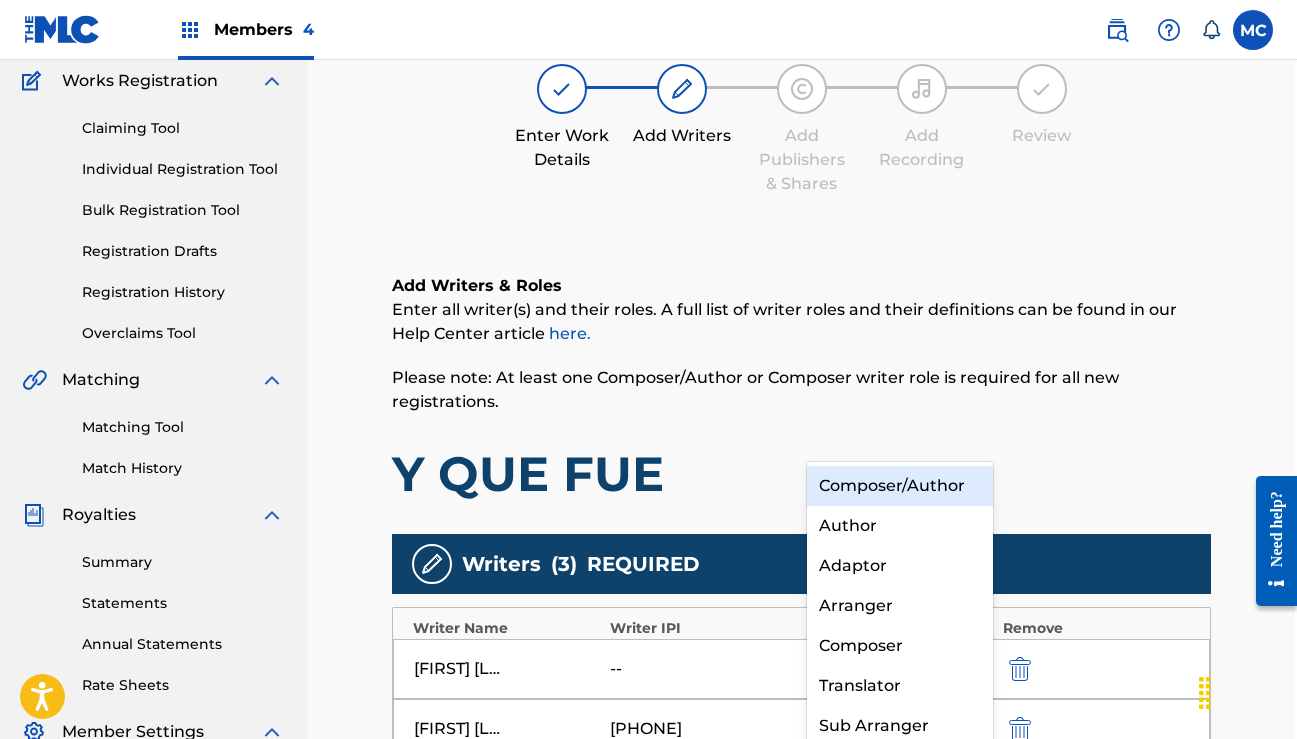 click on "Composer/Author" at bounding box center (900, 486) 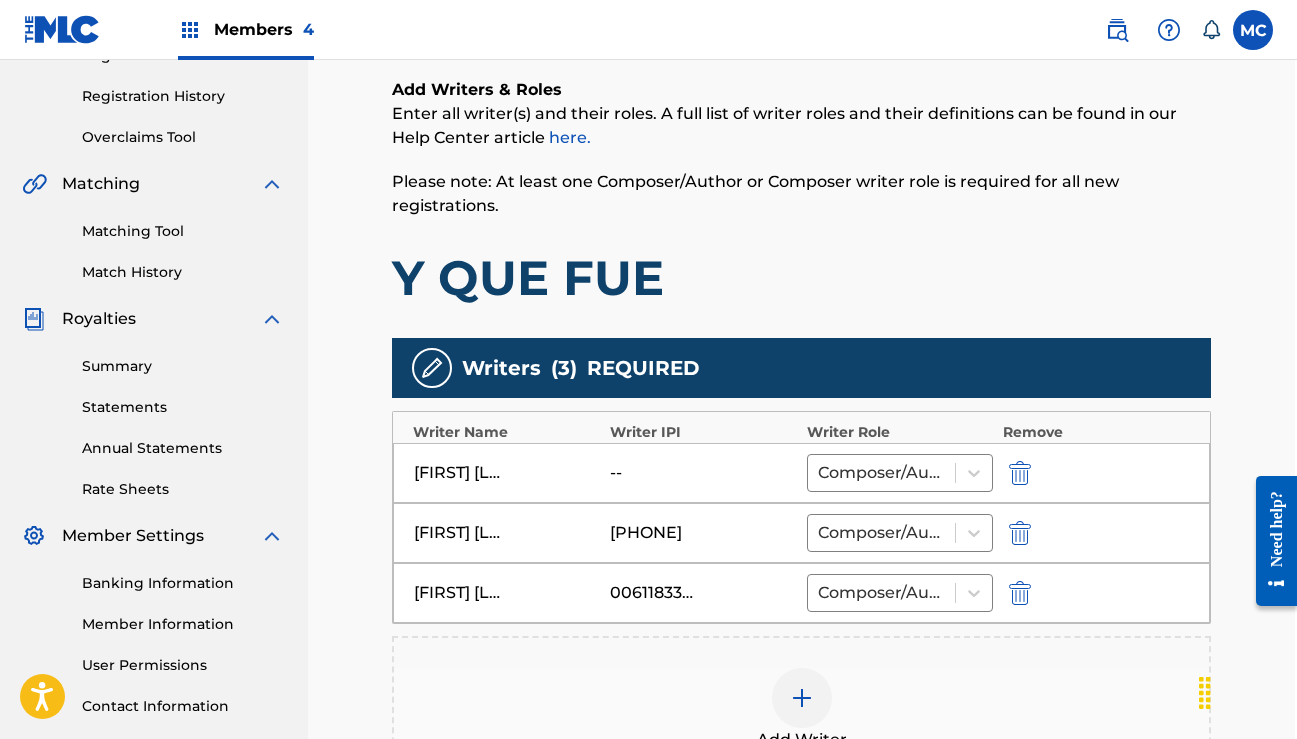 scroll, scrollTop: 535, scrollLeft: 2, axis: both 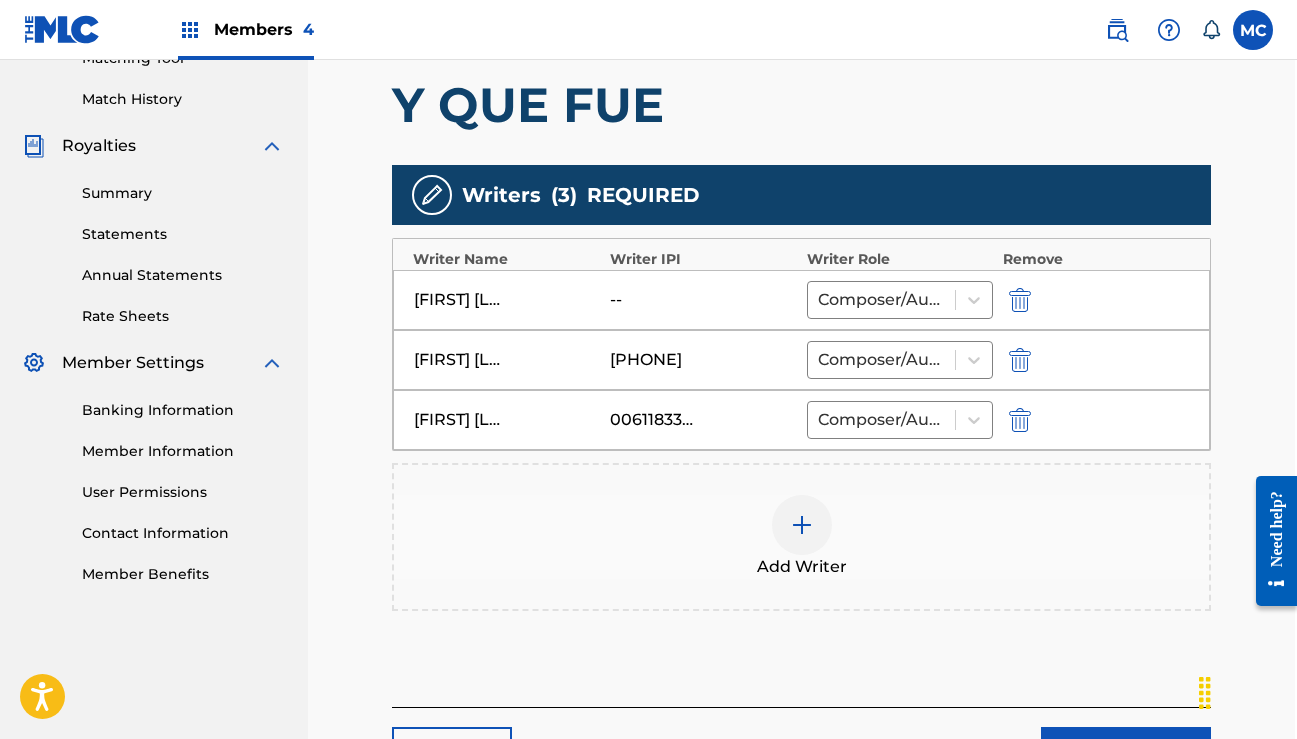click at bounding box center [1020, 300] 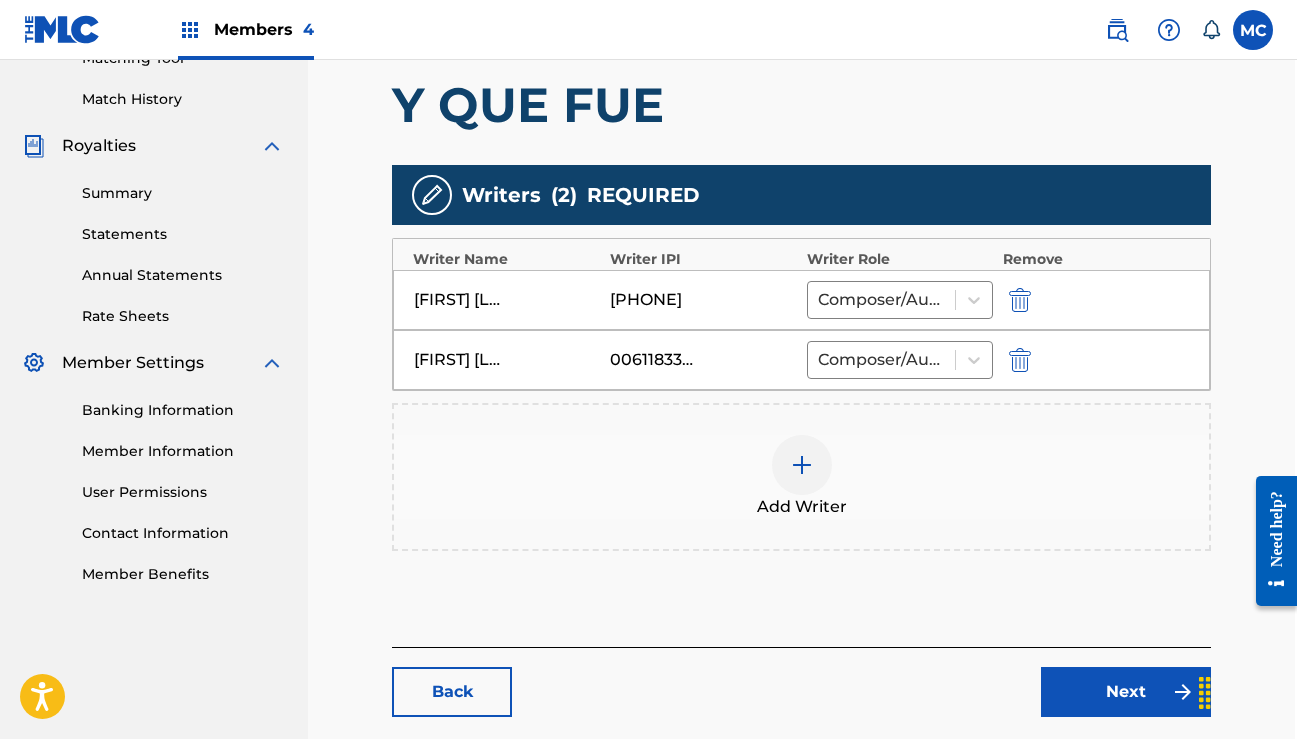 click on "Next" at bounding box center (1126, 692) 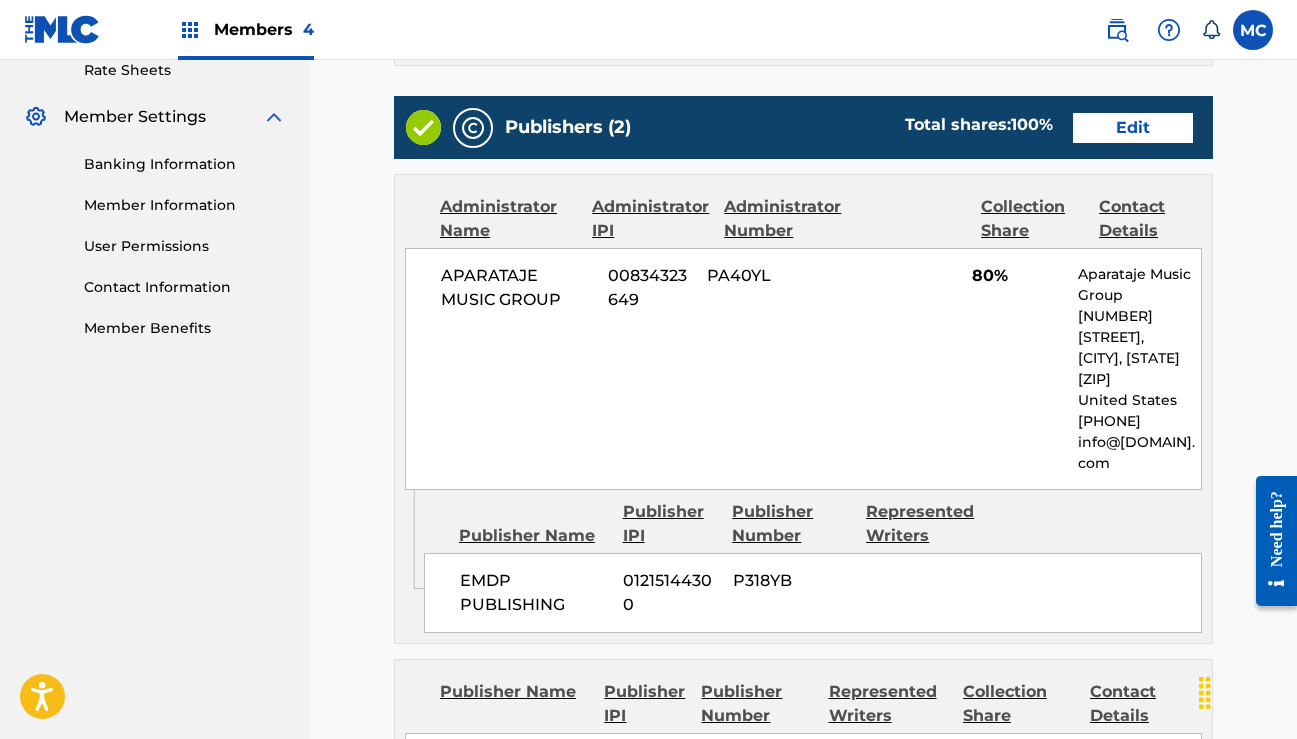 scroll, scrollTop: 755, scrollLeft: 1, axis: both 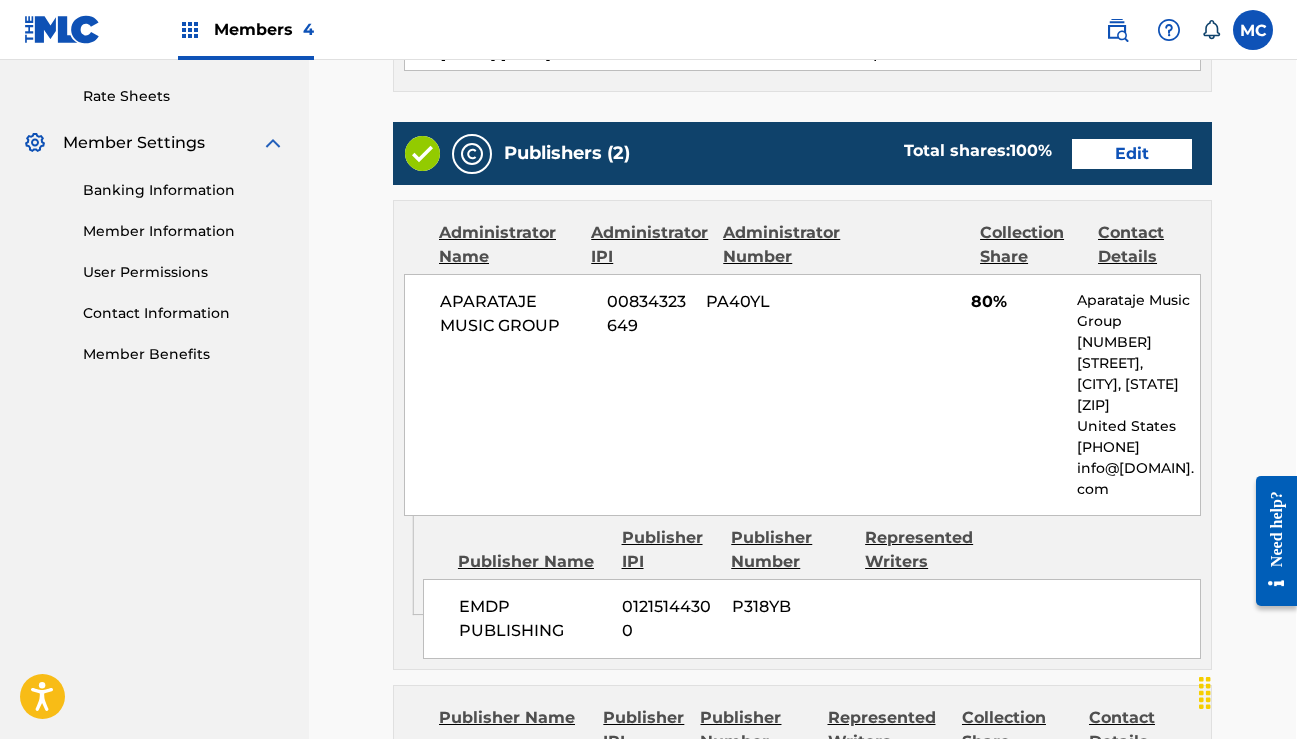 click on "Edit" at bounding box center [1132, 154] 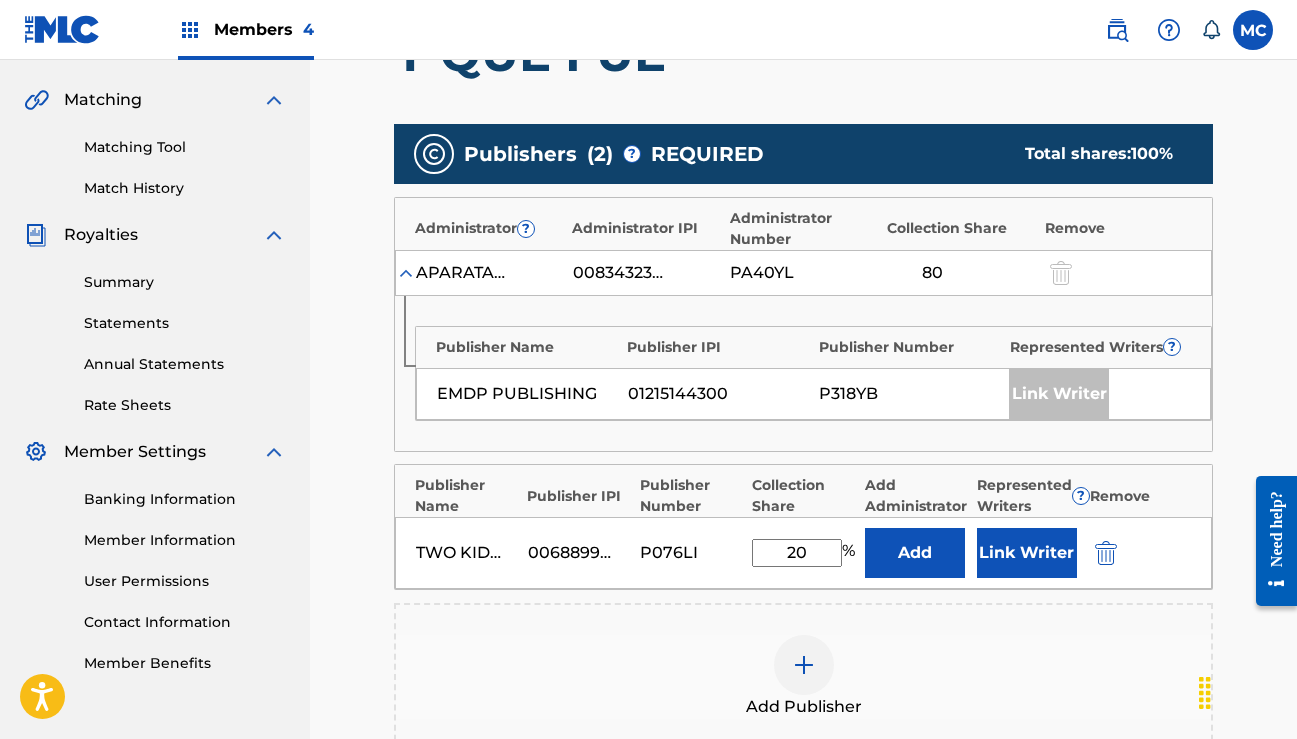 scroll, scrollTop: 448, scrollLeft: 0, axis: vertical 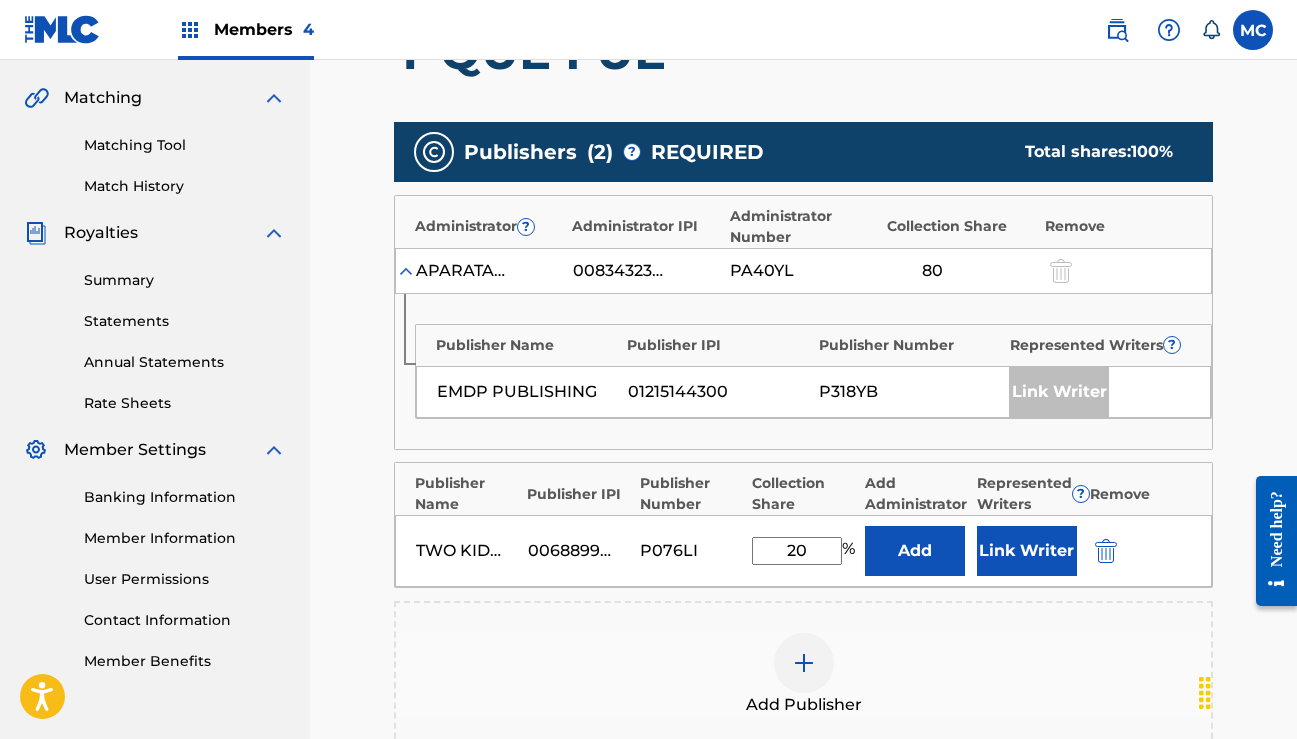 click on "Link Writer" at bounding box center [1059, 392] 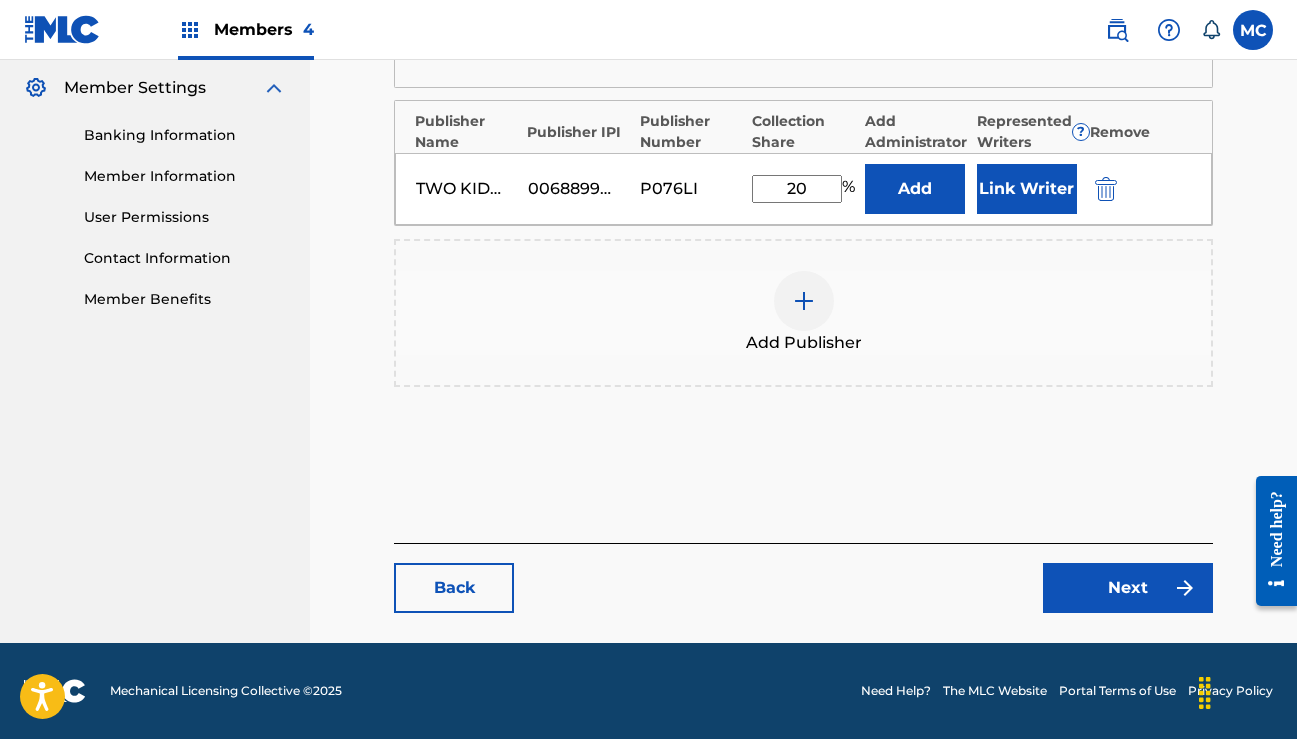 scroll, scrollTop: 809, scrollLeft: 0, axis: vertical 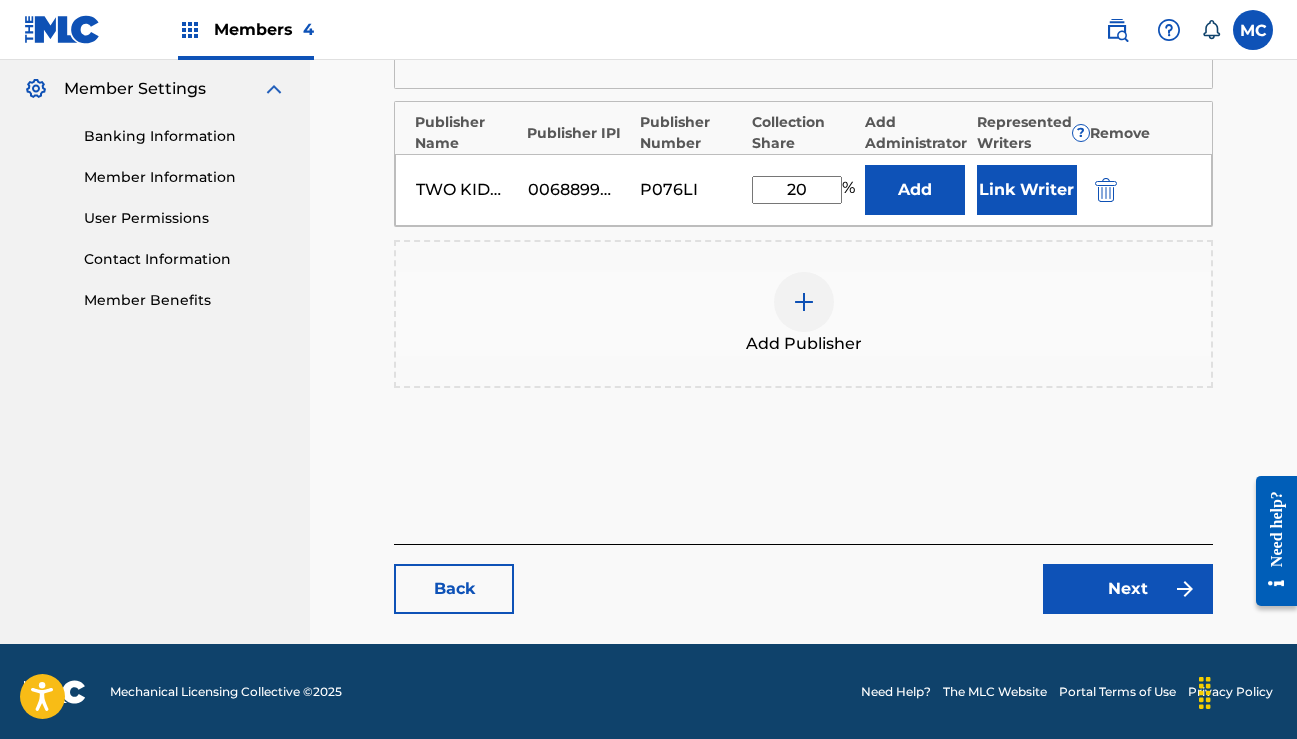click on "Back" at bounding box center (454, 589) 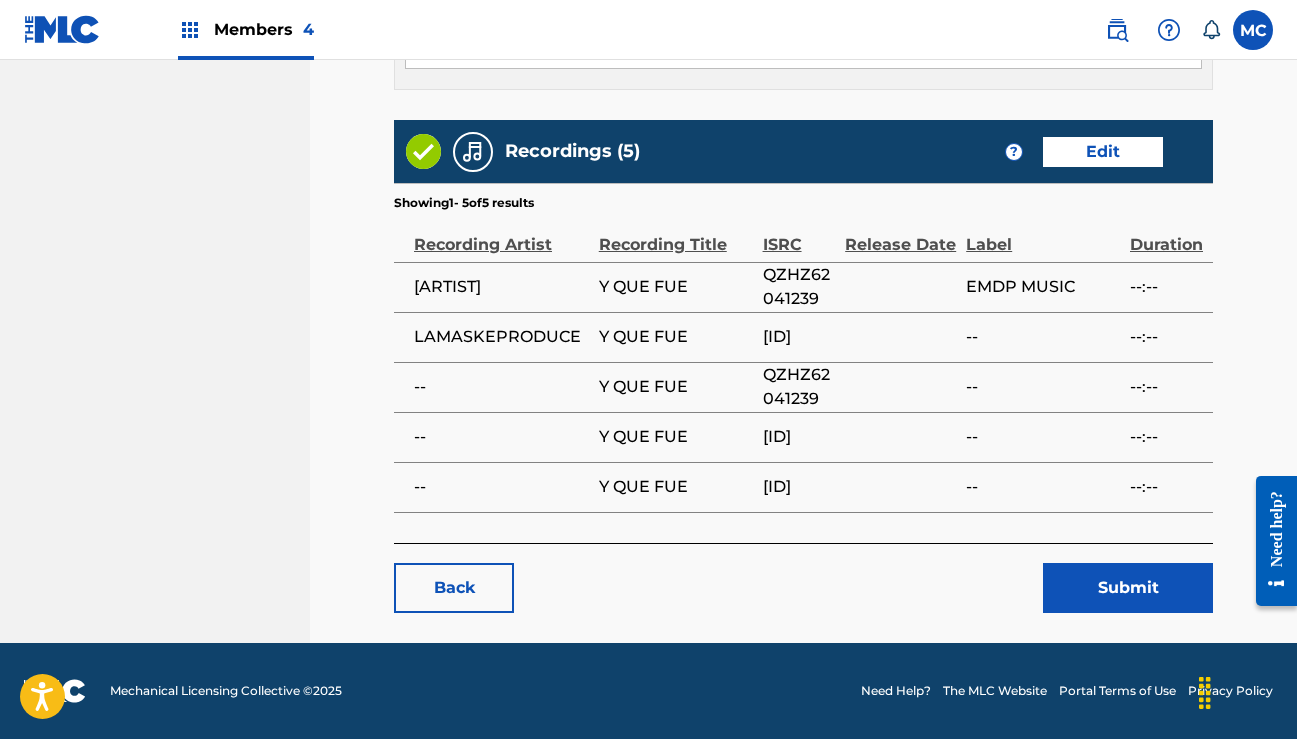 scroll, scrollTop: 1623, scrollLeft: 0, axis: vertical 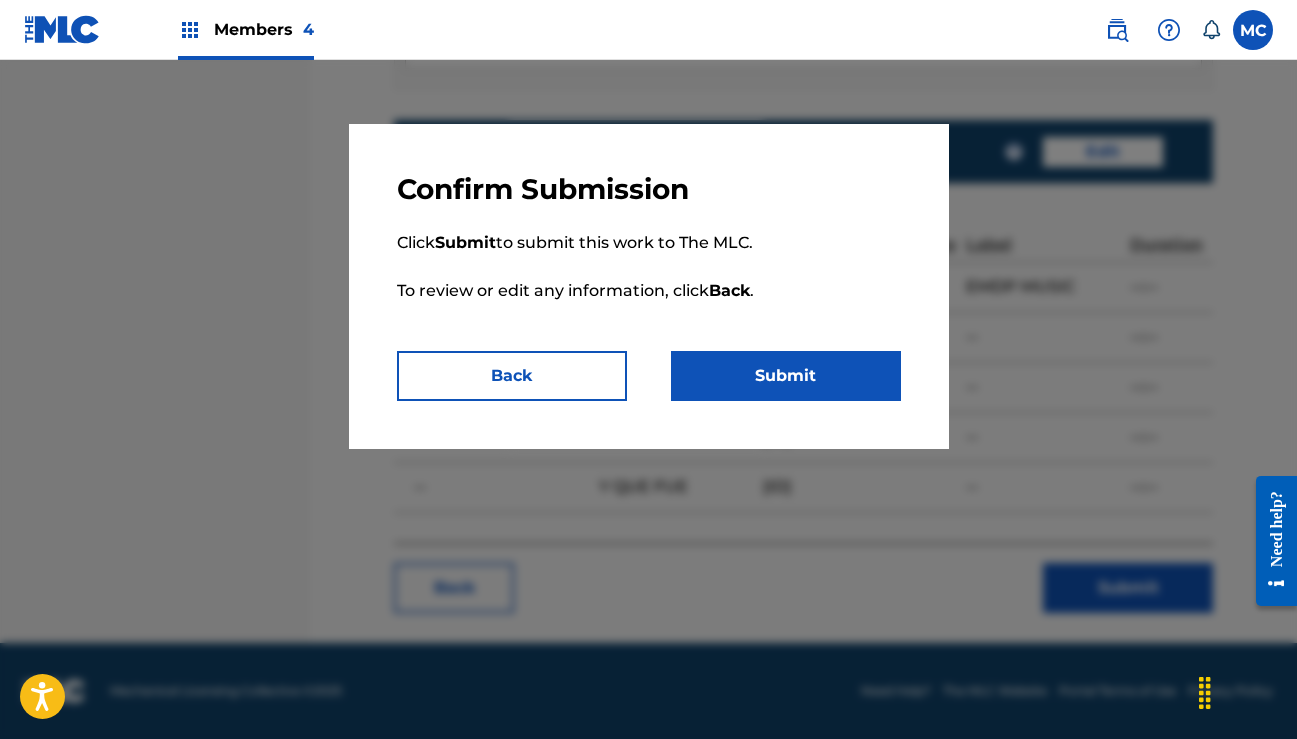 click on "Submit" at bounding box center (786, 376) 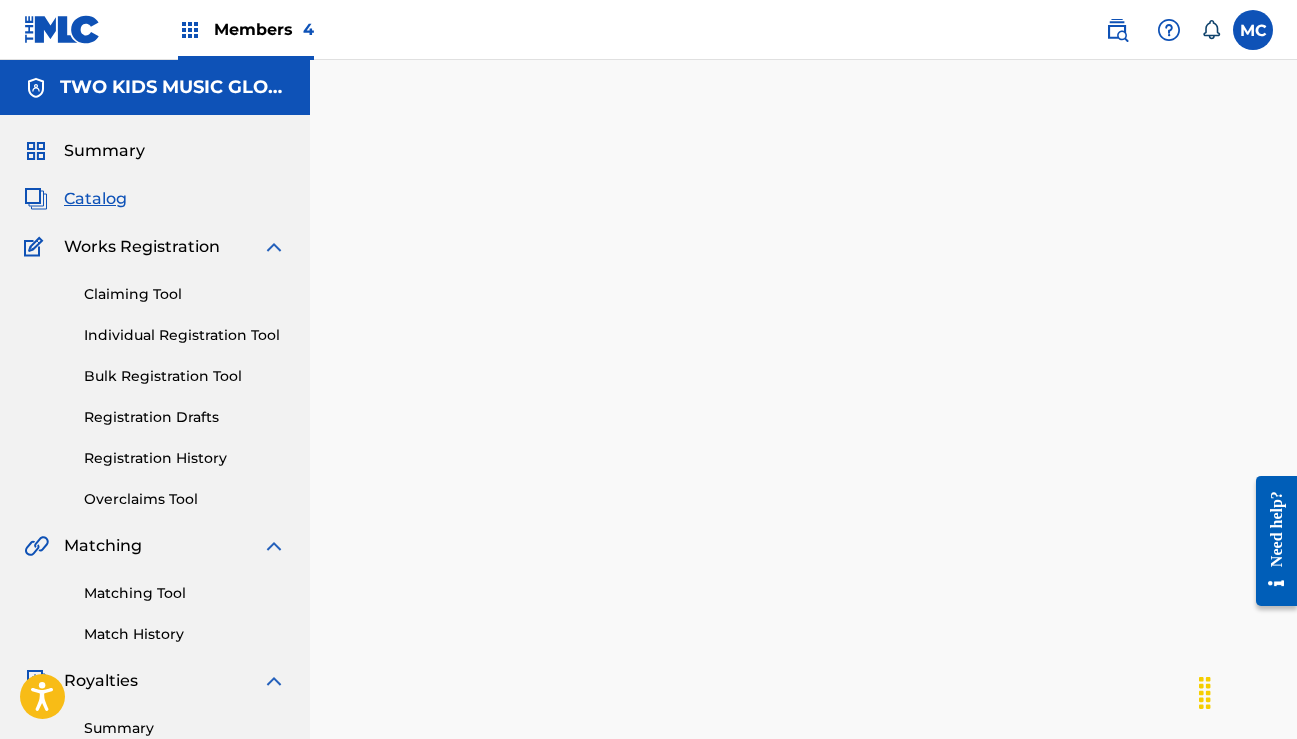 scroll, scrollTop: 0, scrollLeft: 0, axis: both 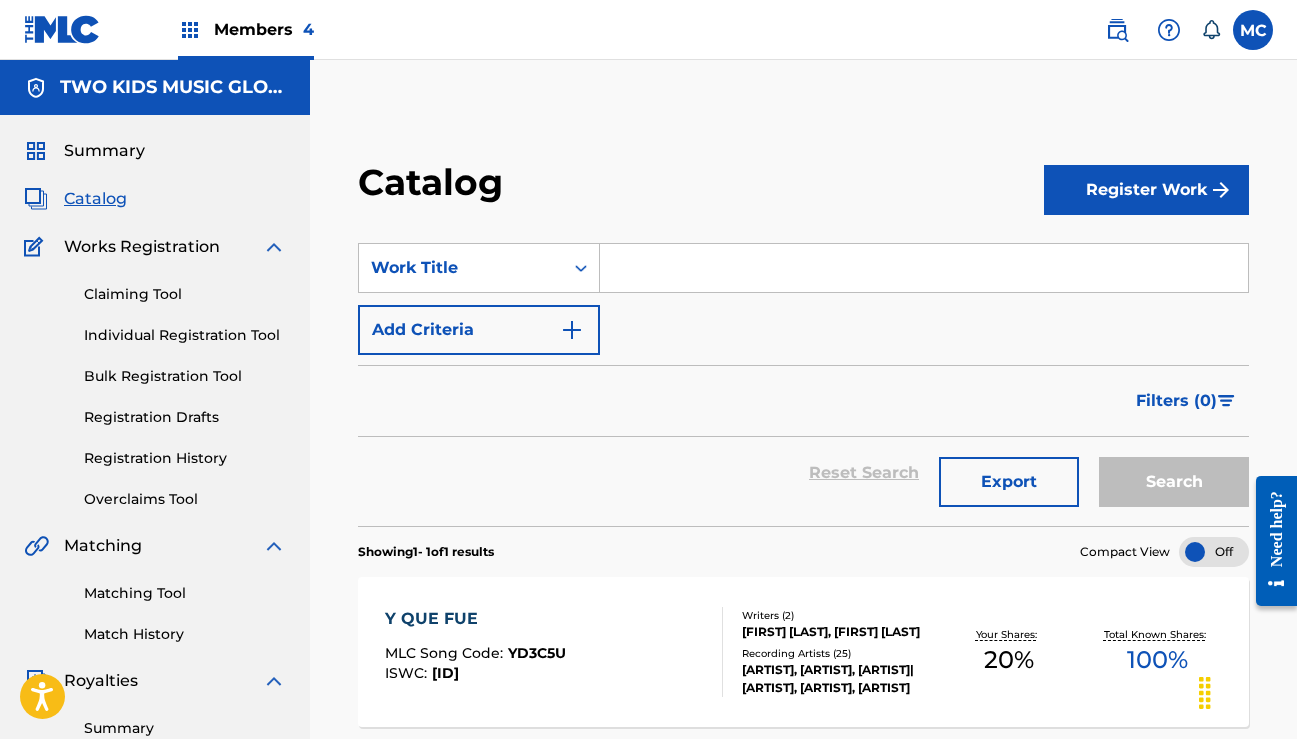 click on "Y QUE FUE" at bounding box center [475, 619] 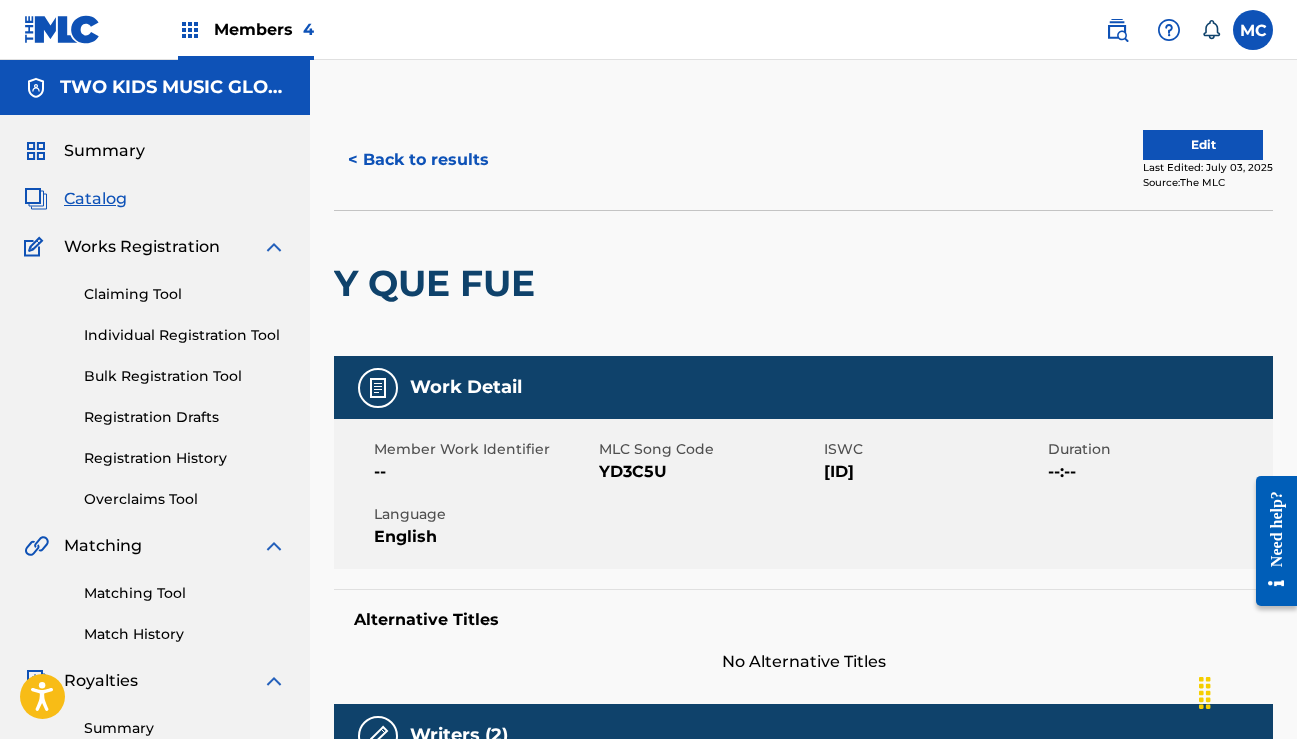 click on "< Back to results" at bounding box center [418, 160] 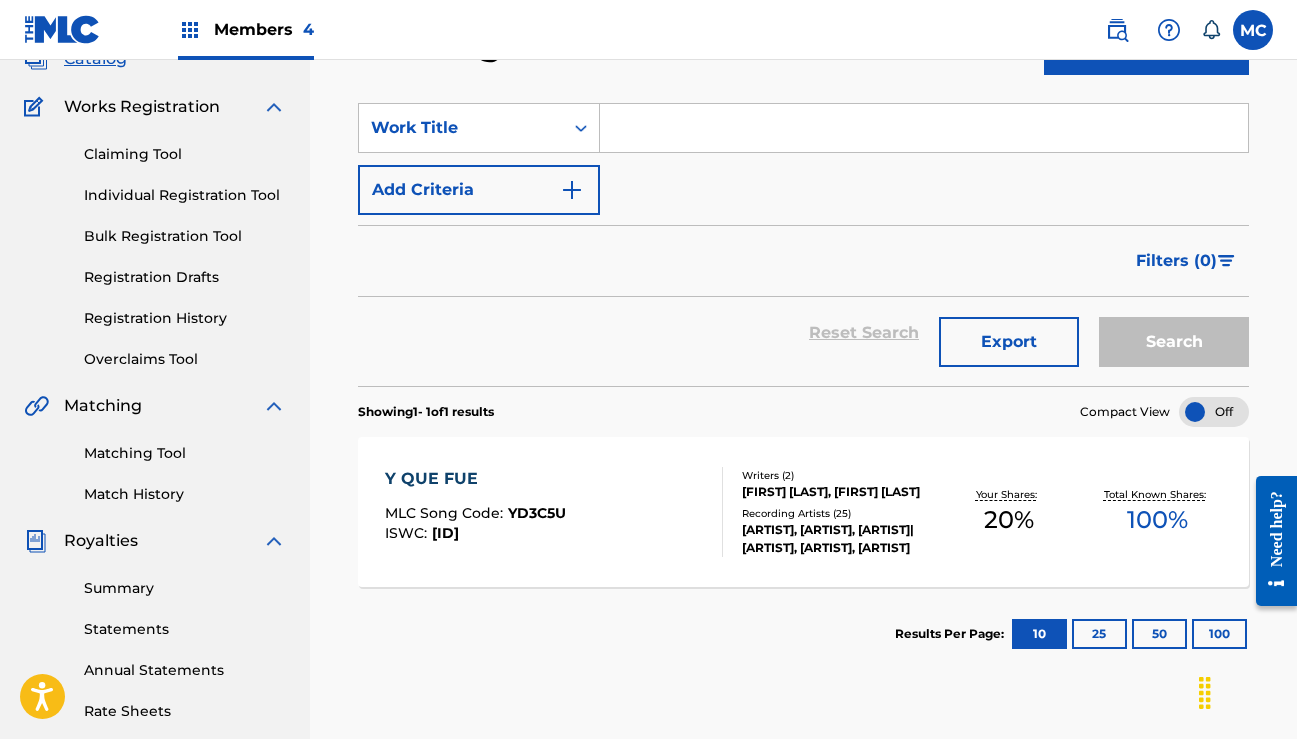 scroll, scrollTop: 141, scrollLeft: 0, axis: vertical 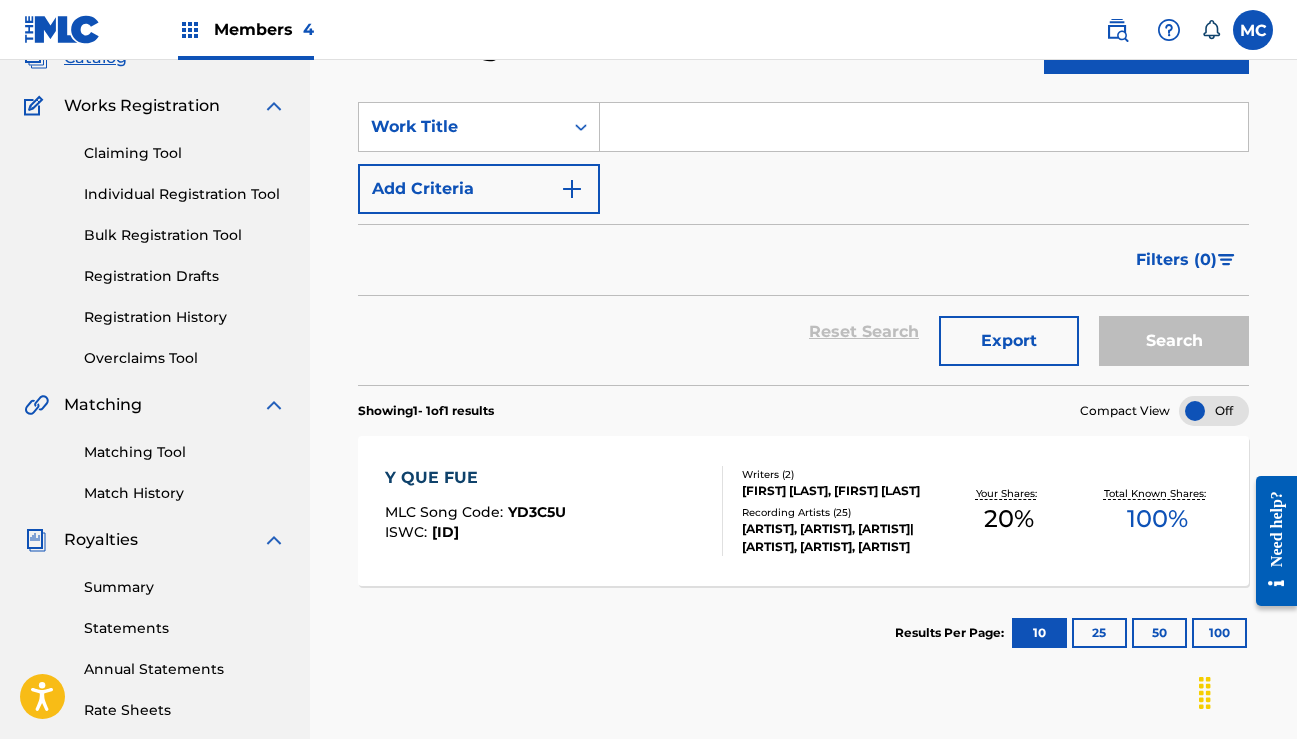 click on "Match History" at bounding box center [185, 493] 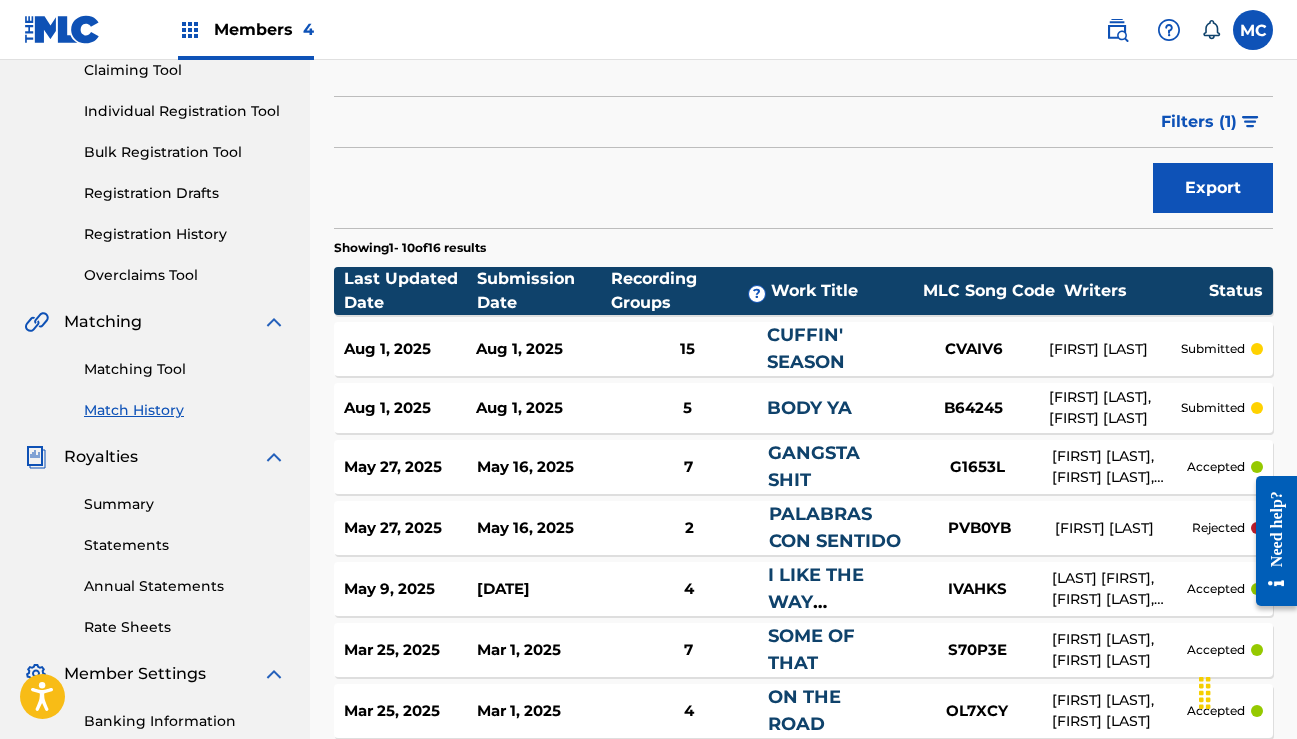 scroll, scrollTop: 225, scrollLeft: 0, axis: vertical 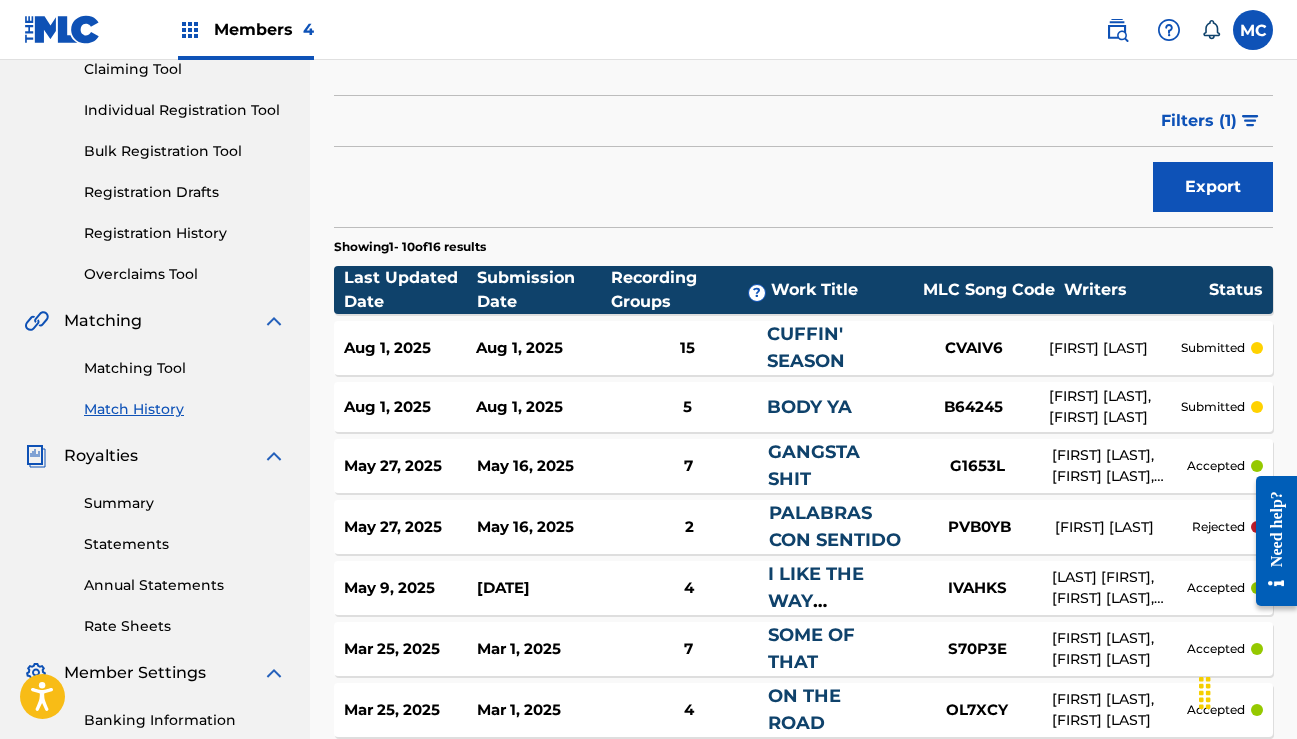 click on "Matching Tool" at bounding box center [185, 368] 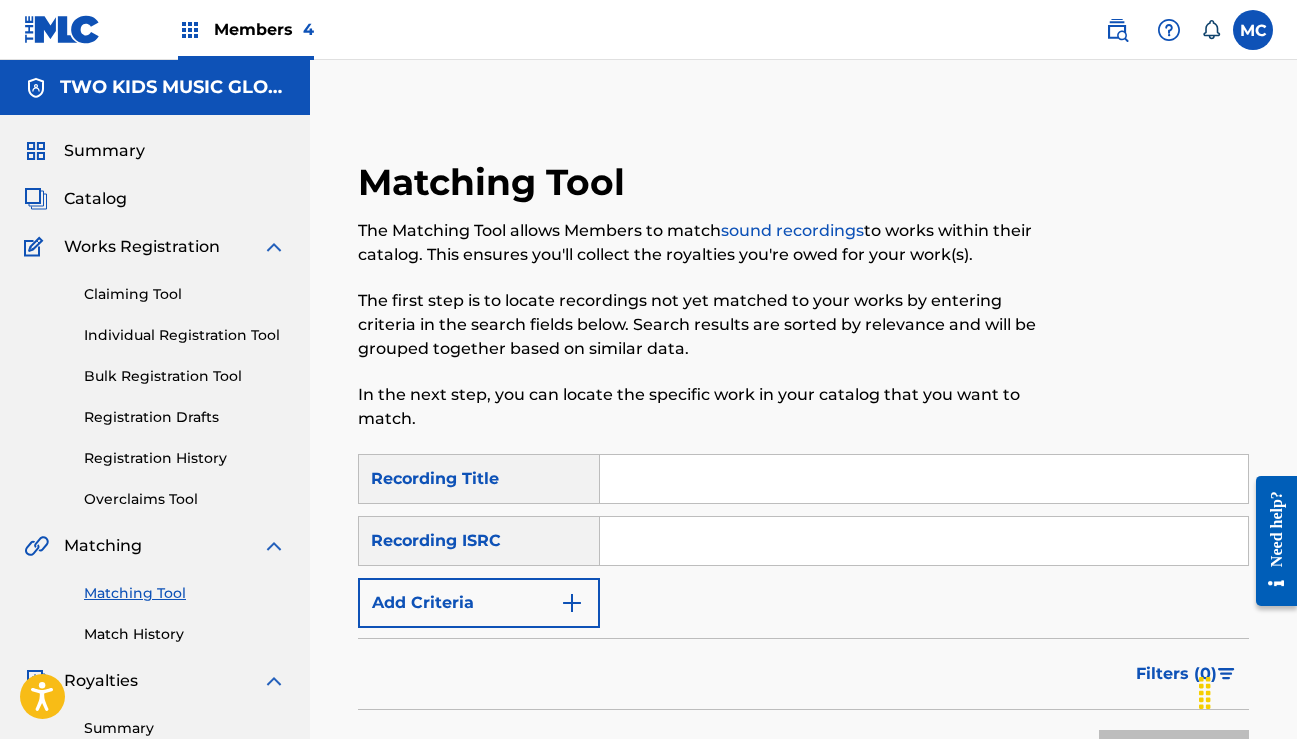 click at bounding box center (924, 479) 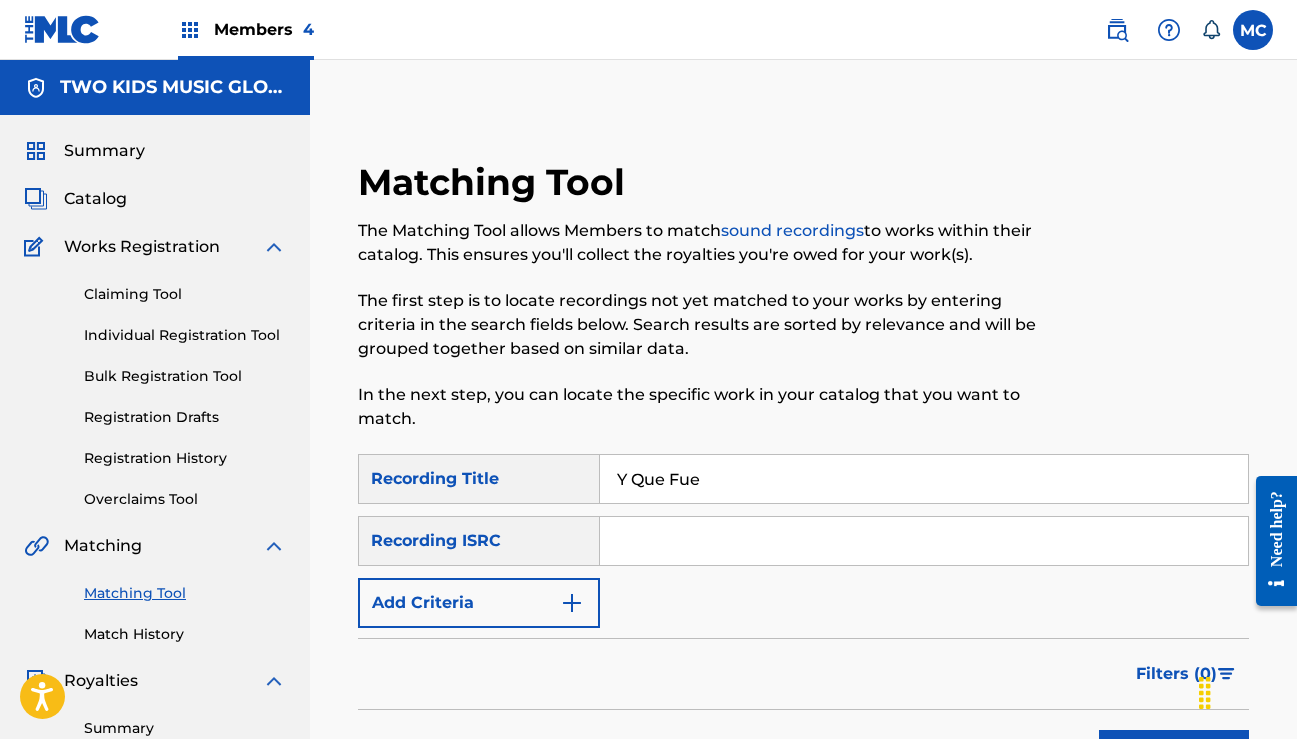 type on "Y Que Fue" 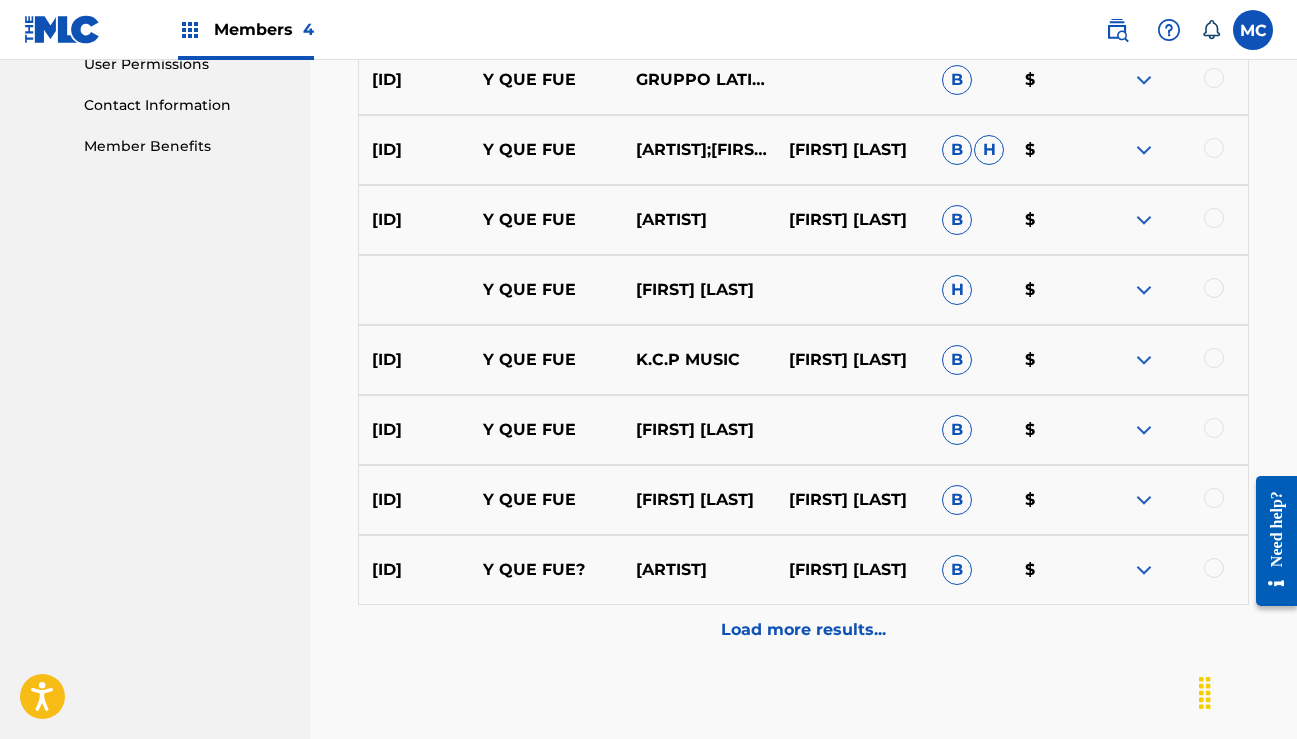 scroll, scrollTop: 1001, scrollLeft: 0, axis: vertical 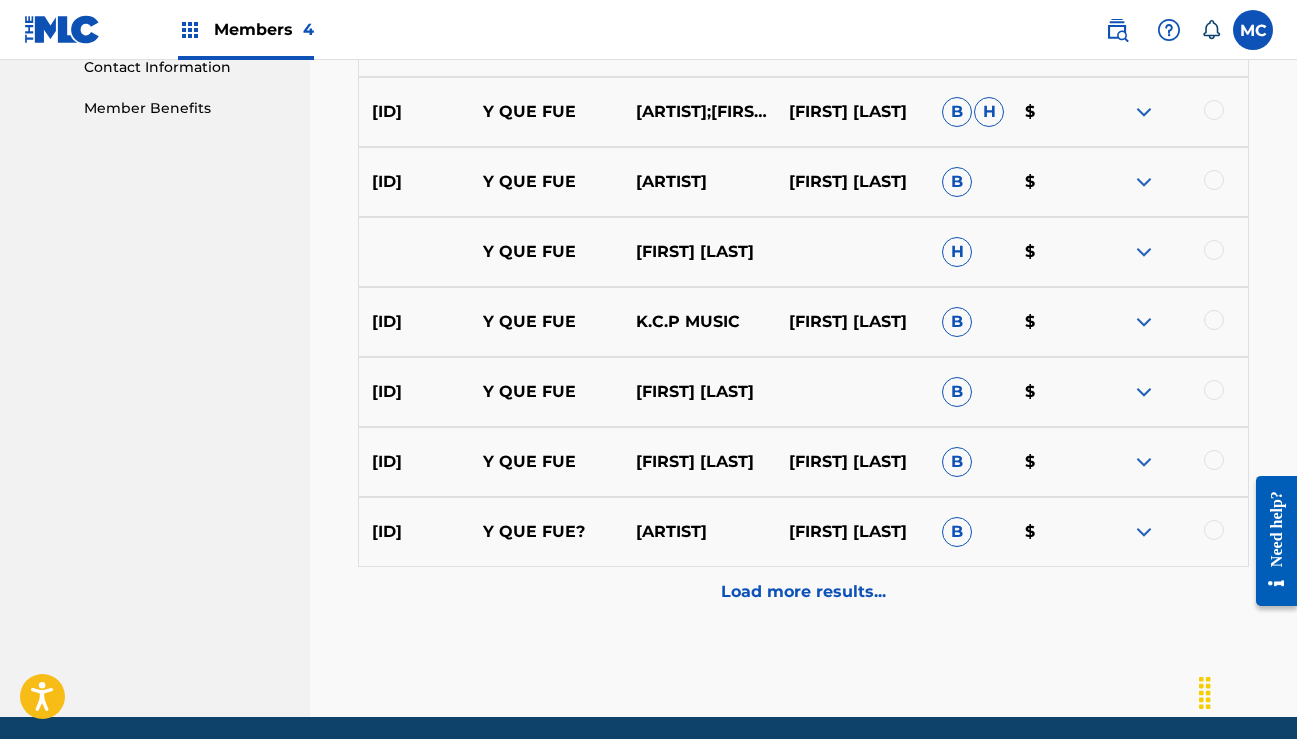 click on "Load more results..." at bounding box center (803, 592) 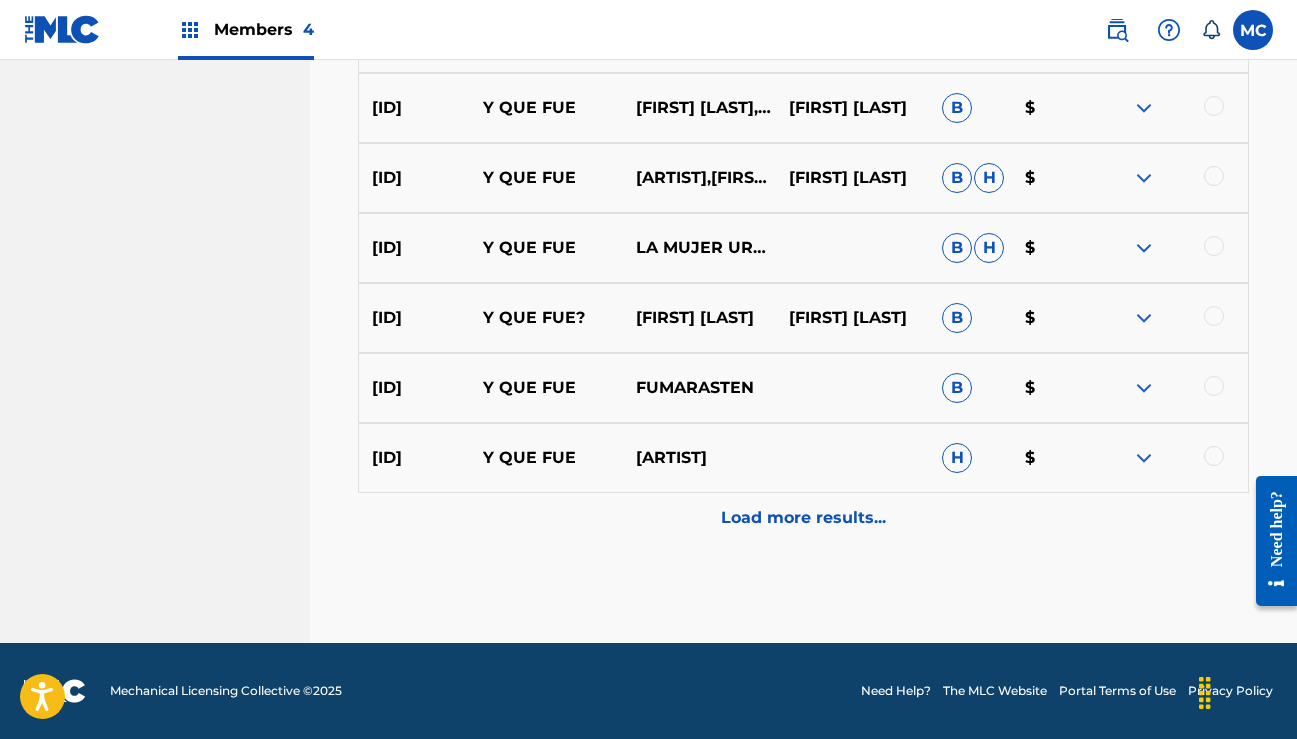 scroll, scrollTop: 1775, scrollLeft: 0, axis: vertical 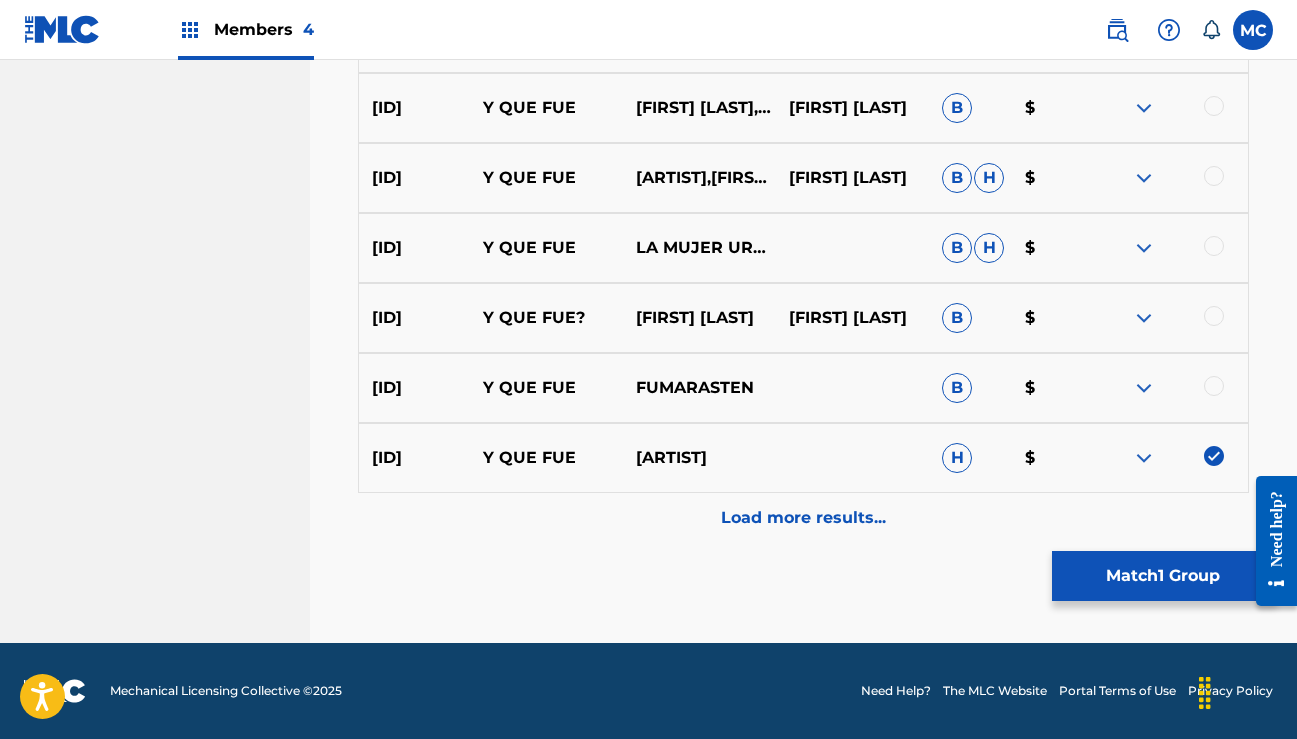 click at bounding box center (1214, 316) 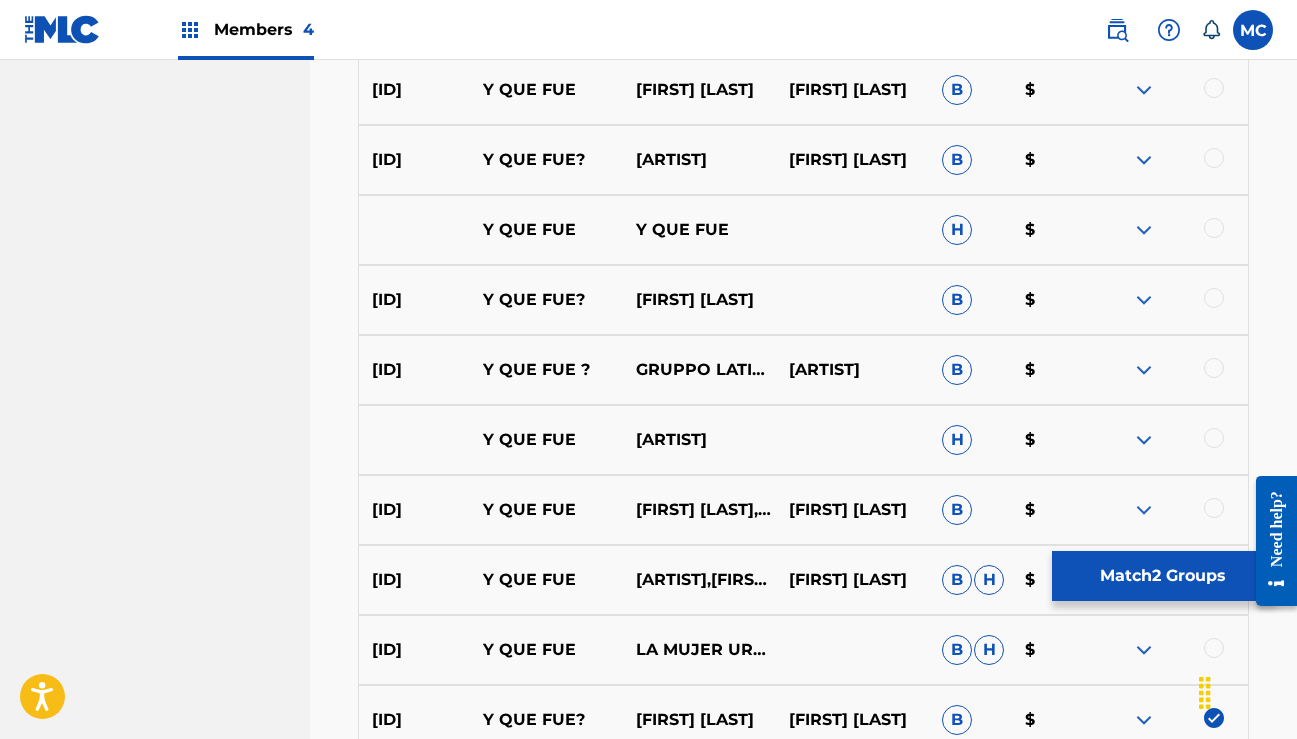 scroll, scrollTop: 1357, scrollLeft: 0, axis: vertical 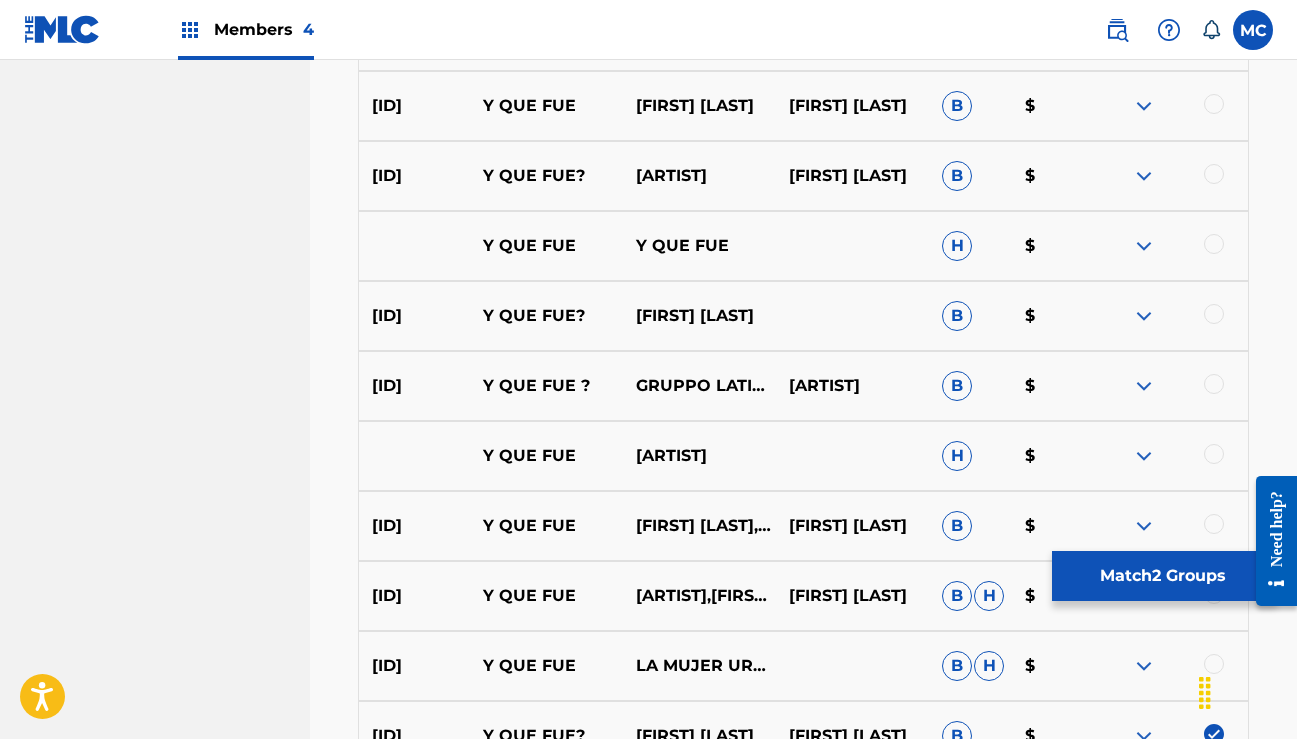 click at bounding box center (1214, 384) 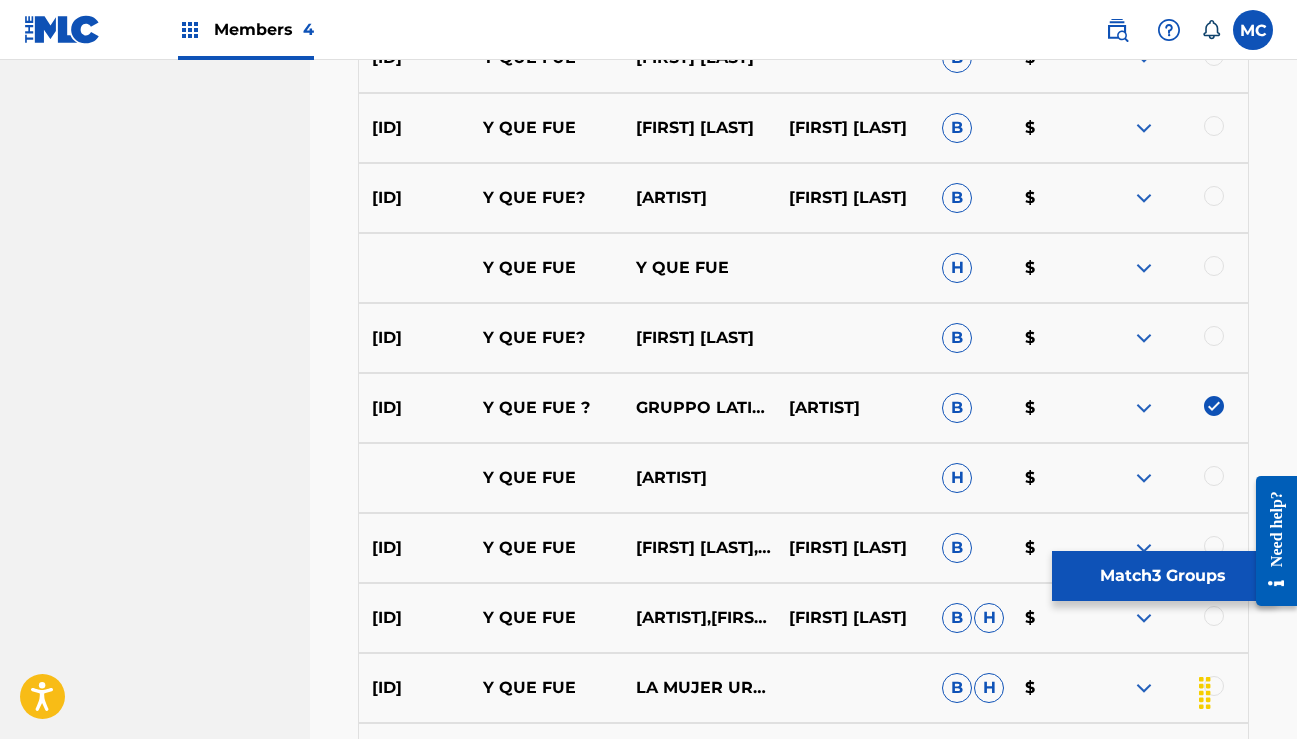 scroll, scrollTop: 1333, scrollLeft: 0, axis: vertical 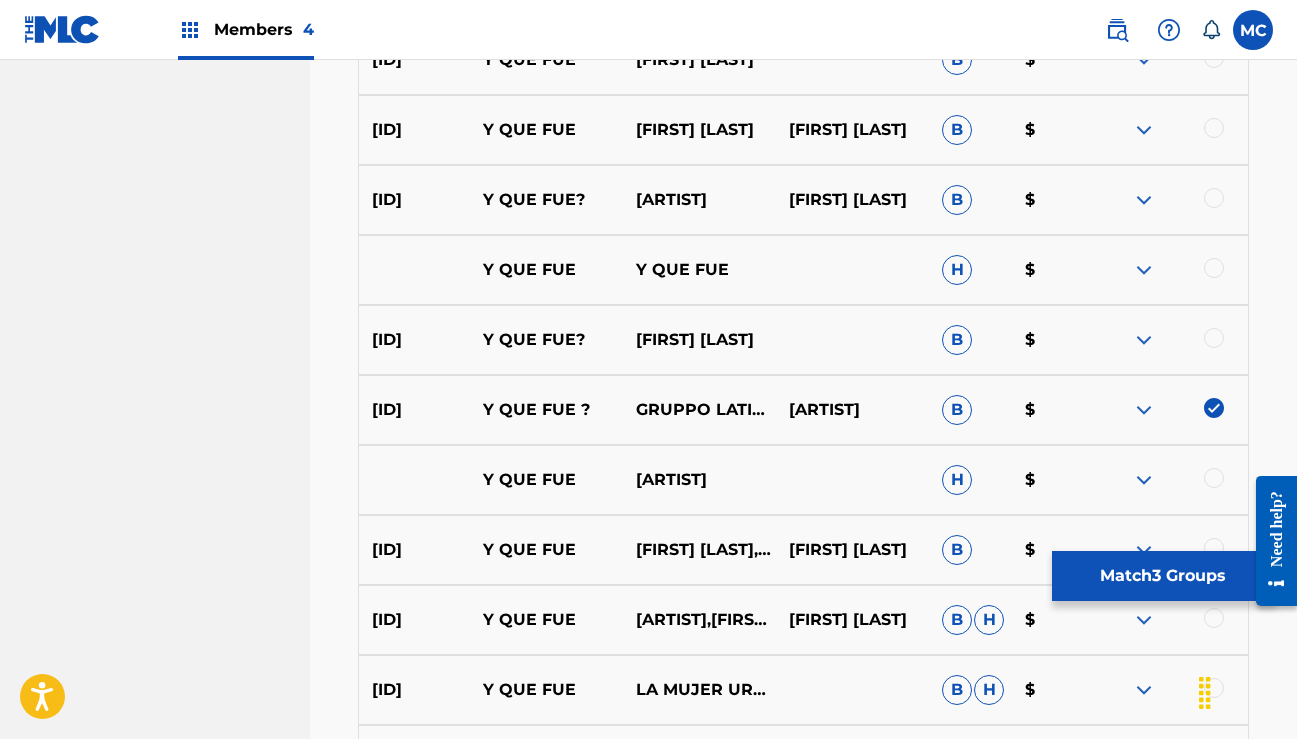 click at bounding box center (1214, 338) 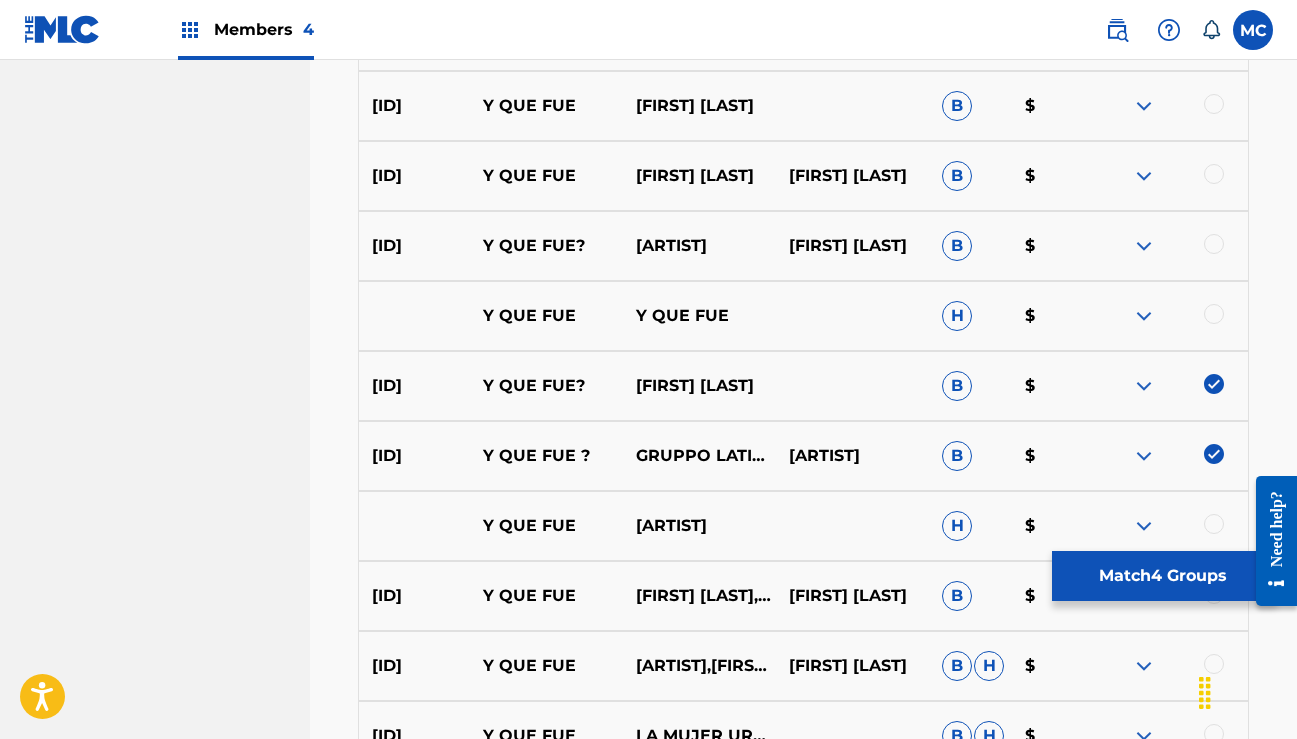 scroll, scrollTop: 1273, scrollLeft: 0, axis: vertical 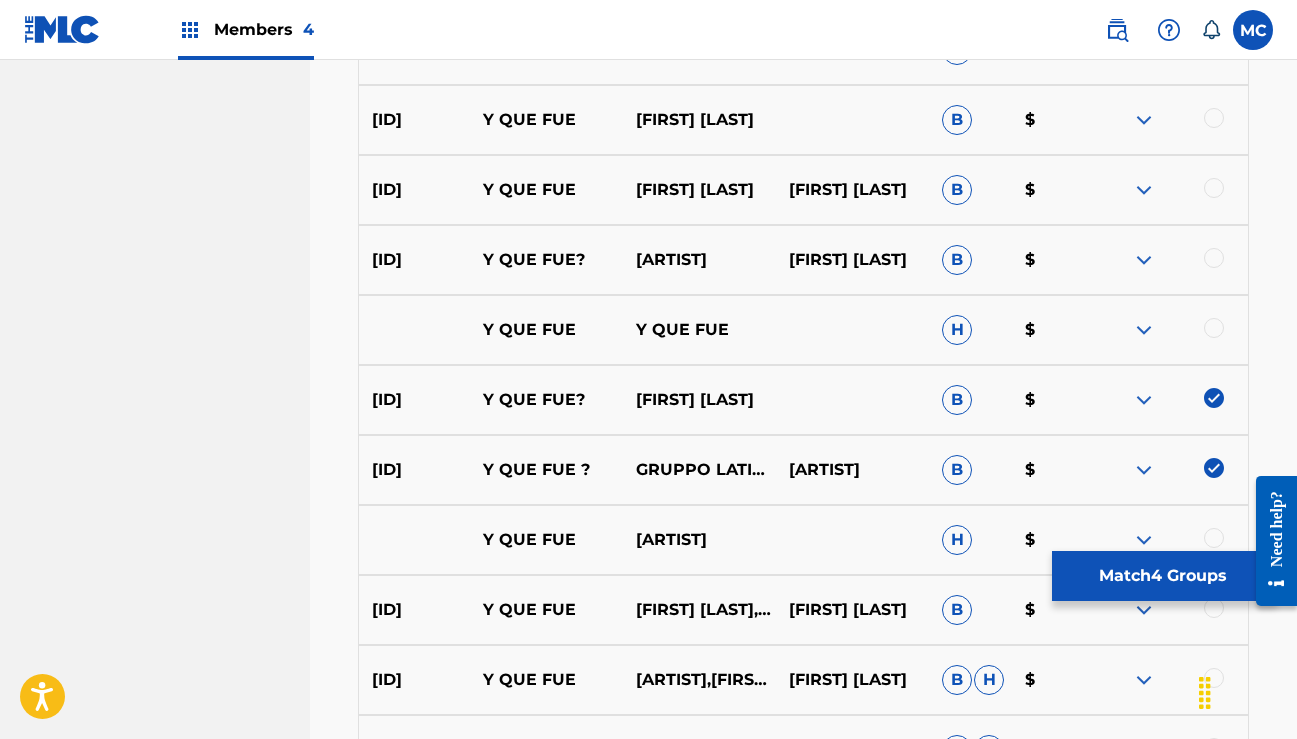 click at bounding box center [1214, 328] 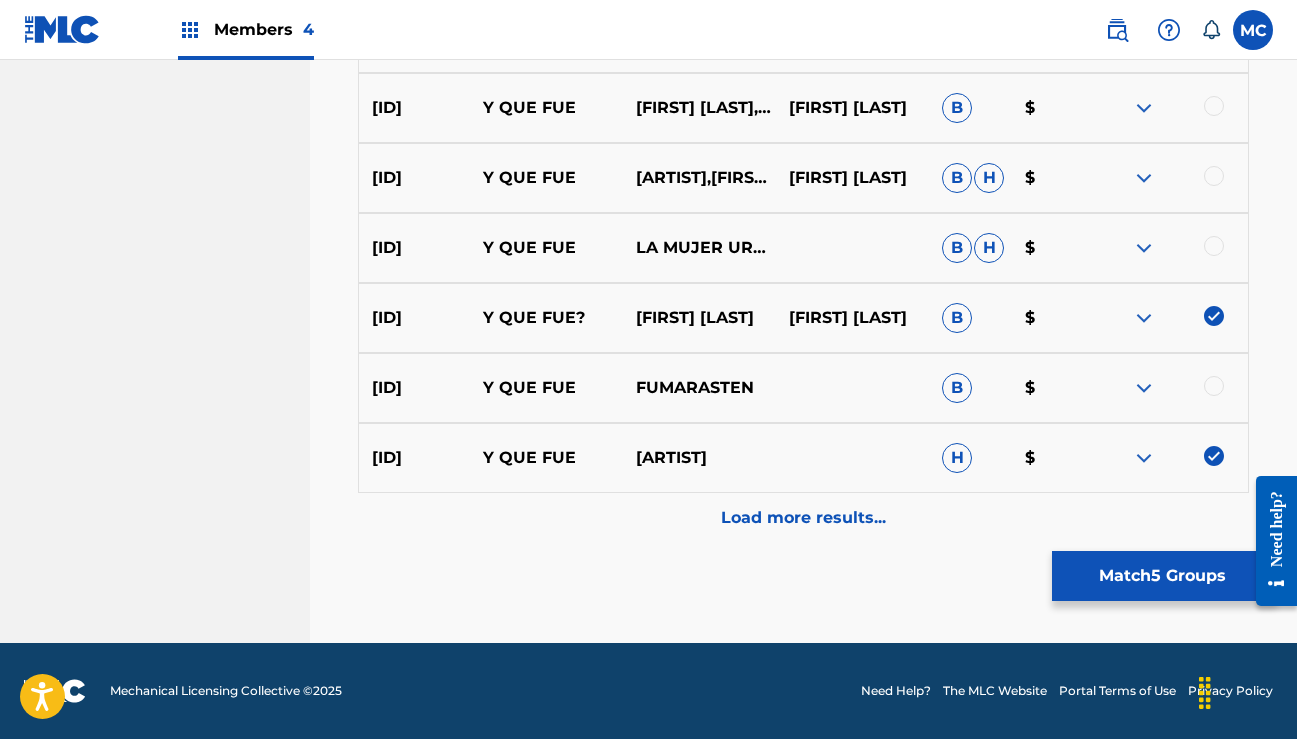 click on "Load more results..." at bounding box center [803, 518] 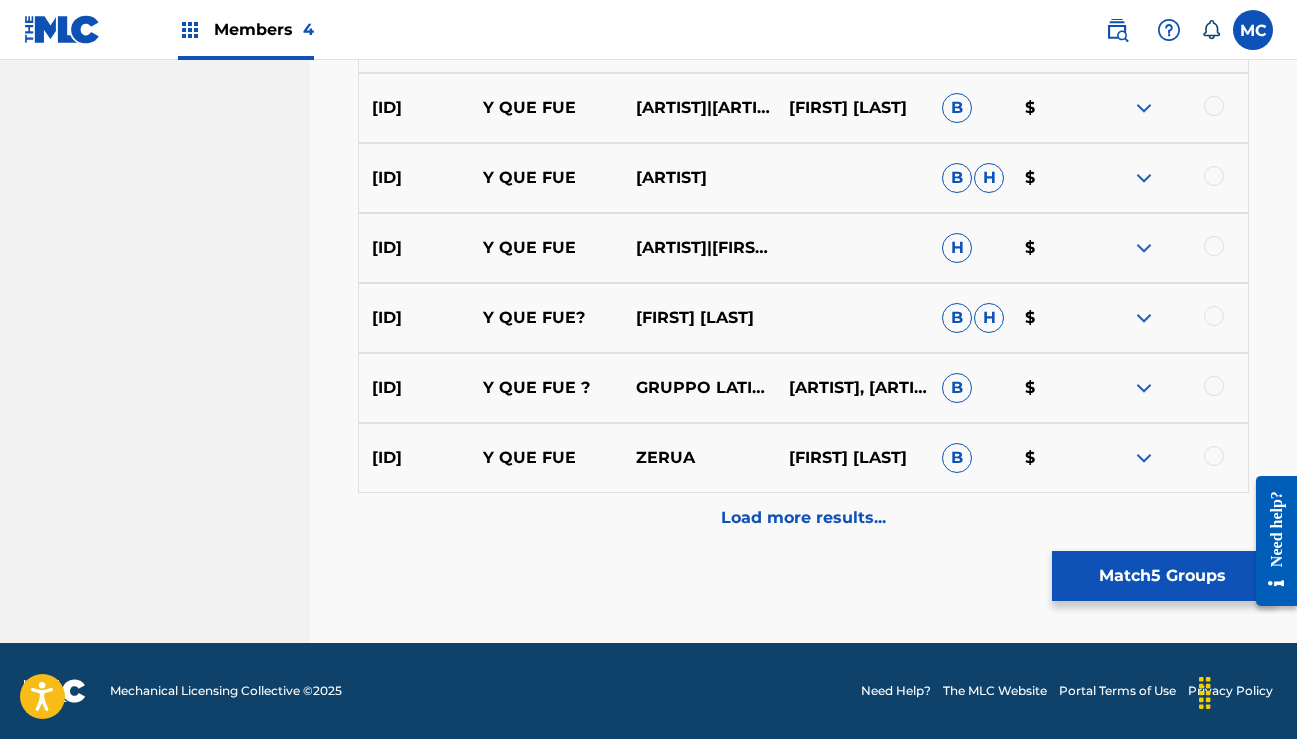 scroll, scrollTop: 2475, scrollLeft: 0, axis: vertical 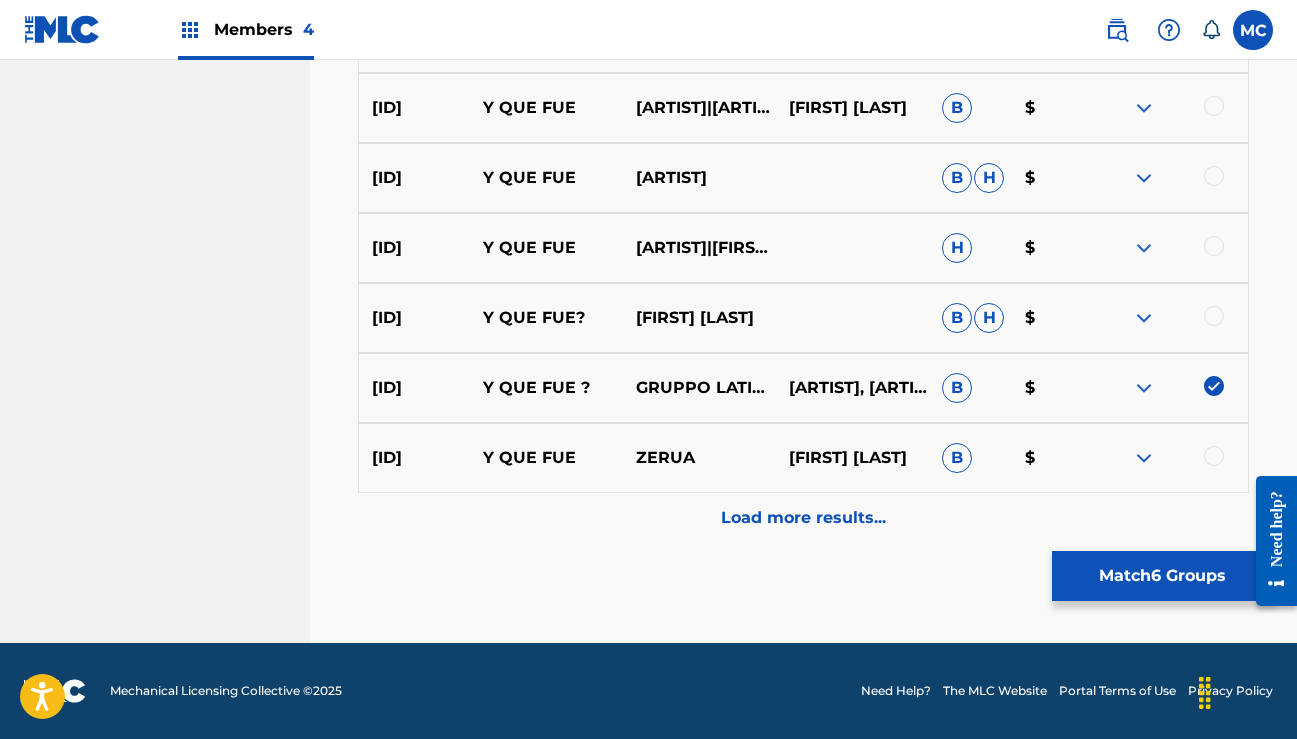 click on "Load more results..." at bounding box center (803, 518) 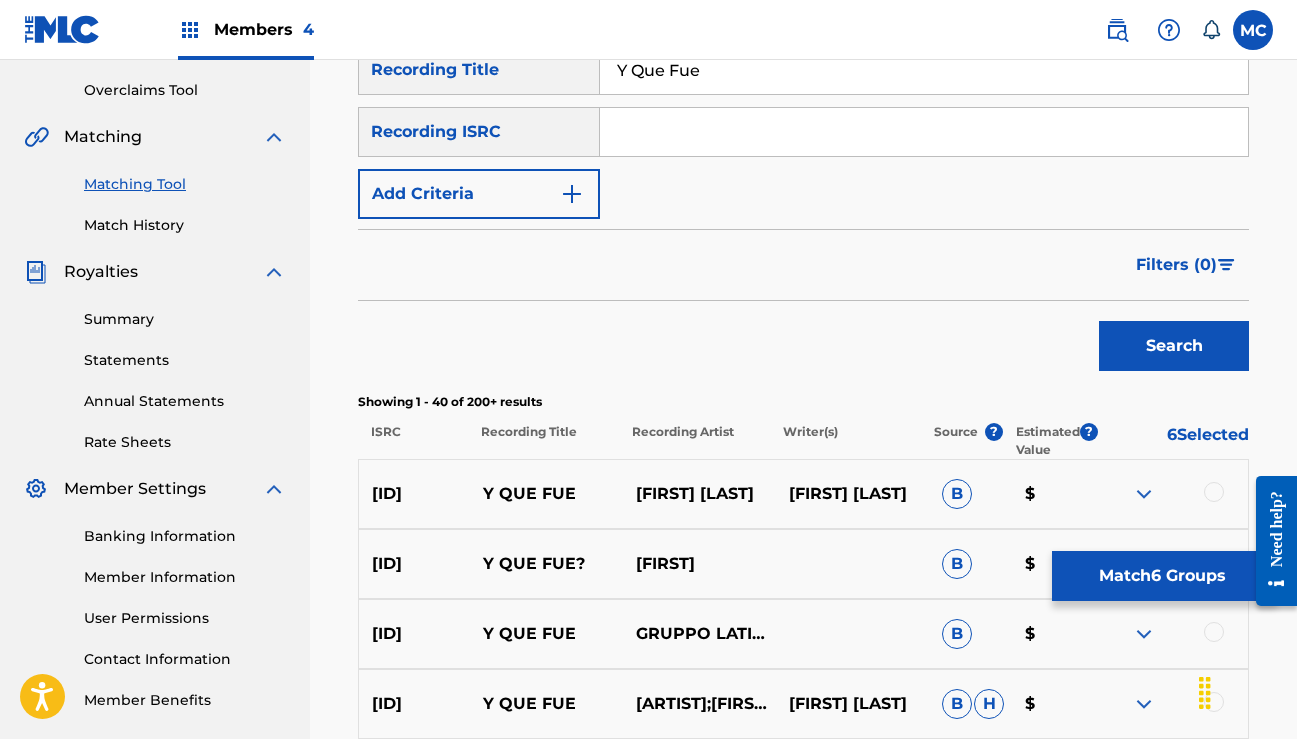 scroll, scrollTop: 348, scrollLeft: 0, axis: vertical 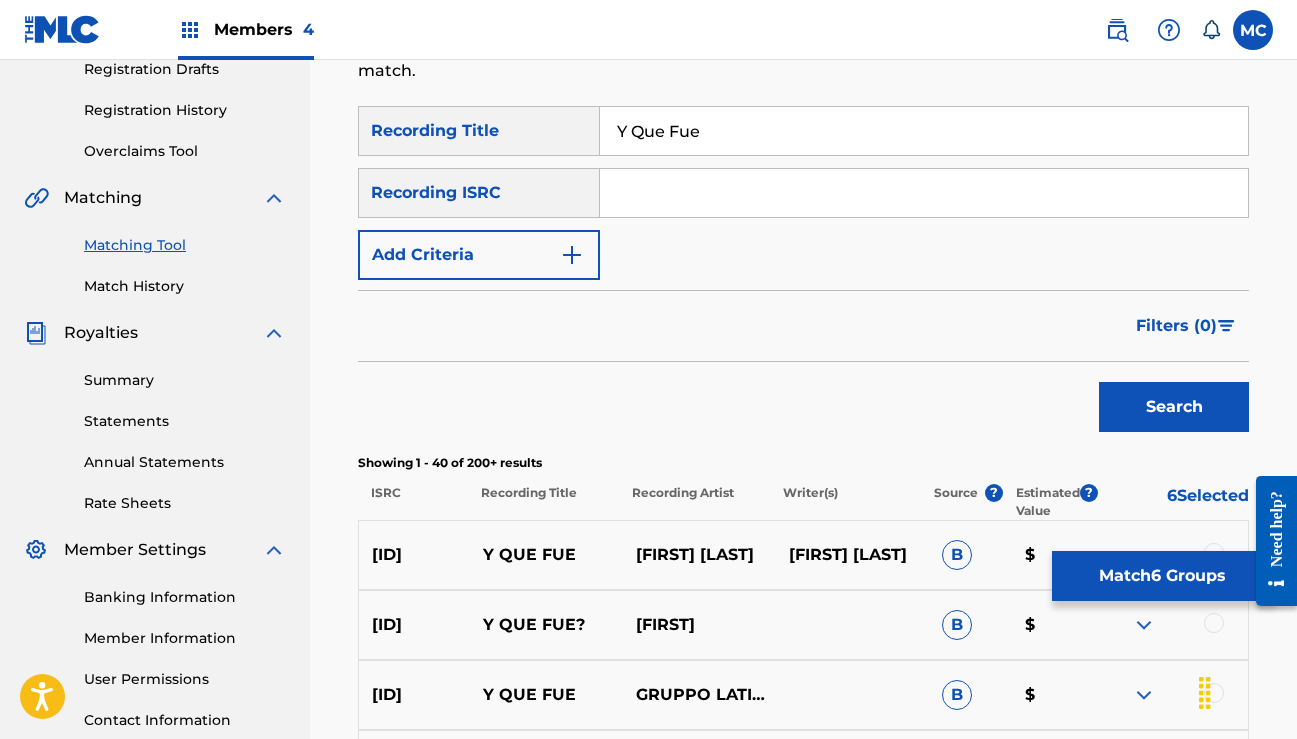 click on "Match  6 Groups" at bounding box center [1162, 576] 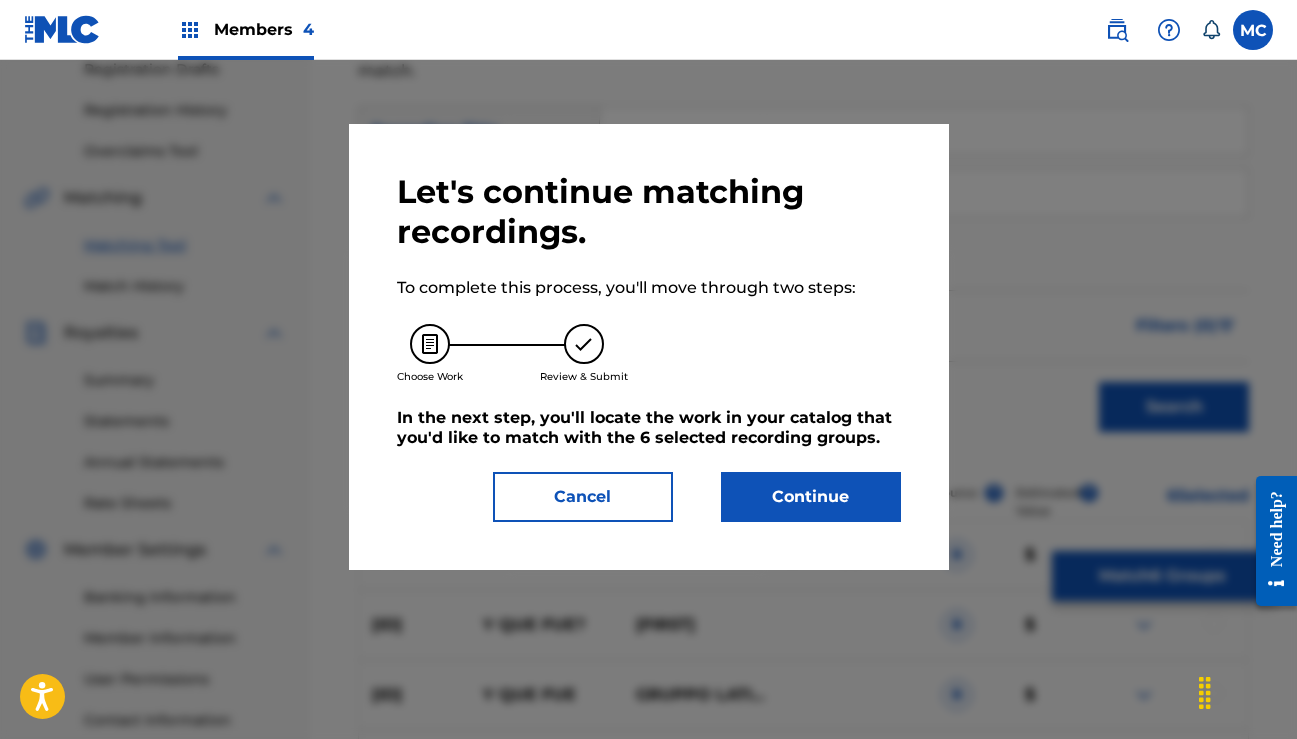 click on "Continue" at bounding box center (811, 497) 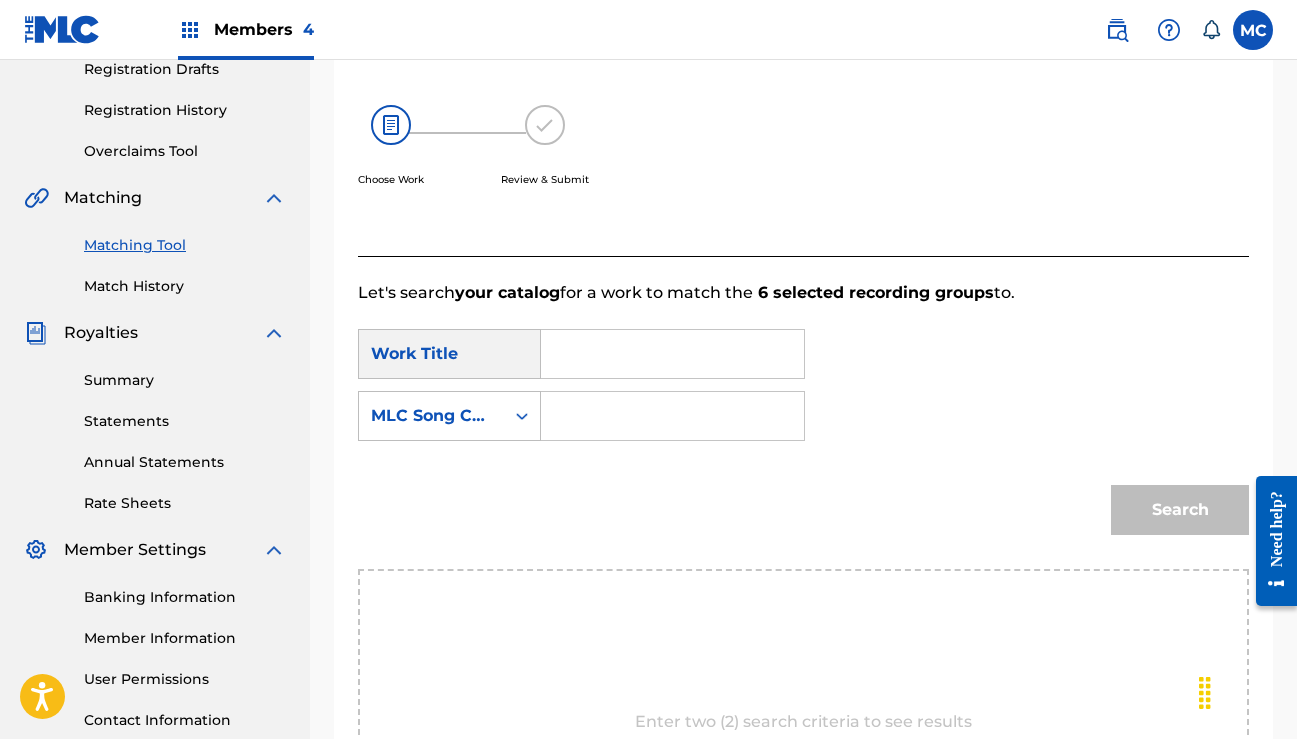 click at bounding box center [672, 354] 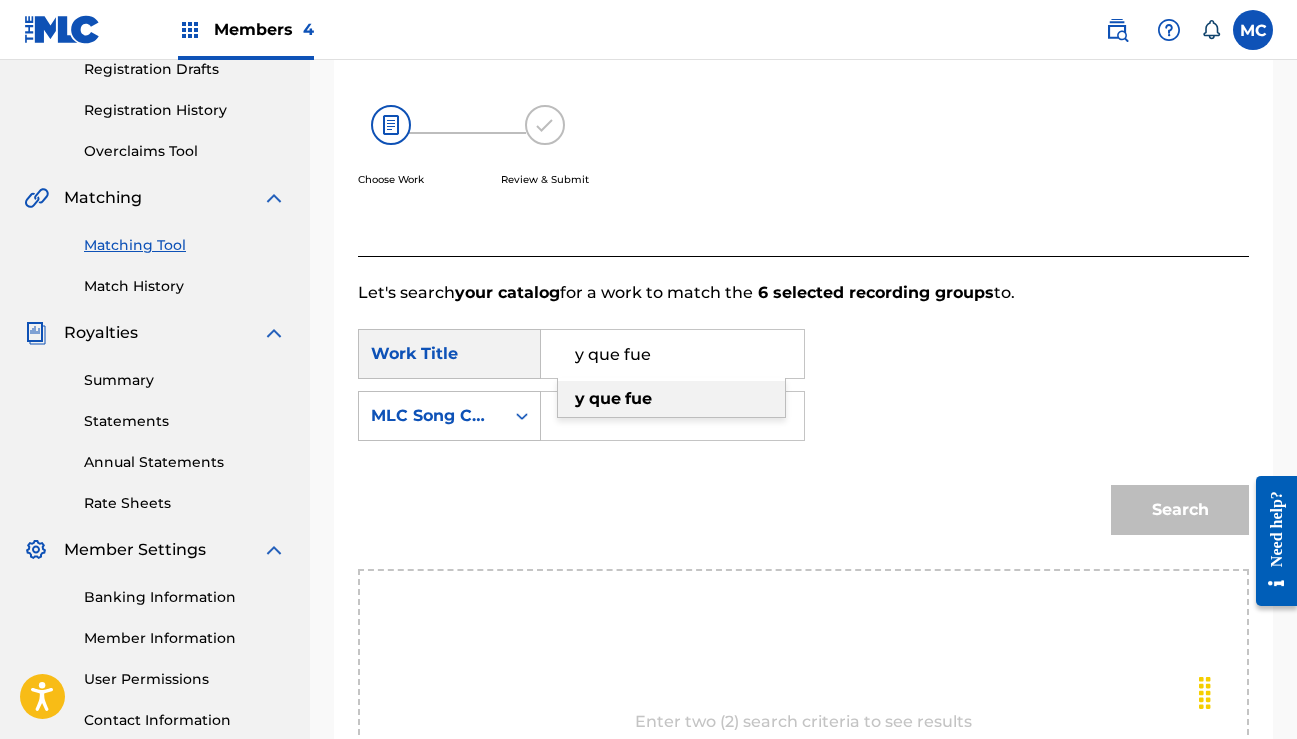 type on "y que fue" 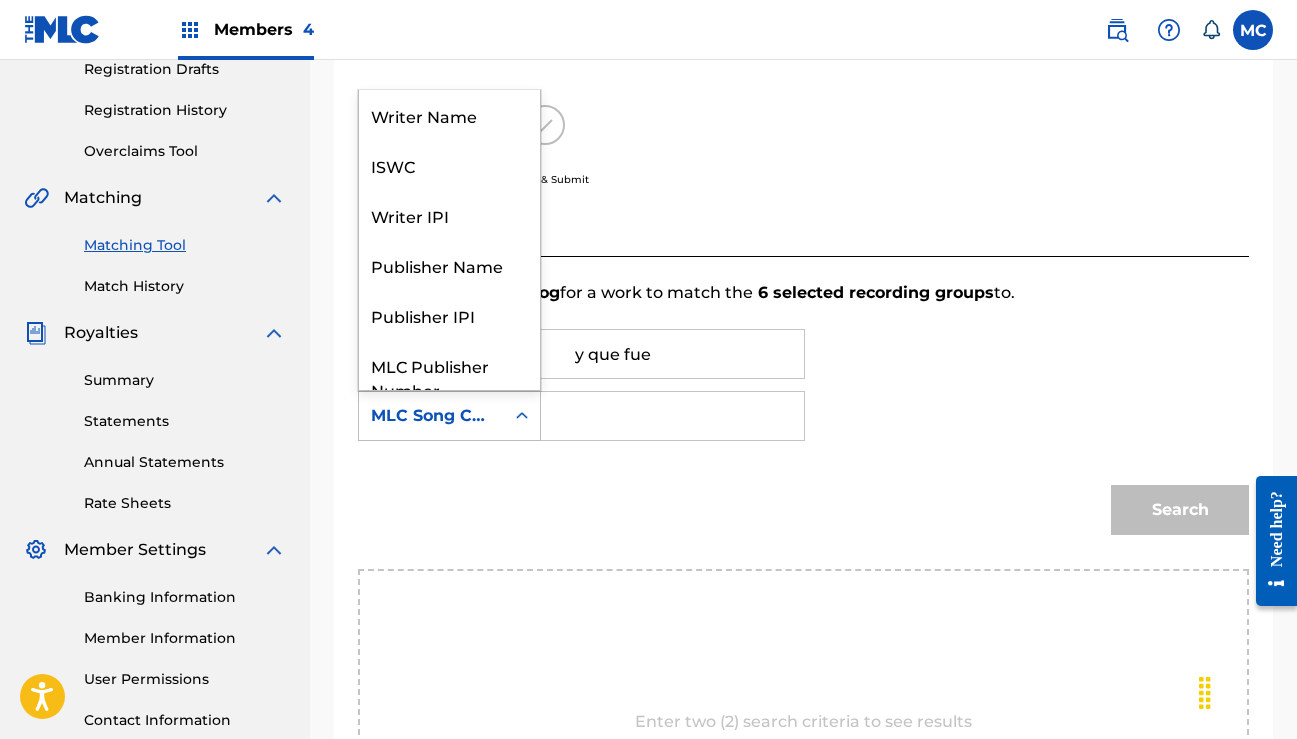 click at bounding box center (522, 416) 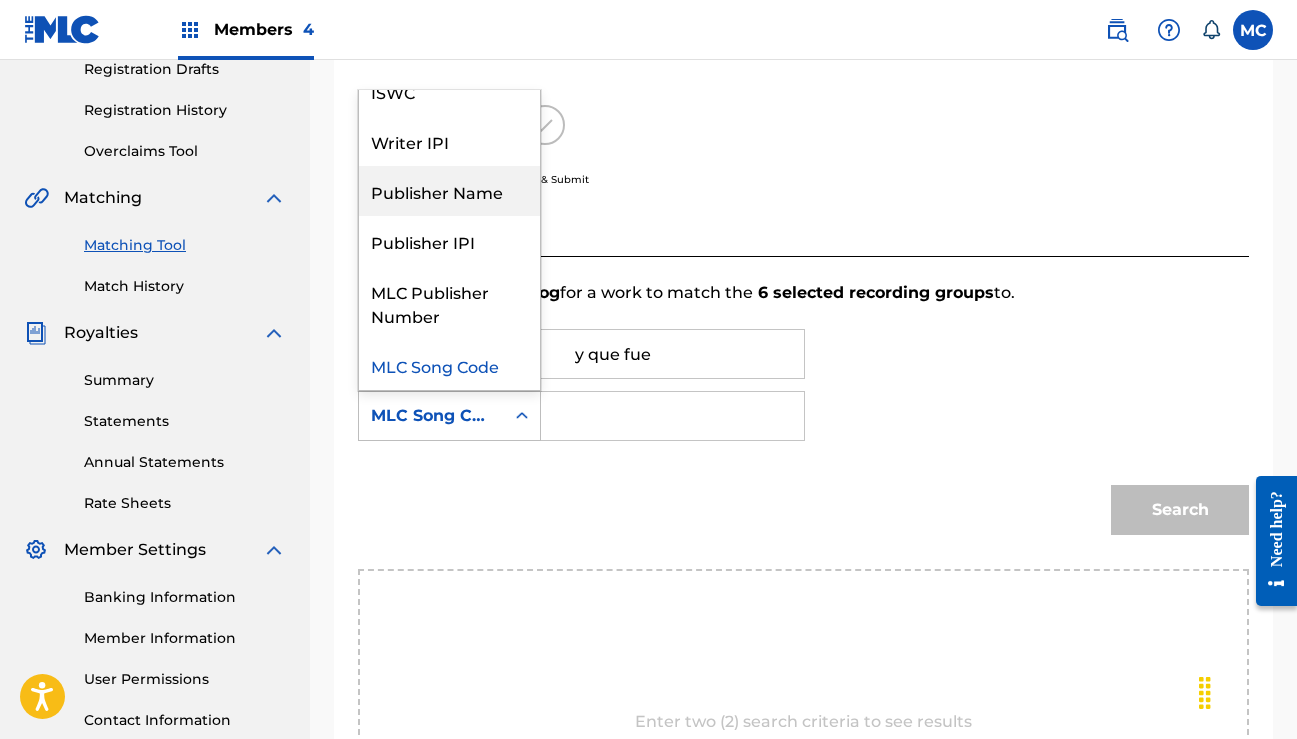 click on "Publisher Name" at bounding box center [449, 191] 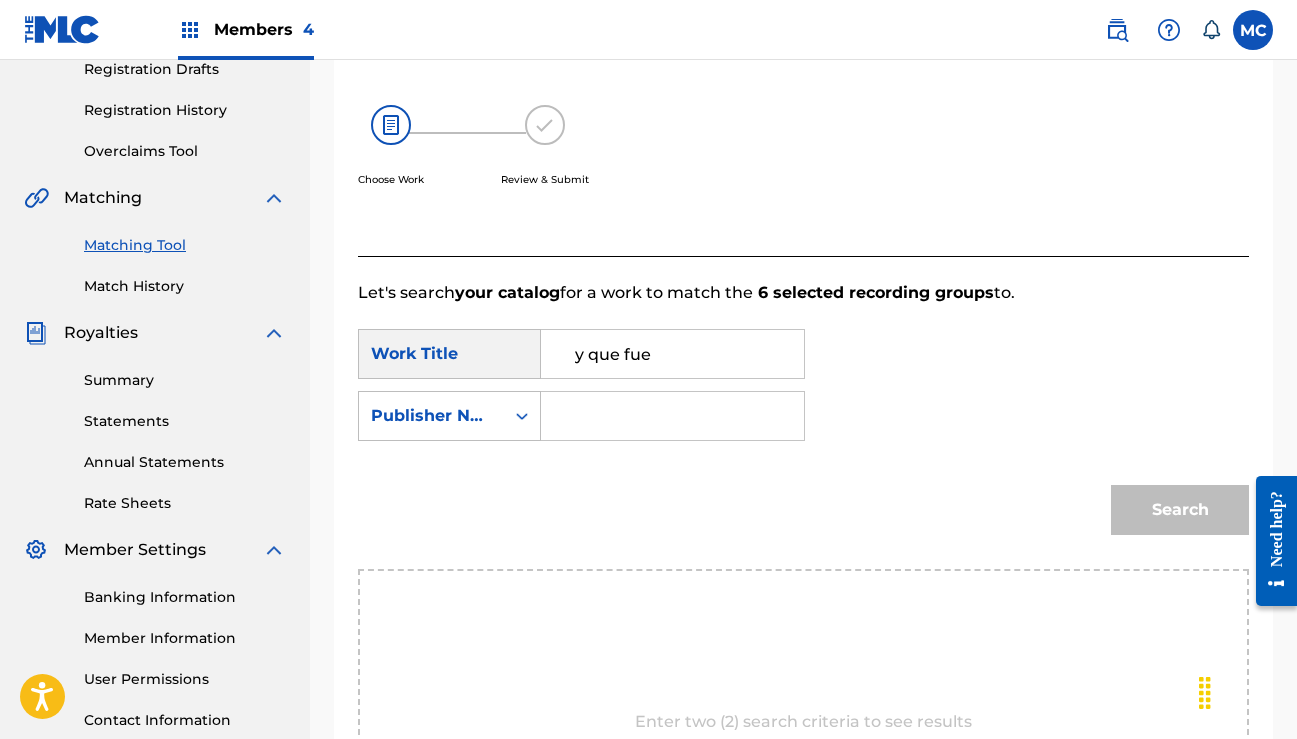 click at bounding box center [672, 416] 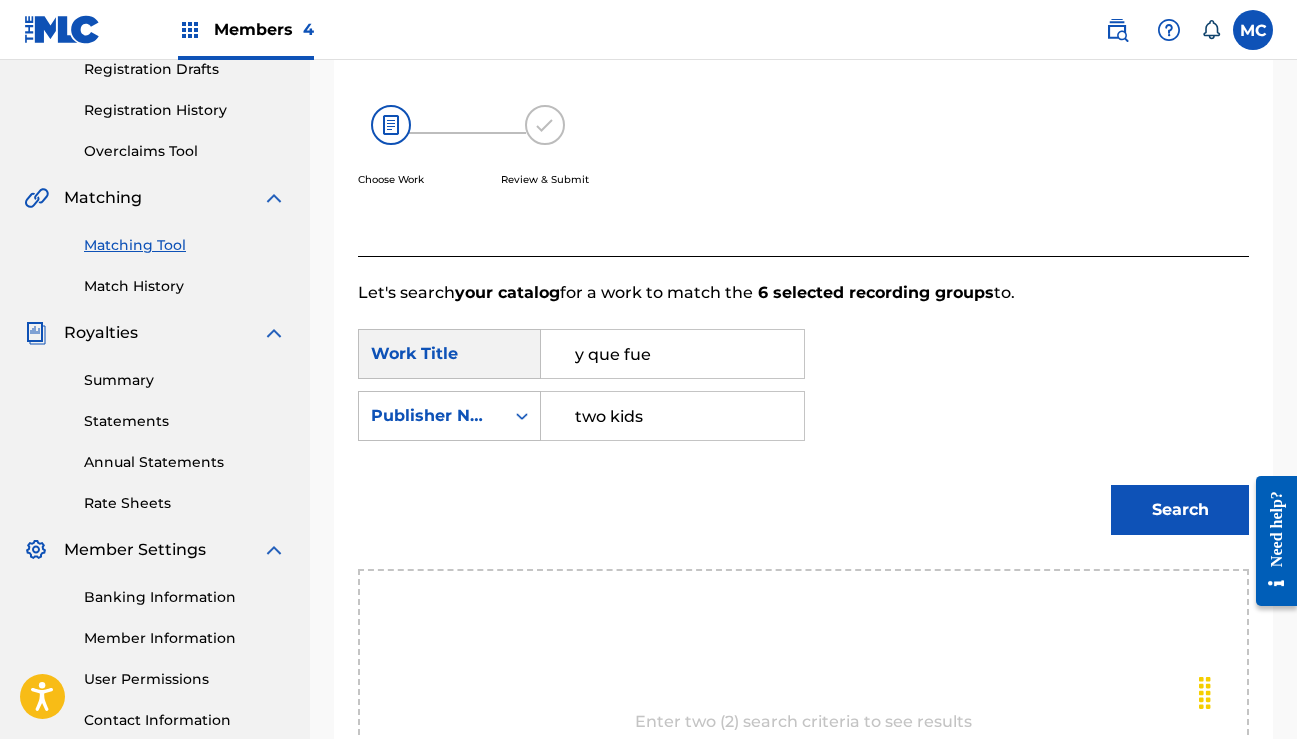 type on "two kids" 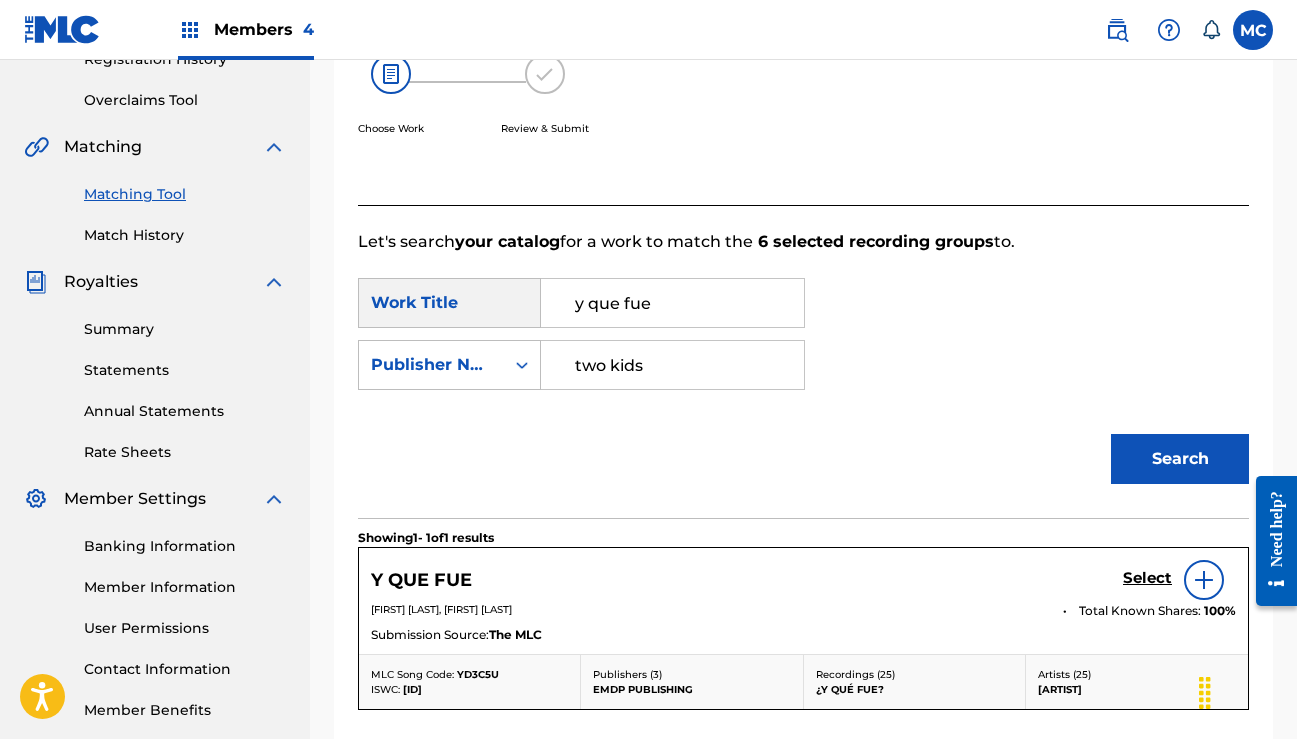 scroll, scrollTop: 511, scrollLeft: 0, axis: vertical 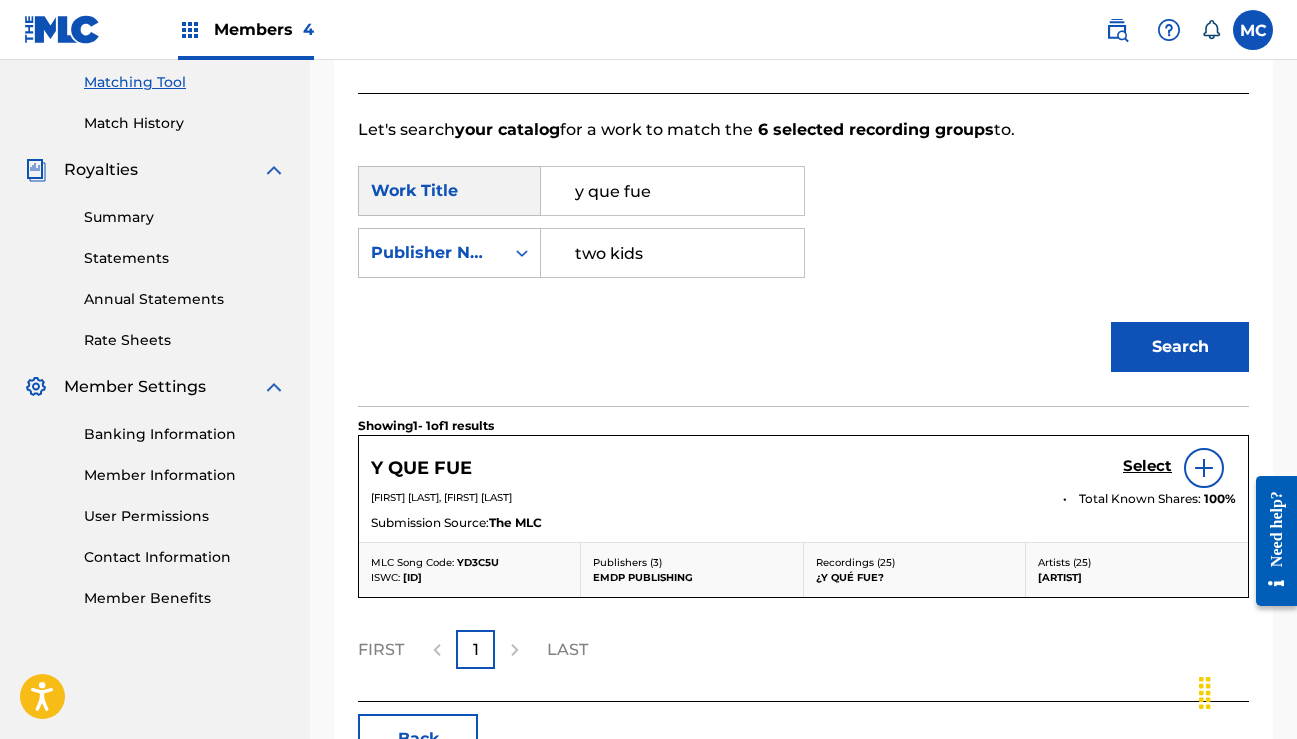 click on "Select" at bounding box center (1147, 466) 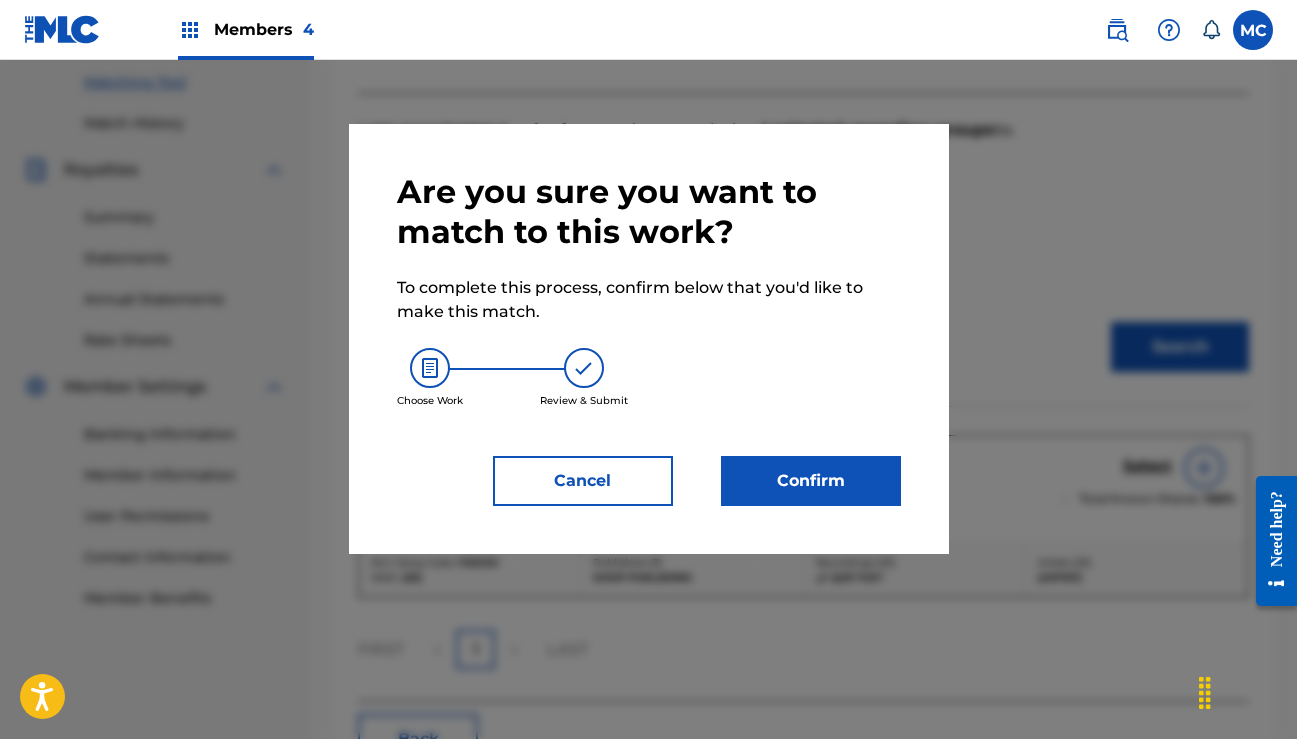 click on "Confirm" at bounding box center [811, 481] 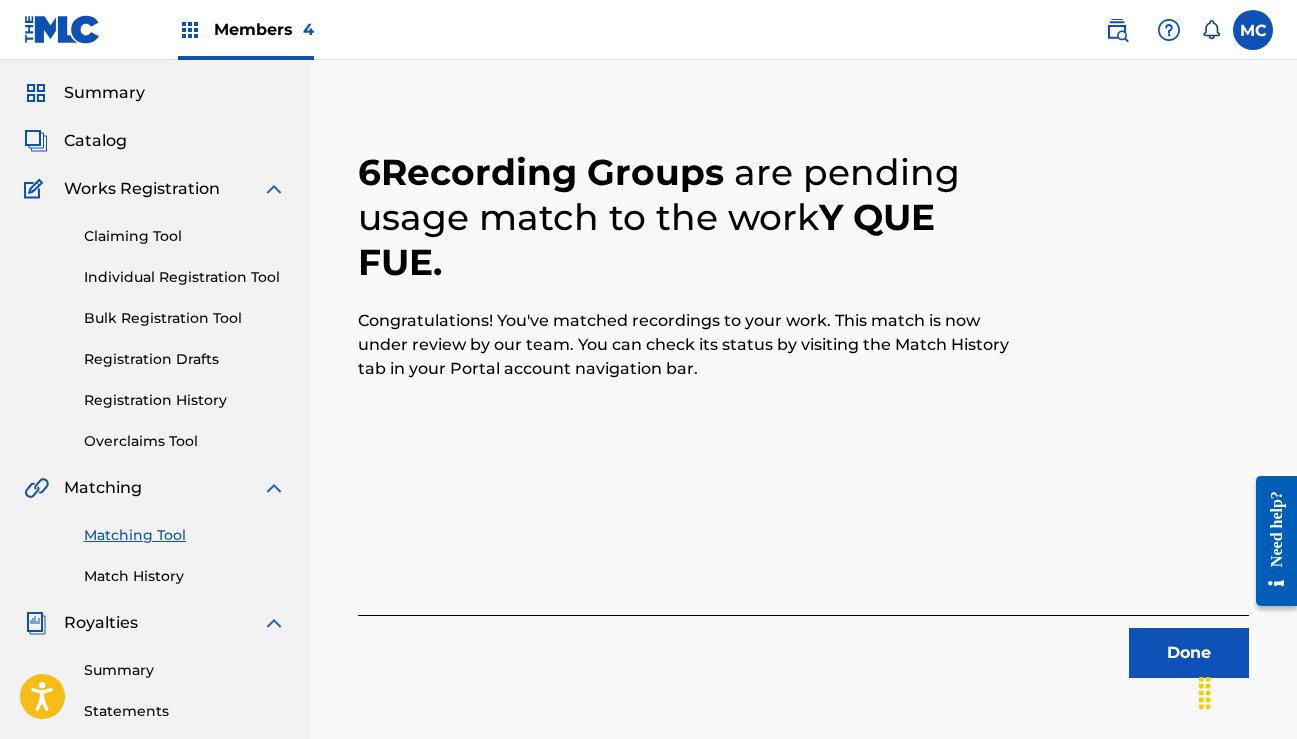 scroll, scrollTop: 85, scrollLeft: 0, axis: vertical 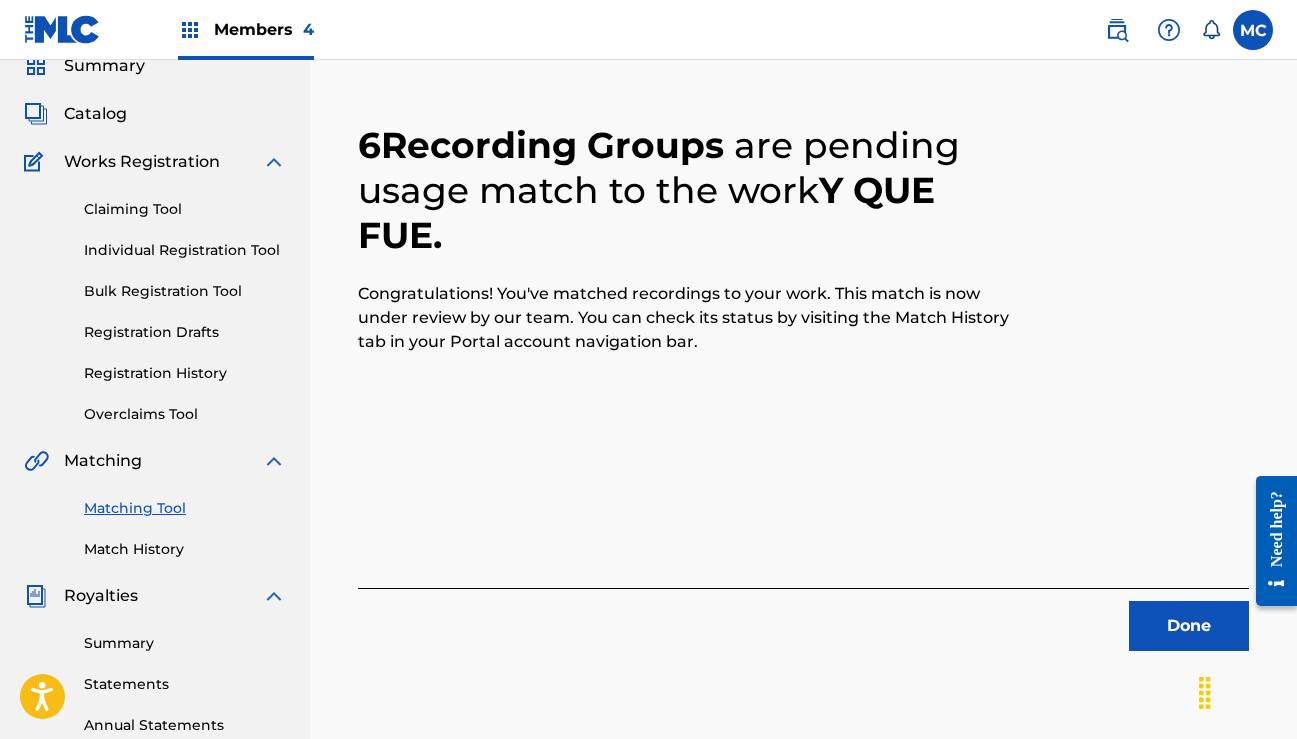 click on "Done" at bounding box center [1189, 626] 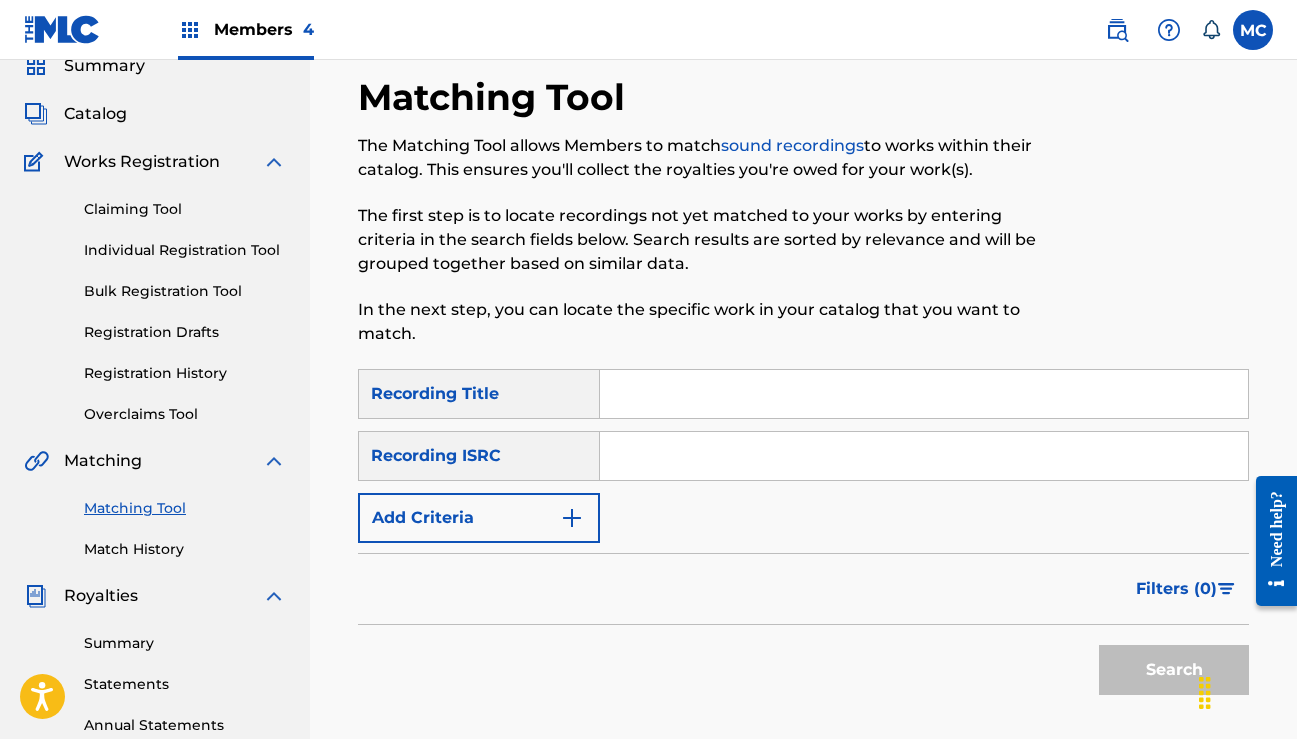 click on "Match History" at bounding box center [185, 549] 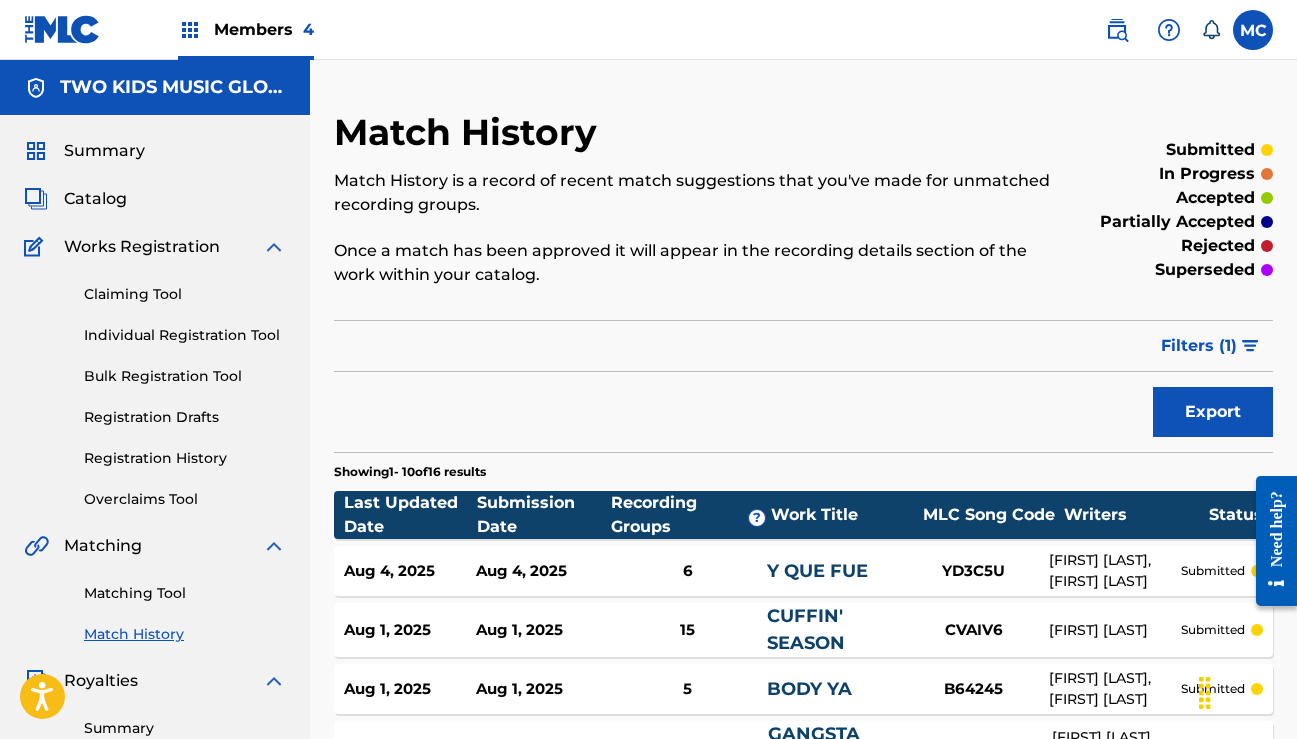 click on "YD3C5U" at bounding box center [974, 571] 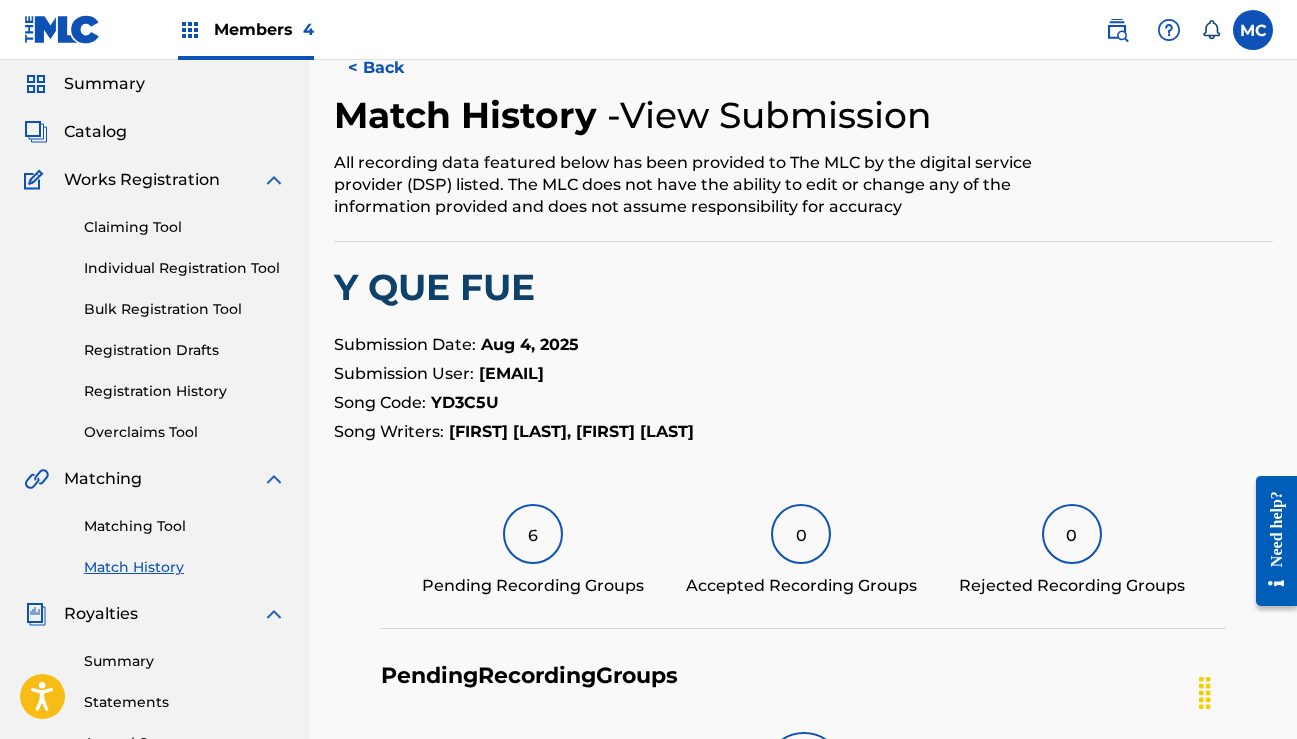 scroll, scrollTop: 68, scrollLeft: 0, axis: vertical 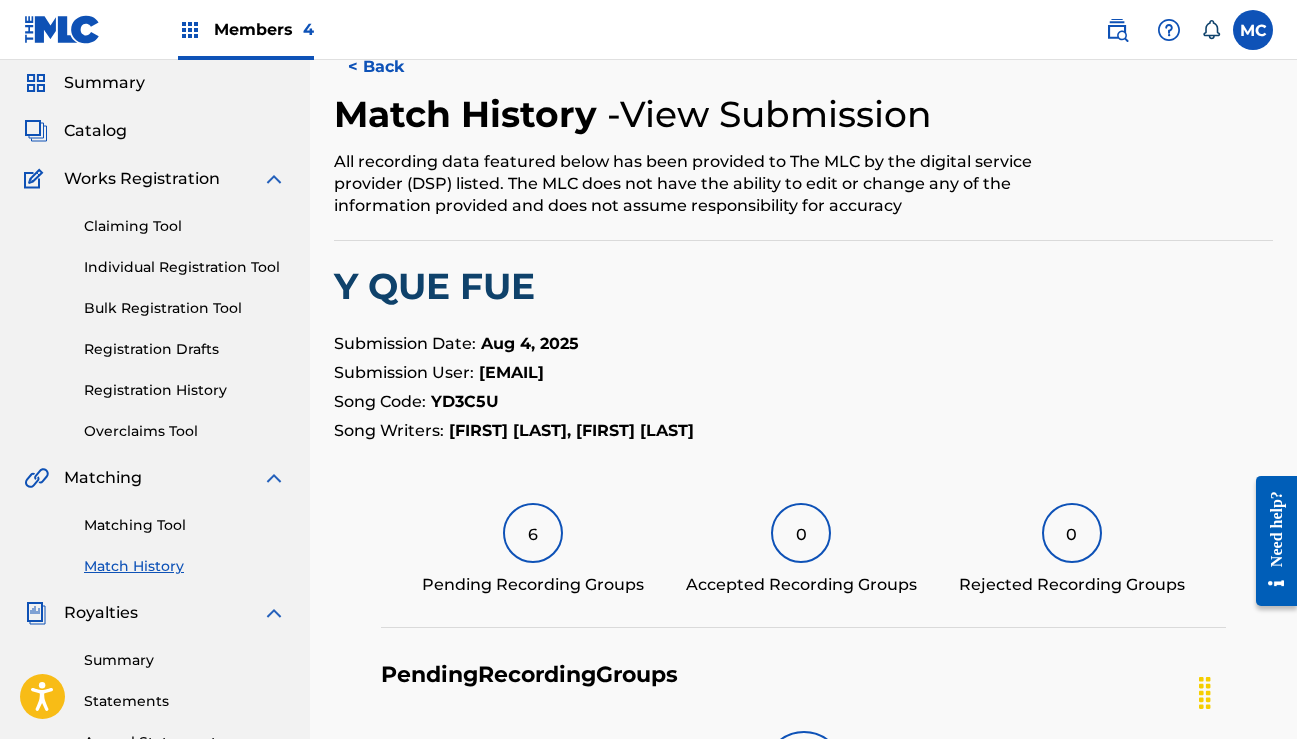 click on "YD3C5U" at bounding box center (465, 401) 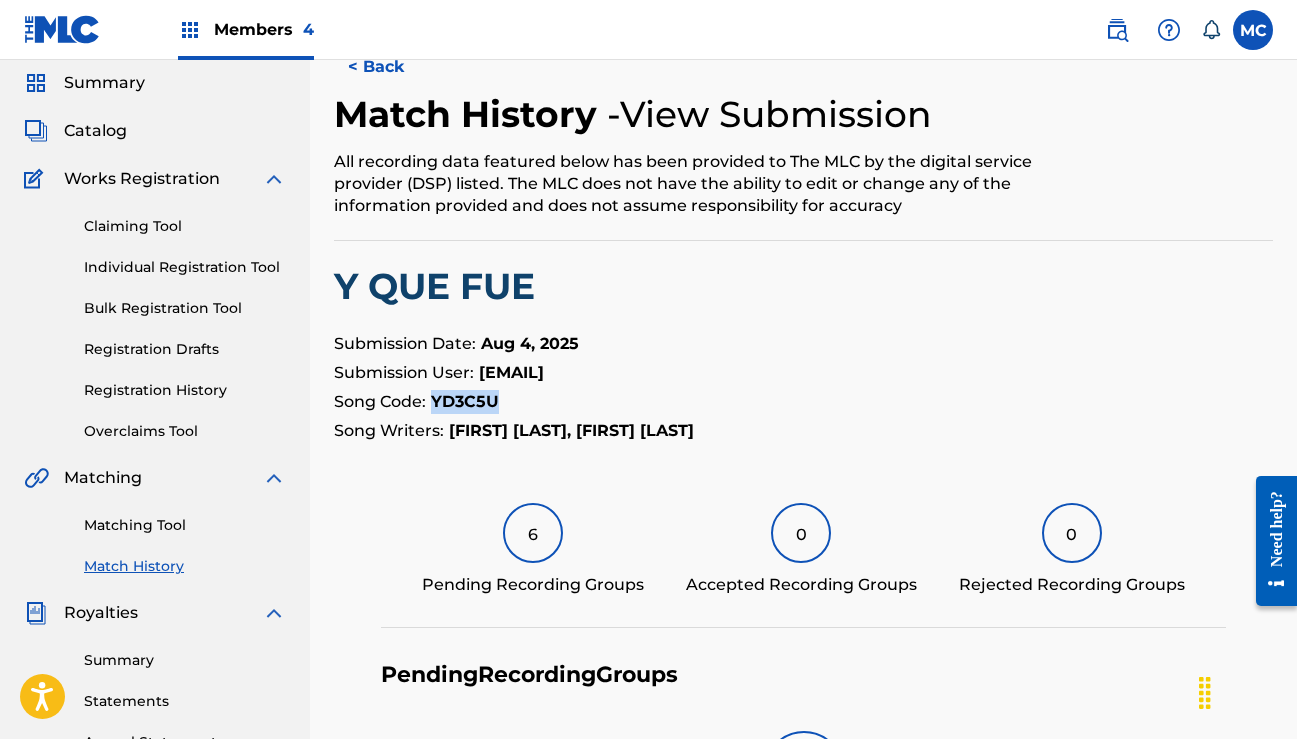 click on "YD3C5U" at bounding box center [465, 401] 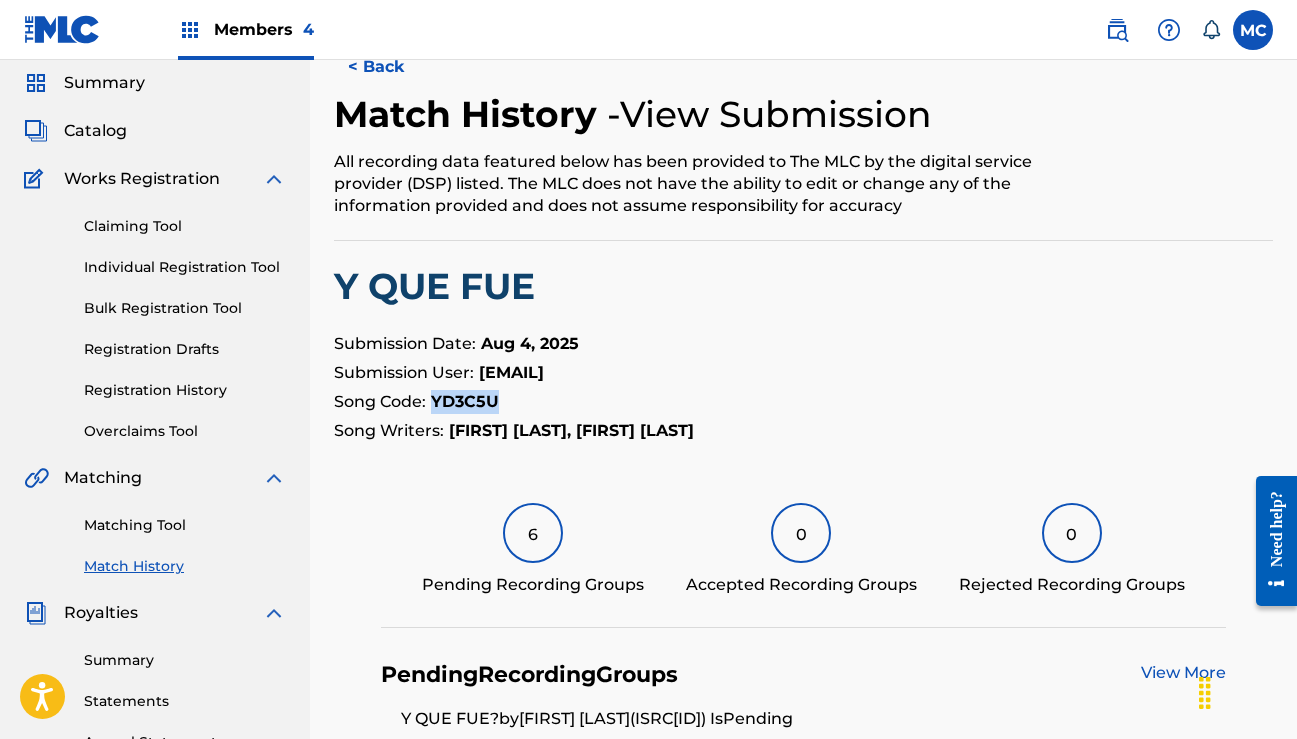 copy on "YD3C5U" 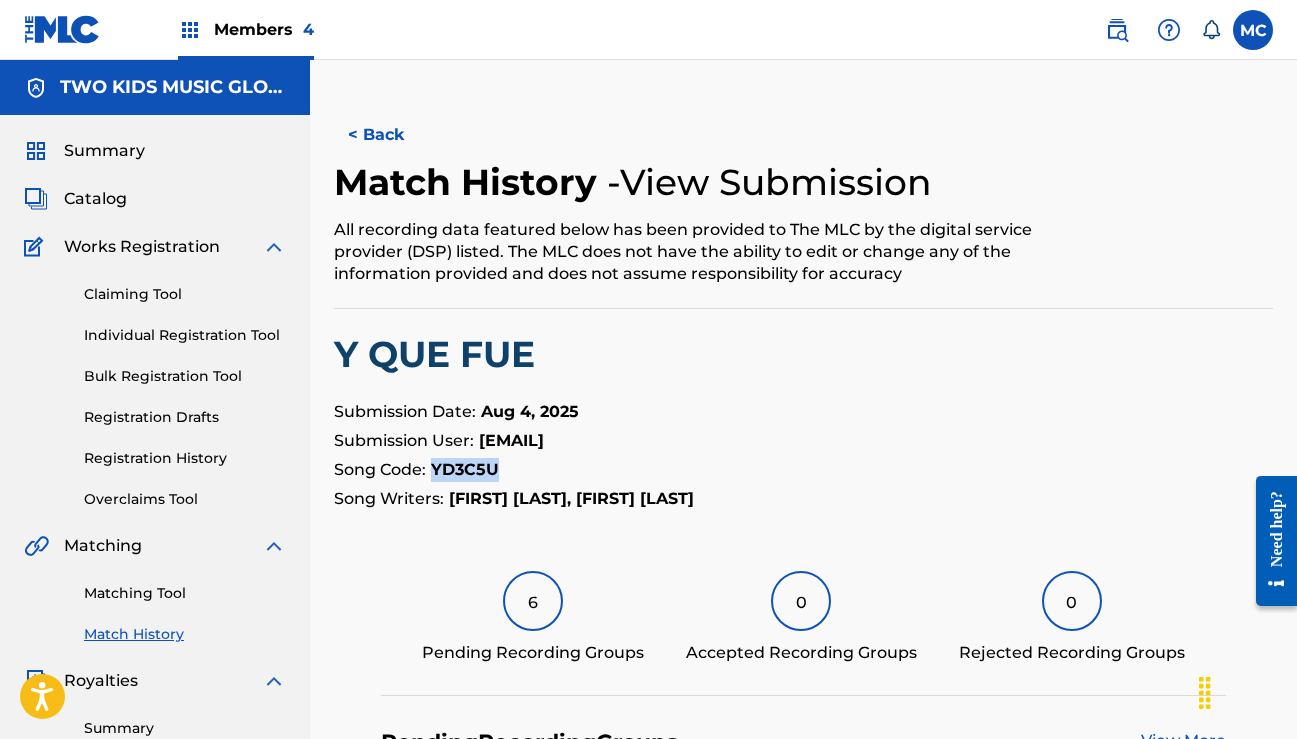 scroll, scrollTop: 0, scrollLeft: 0, axis: both 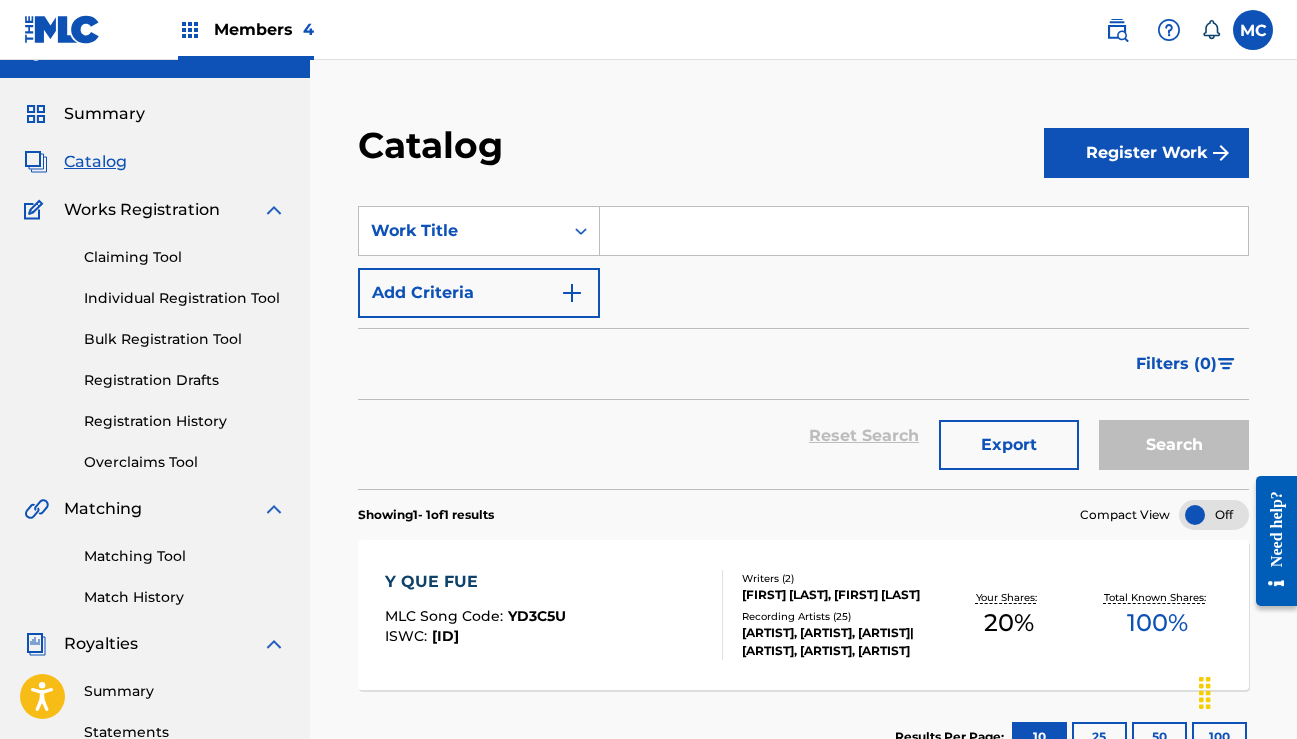 click on "Claiming Tool" at bounding box center (185, 257) 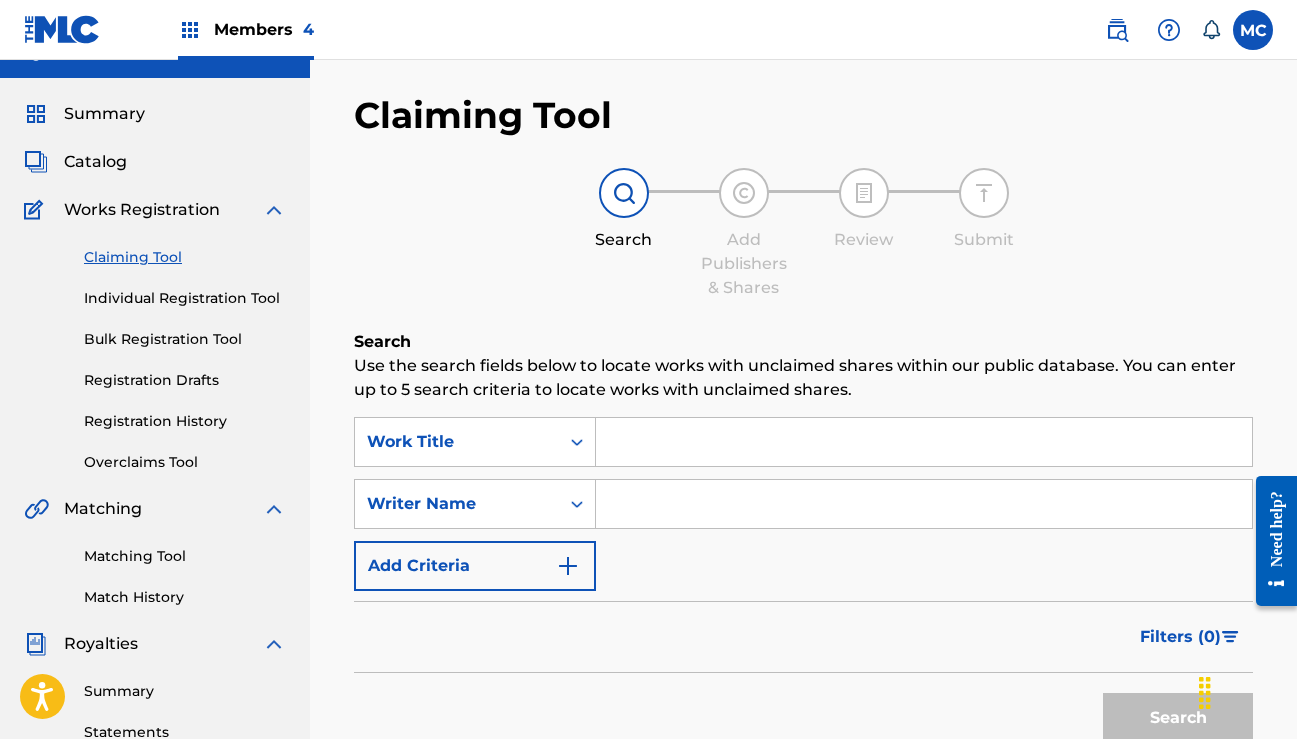 scroll, scrollTop: 0, scrollLeft: 0, axis: both 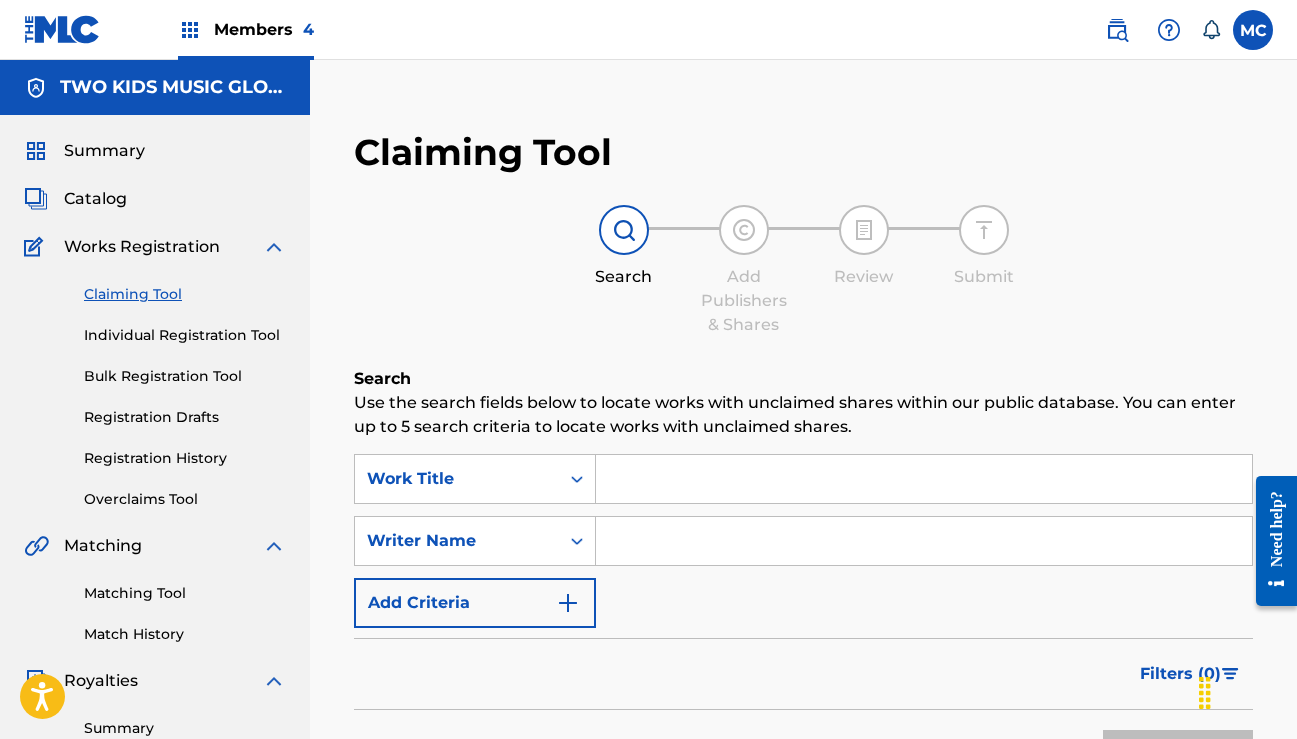 click on "Overclaims Tool" at bounding box center [185, 499] 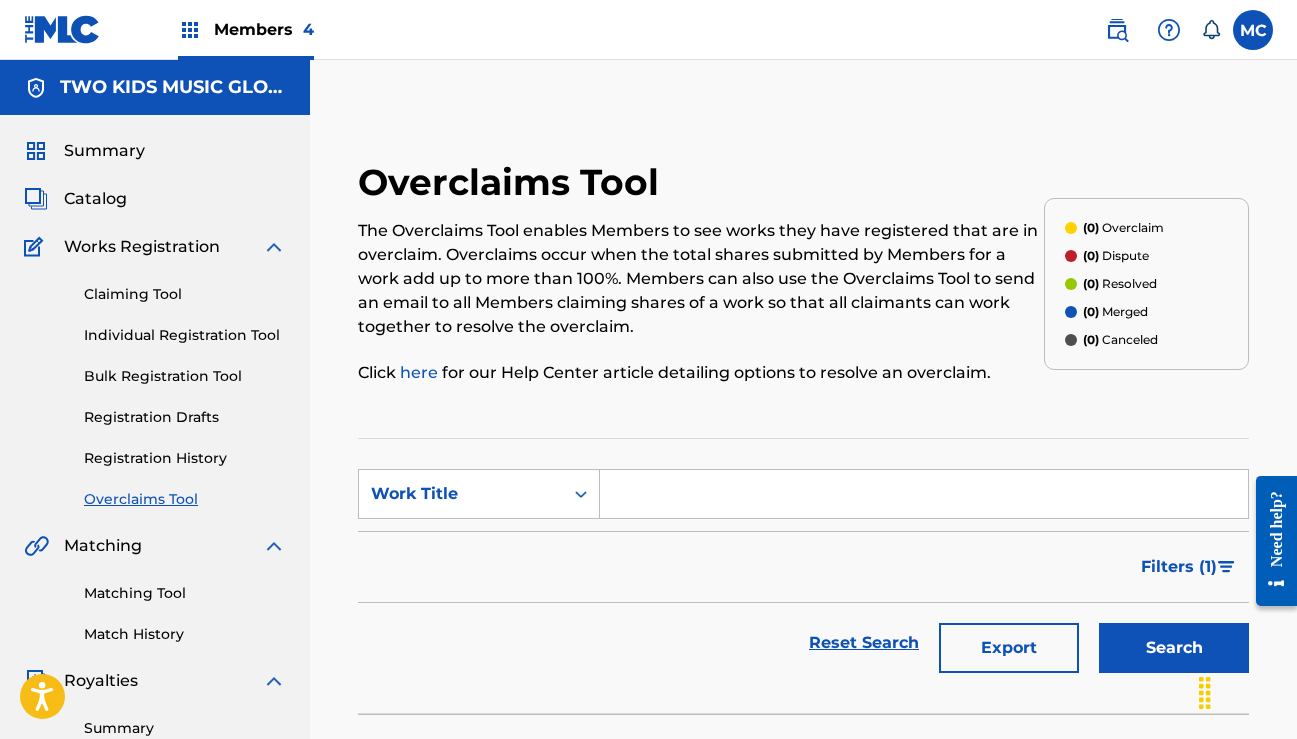 scroll, scrollTop: 0, scrollLeft: 0, axis: both 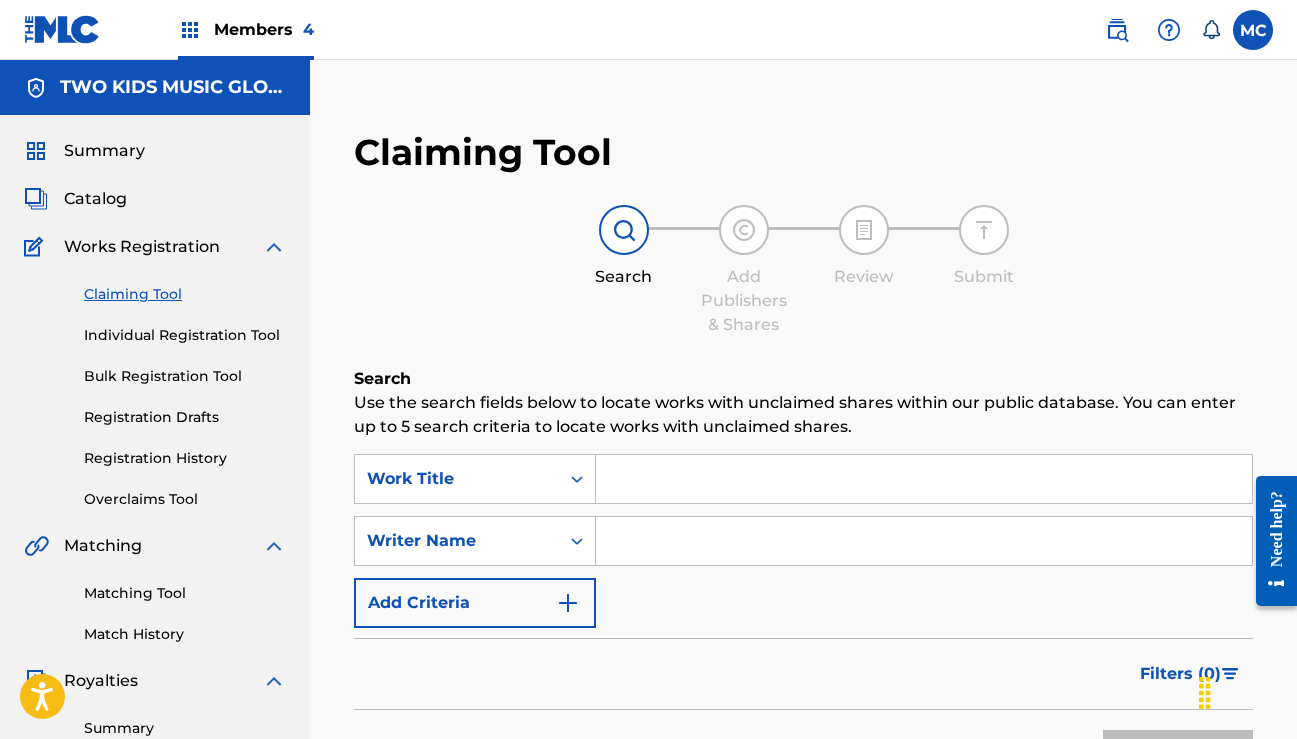 click on "Match History" at bounding box center (185, 634) 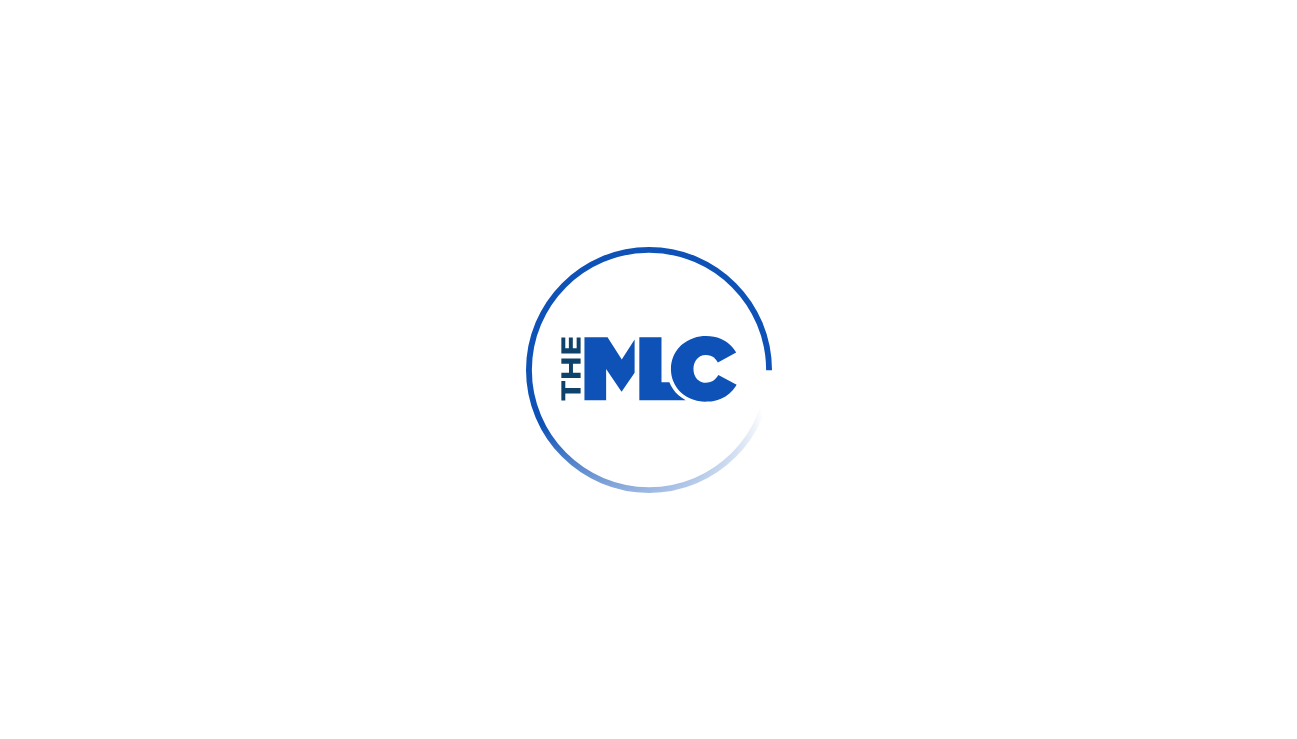 scroll, scrollTop: 0, scrollLeft: 0, axis: both 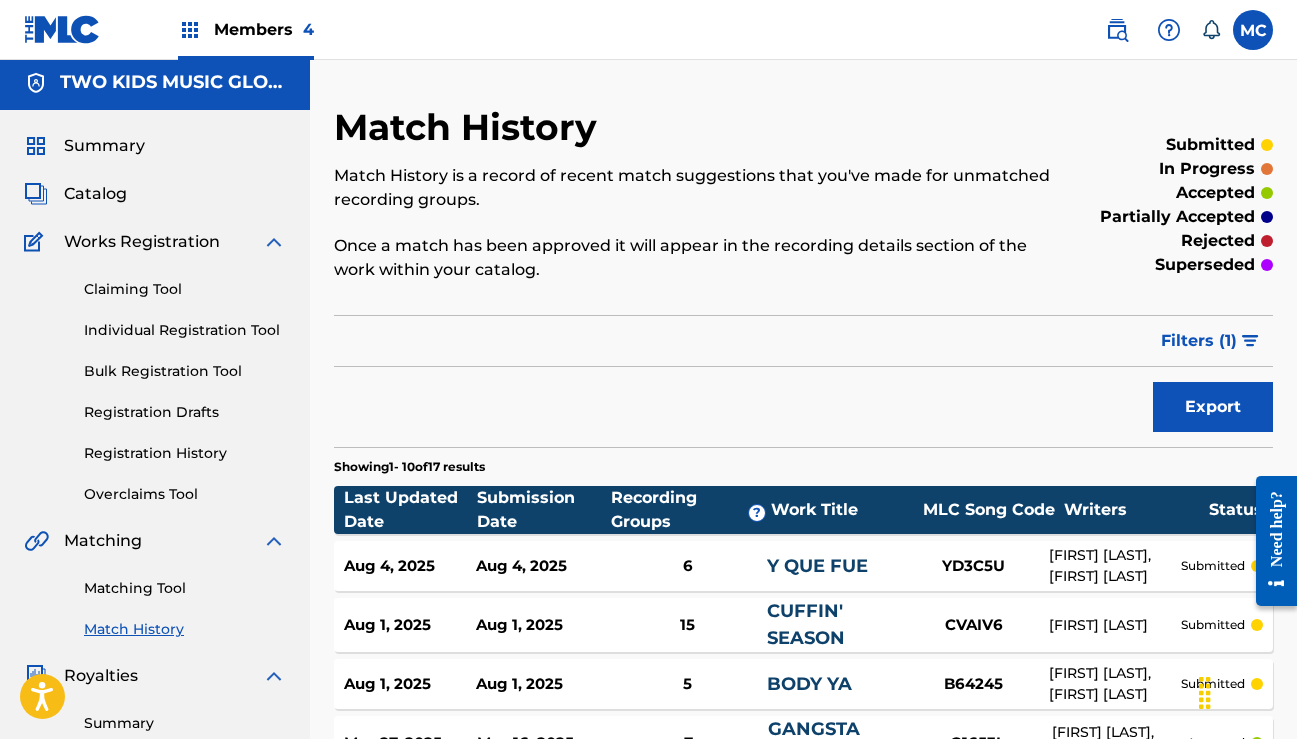 click on "Summary" at bounding box center [104, 146] 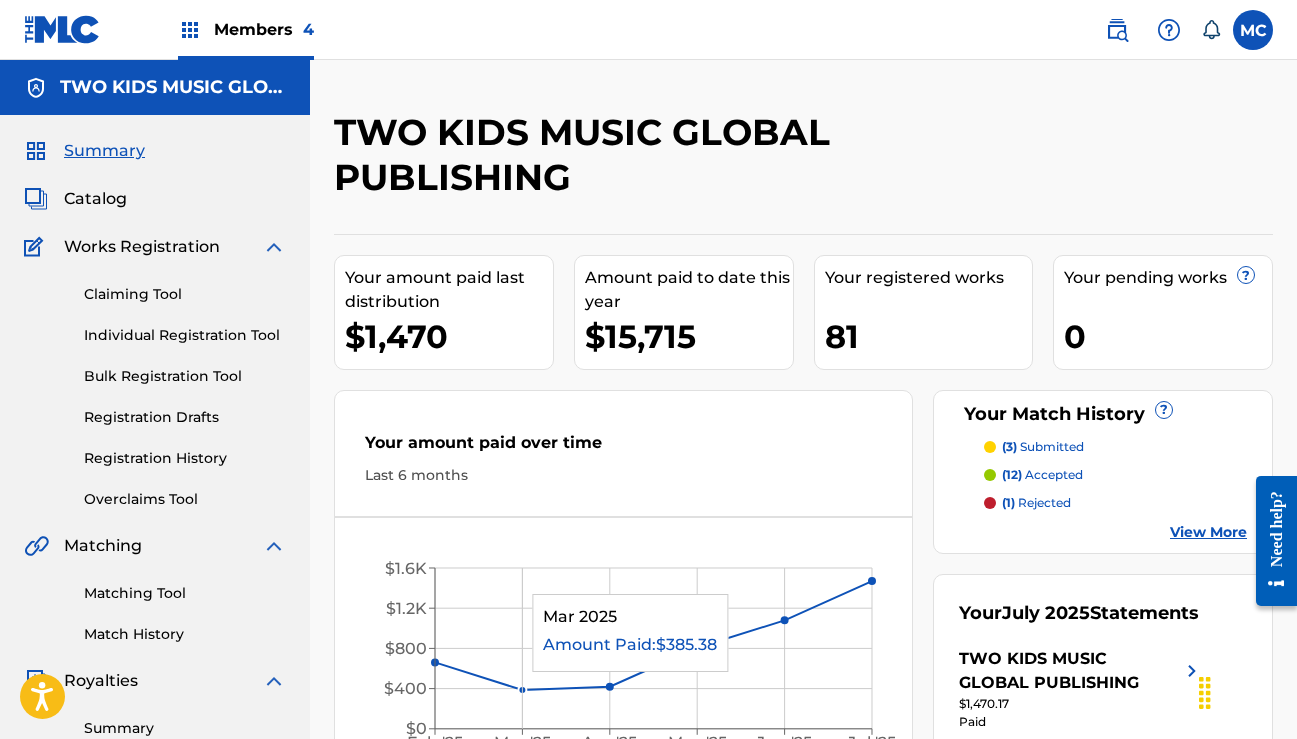 scroll, scrollTop: 0, scrollLeft: 0, axis: both 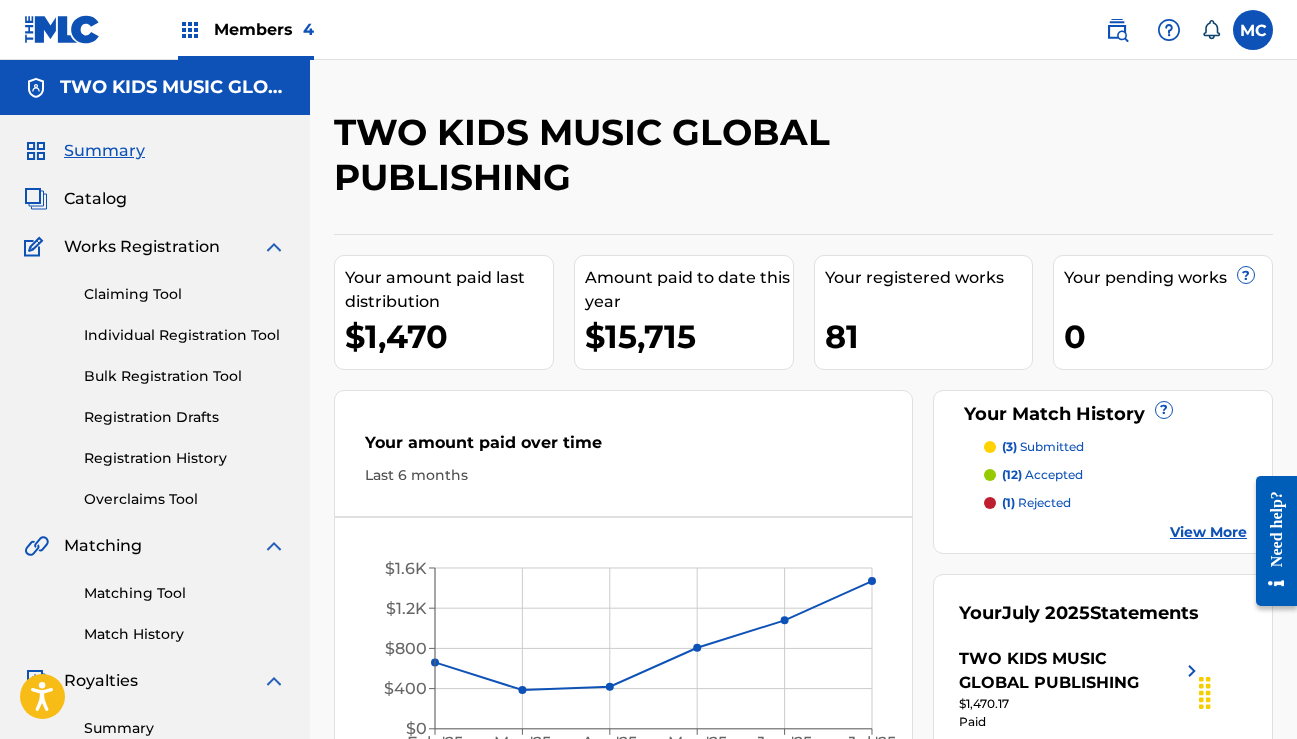 click on "Catalog" at bounding box center [95, 199] 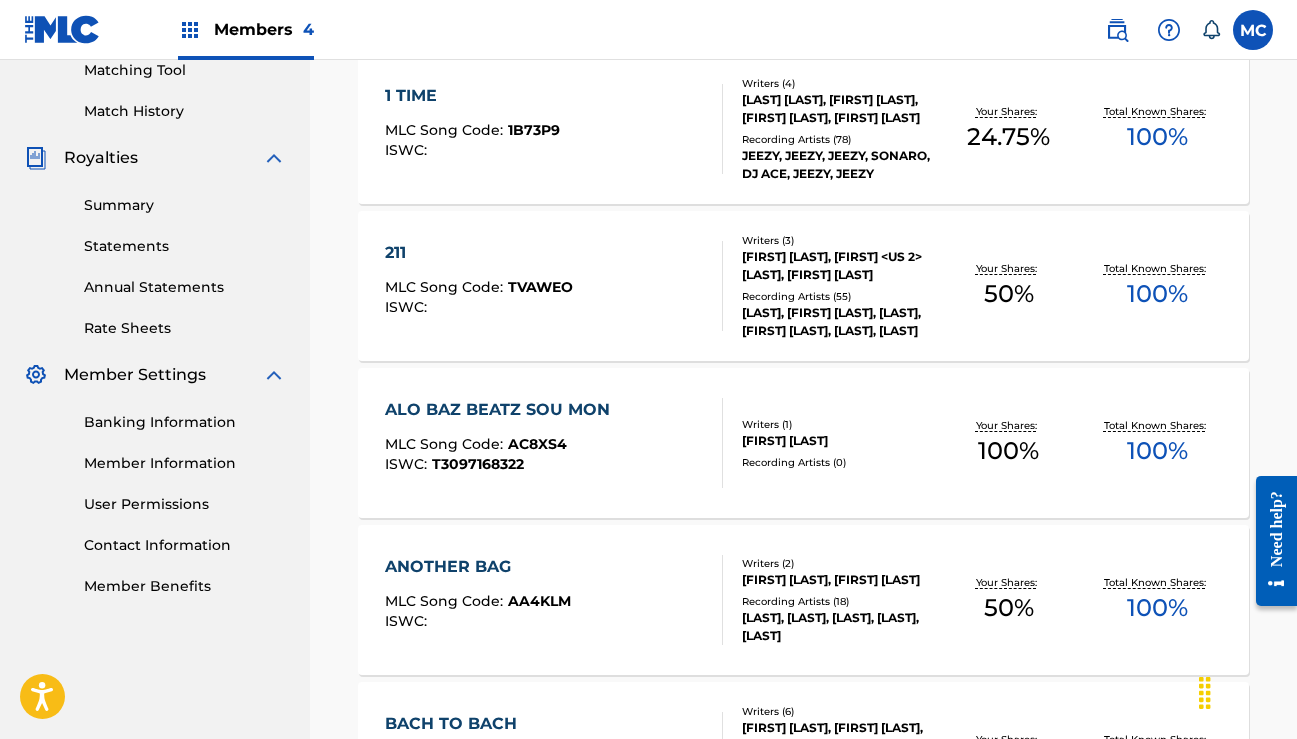 scroll, scrollTop: 524, scrollLeft: 0, axis: vertical 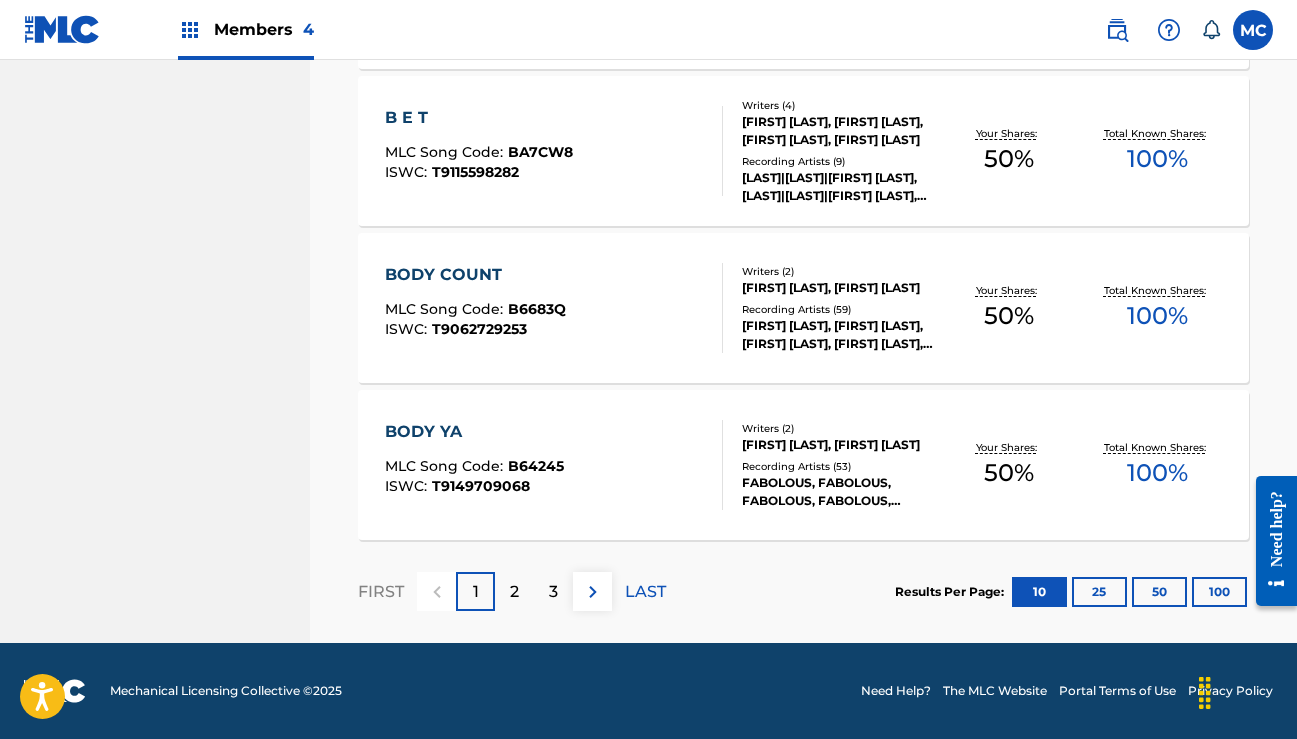 click on "2" at bounding box center [514, 592] 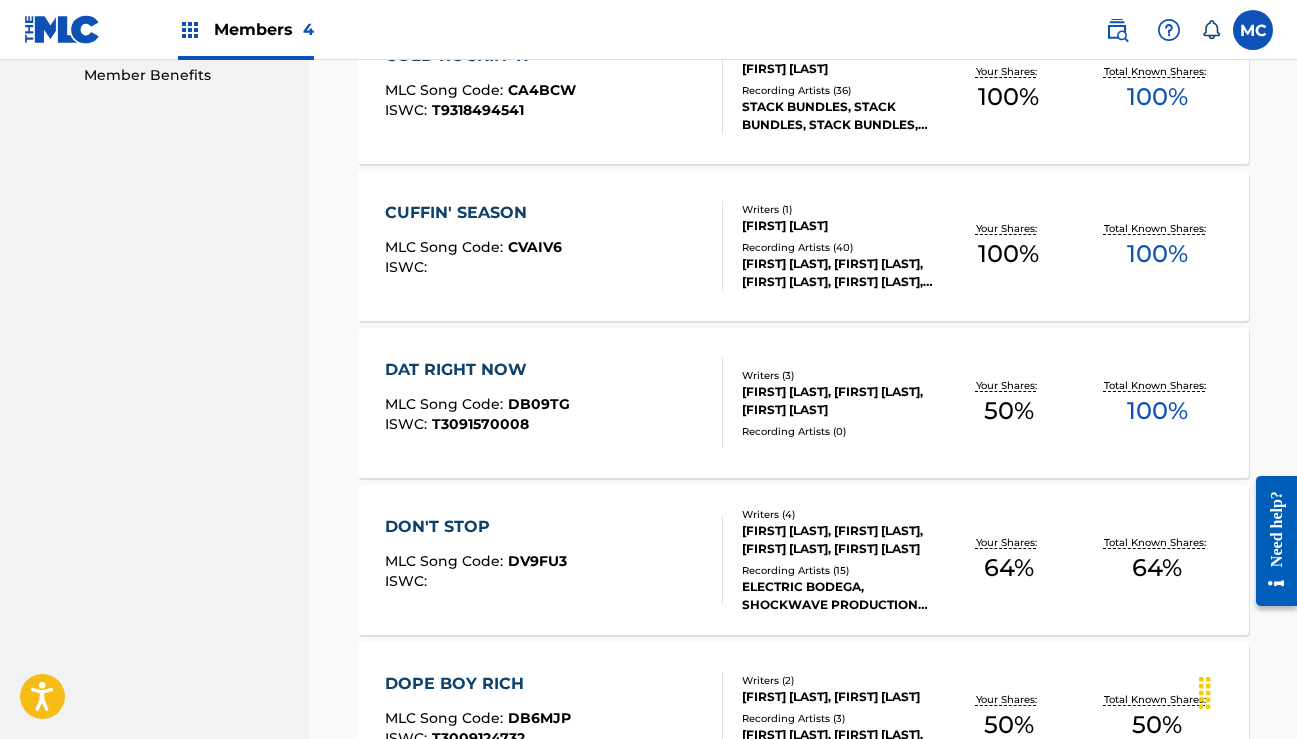 scroll, scrollTop: 1035, scrollLeft: 0, axis: vertical 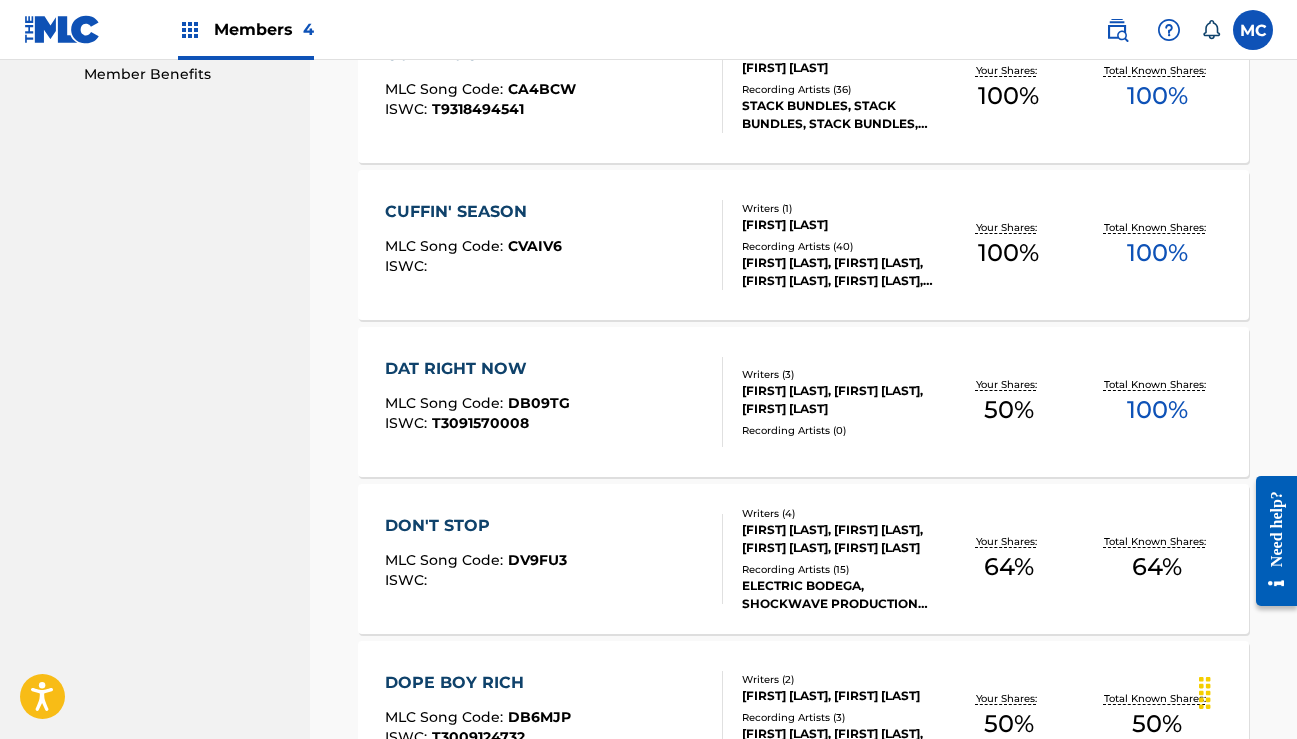 click on "CUFFIN' SEASON" at bounding box center [473, 212] 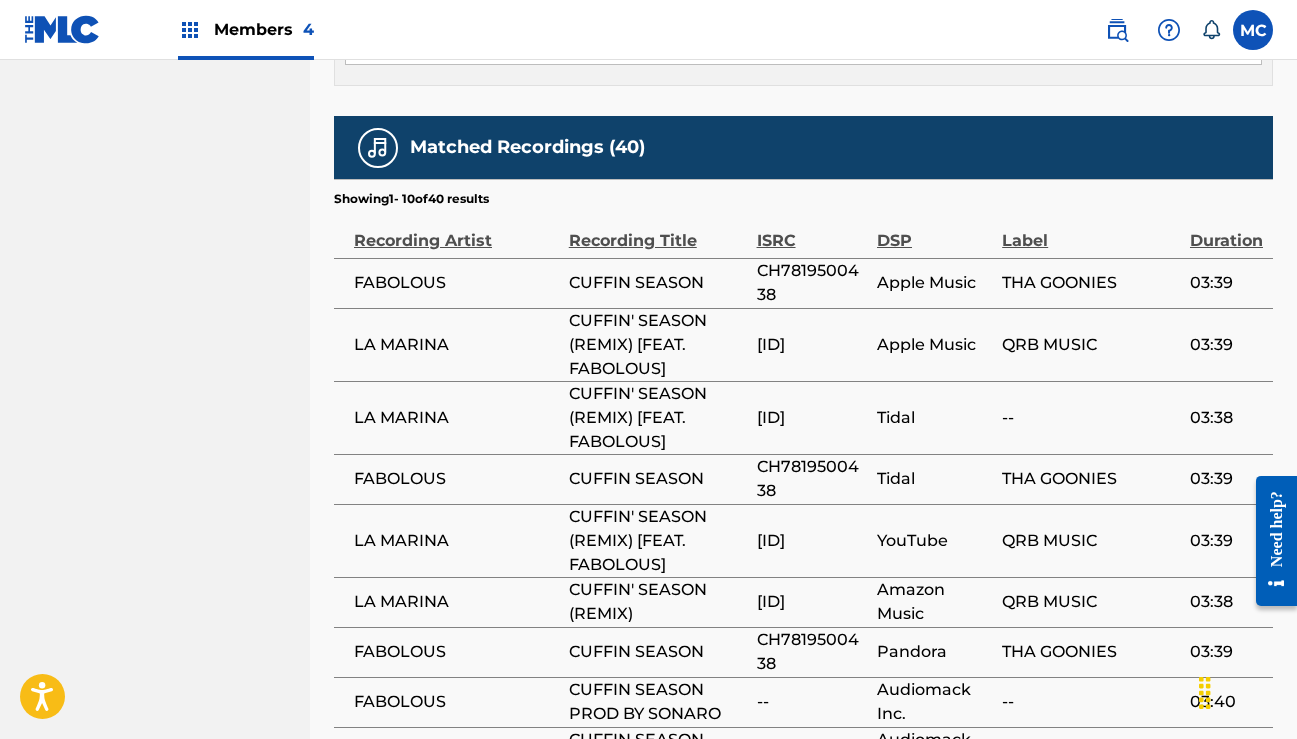 scroll, scrollTop: 1201, scrollLeft: 0, axis: vertical 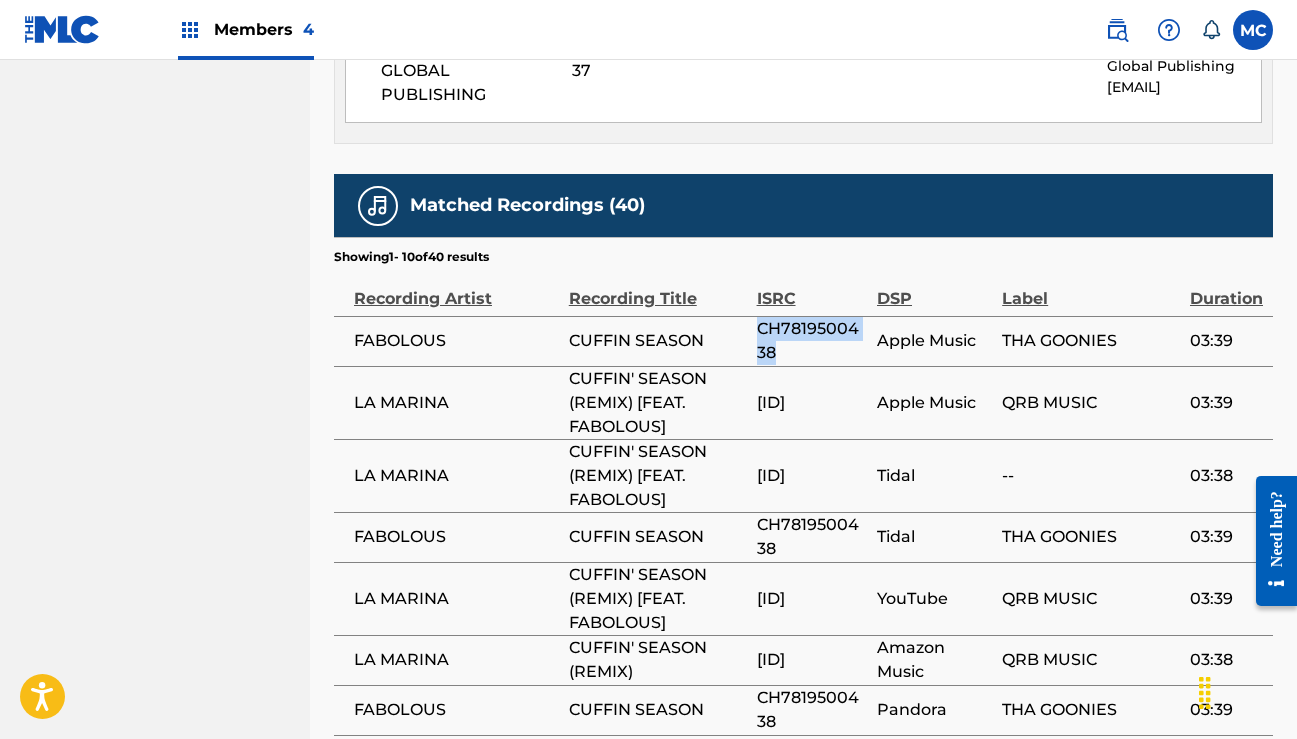 drag, startPoint x: 756, startPoint y: 343, endPoint x: 792, endPoint y: 365, distance: 42.190044 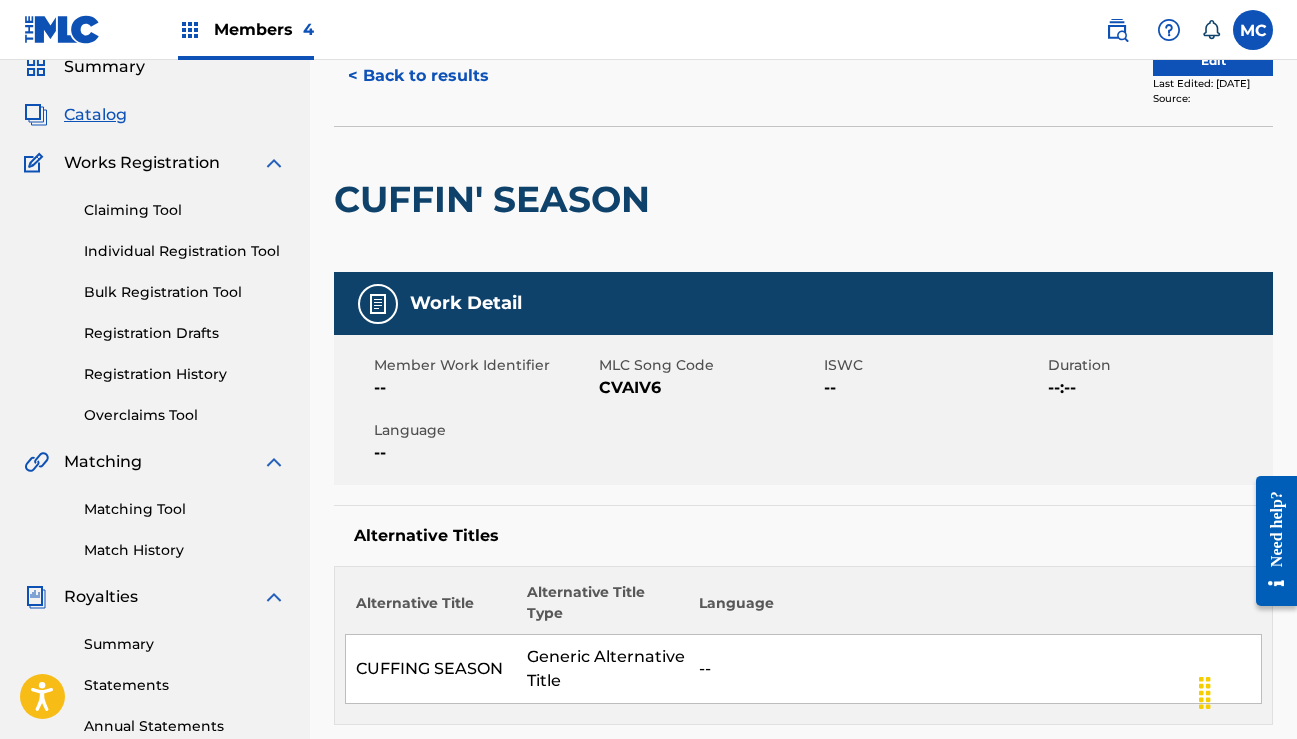 scroll, scrollTop: 85, scrollLeft: 0, axis: vertical 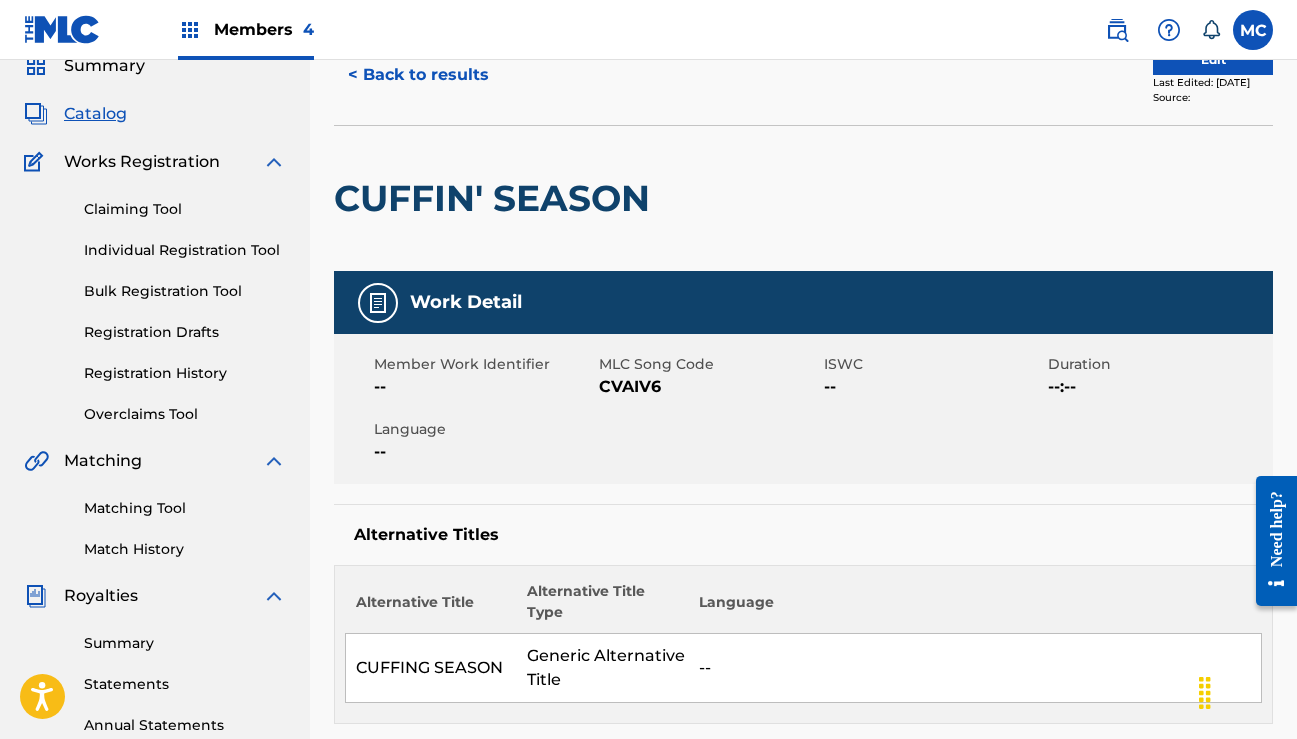click on "Match History" at bounding box center (185, 549) 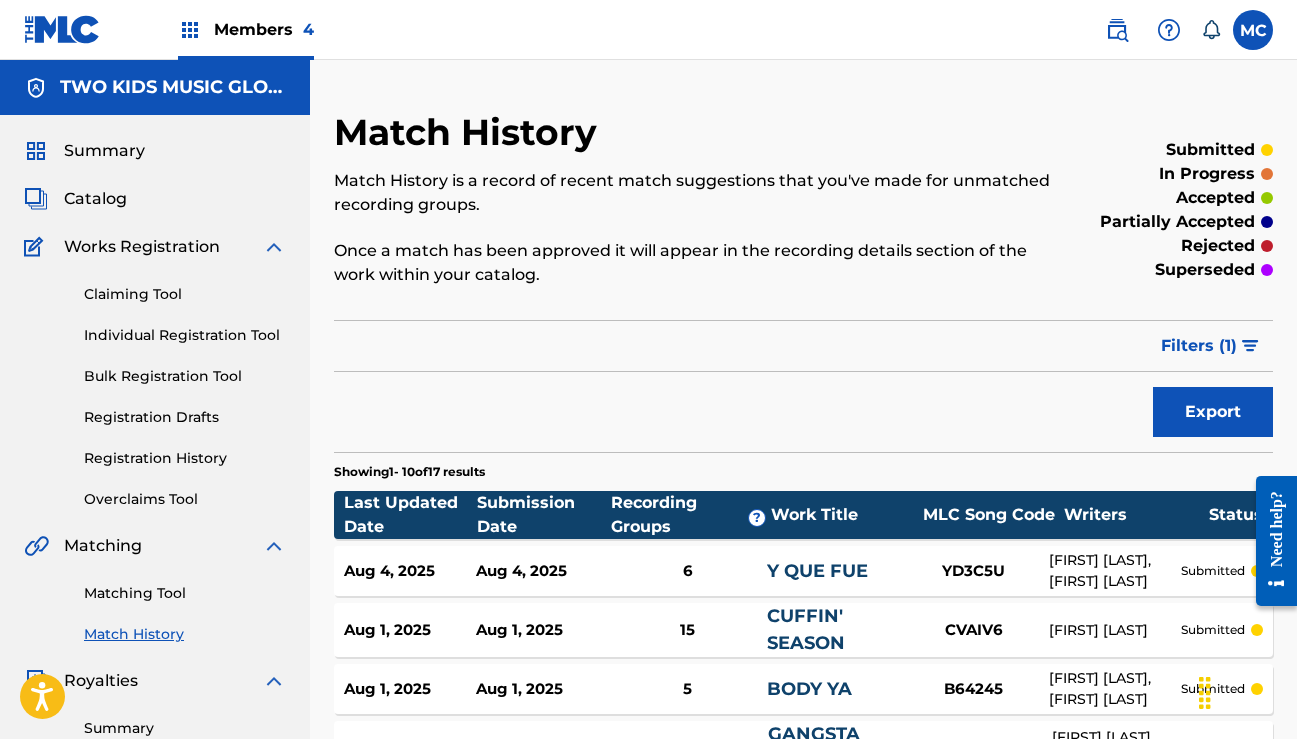 click on "Matching Tool" at bounding box center (185, 593) 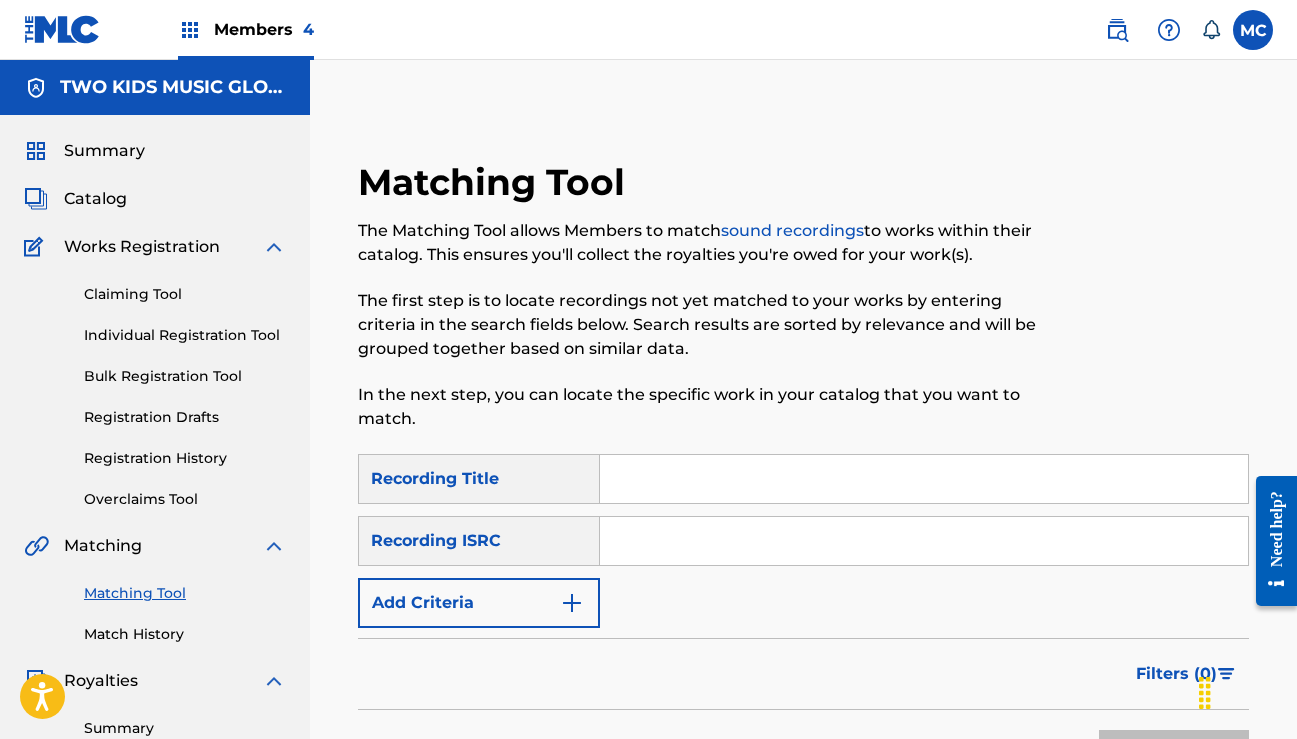 click at bounding box center (924, 479) 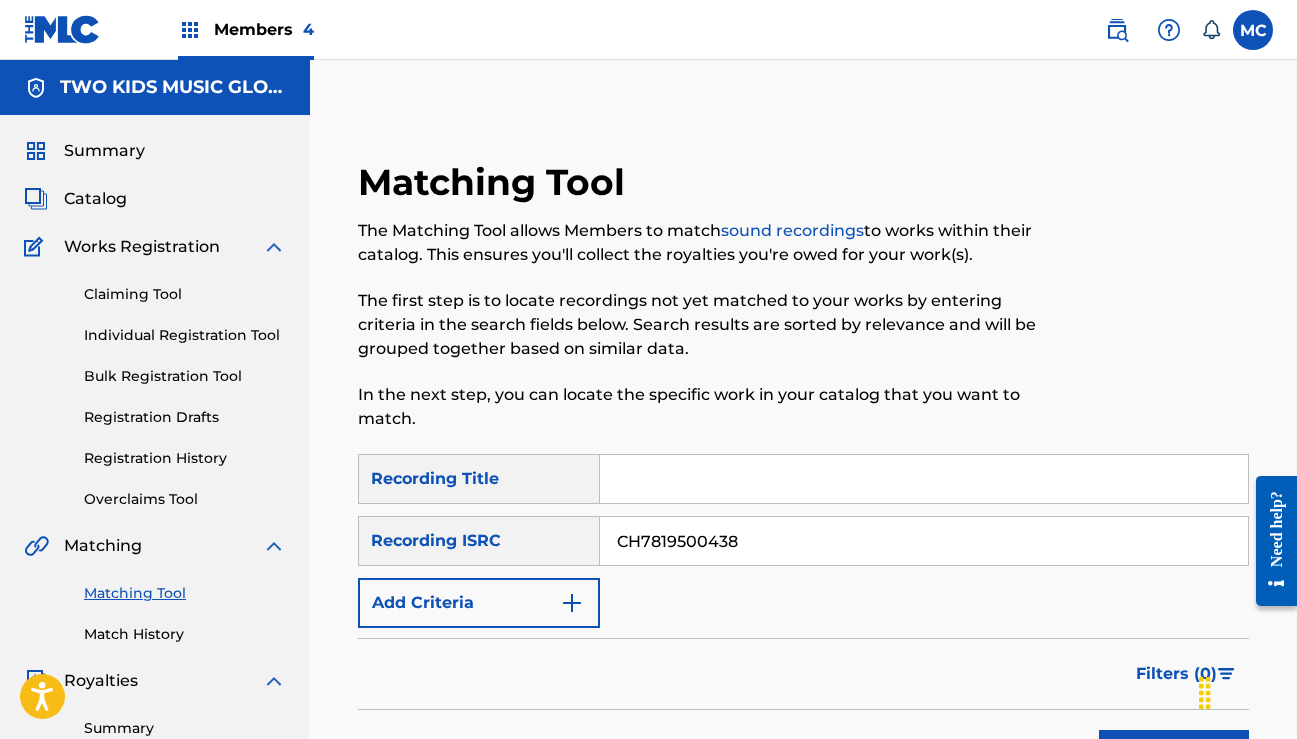 type on "CH7819500438" 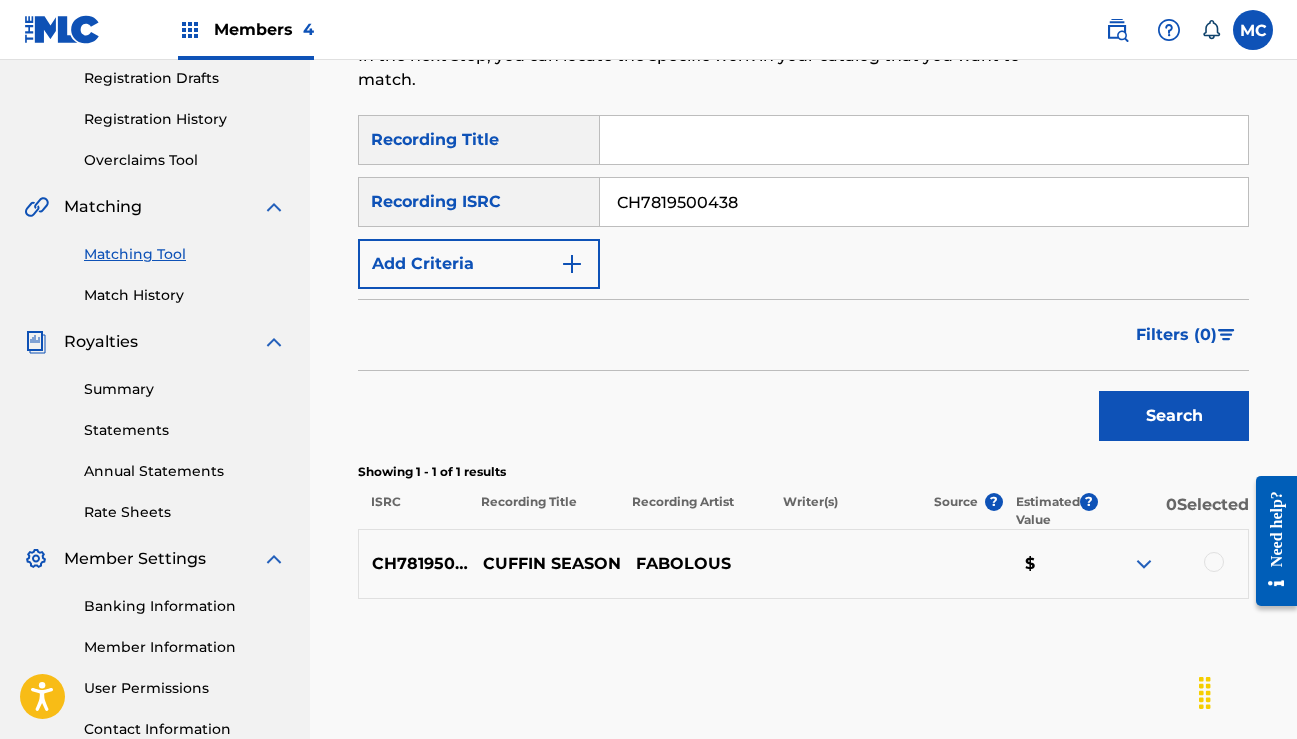 click at bounding box center [1214, 562] 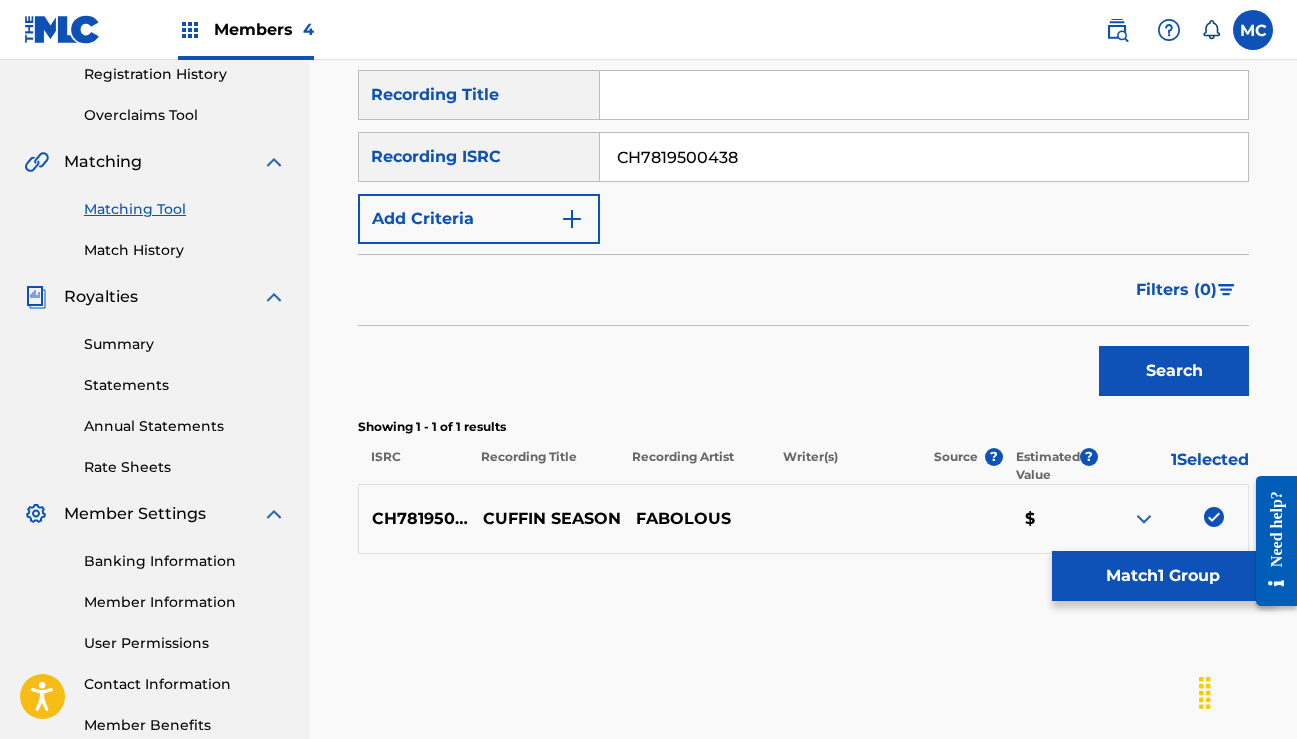 scroll, scrollTop: 501, scrollLeft: 0, axis: vertical 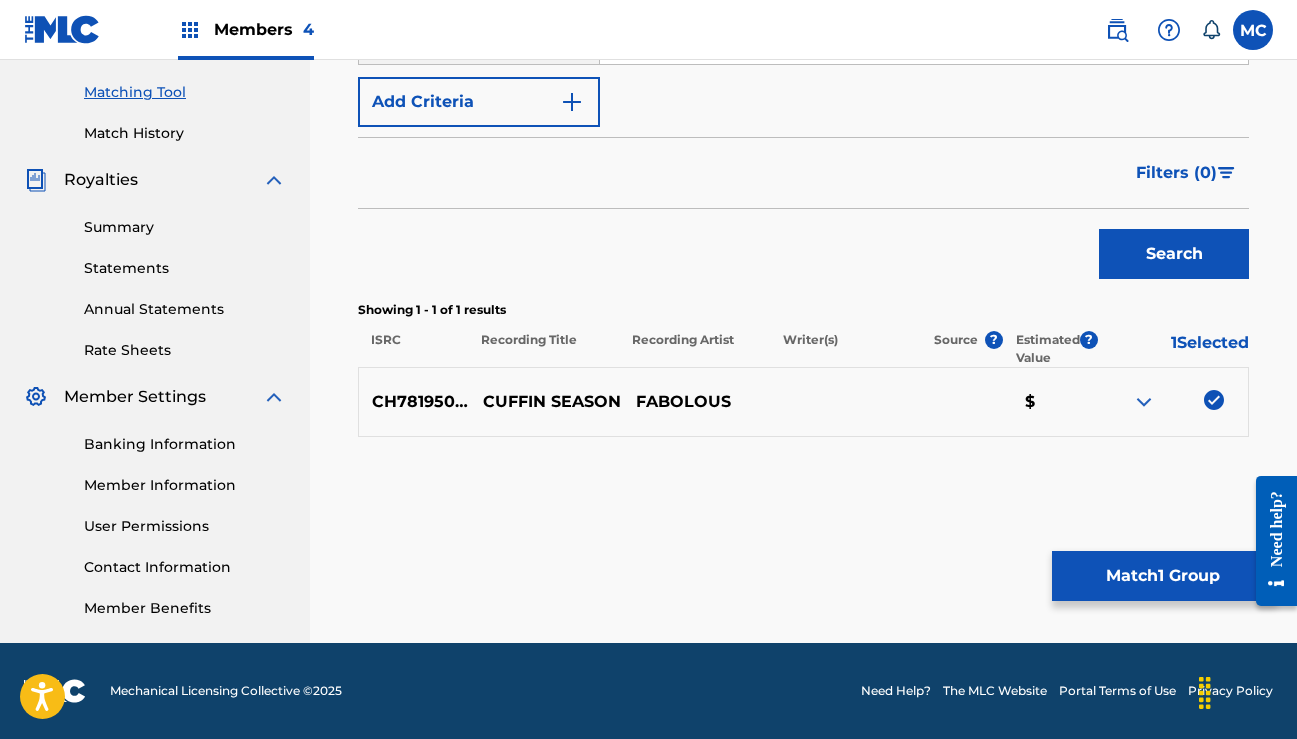 click on "Match  1 Group" at bounding box center (1162, 576) 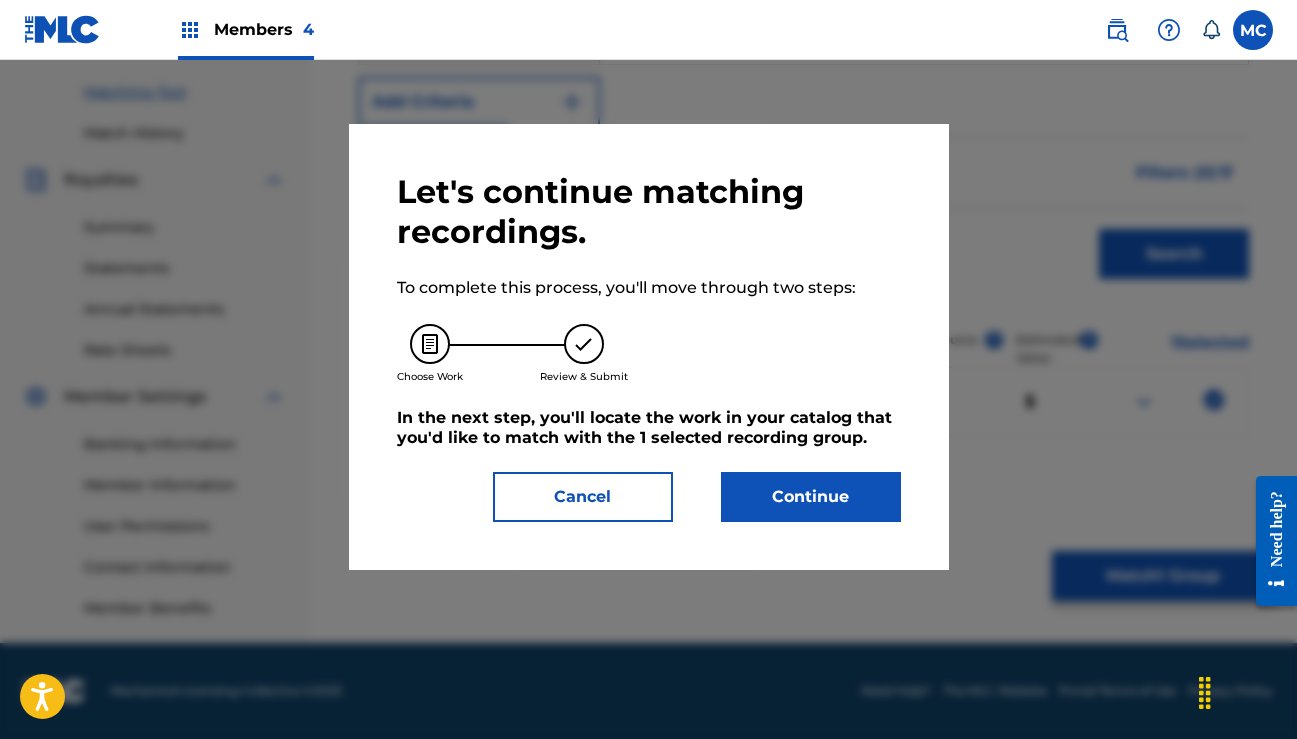 click on "Continue" at bounding box center [811, 497] 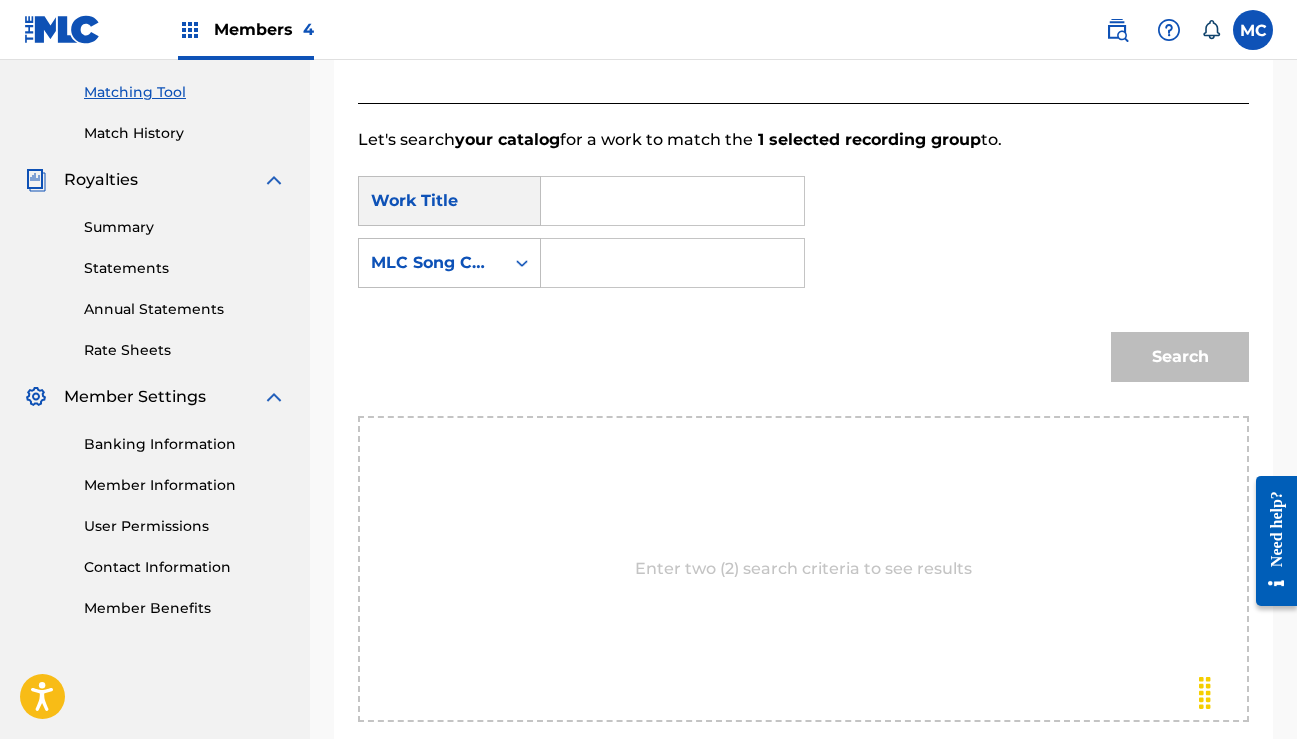 click at bounding box center [672, 201] 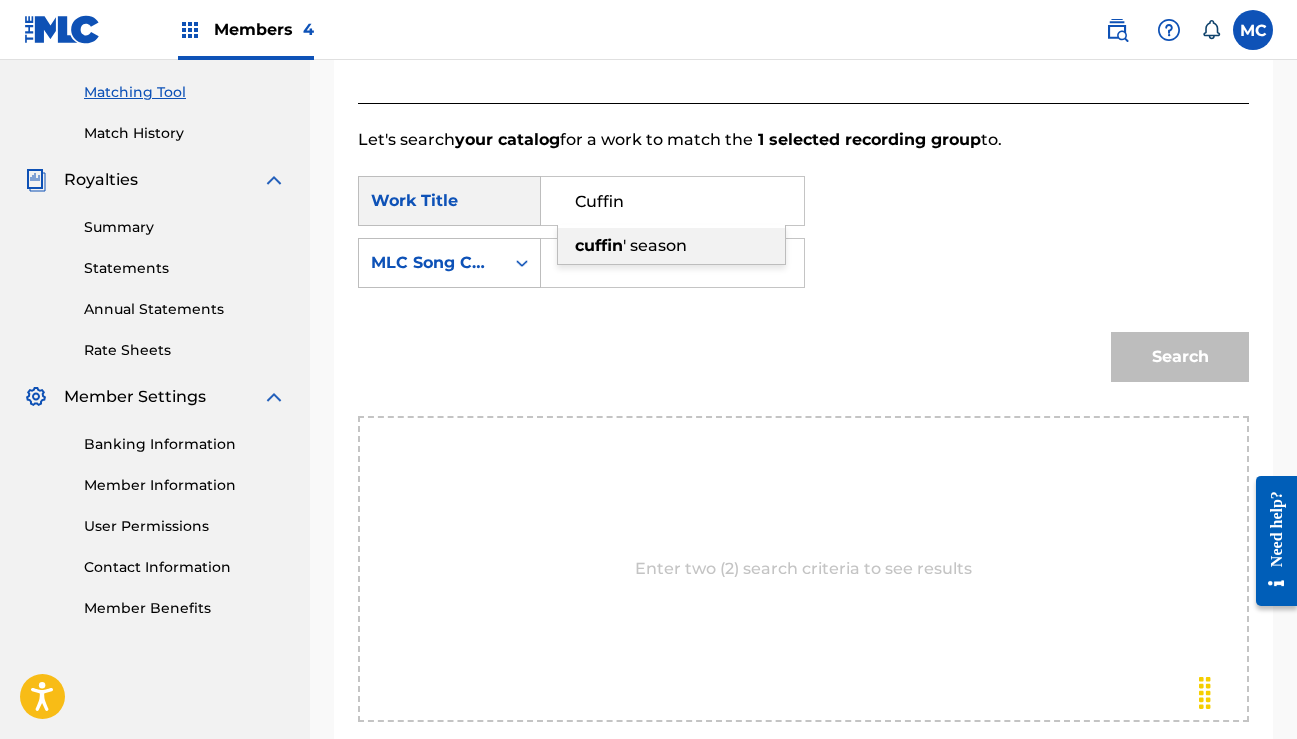 click on "' season" at bounding box center (655, 245) 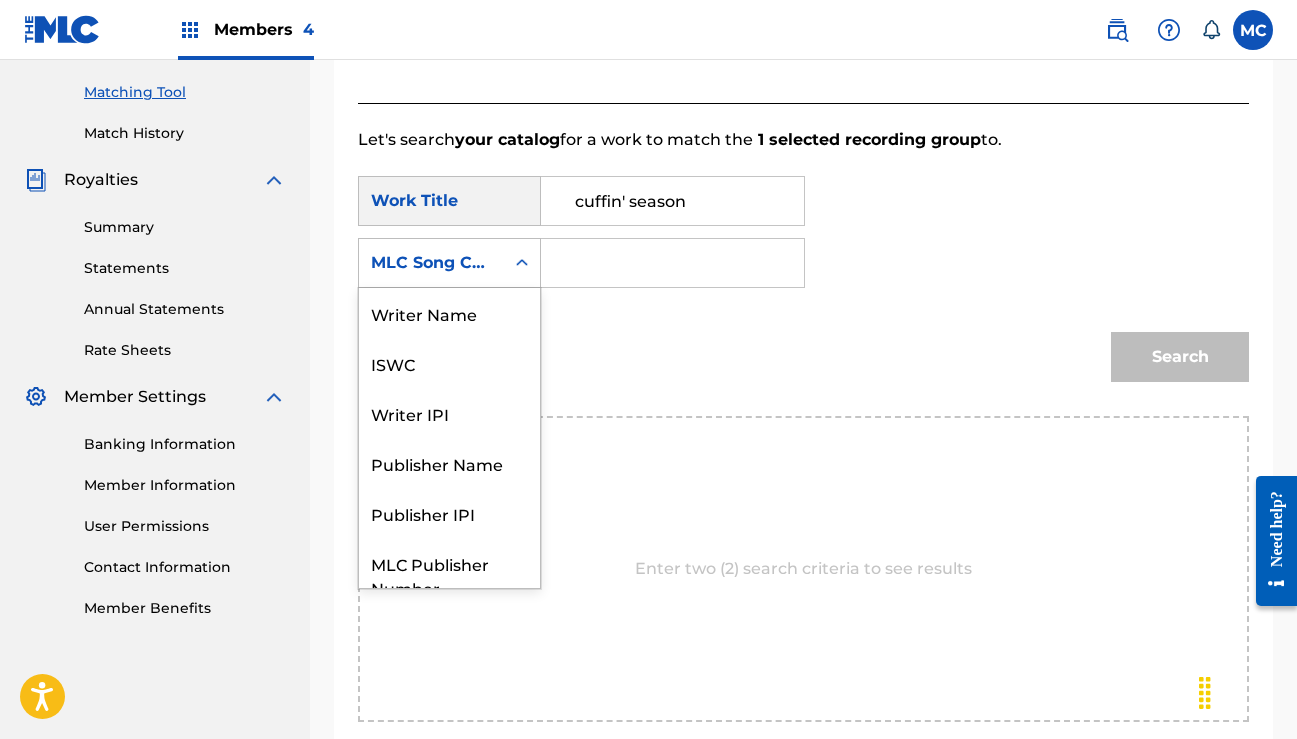 click at bounding box center [522, 263] 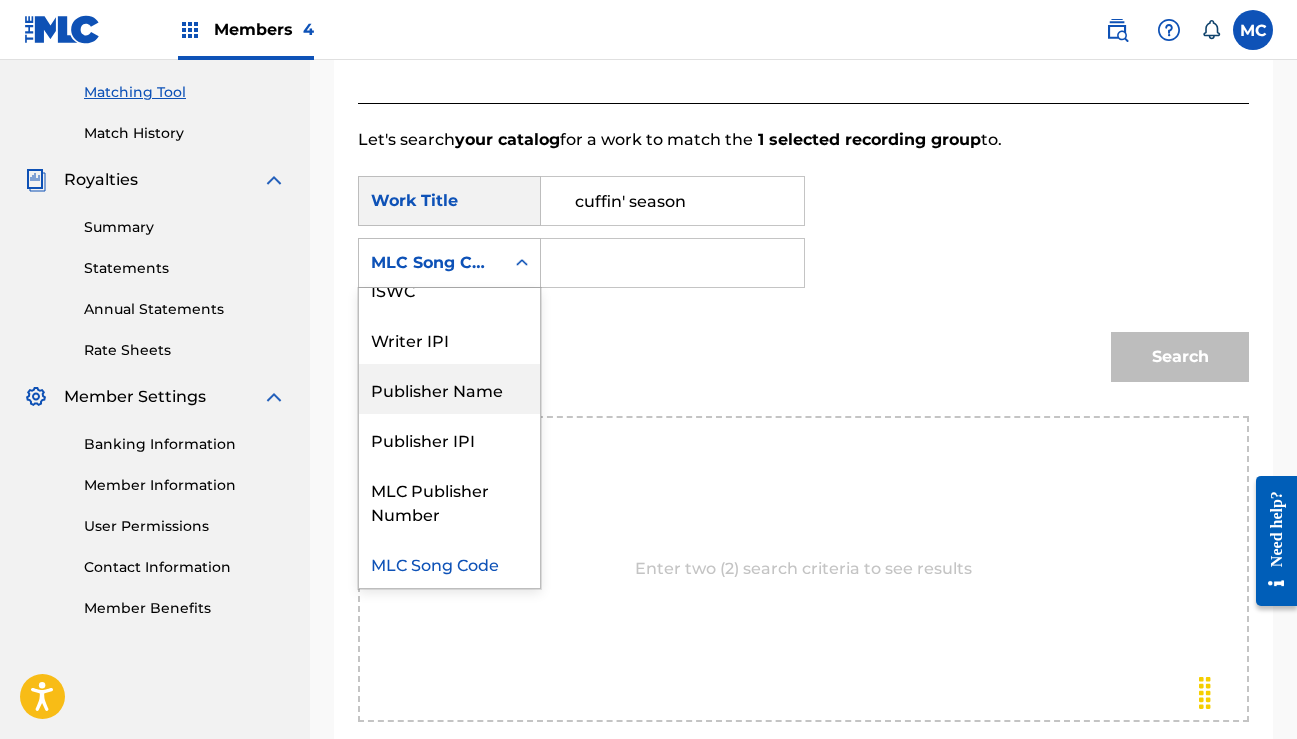 click on "Publisher Name" at bounding box center (449, 389) 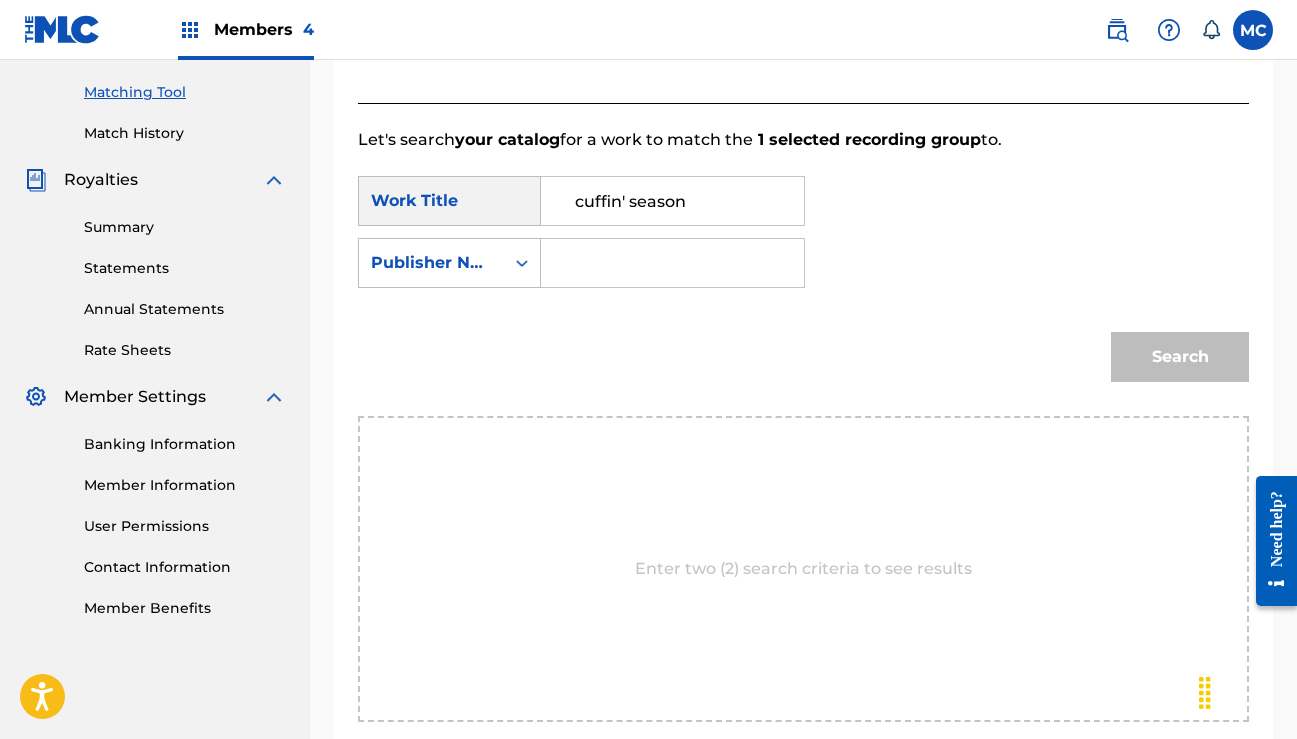 click at bounding box center (672, 263) 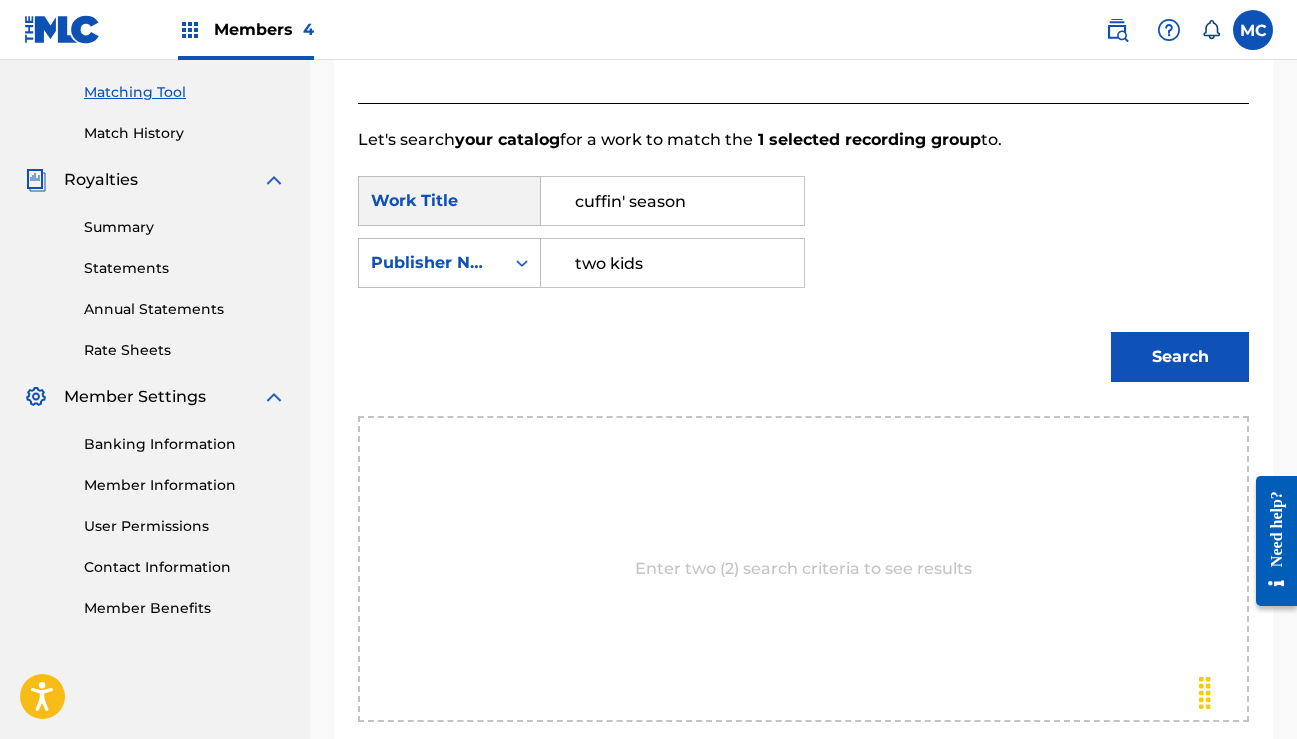 type on "two kids" 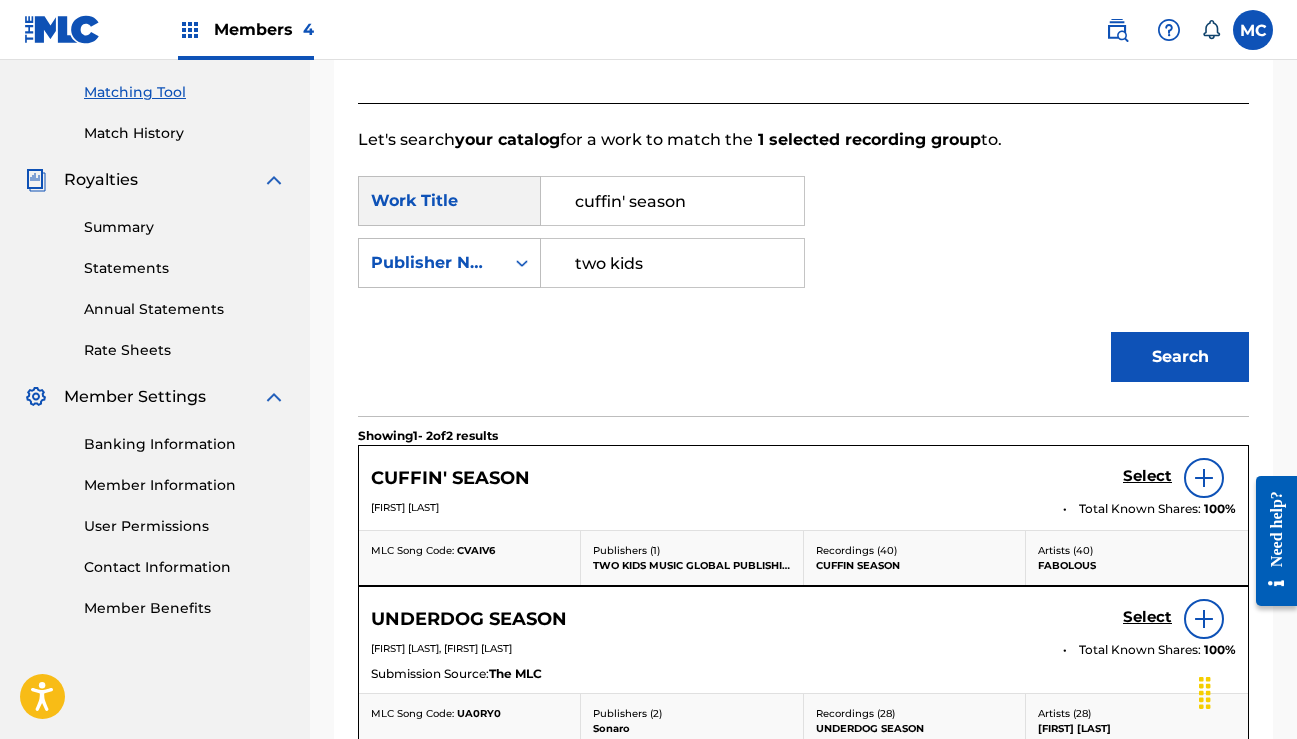 click on "Select" at bounding box center (1147, 476) 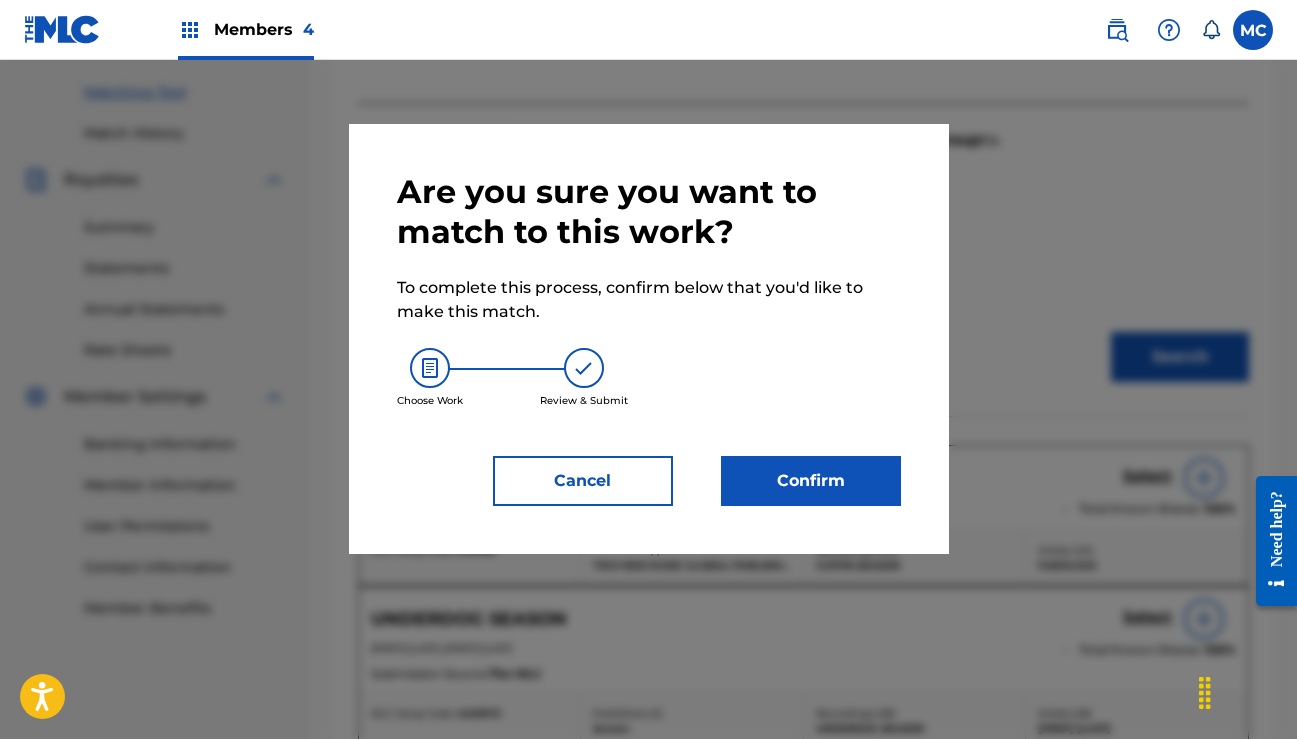 click on "Confirm" at bounding box center [811, 481] 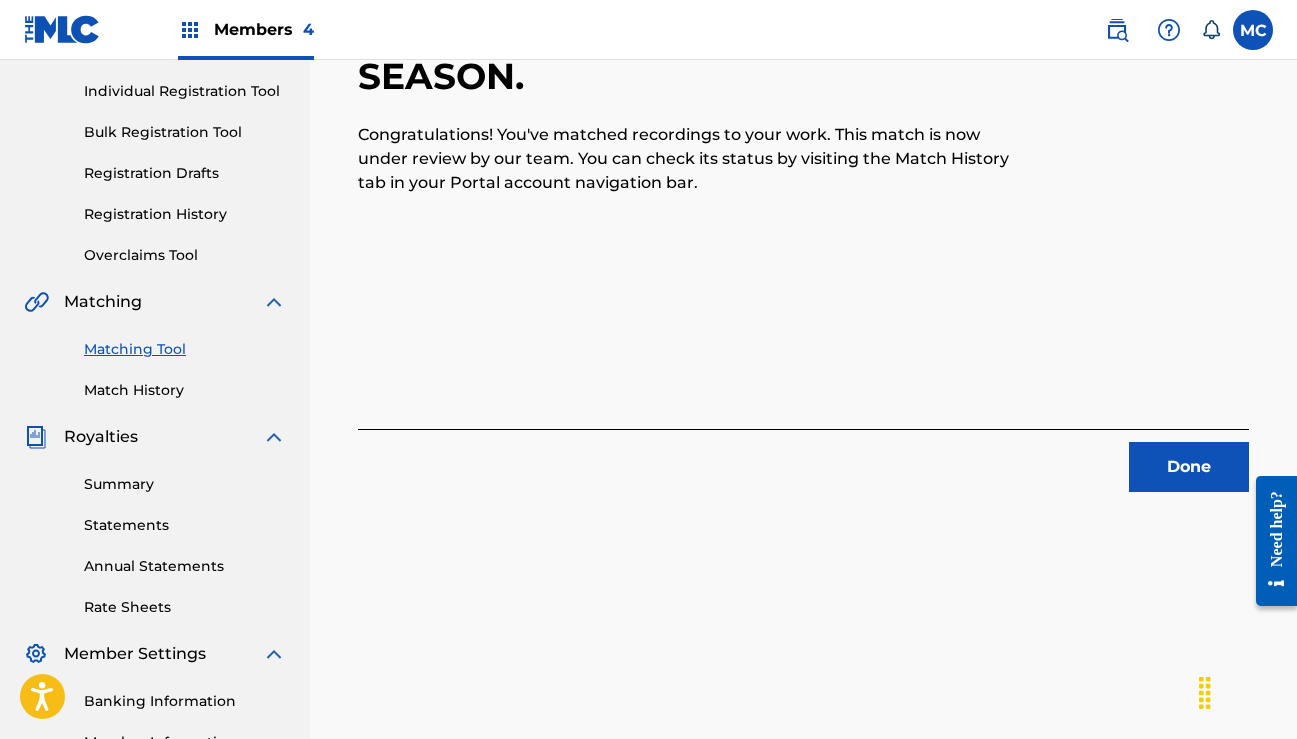 scroll, scrollTop: 189, scrollLeft: 0, axis: vertical 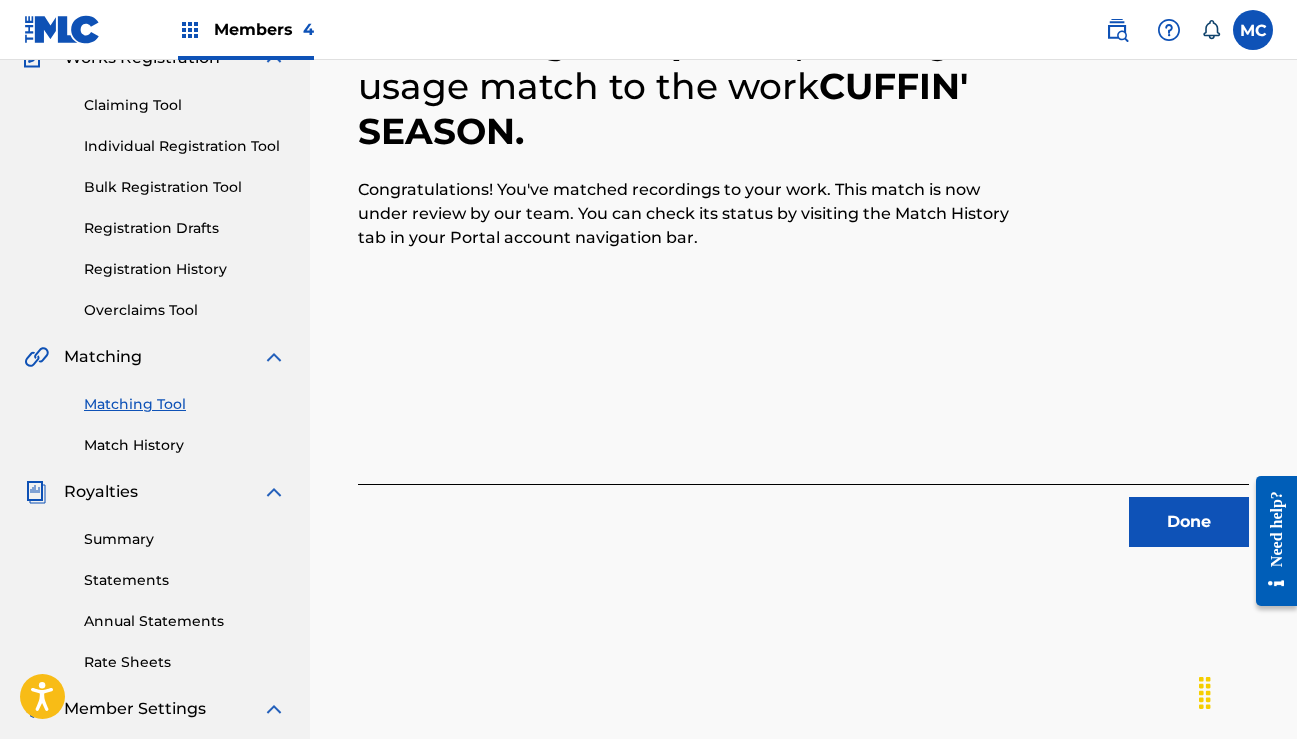 click on "Done" at bounding box center (1189, 522) 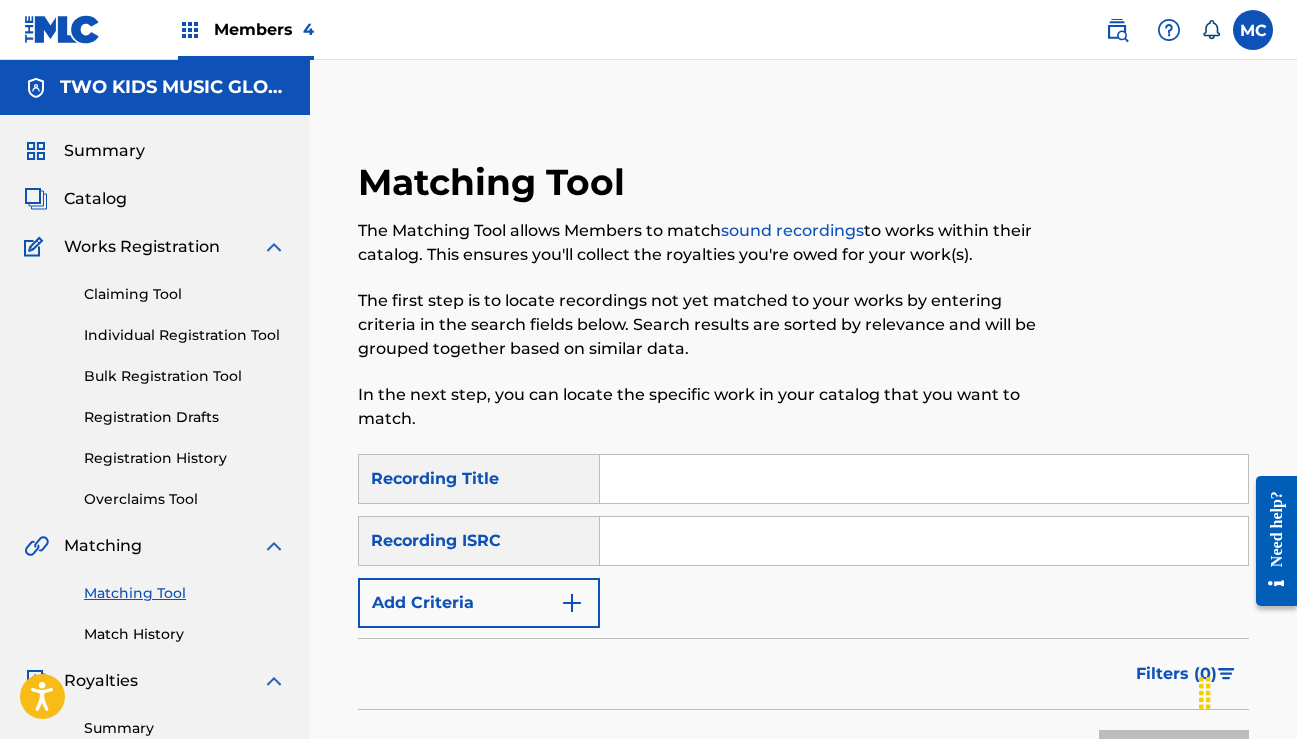scroll, scrollTop: 0, scrollLeft: 0, axis: both 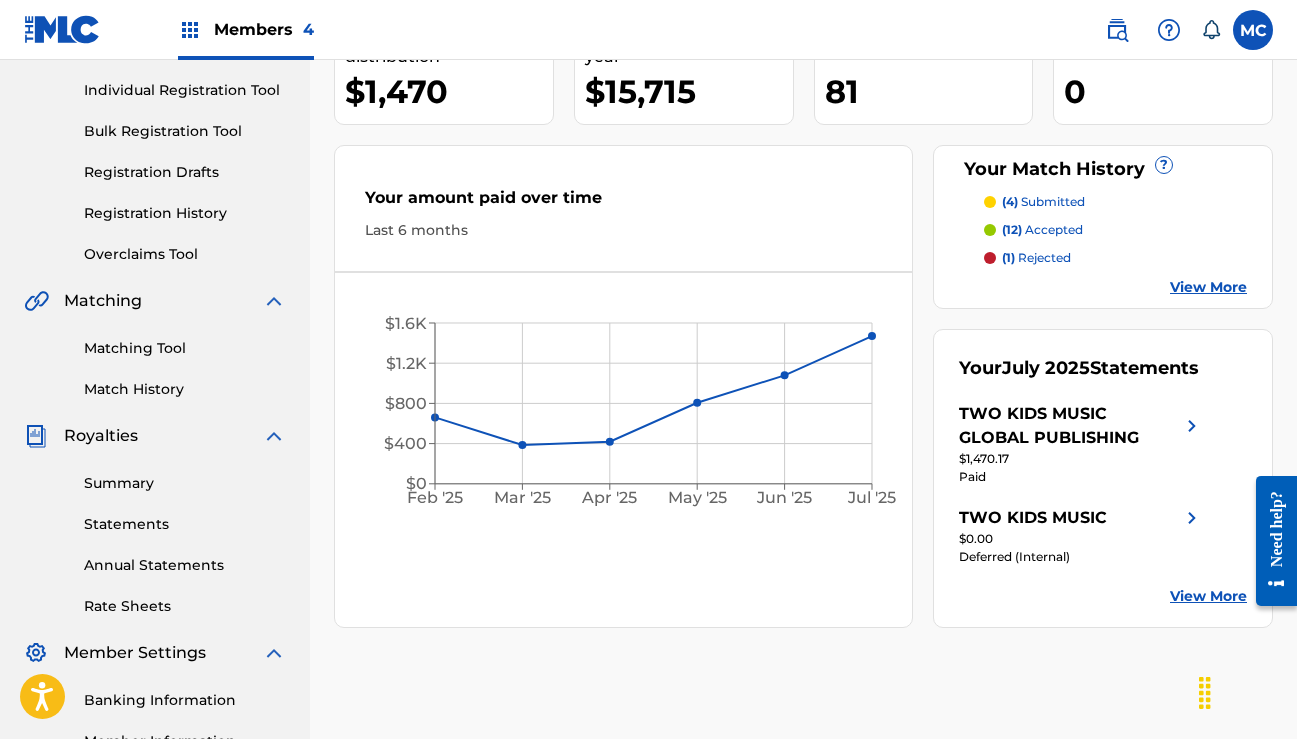 click on "Match History" at bounding box center [185, 389] 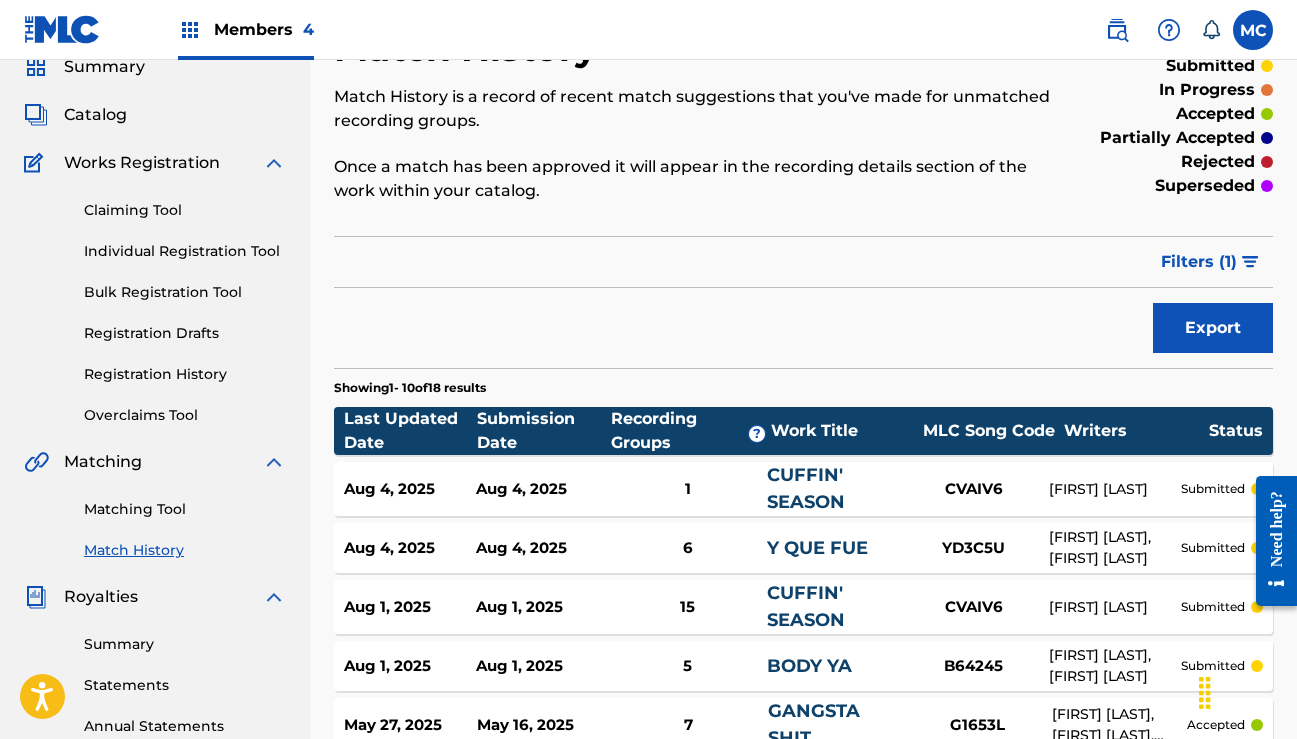 scroll, scrollTop: 96, scrollLeft: 0, axis: vertical 